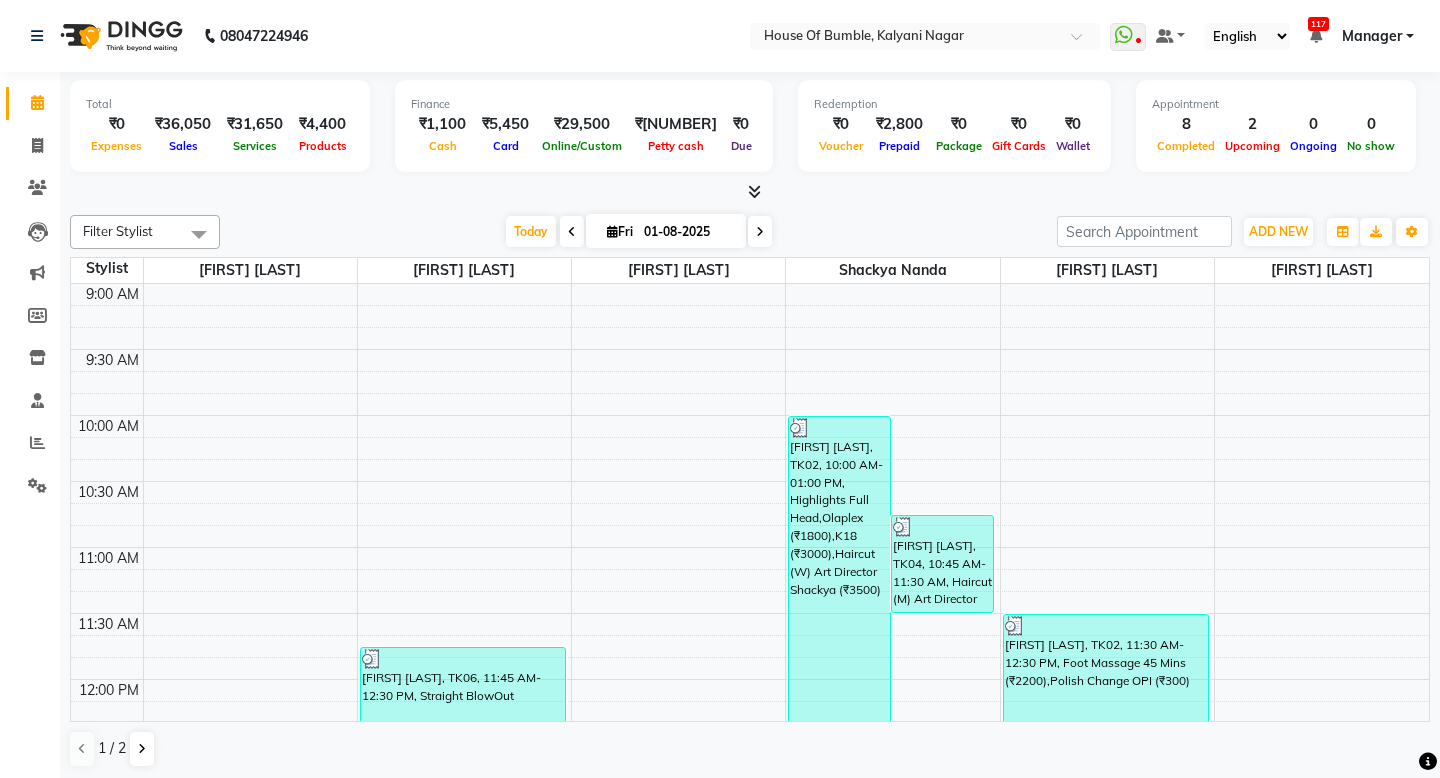 scroll, scrollTop: 0, scrollLeft: 0, axis: both 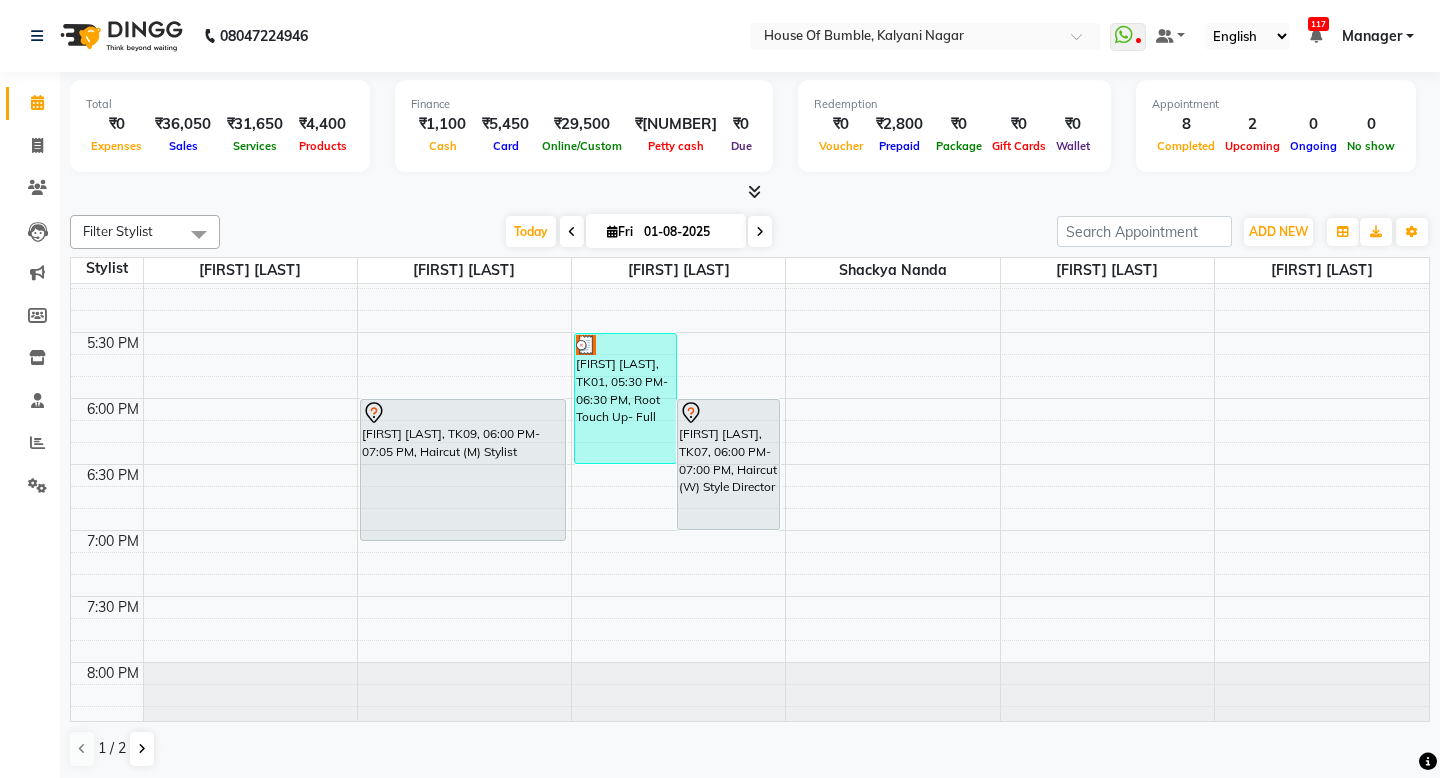 click at bounding box center (572, 231) 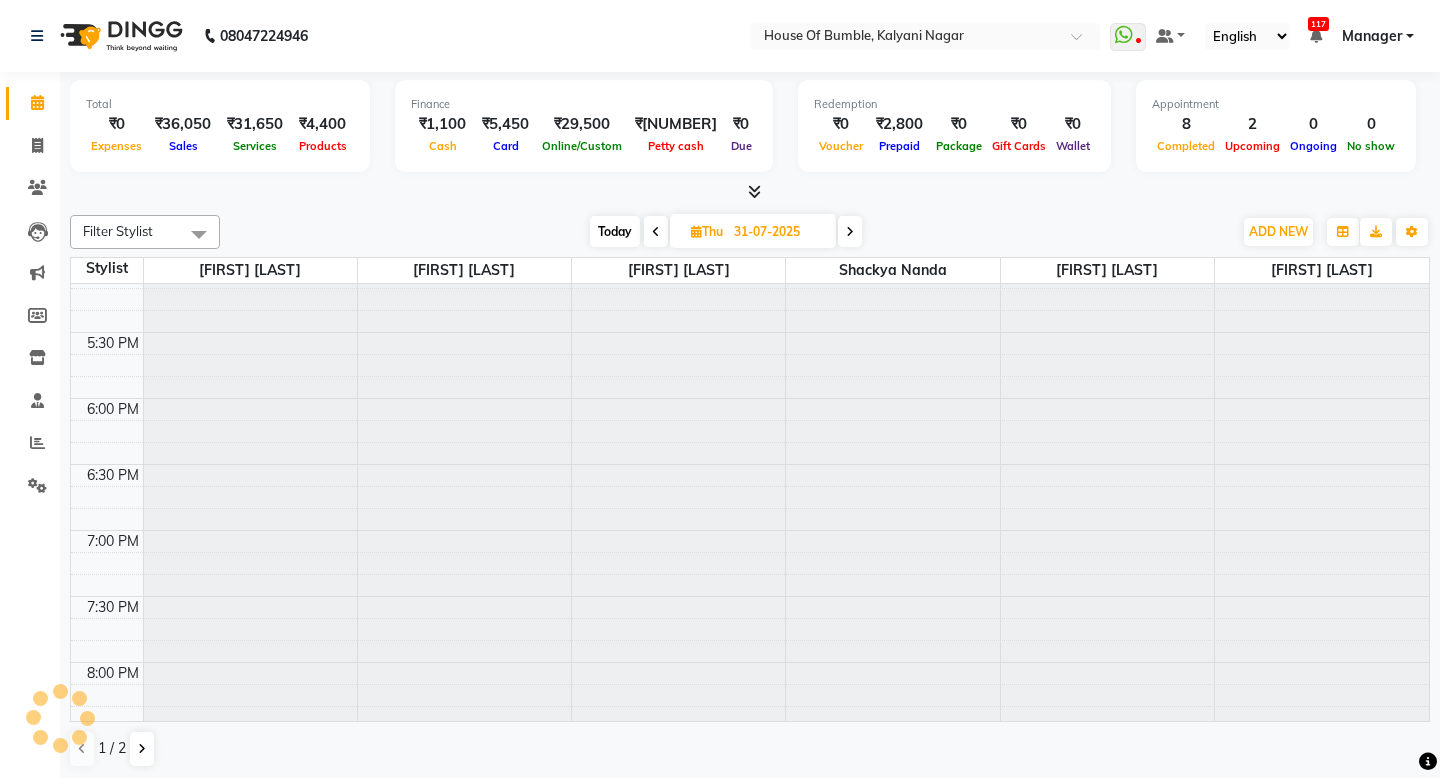 scroll, scrollTop: 0, scrollLeft: 0, axis: both 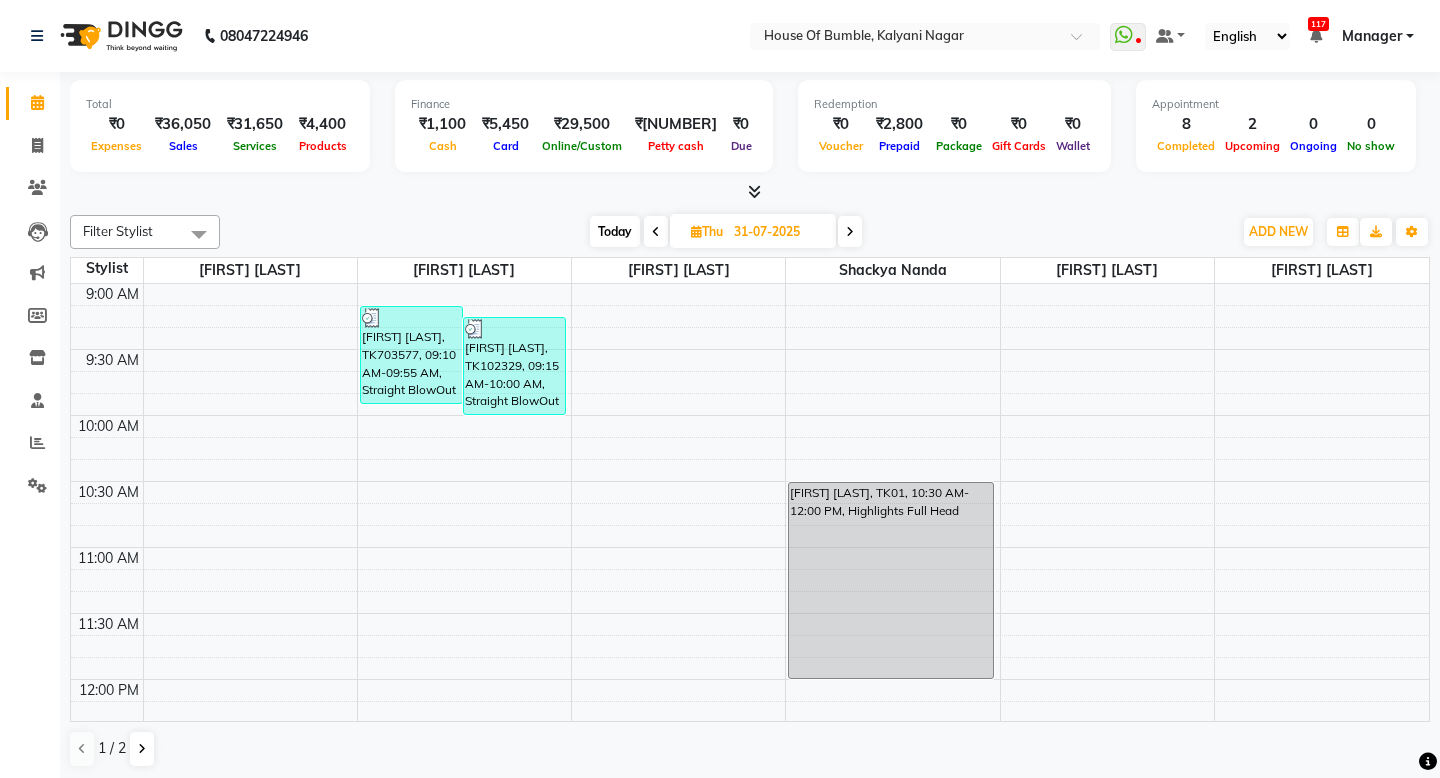 click at bounding box center (850, 231) 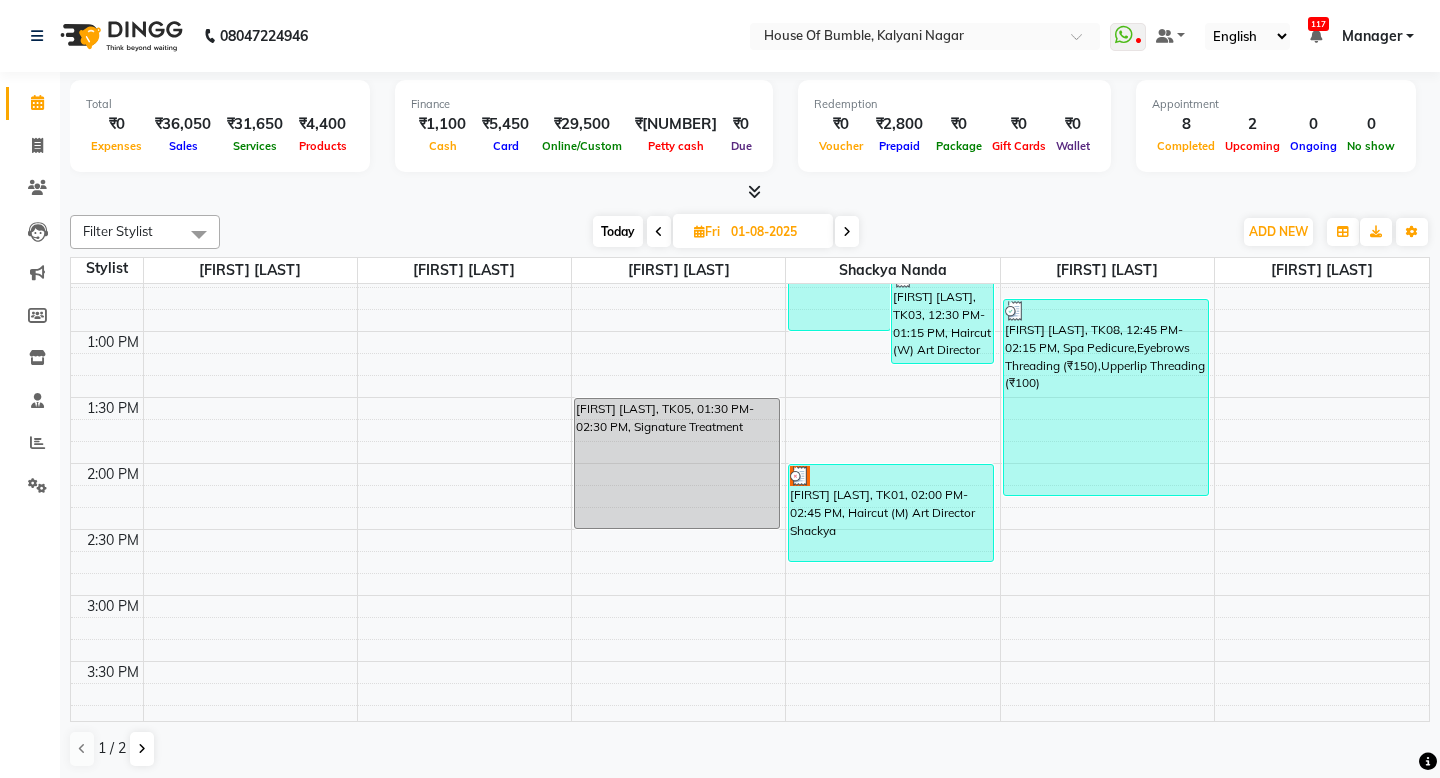 scroll, scrollTop: 365, scrollLeft: 0, axis: vertical 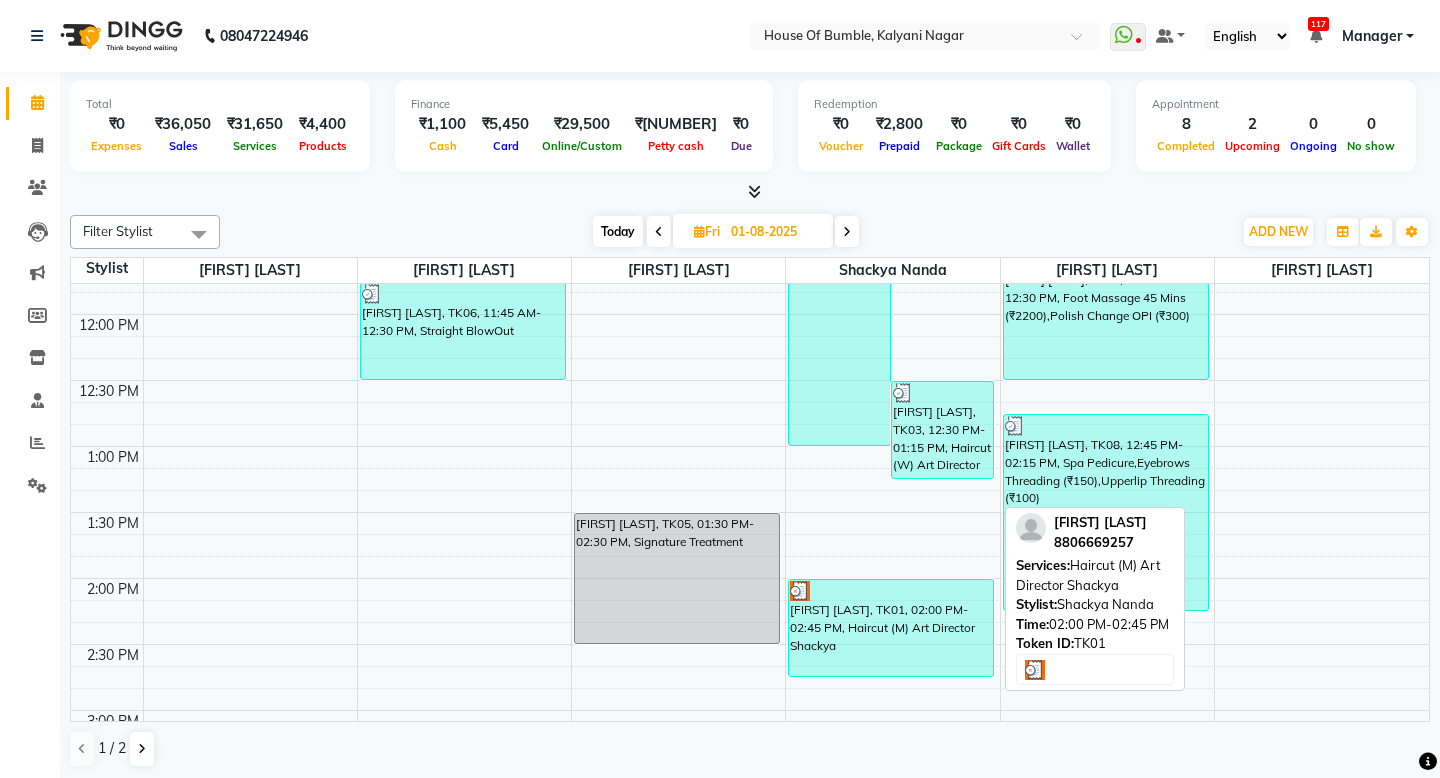 click at bounding box center (891, 591) 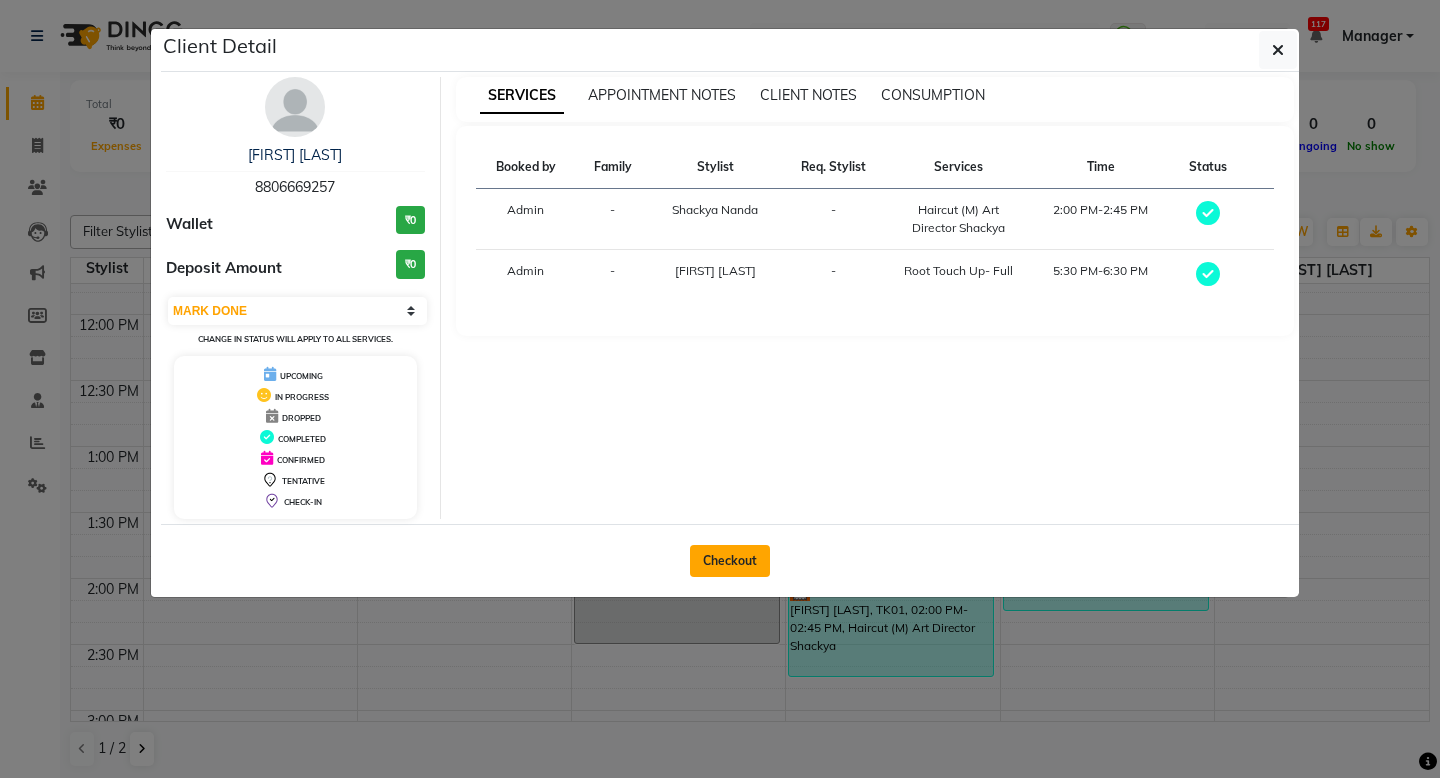click on "Checkout" 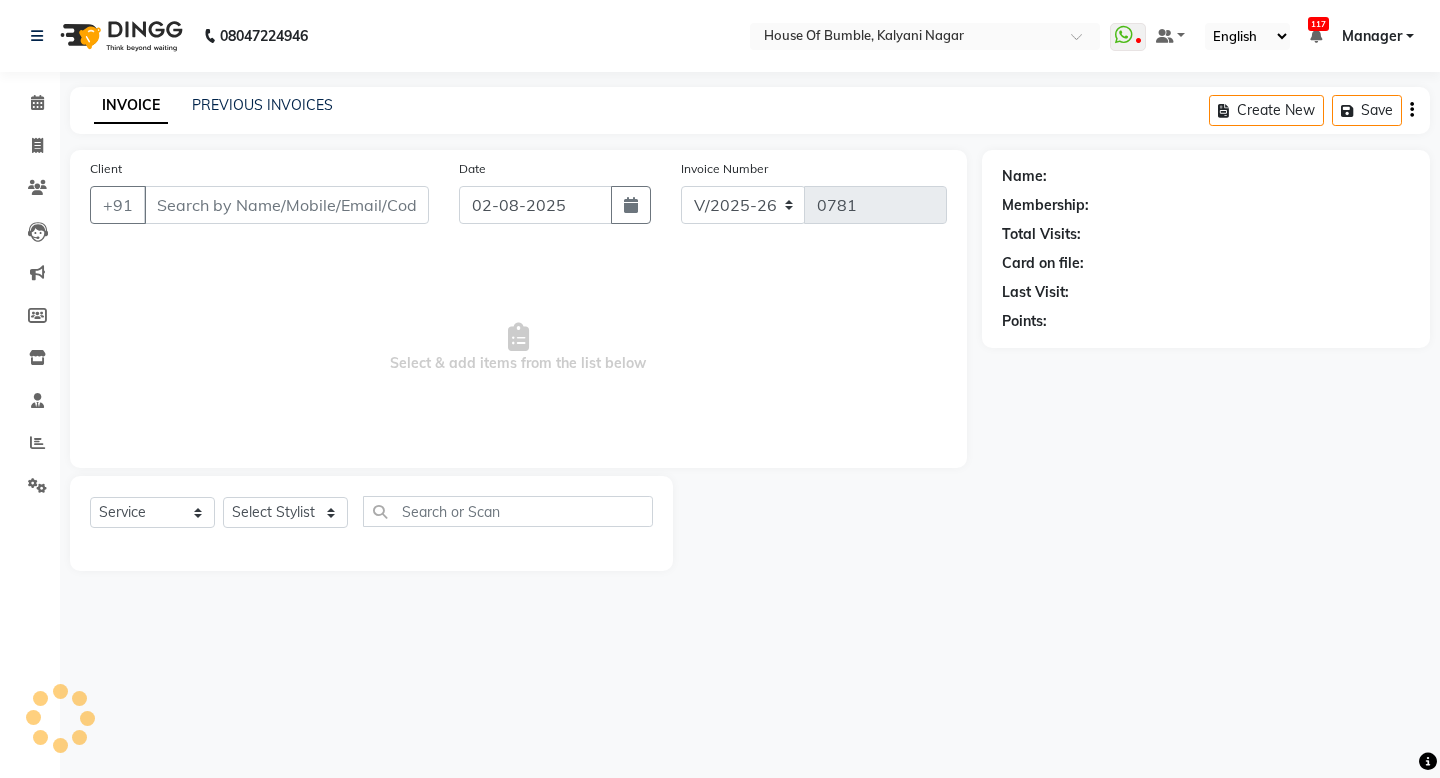 type on "88******57" 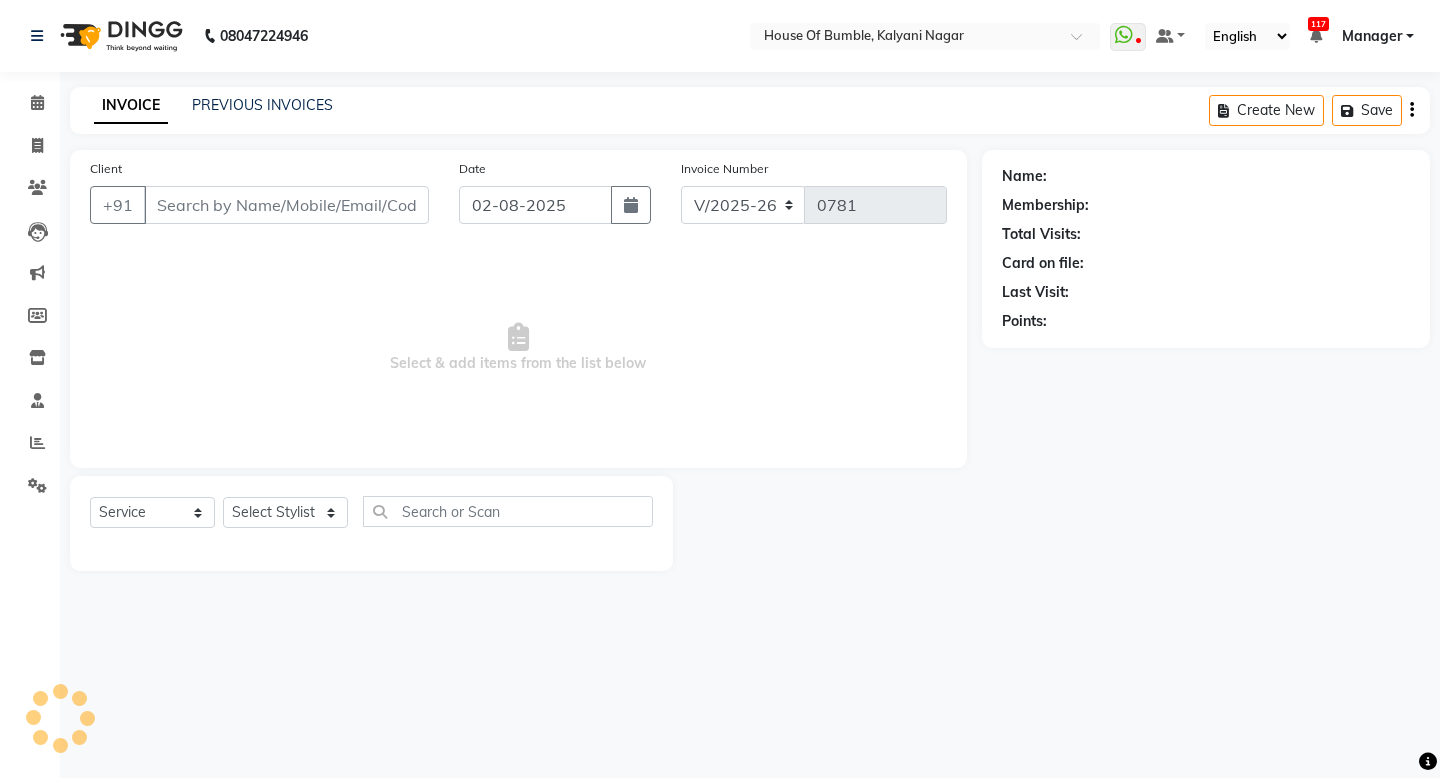 type on "01-08-2025" 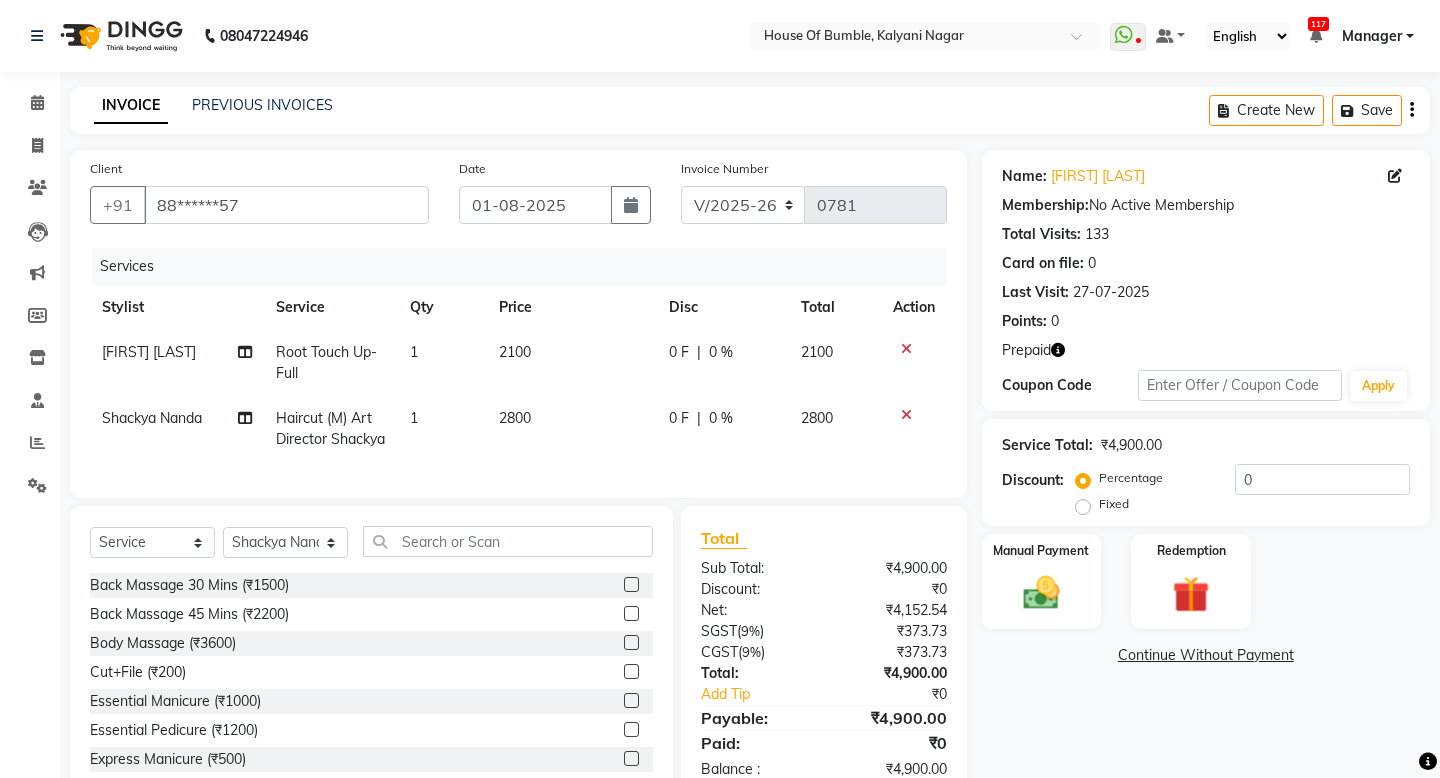 click 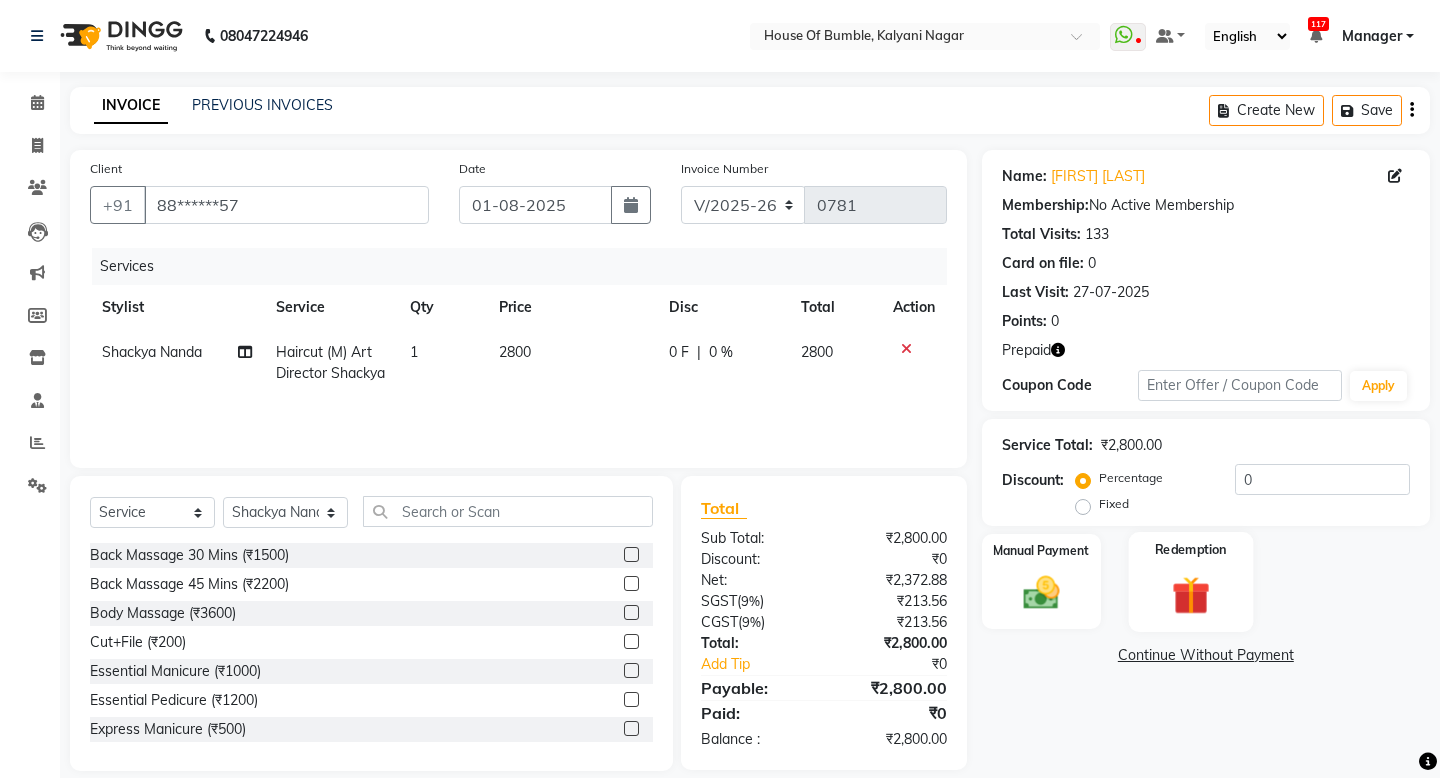 click on "Redemption" 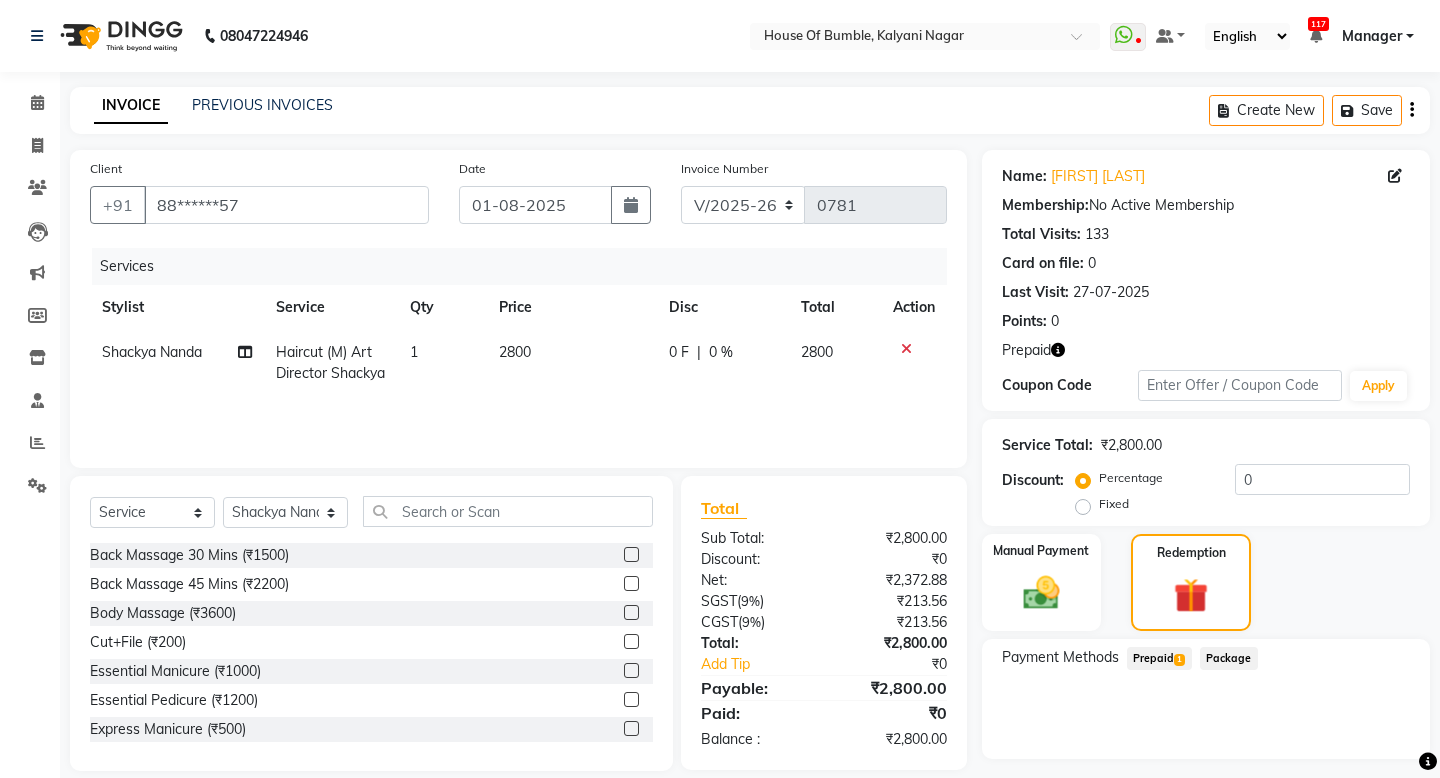 click on "1" 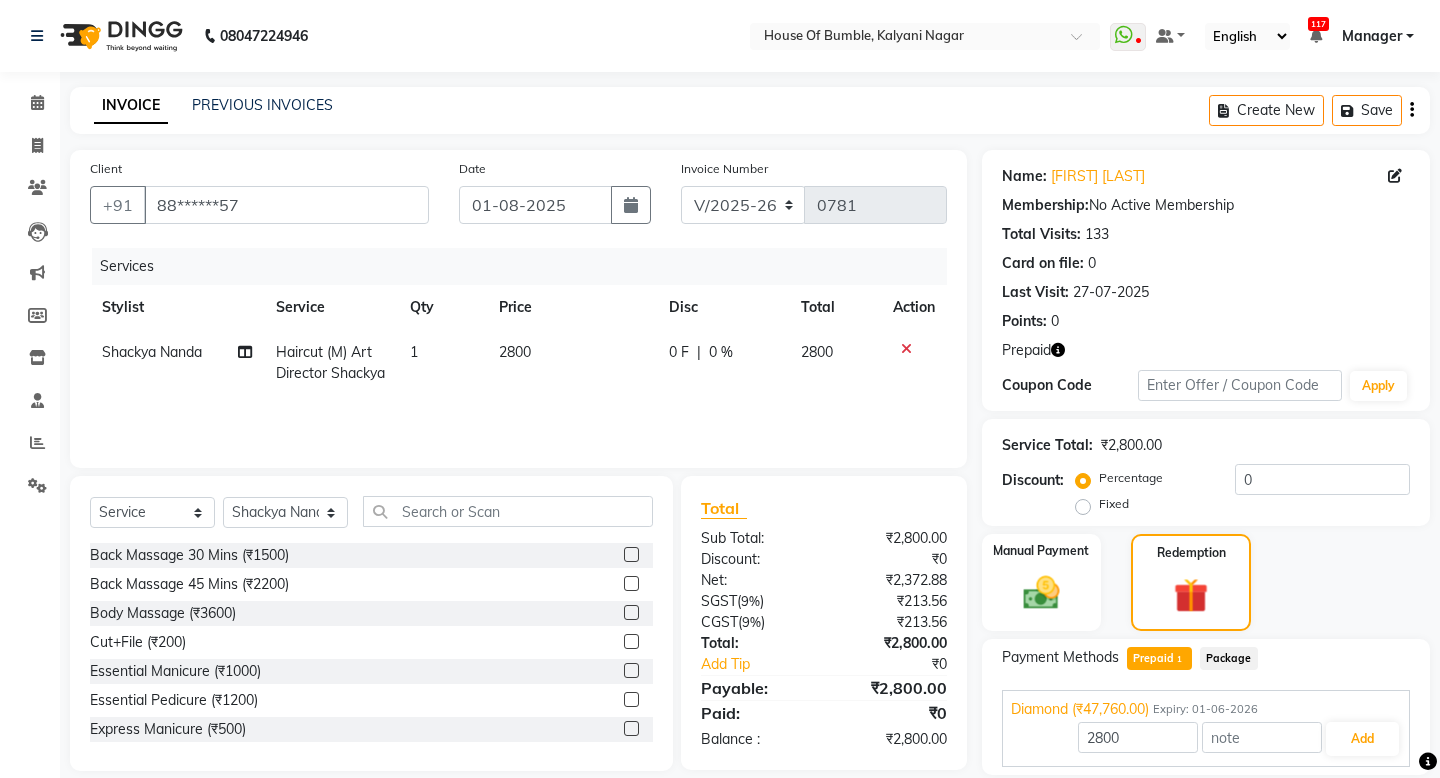 scroll, scrollTop: 67, scrollLeft: 0, axis: vertical 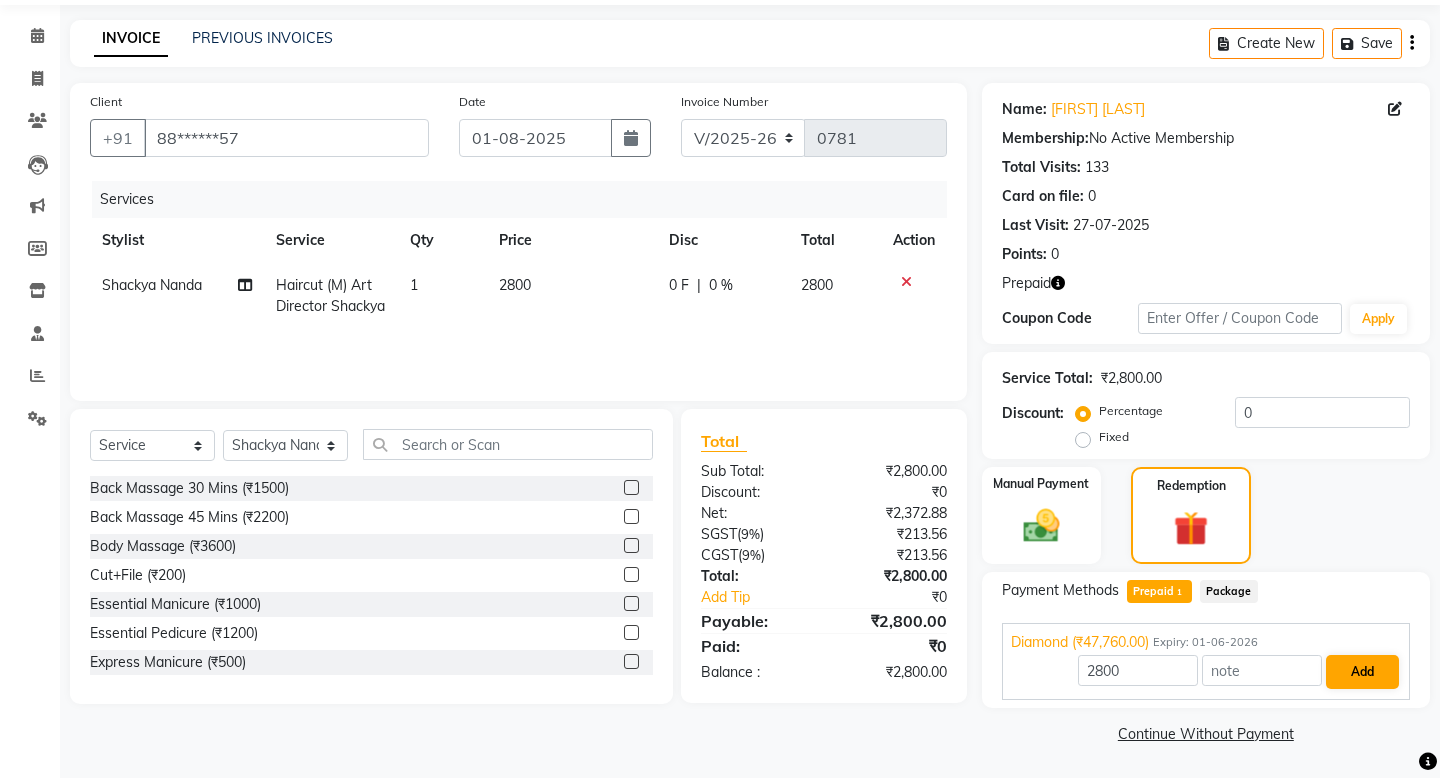 click on "Add" at bounding box center [1362, 672] 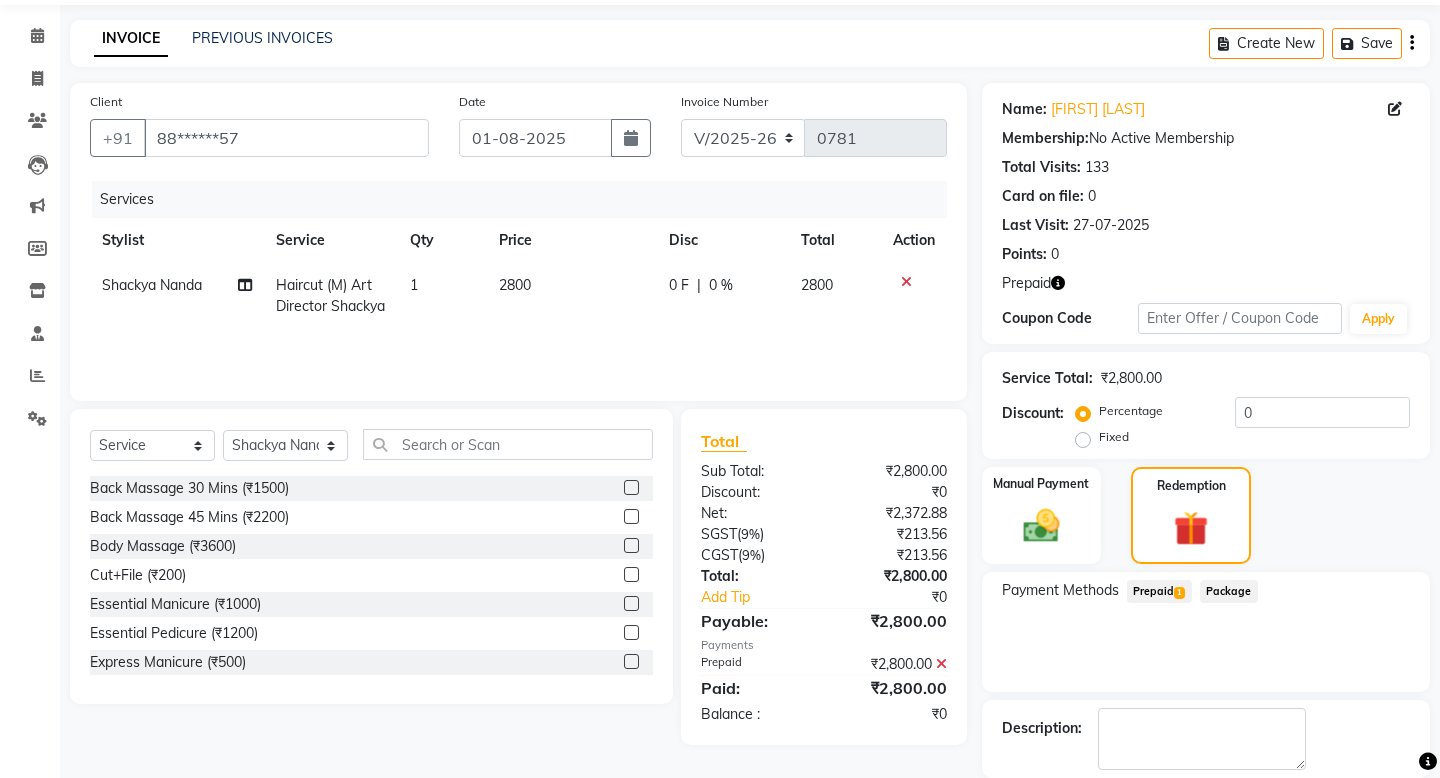 scroll, scrollTop: 164, scrollLeft: 0, axis: vertical 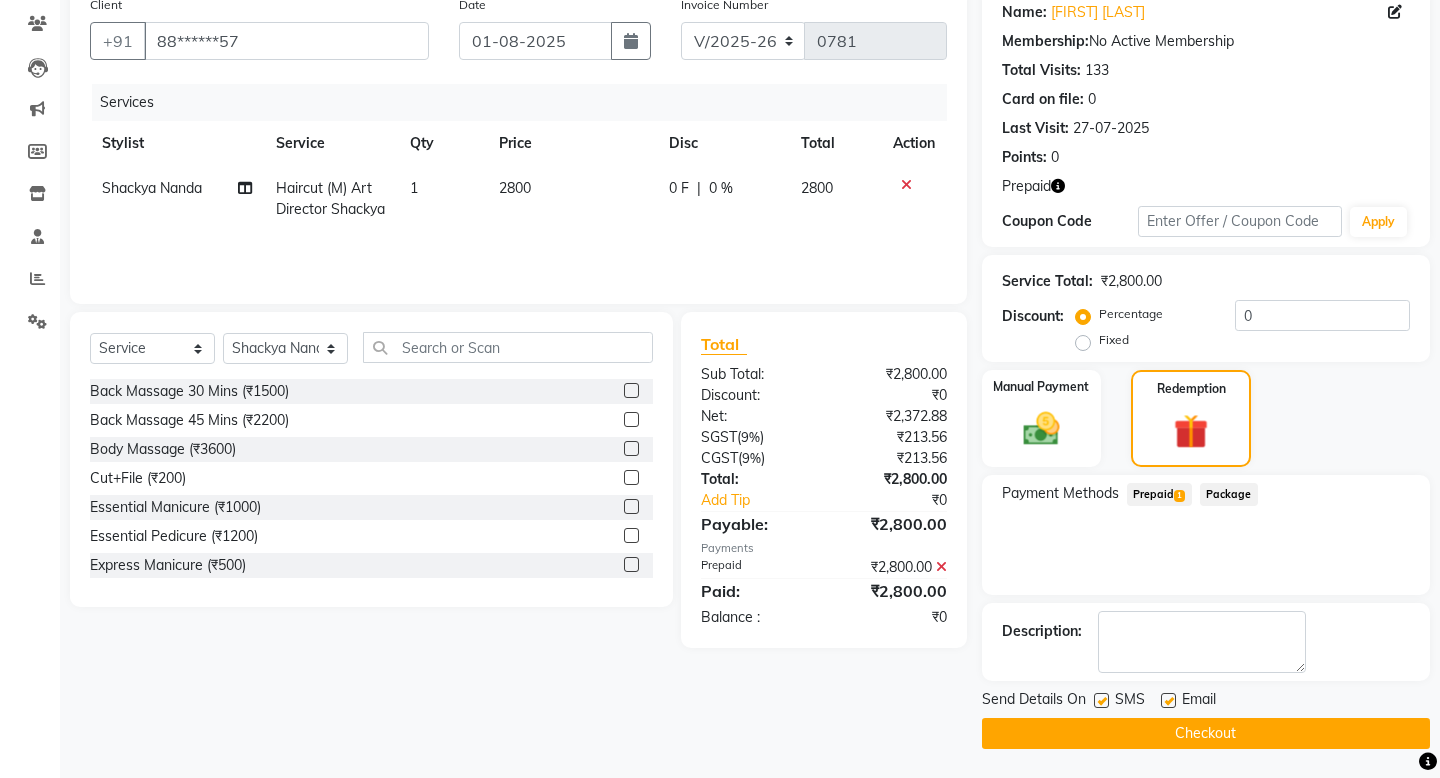 click on "Checkout" 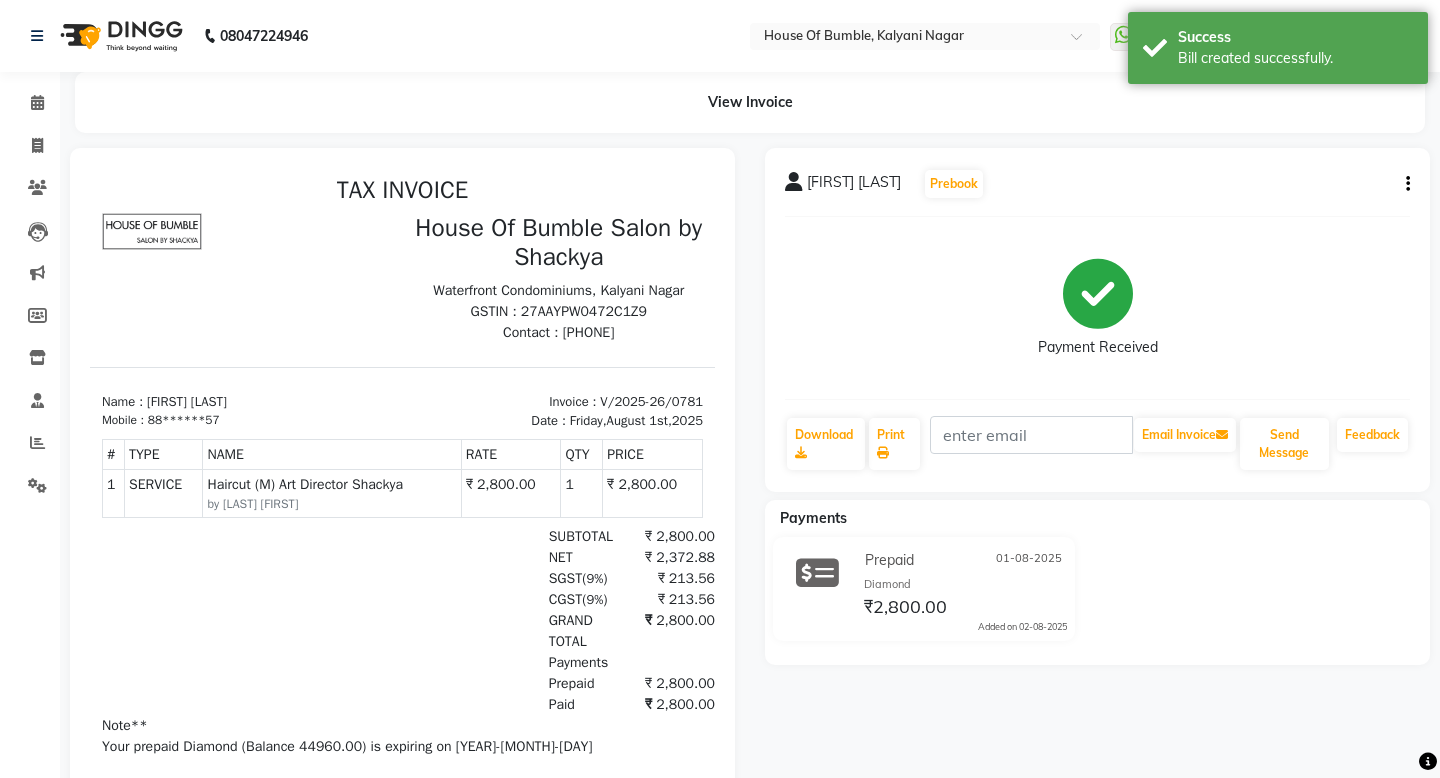 scroll, scrollTop: 0, scrollLeft: 0, axis: both 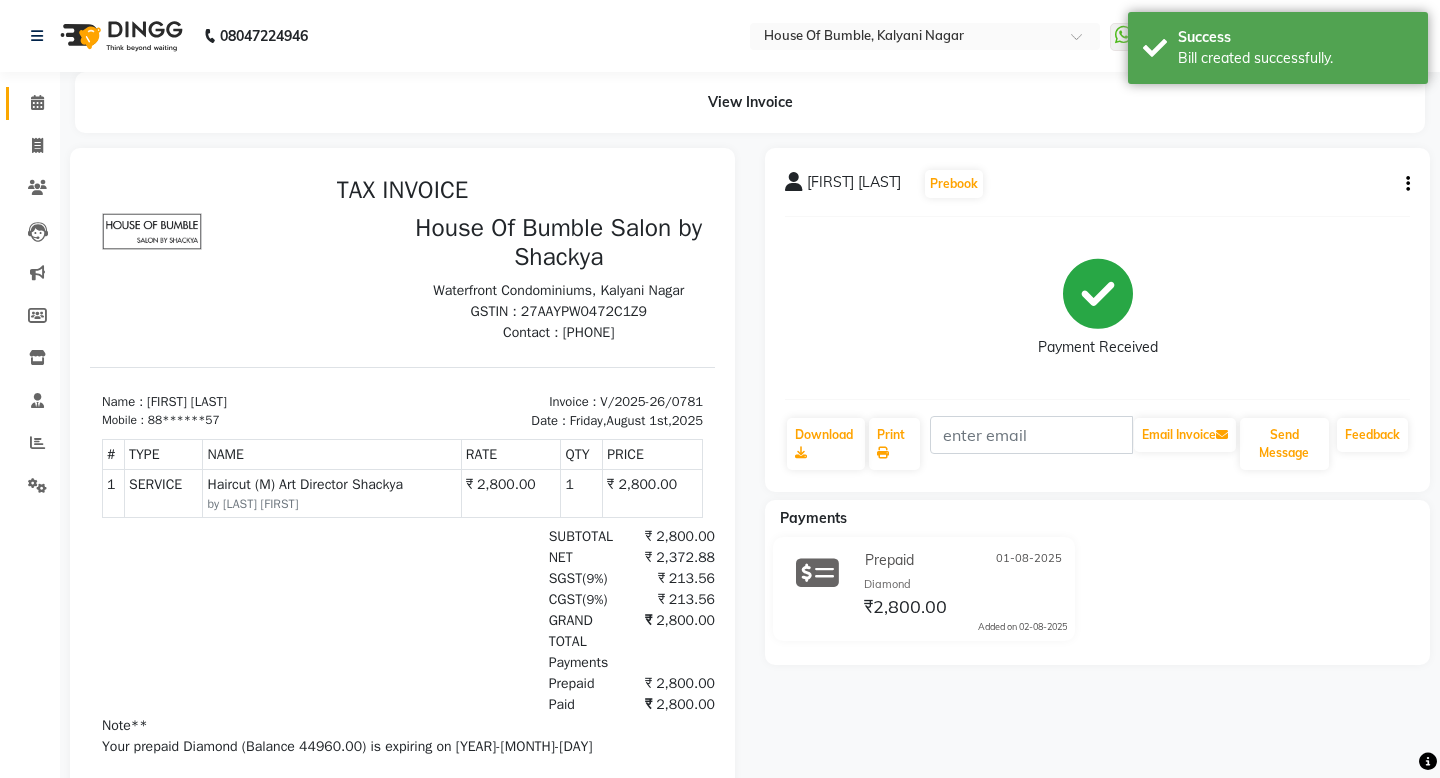 click on "Calendar" 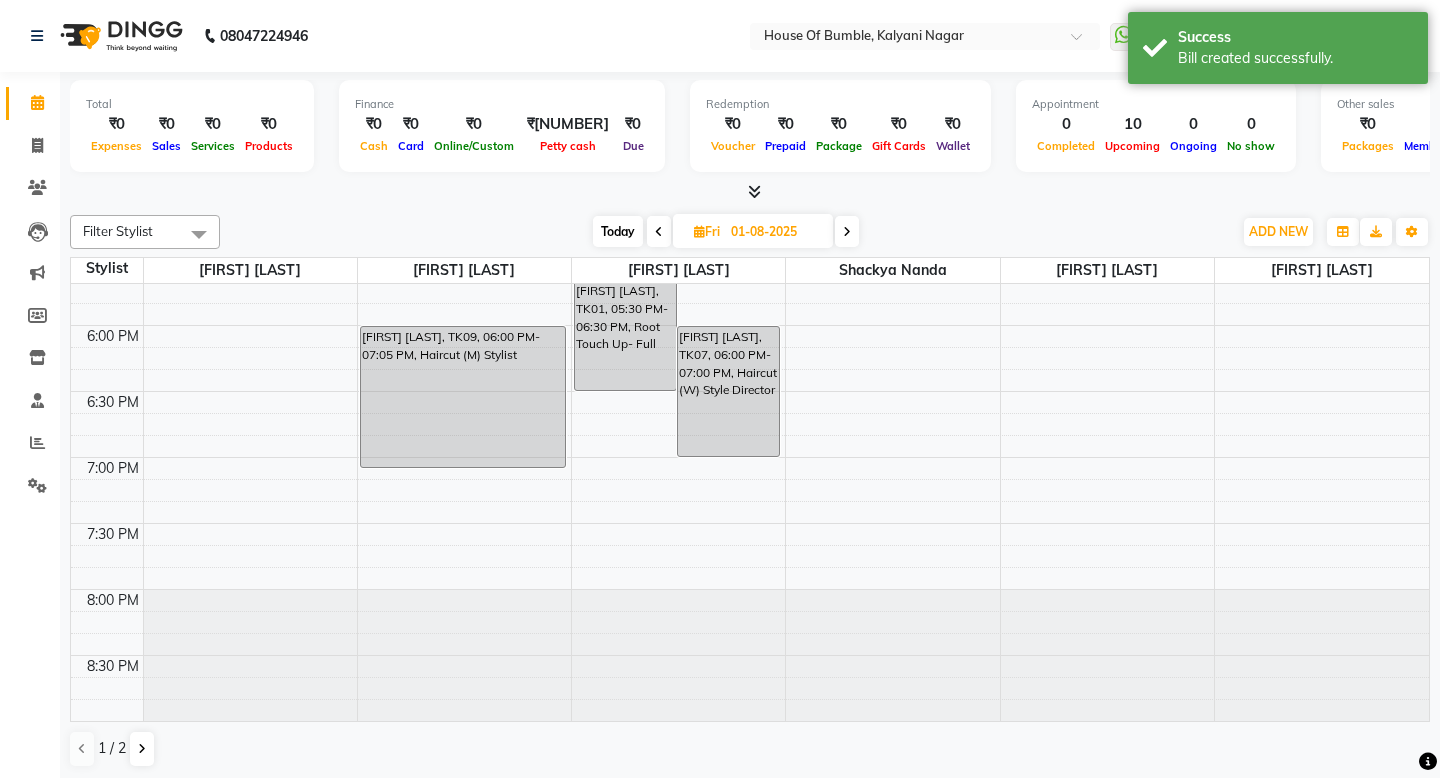 scroll, scrollTop: 1146, scrollLeft: 0, axis: vertical 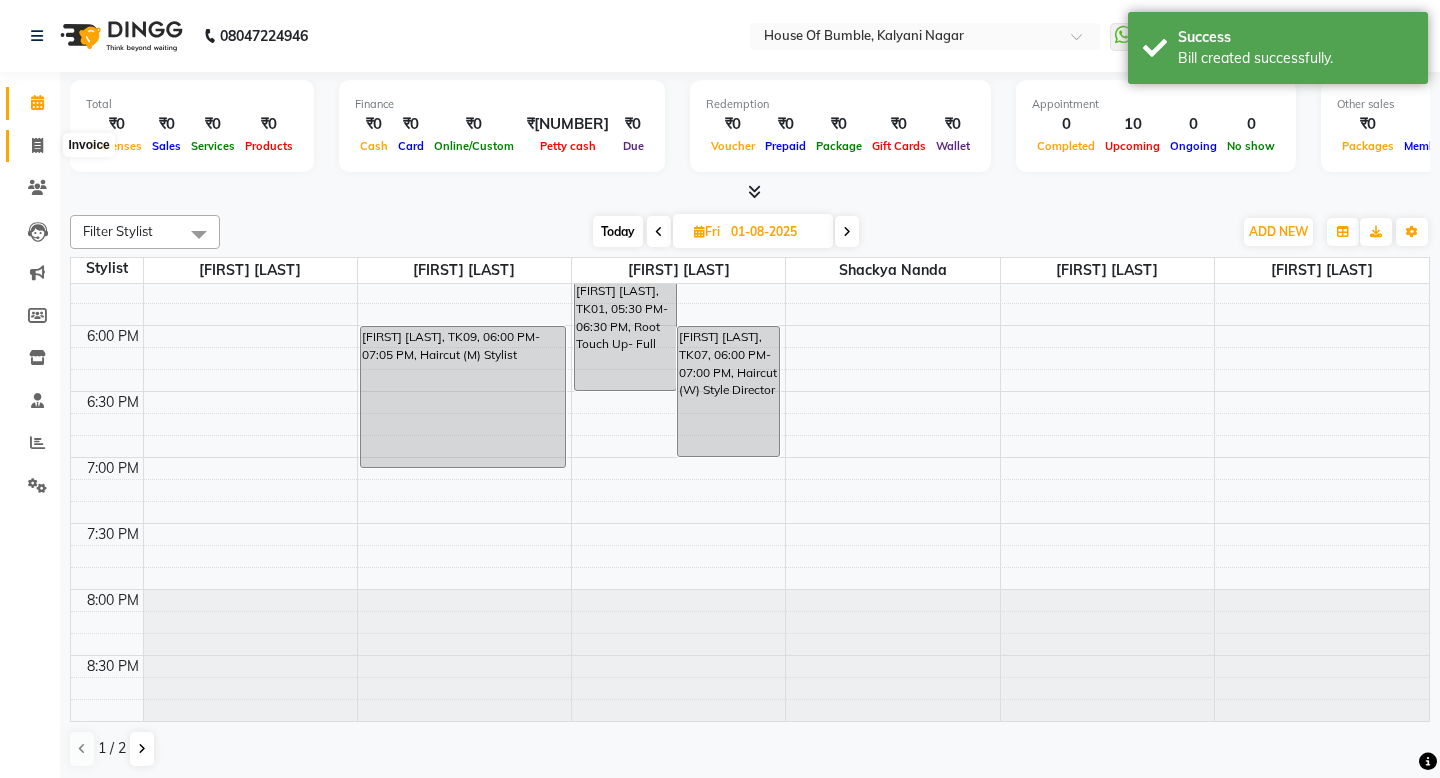 click 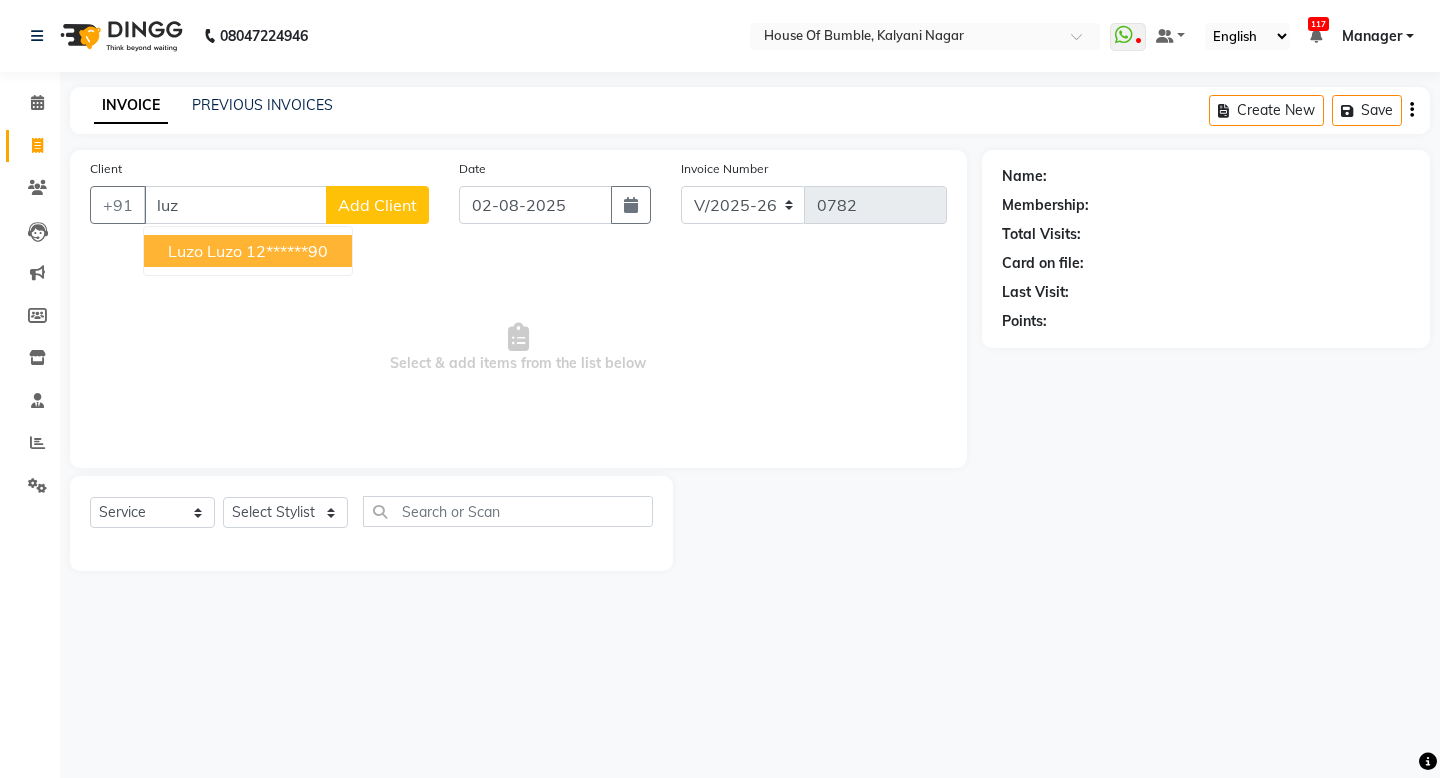 click on "Luzo Luzo" at bounding box center (205, 251) 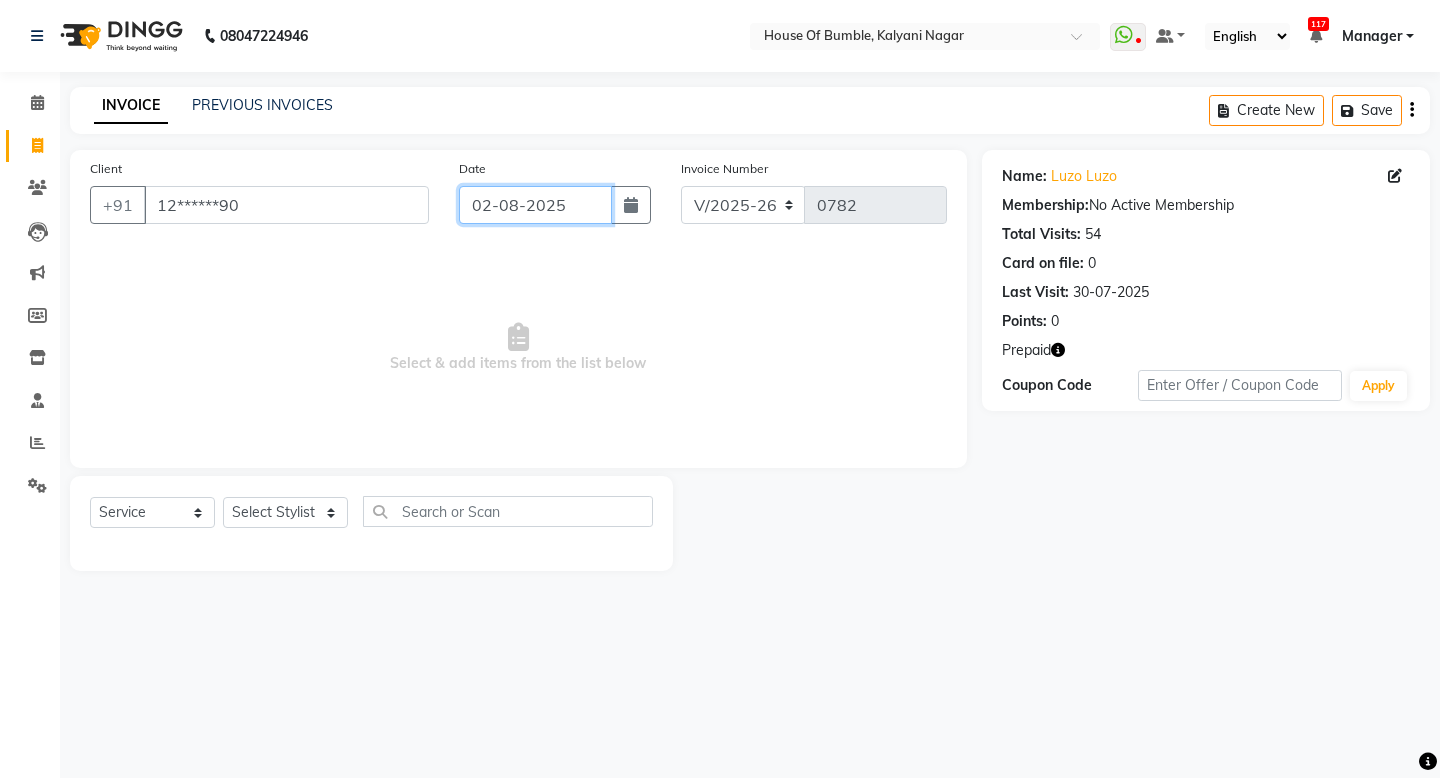 click on "02-08-2025" 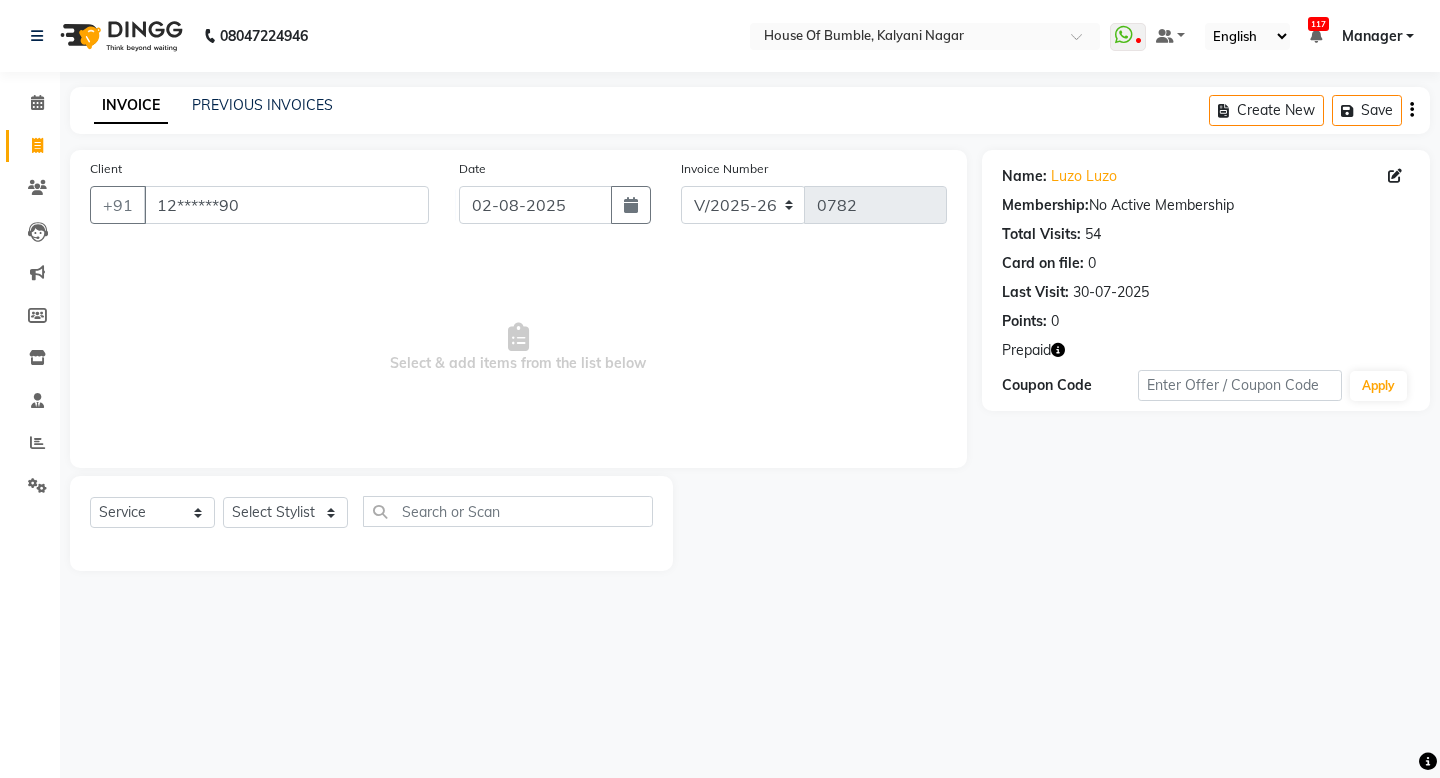 select on "8" 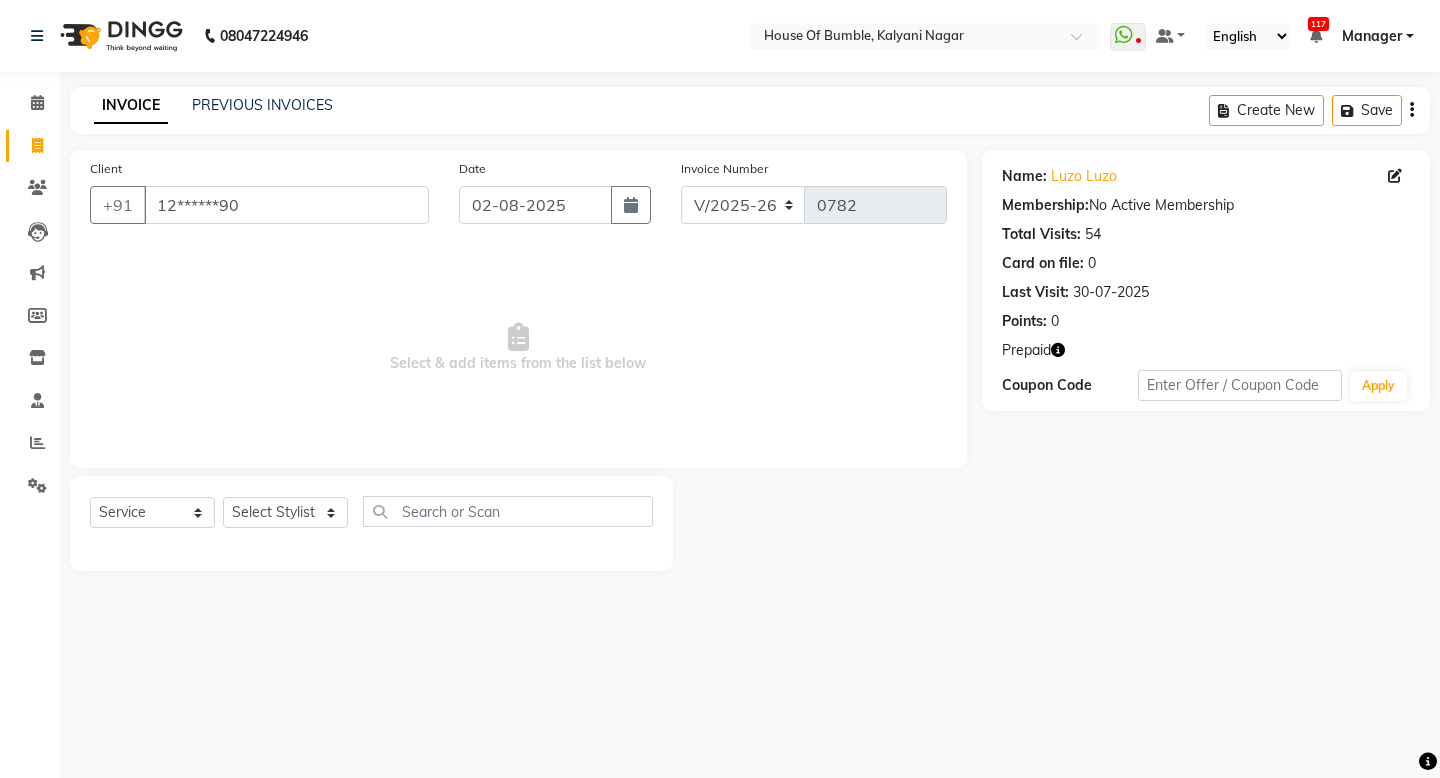 select on "2025" 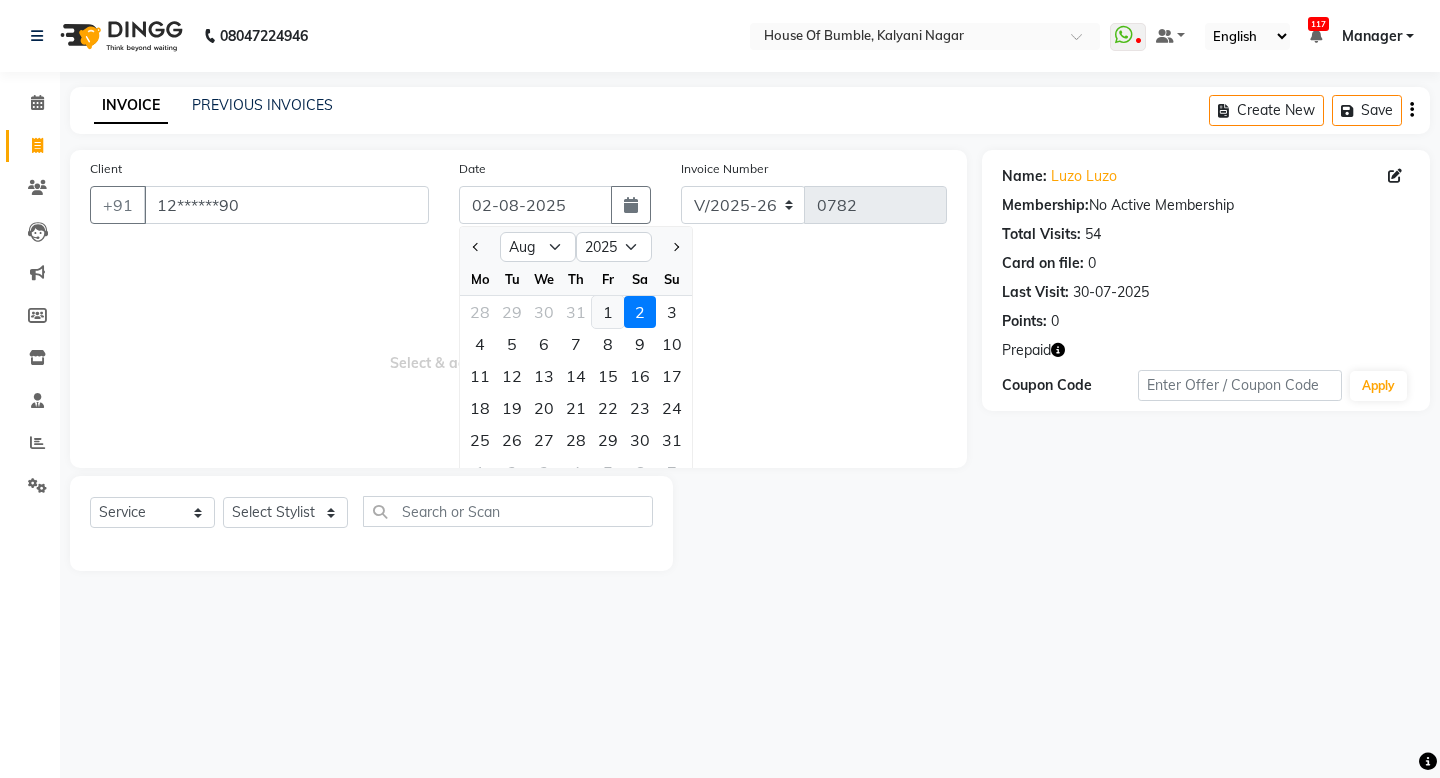 click on "1" 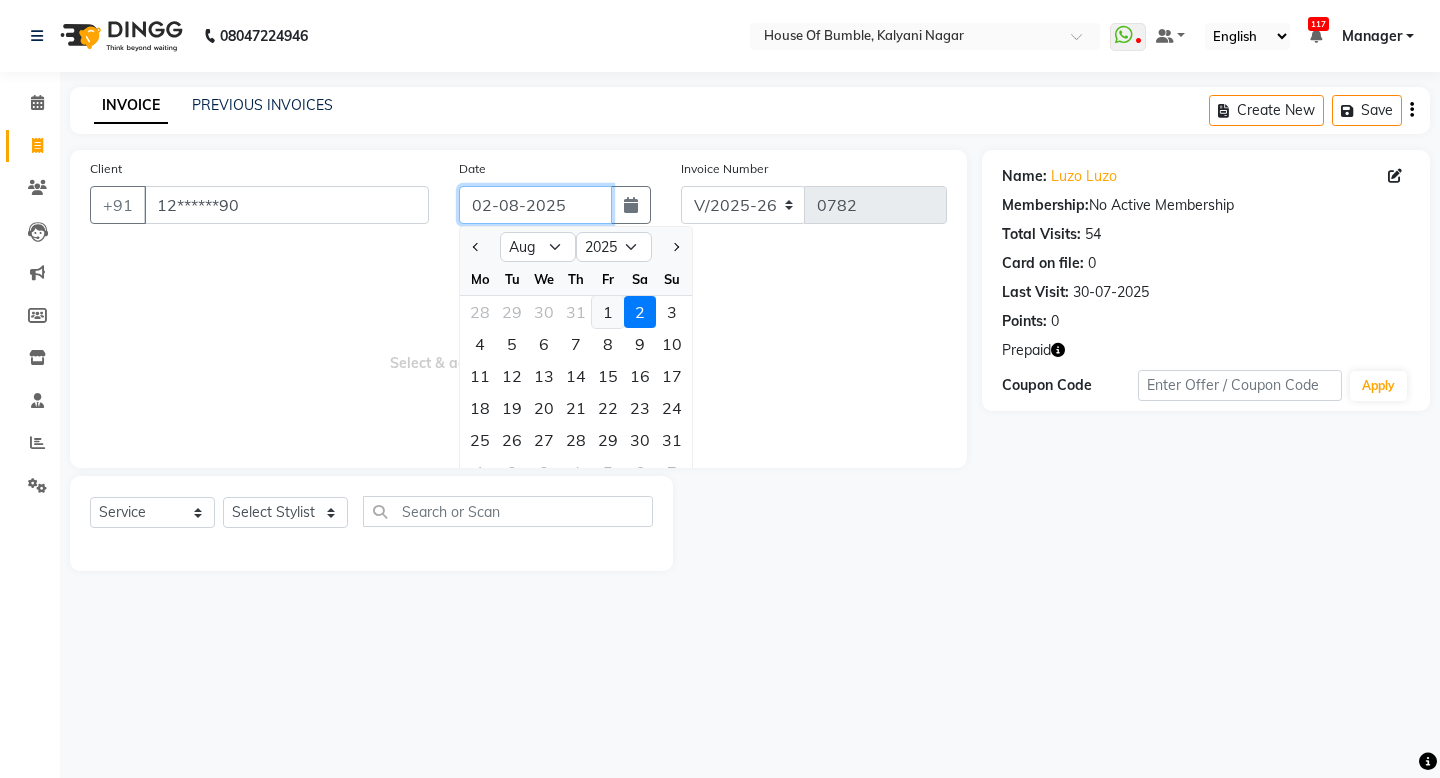 type on "01-08-2025" 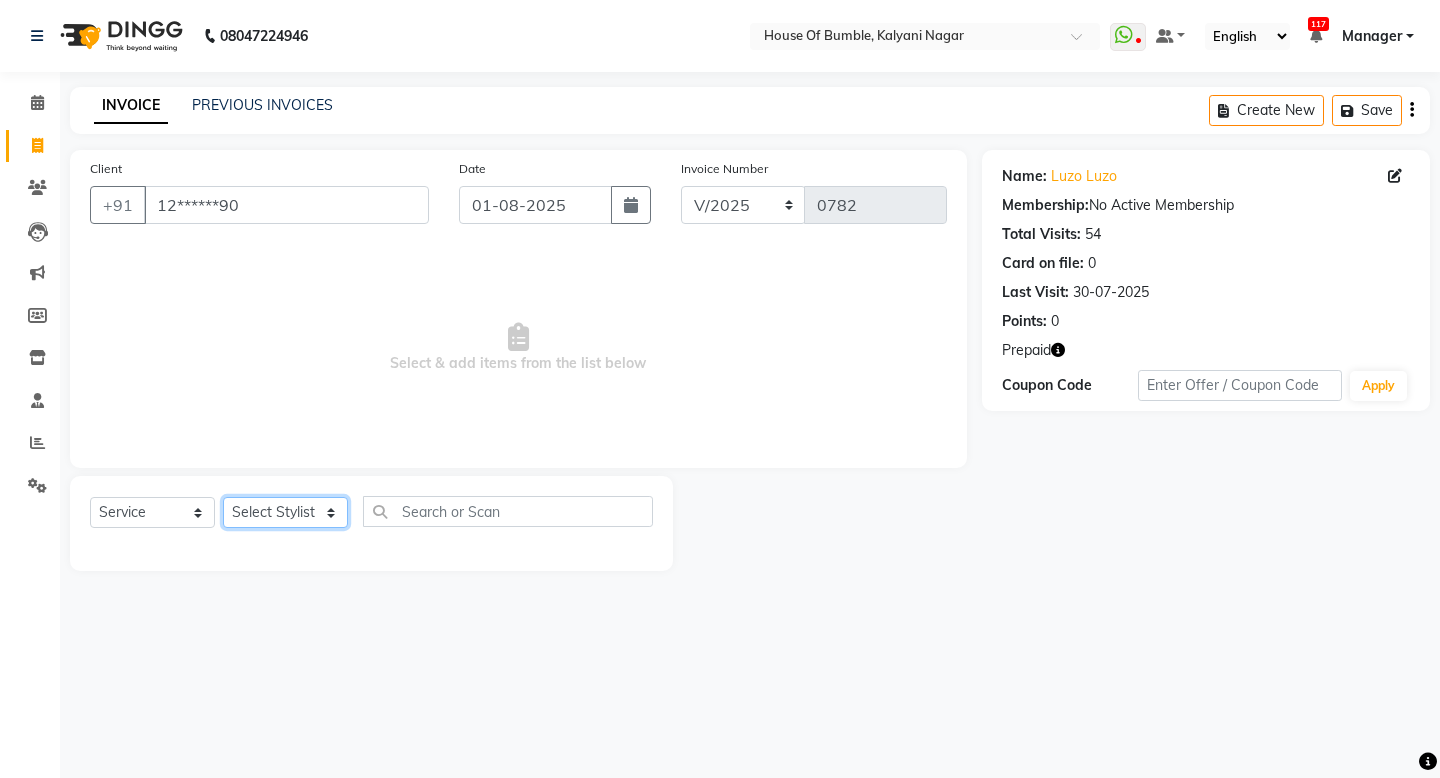 select on "9480" 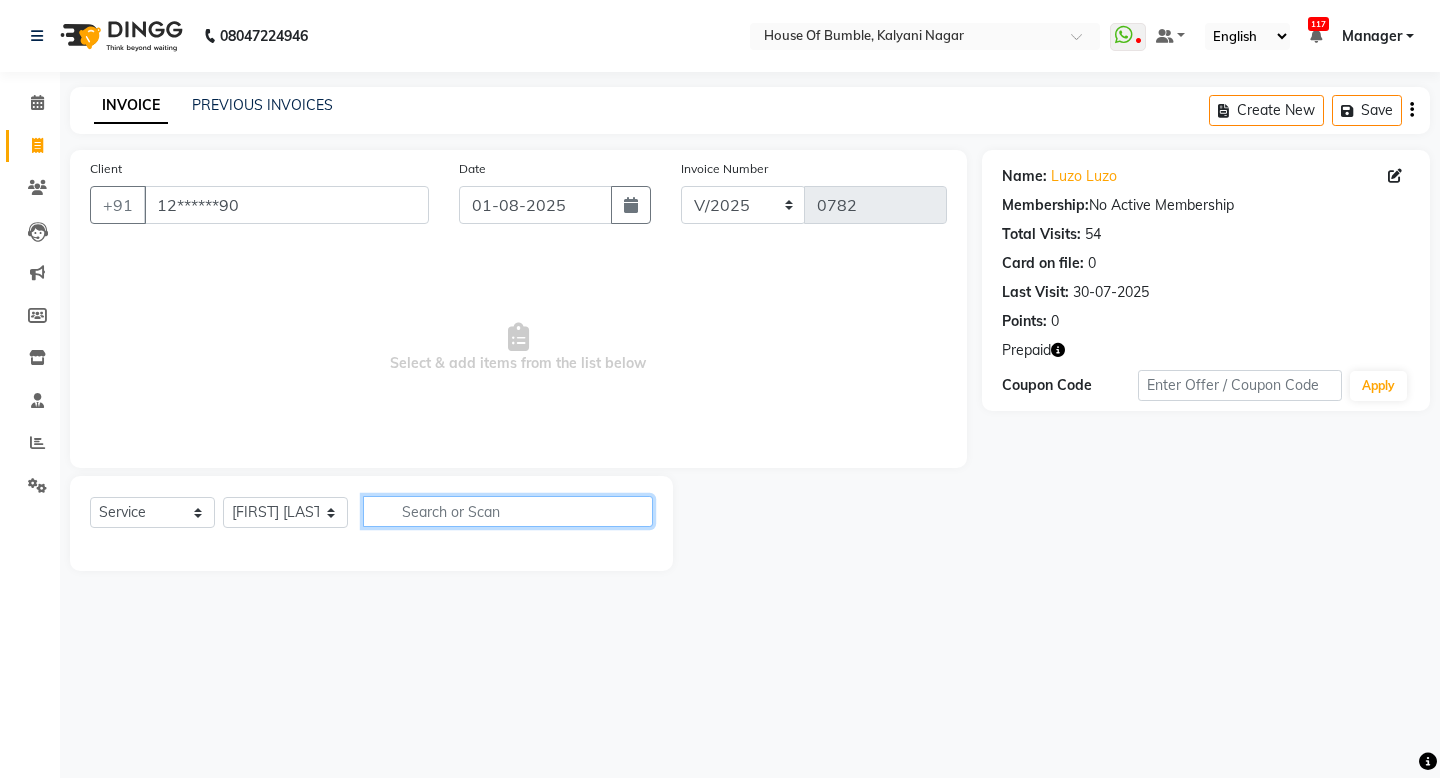 click 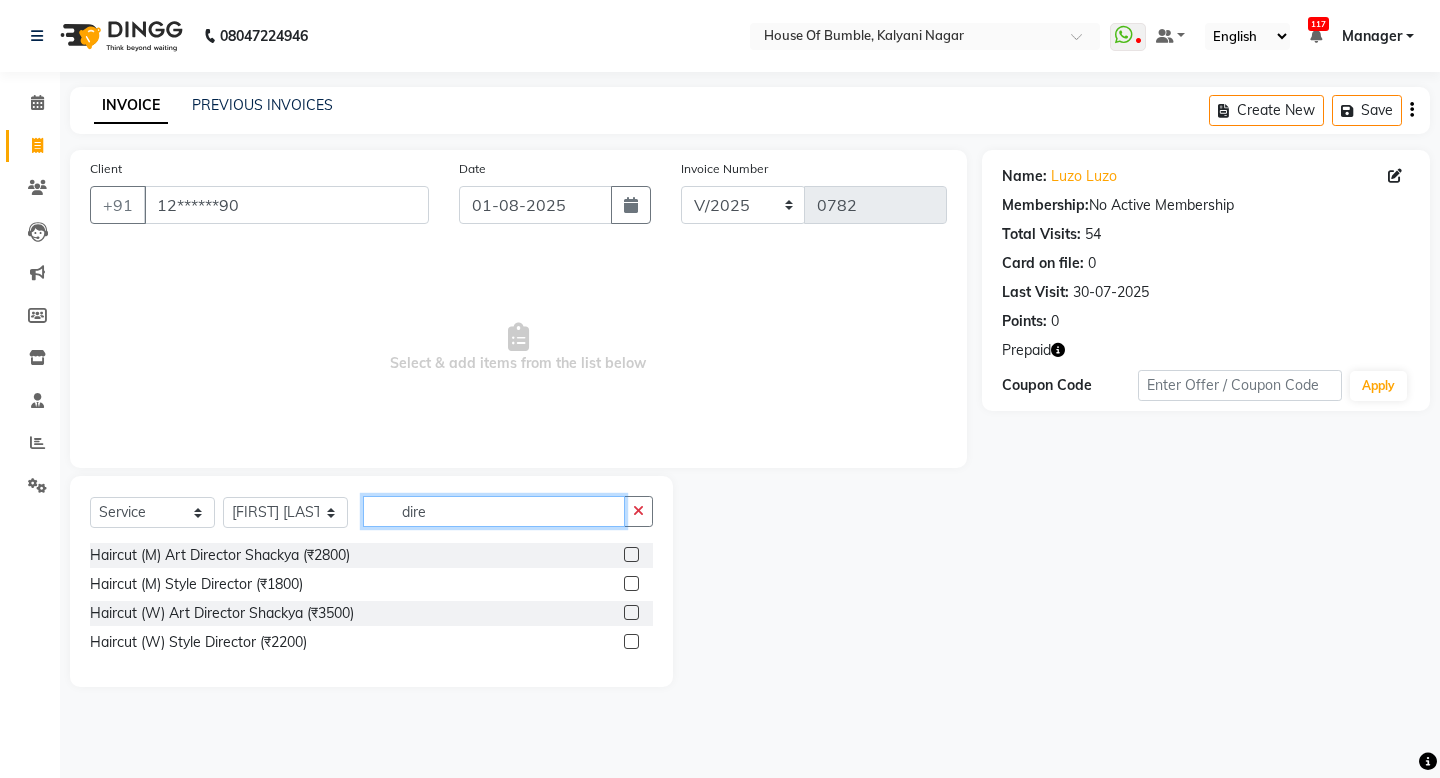 type on "dire" 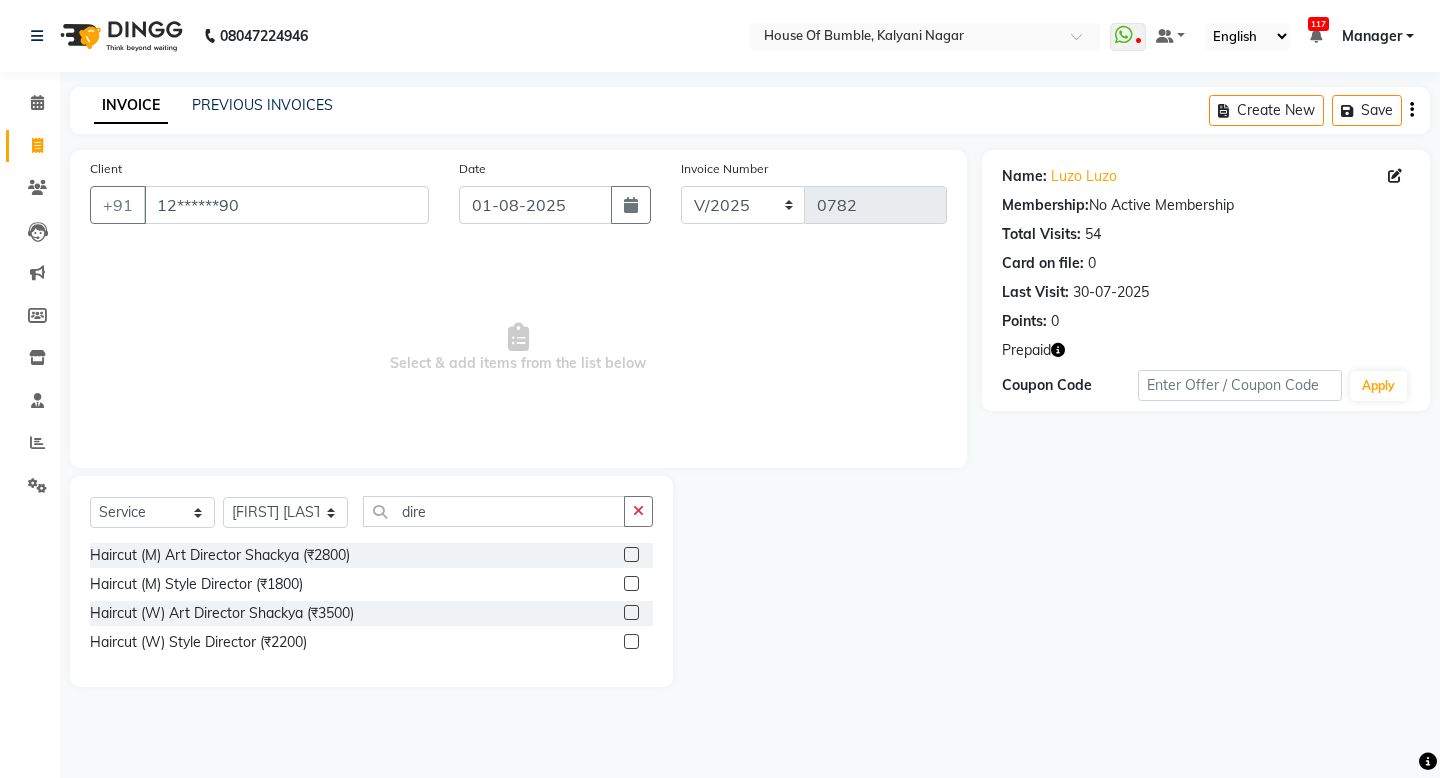 click 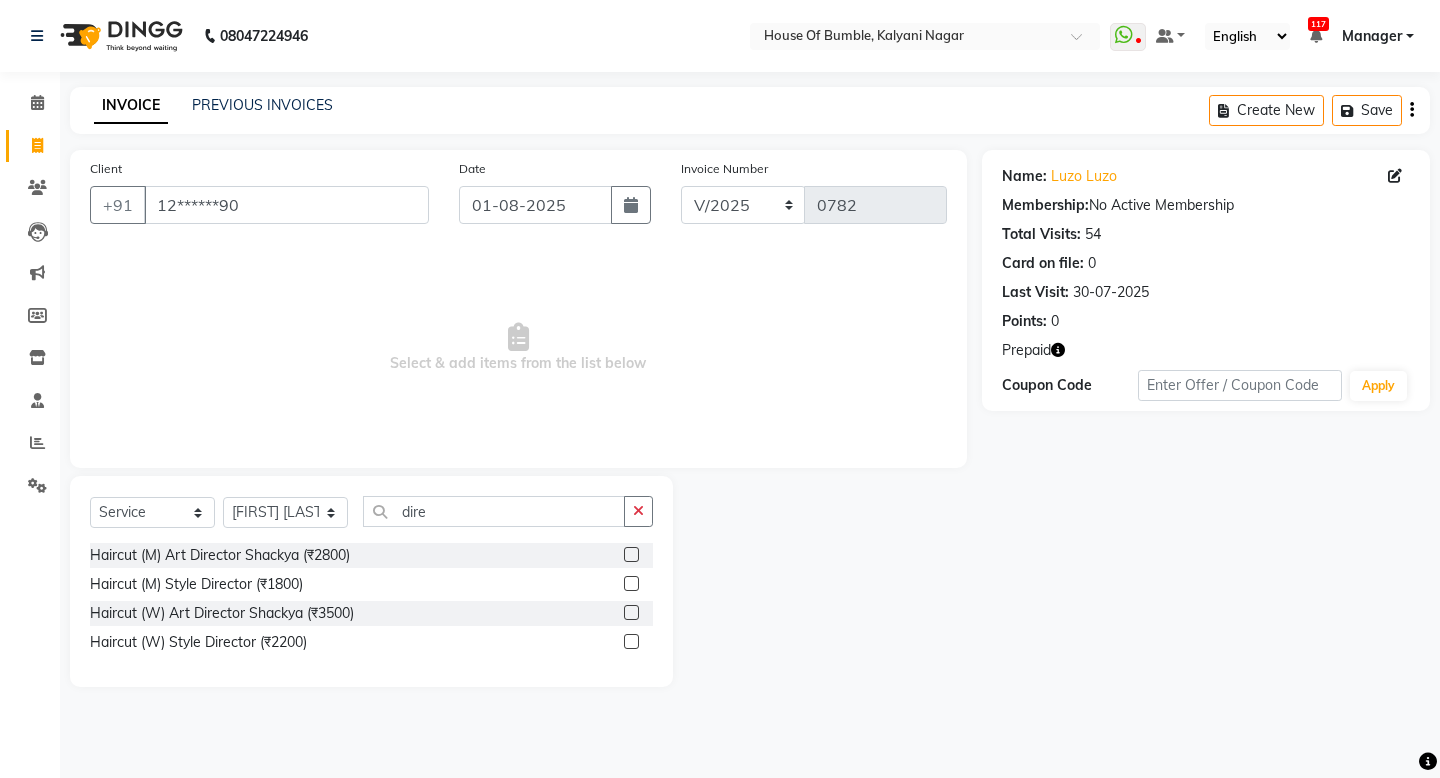 click 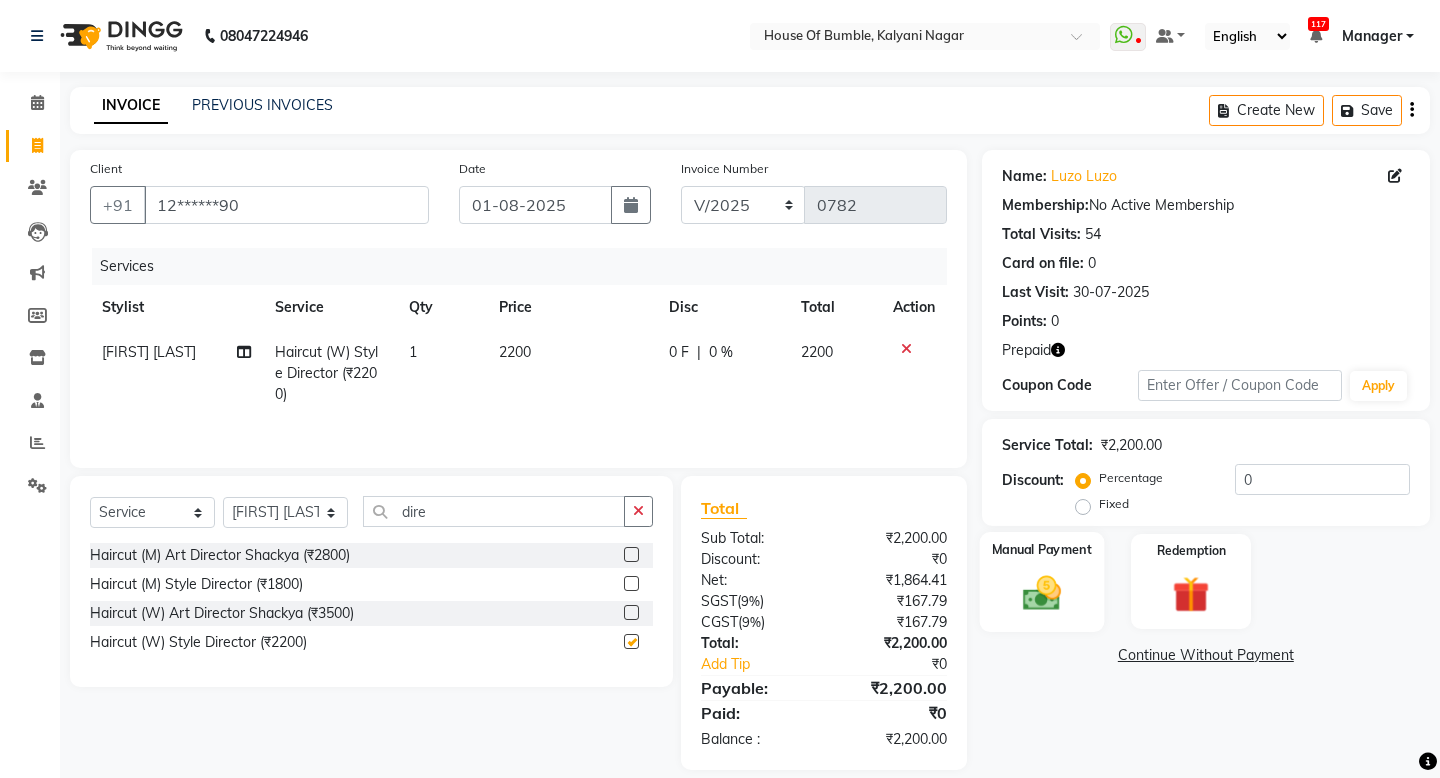 checkbox on "false" 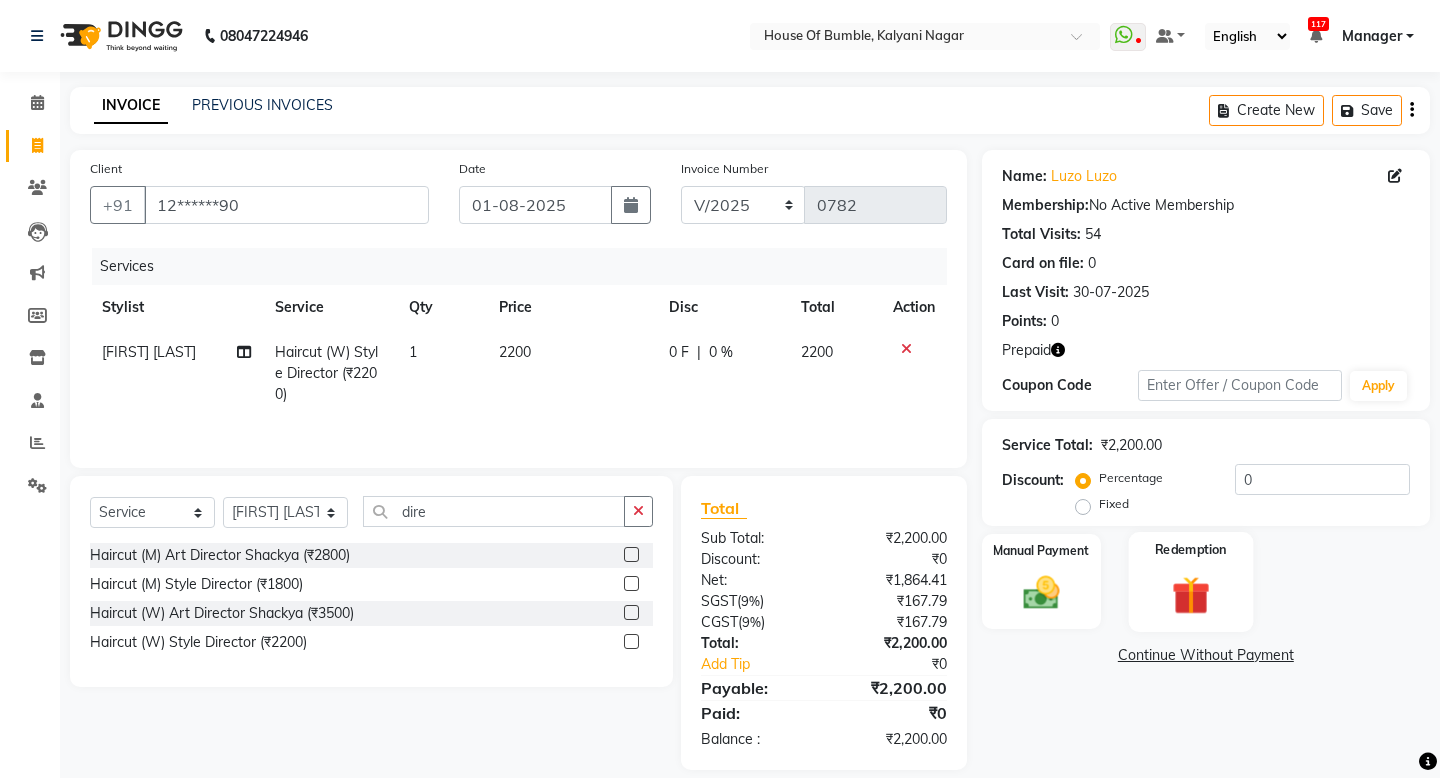 click 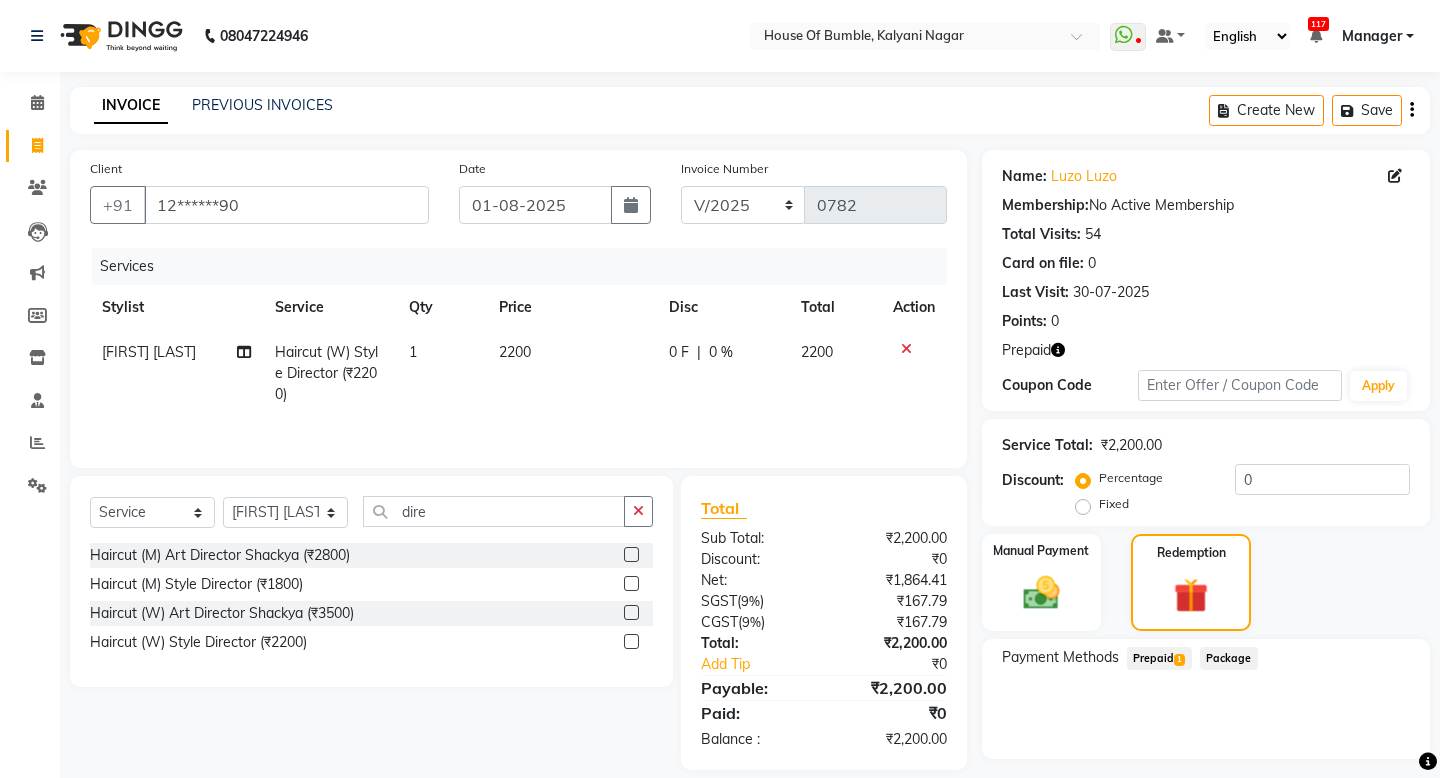 click on "Prepaid  1" 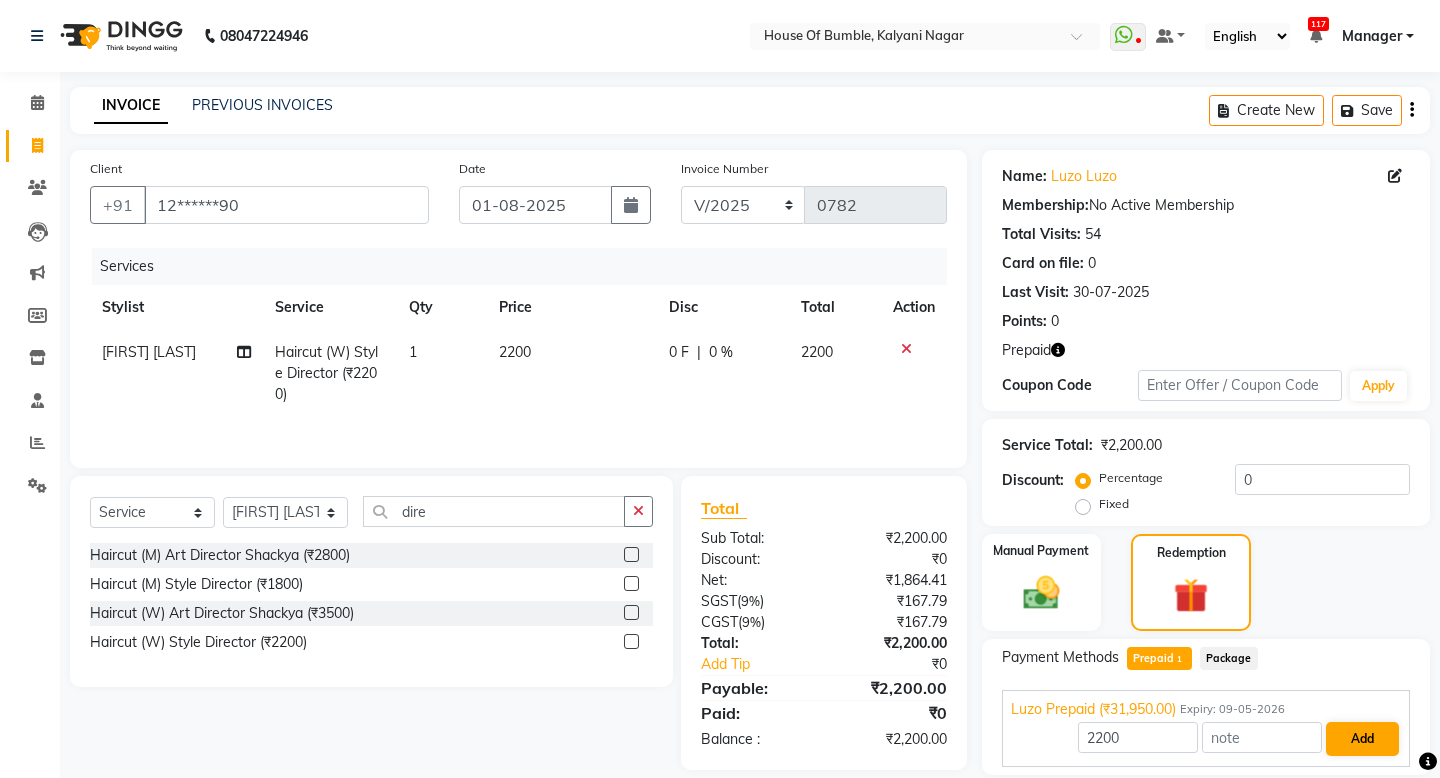 click on "Add" at bounding box center (1362, 739) 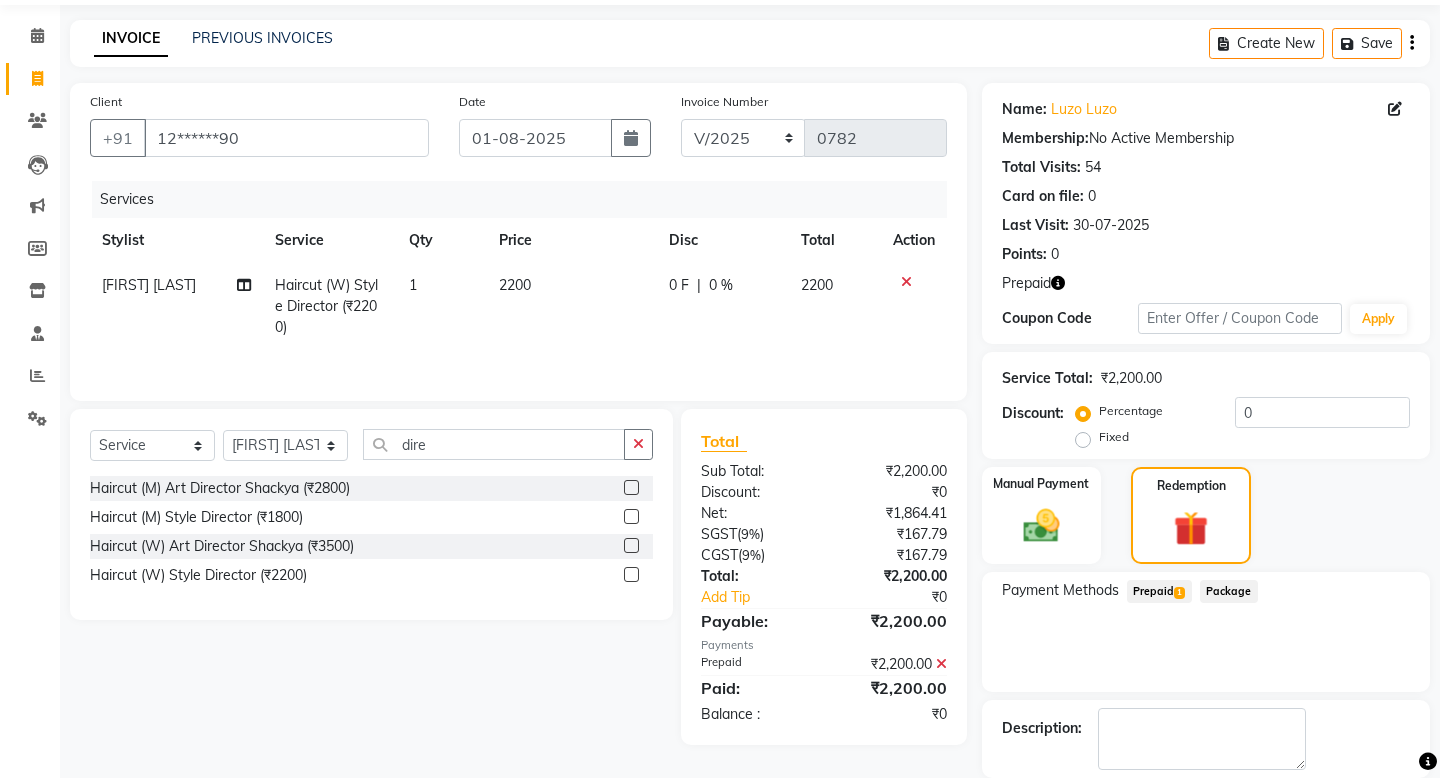 scroll, scrollTop: 164, scrollLeft: 0, axis: vertical 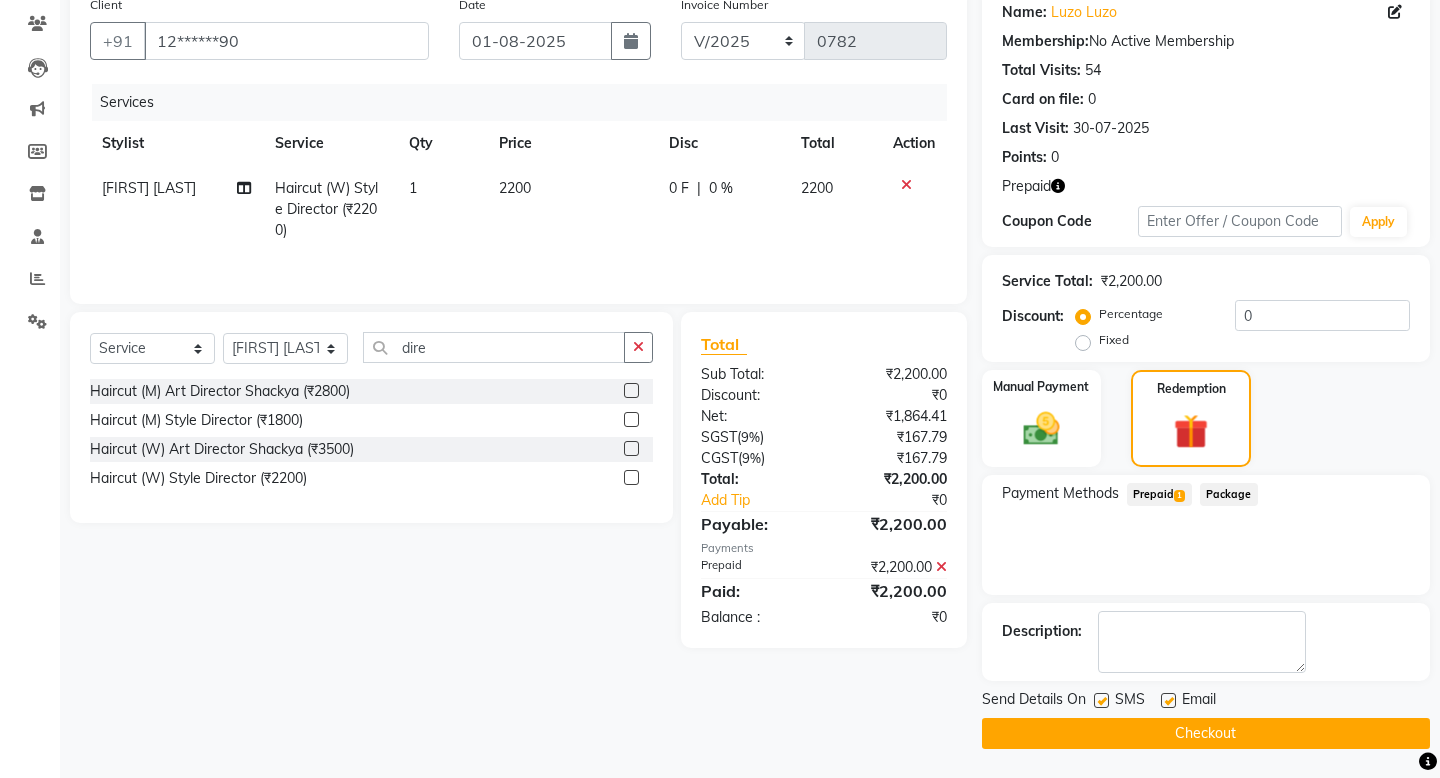 click on "Checkout" 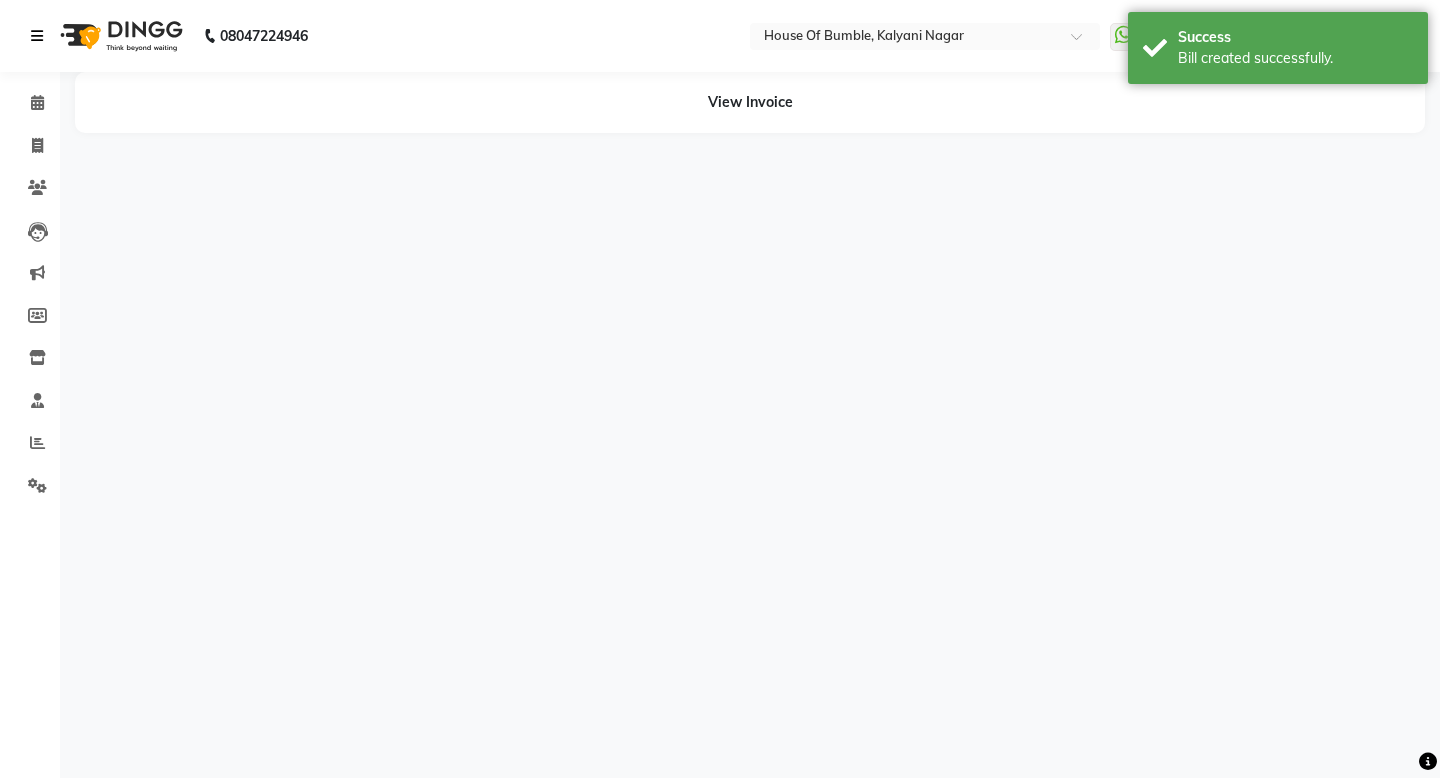 scroll, scrollTop: 0, scrollLeft: 0, axis: both 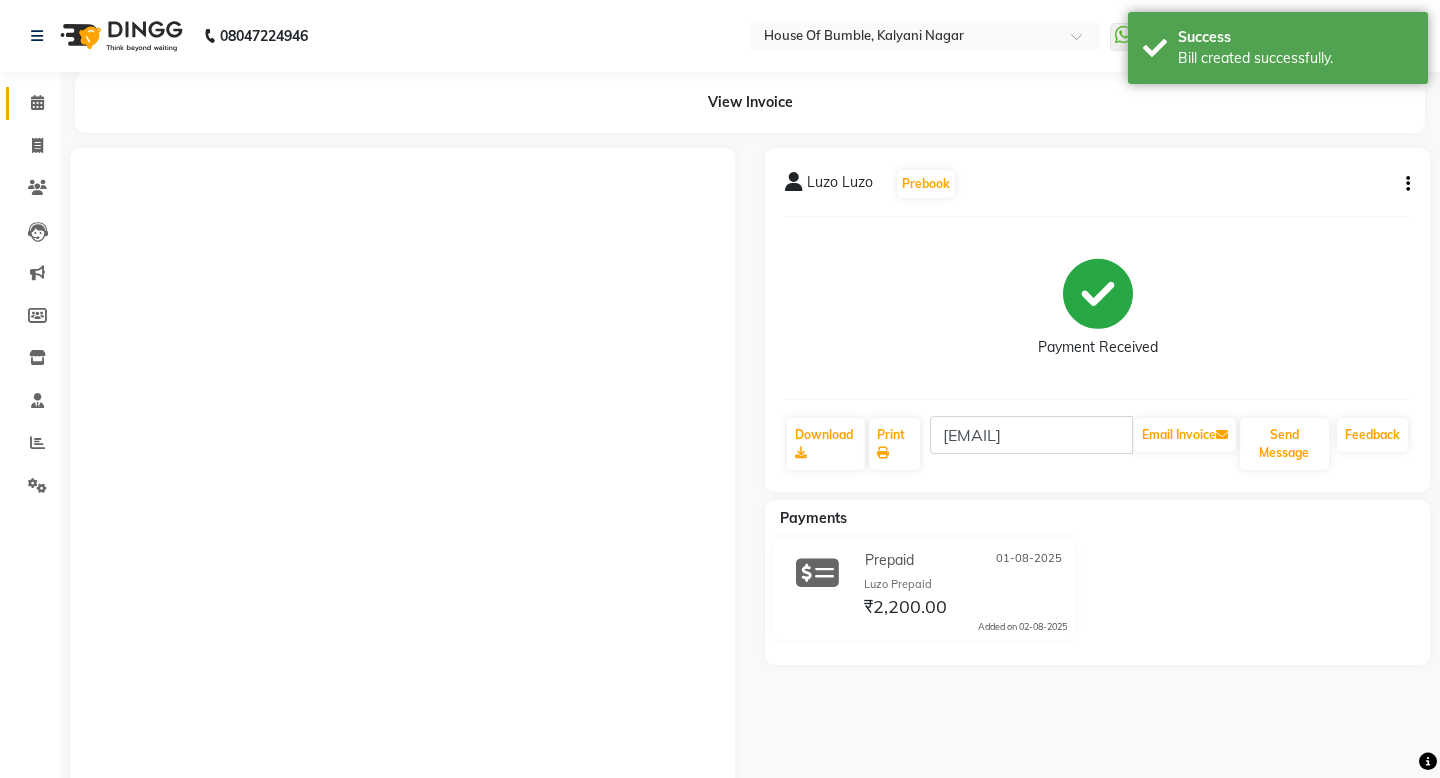 click 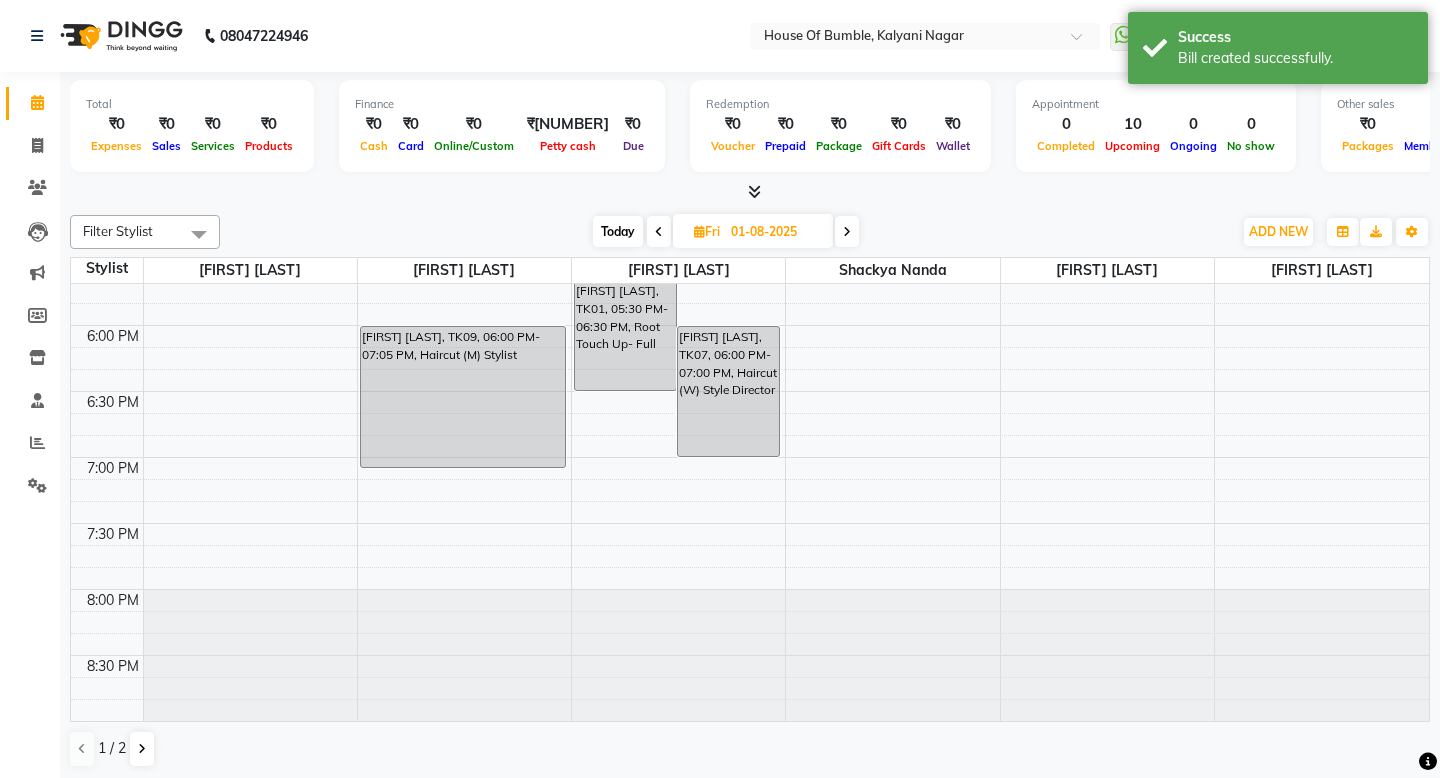 scroll, scrollTop: 1146, scrollLeft: 0, axis: vertical 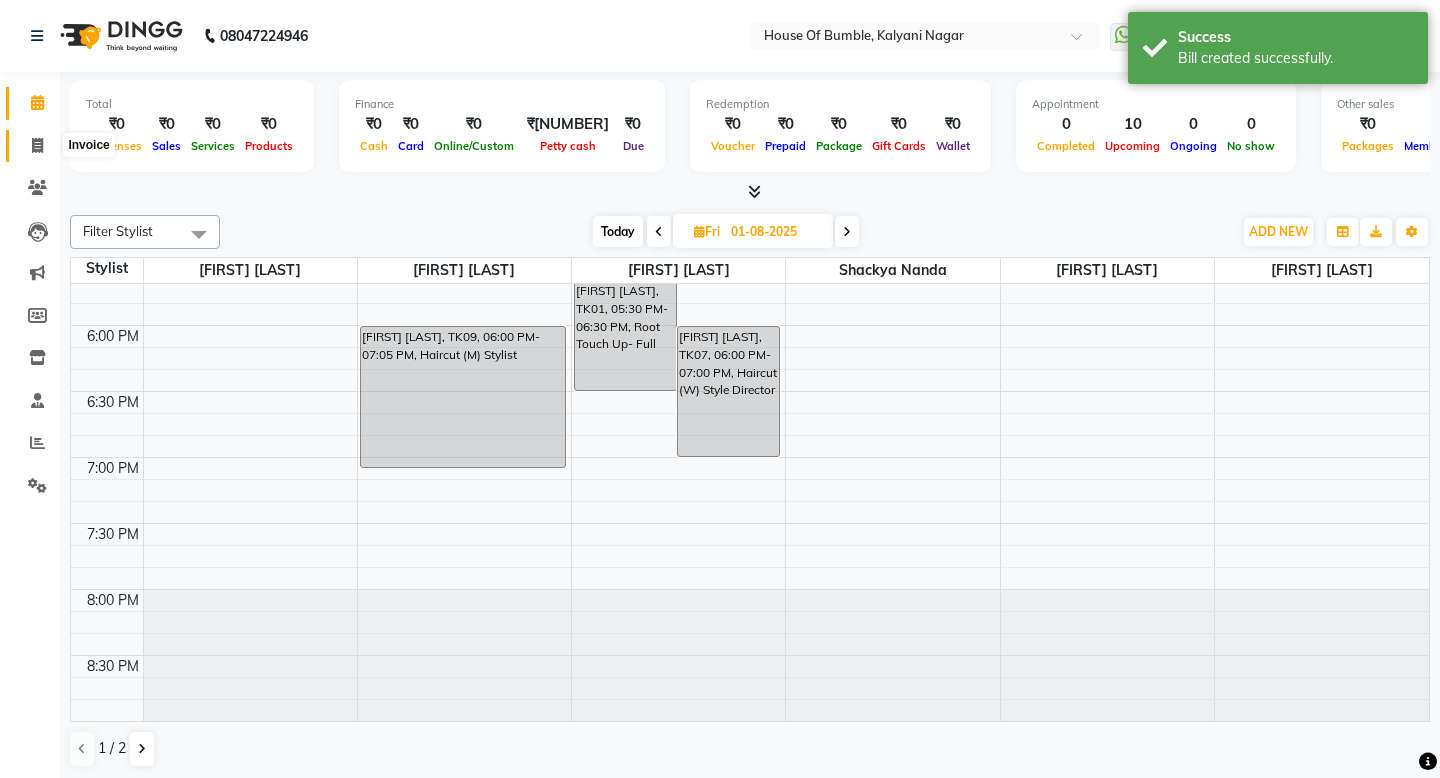 click 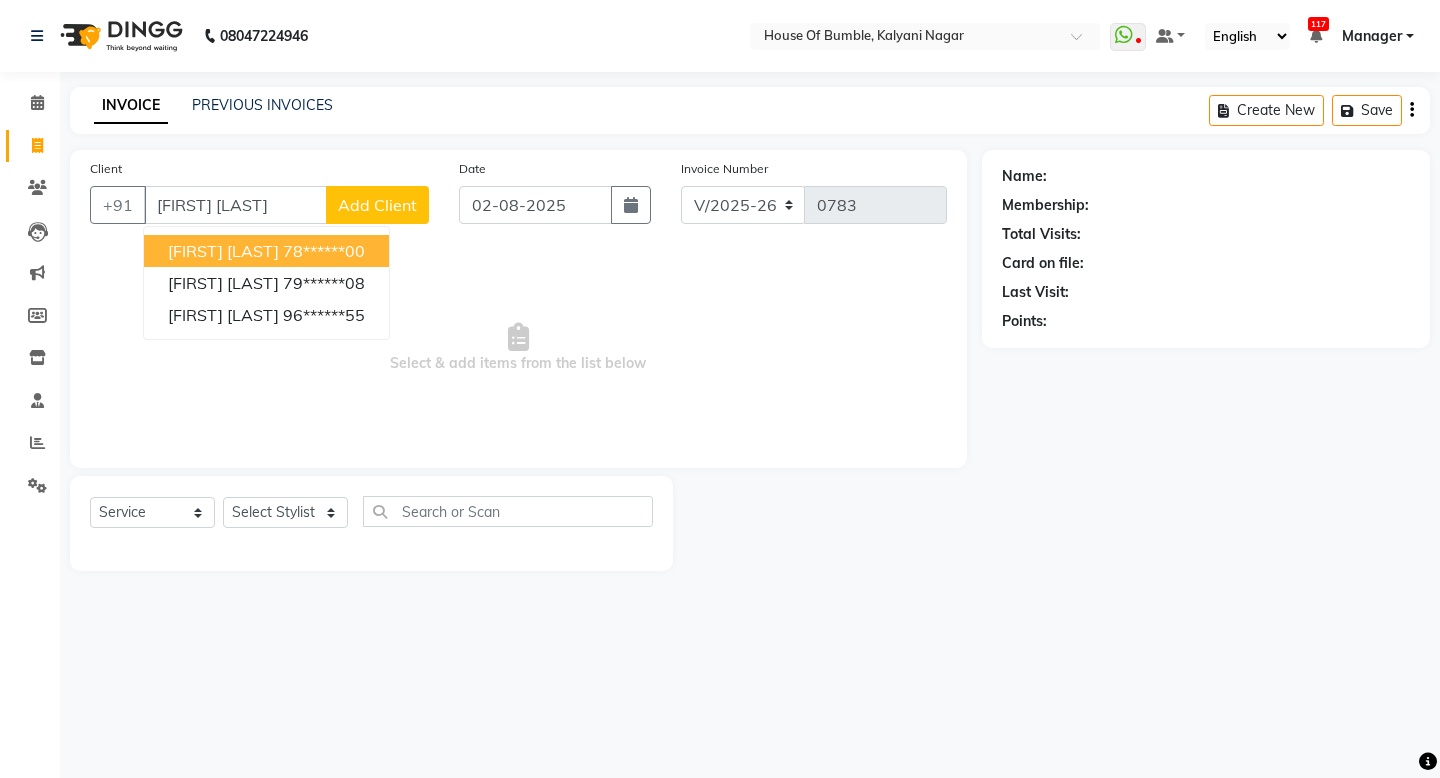 click on "[FIRST] [LAST]" at bounding box center [223, 251] 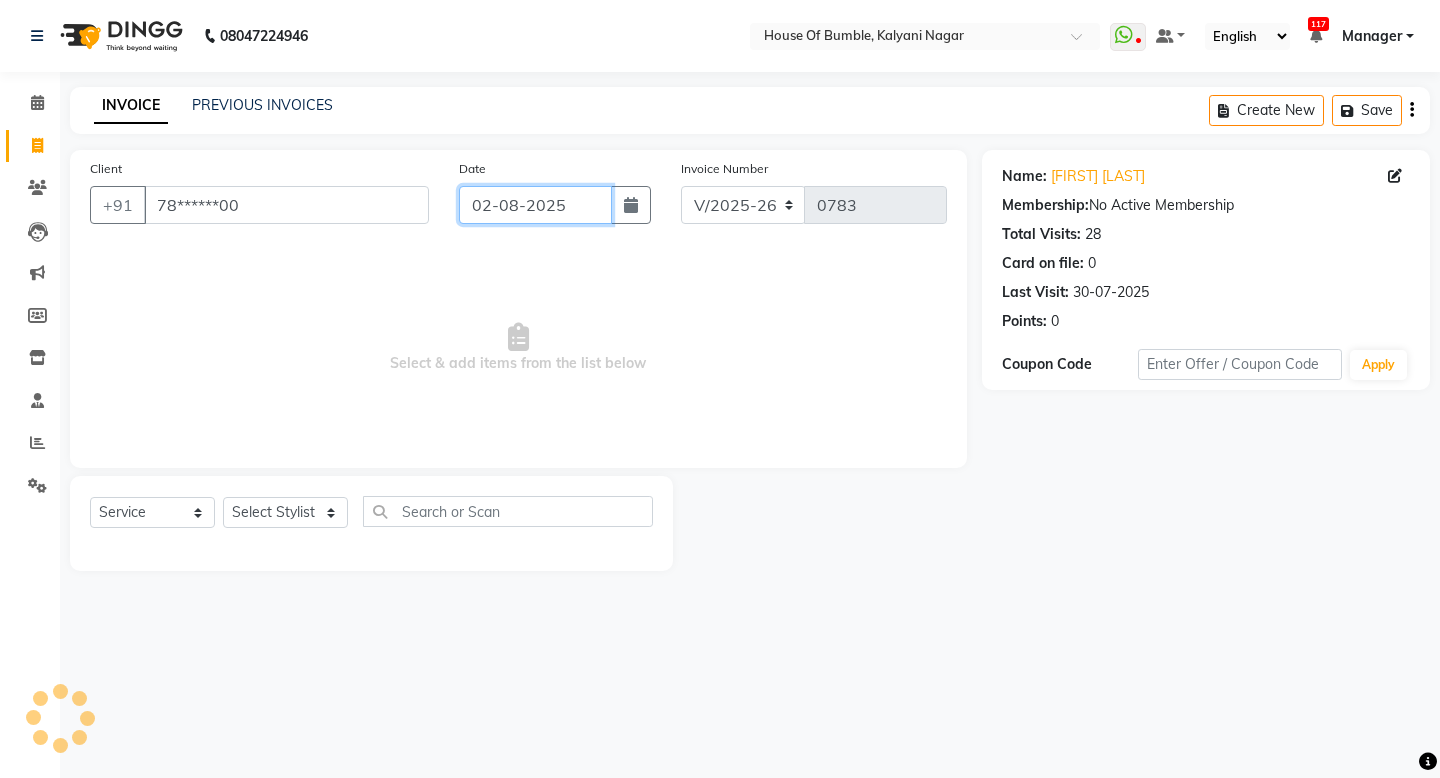 click on "02-08-2025" 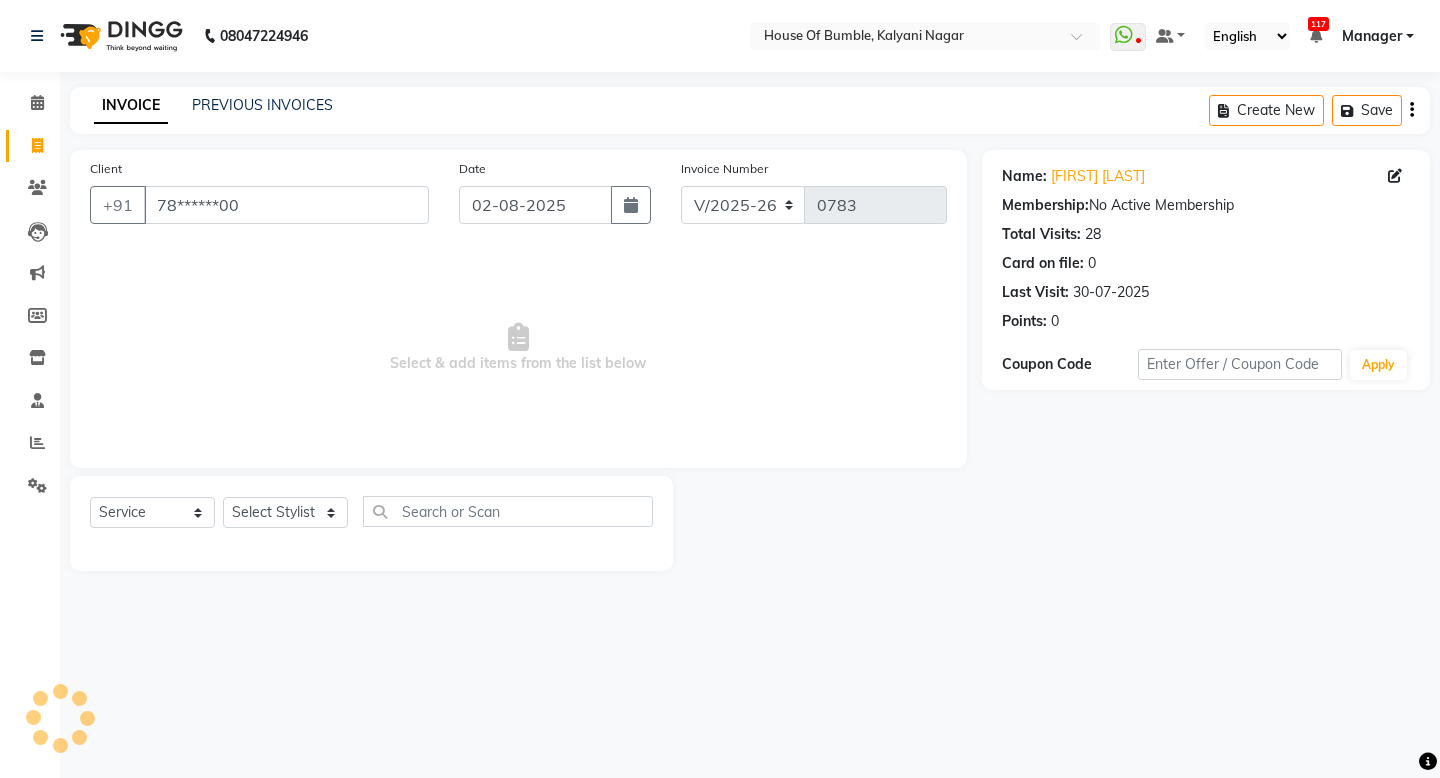 select on "8" 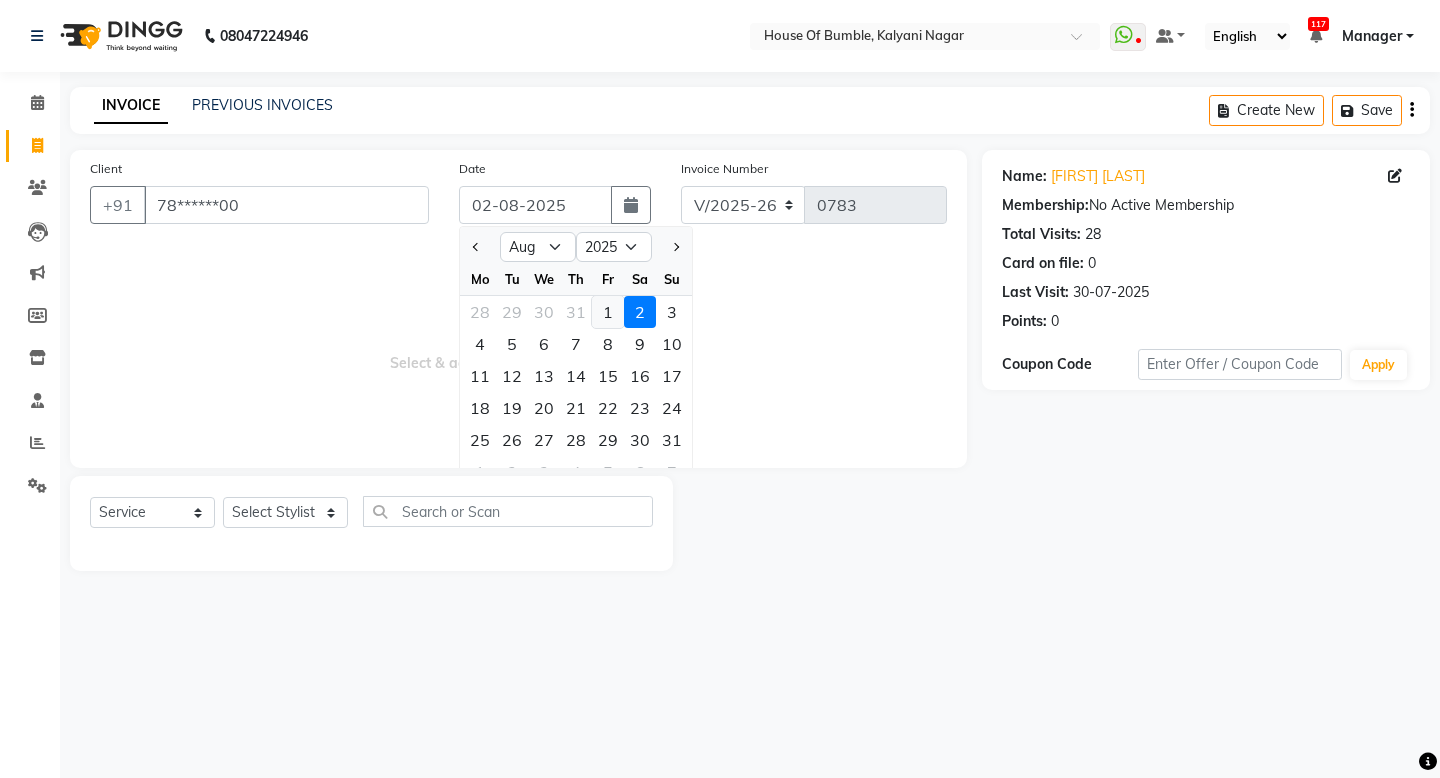 click on "1" 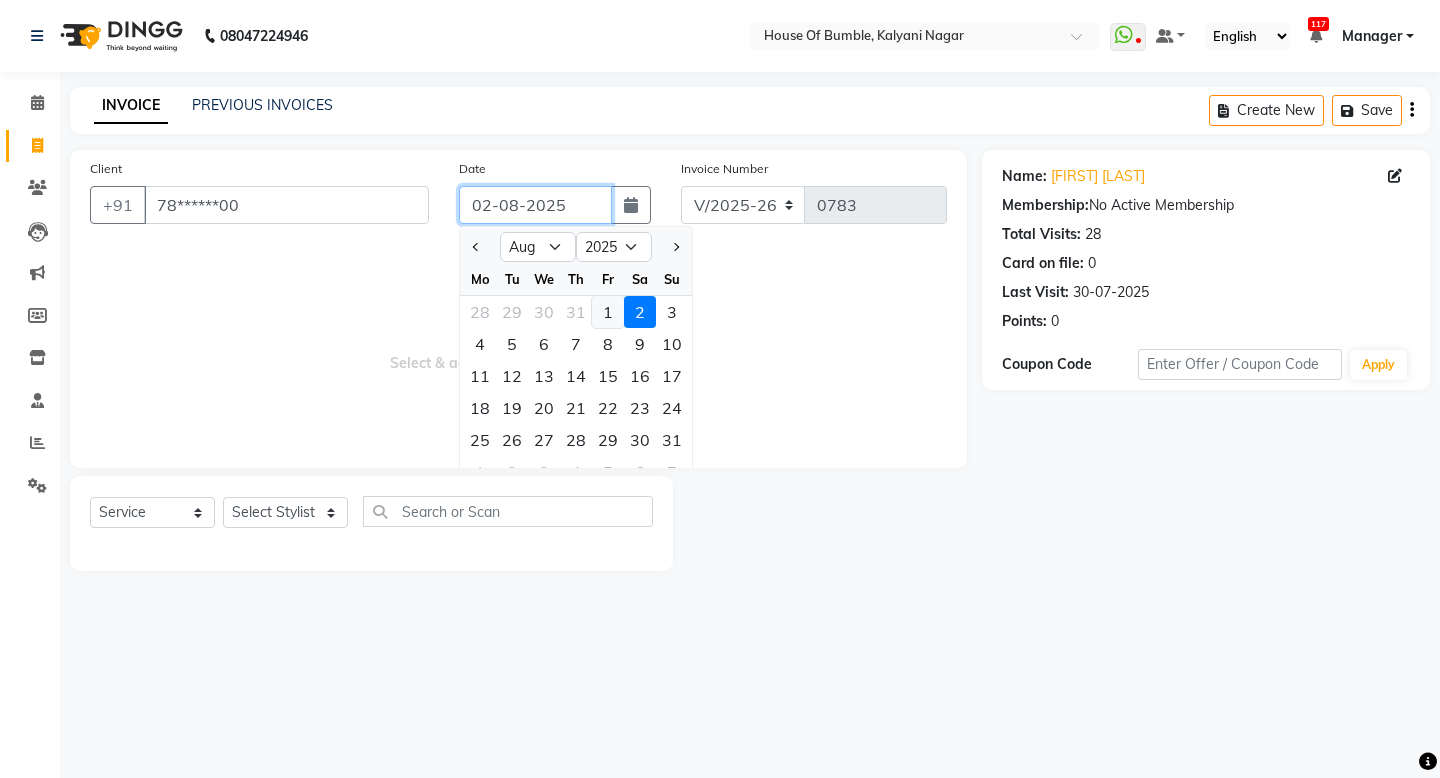 type on "01-08-2025" 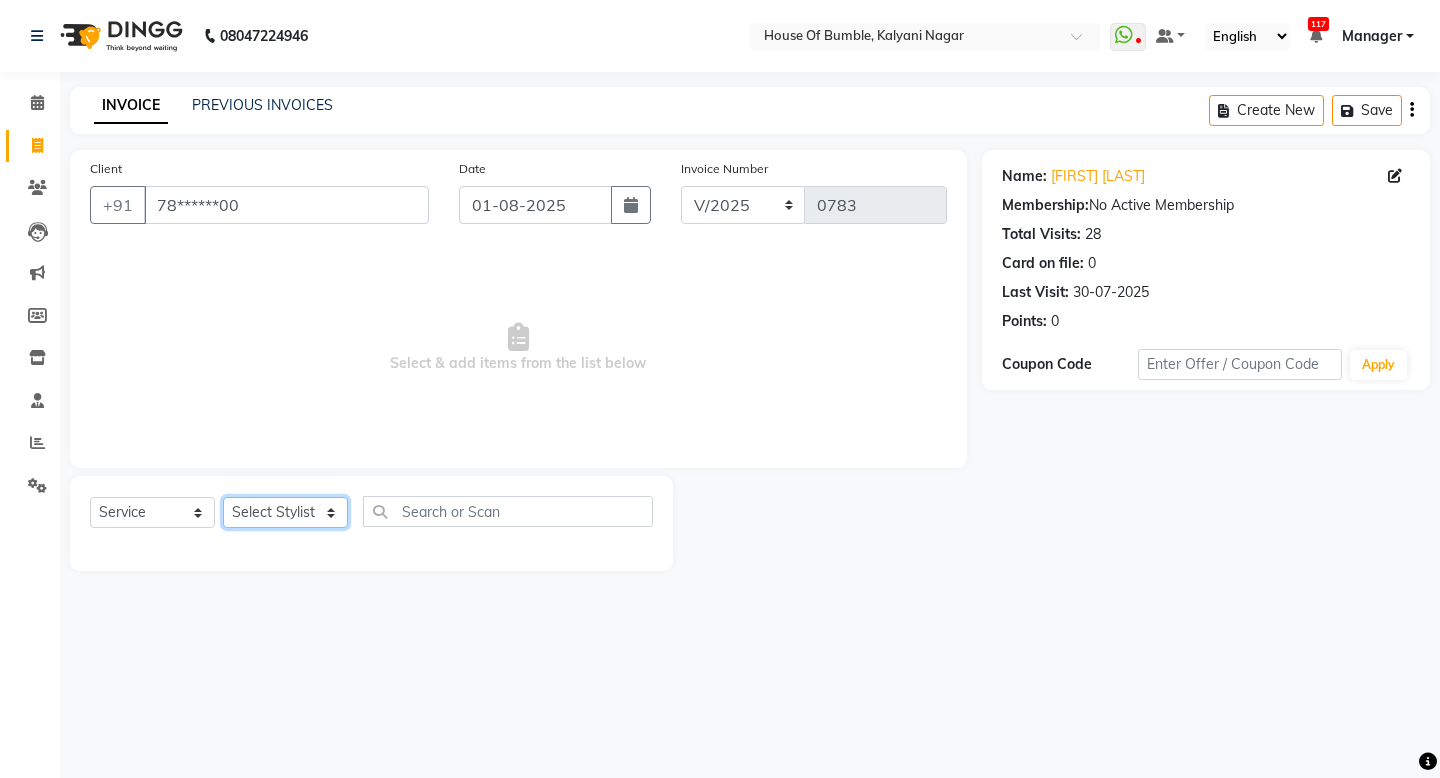 select on "9480" 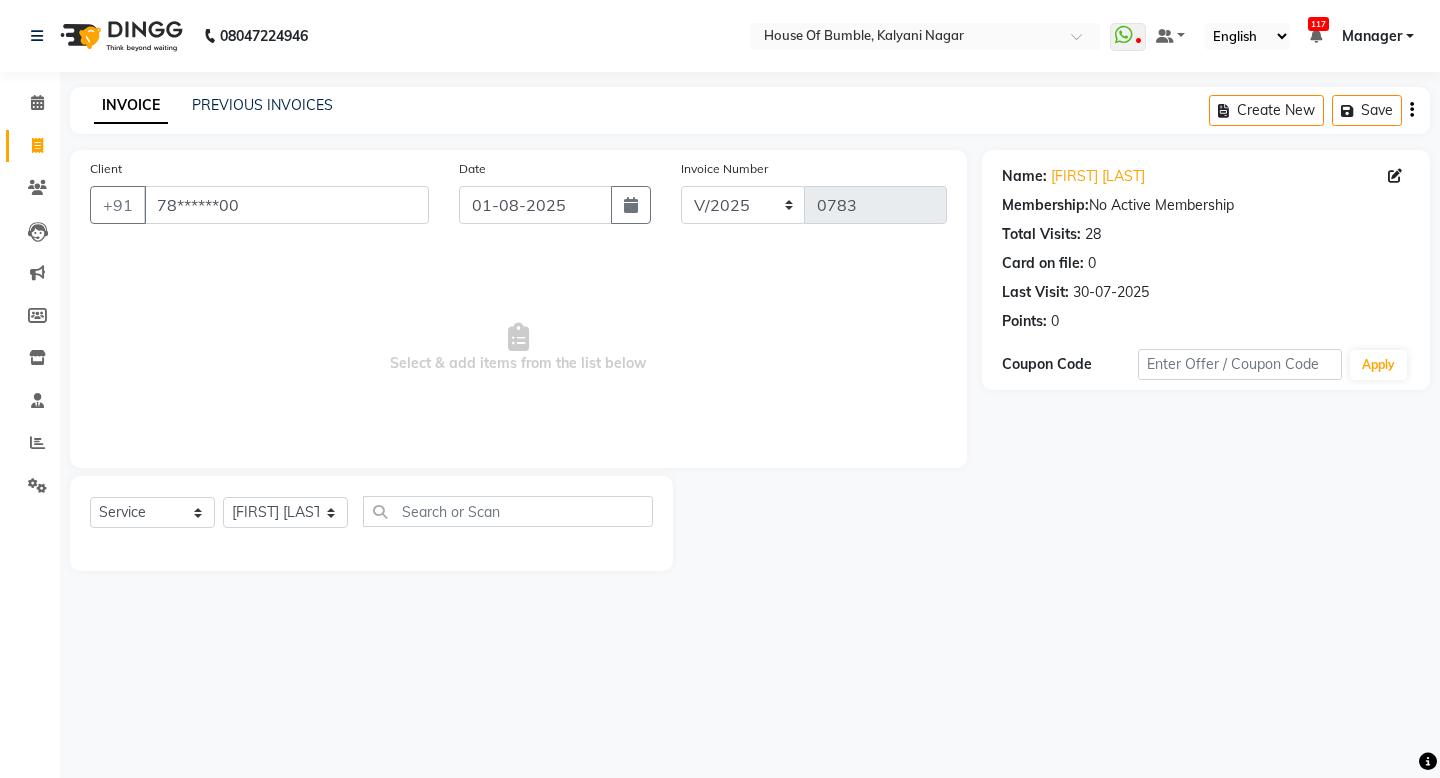 click on "Select  Service  Product  Membership  Package Voucher Prepaid Gift Card  Select Stylist - [FIRST] [LAST] [FIRST] [LAST]  Manager [FIRST] [LAST] [FIRST] [LAST] [FIRST] [LAST] [FIRST] [LAST]" 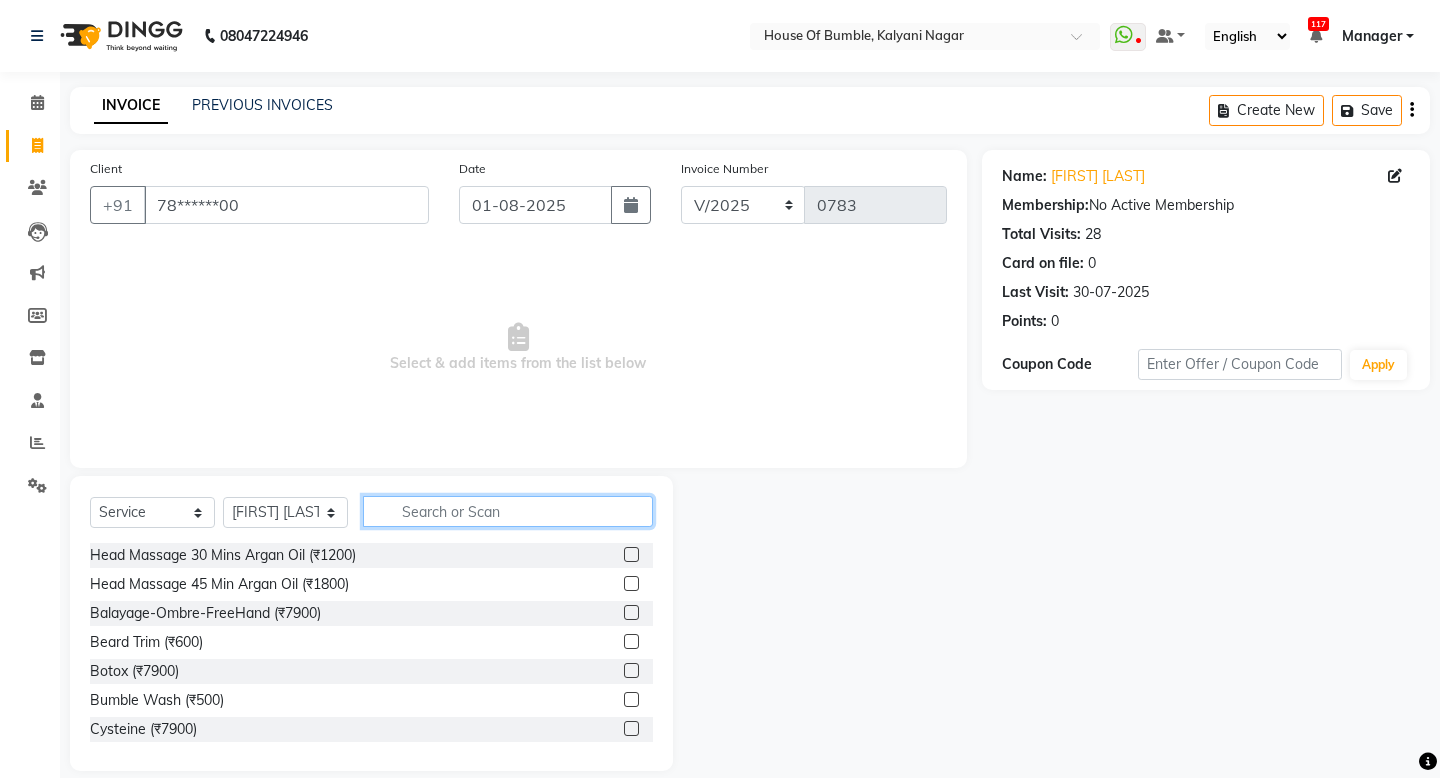 click 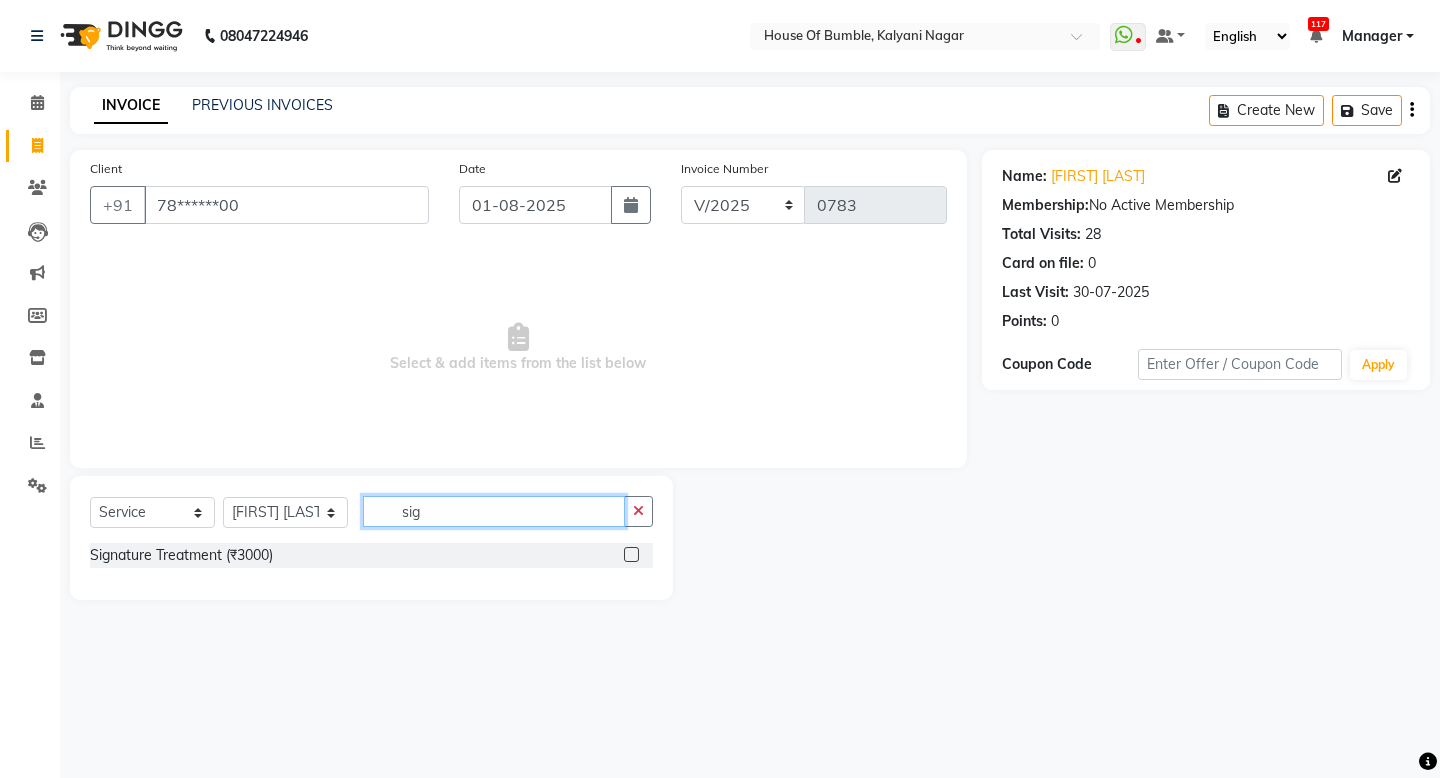 type on "sig" 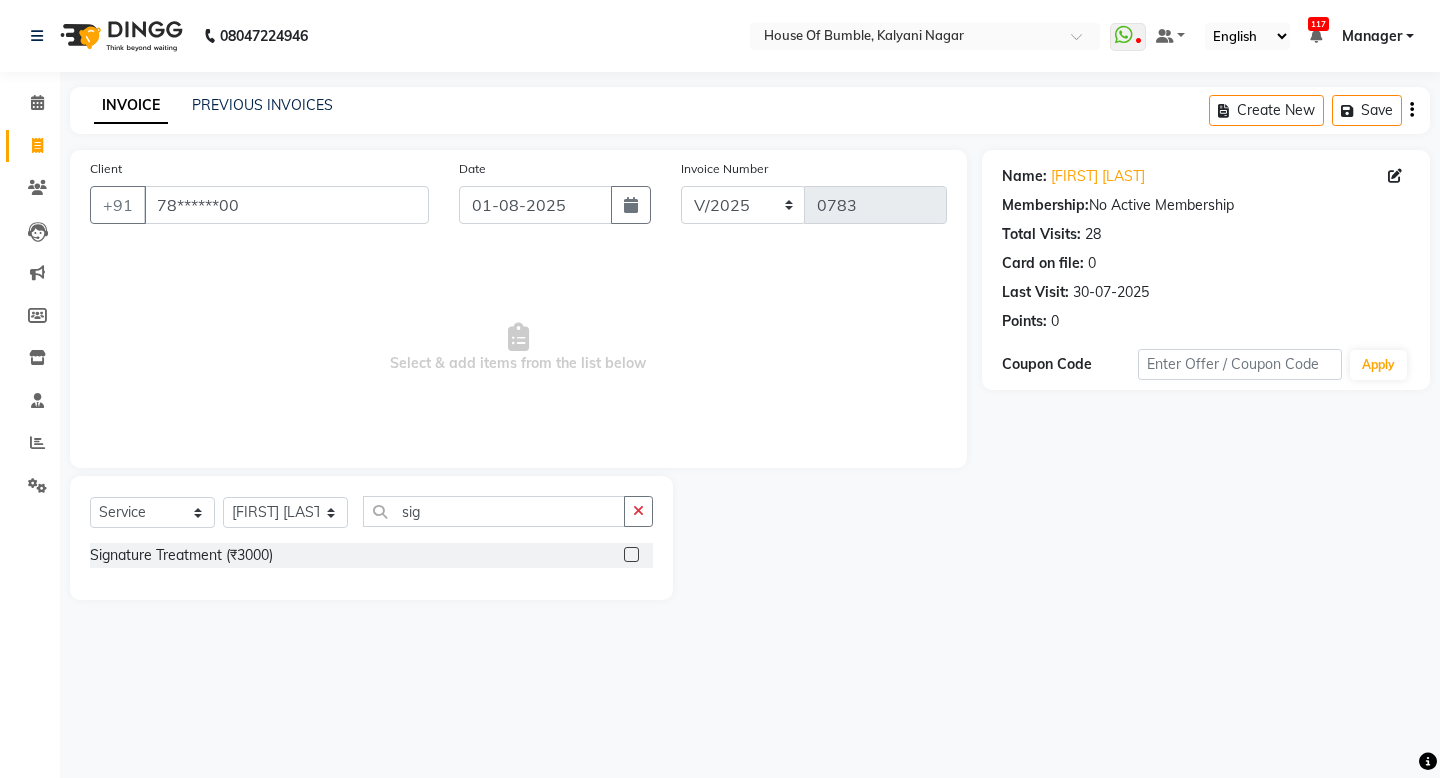 click 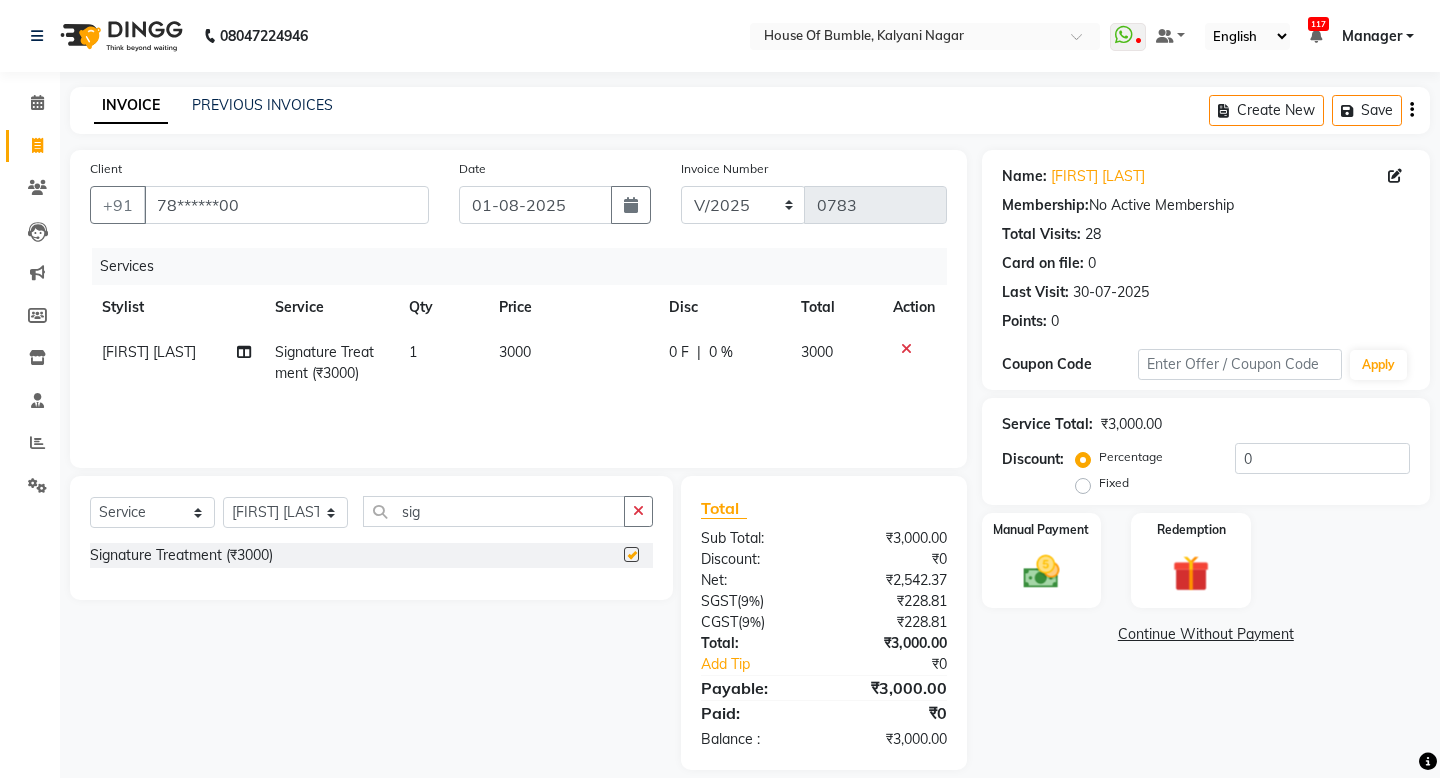 checkbox on "false" 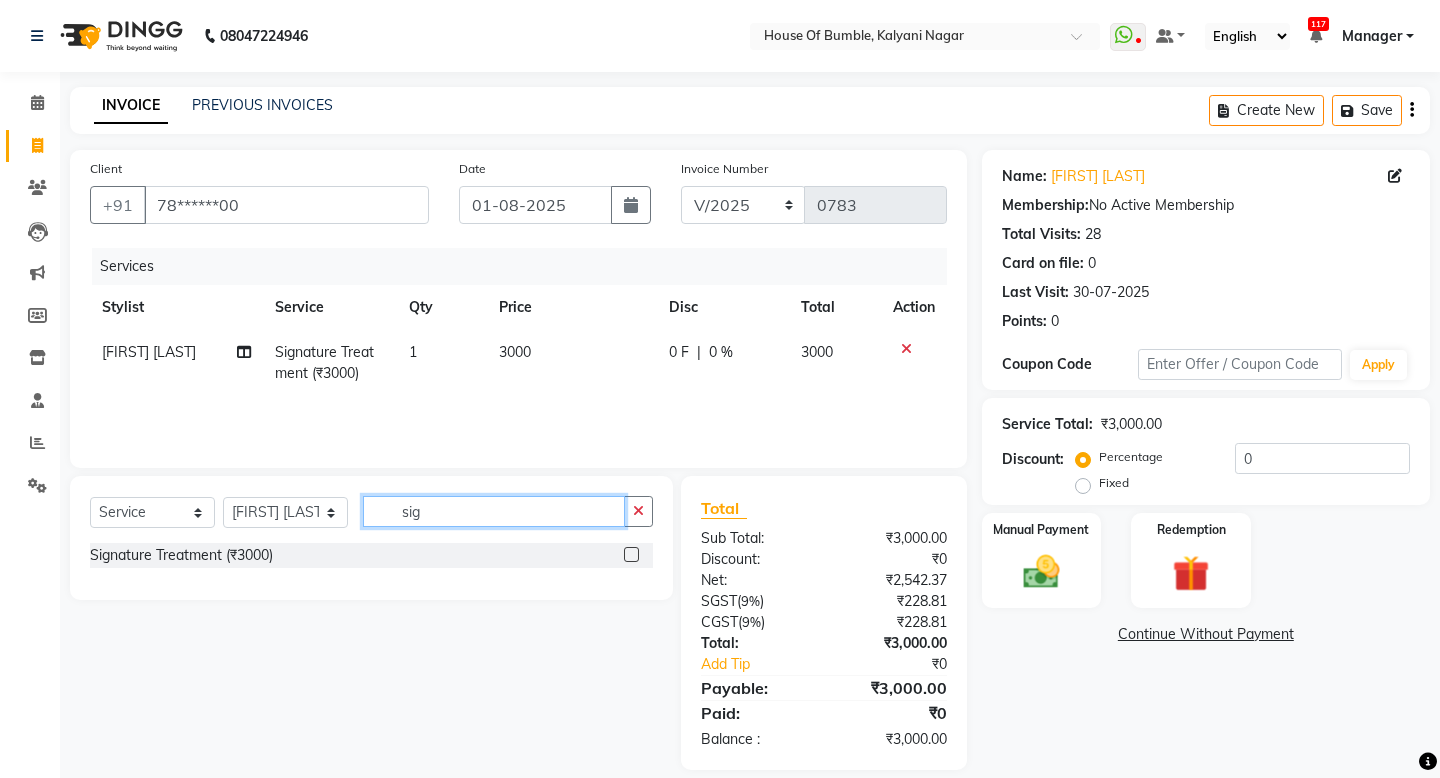 click on "sig" 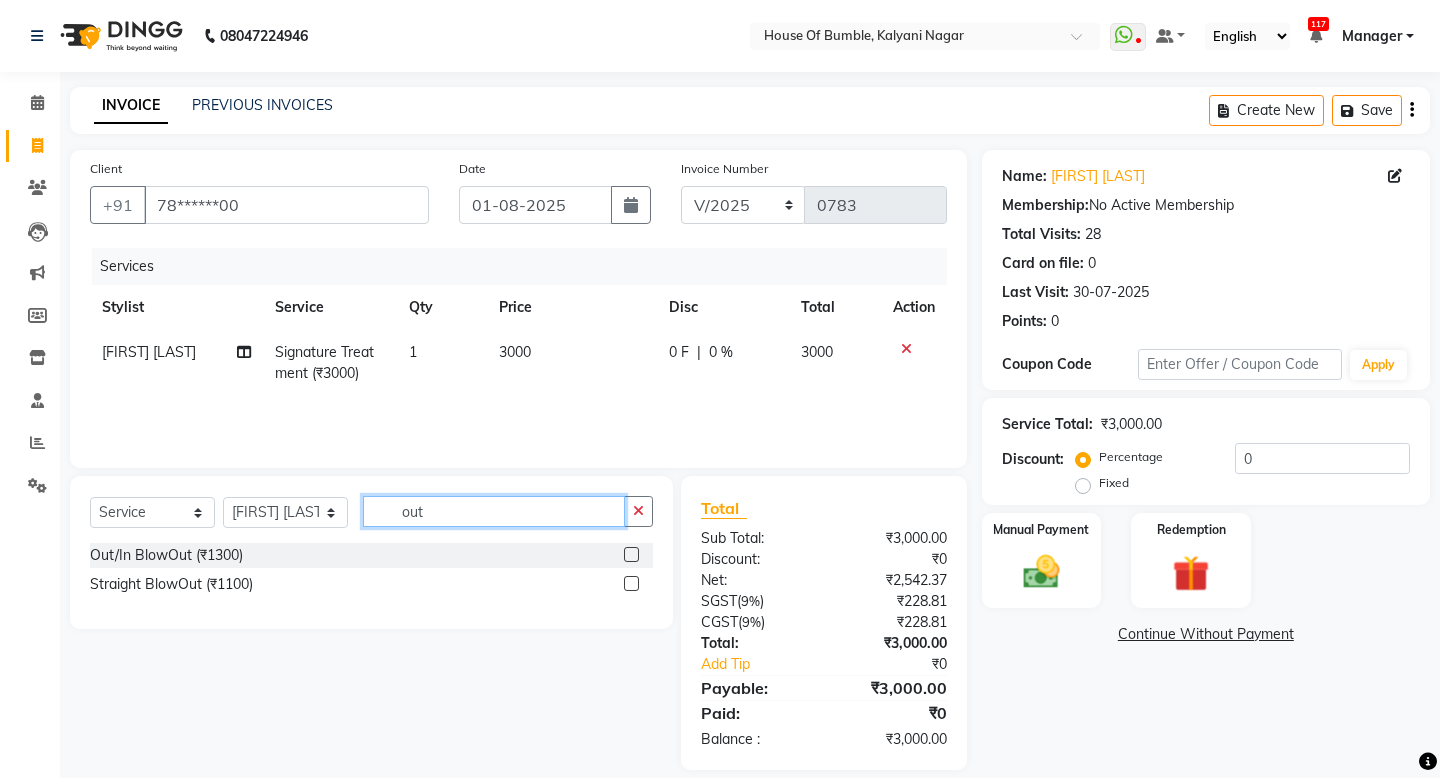 type on "out" 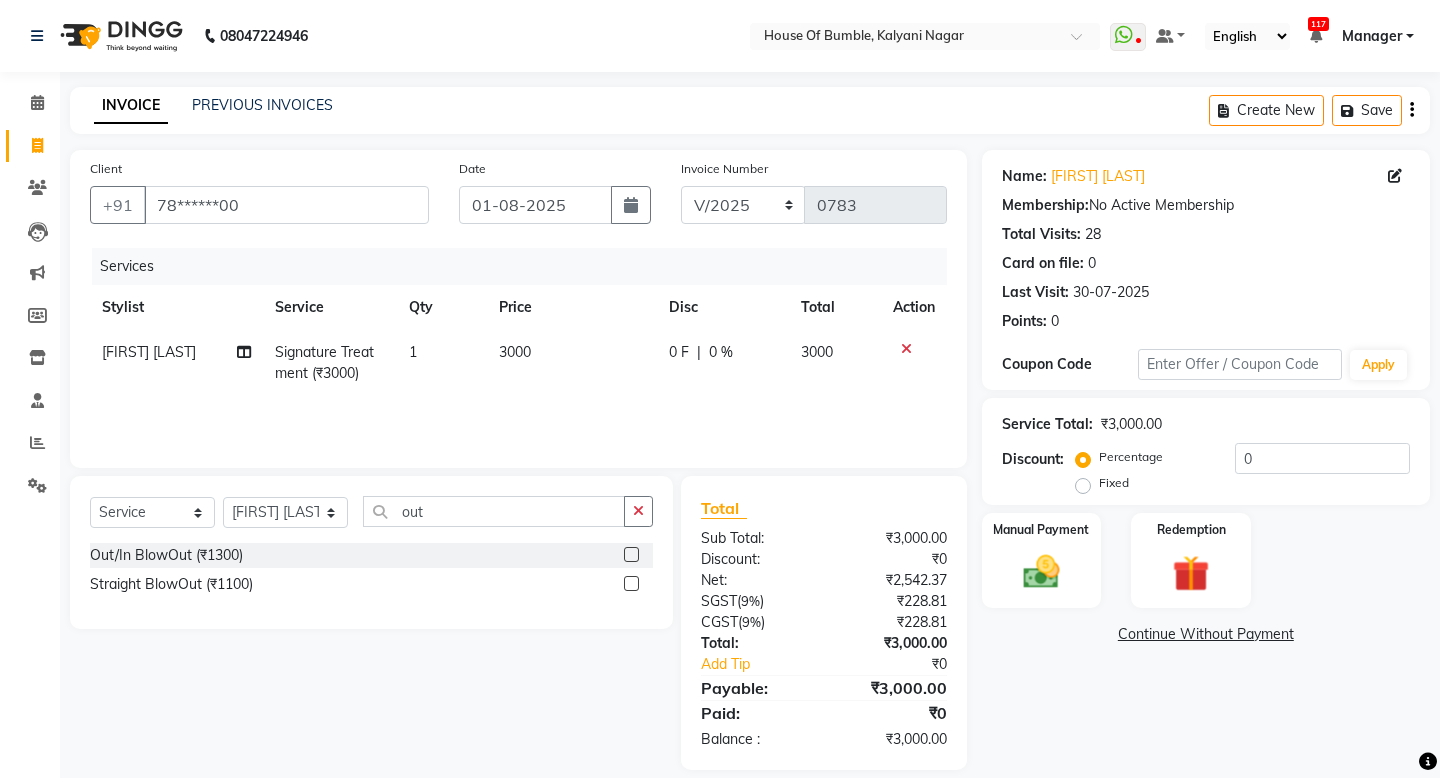 click 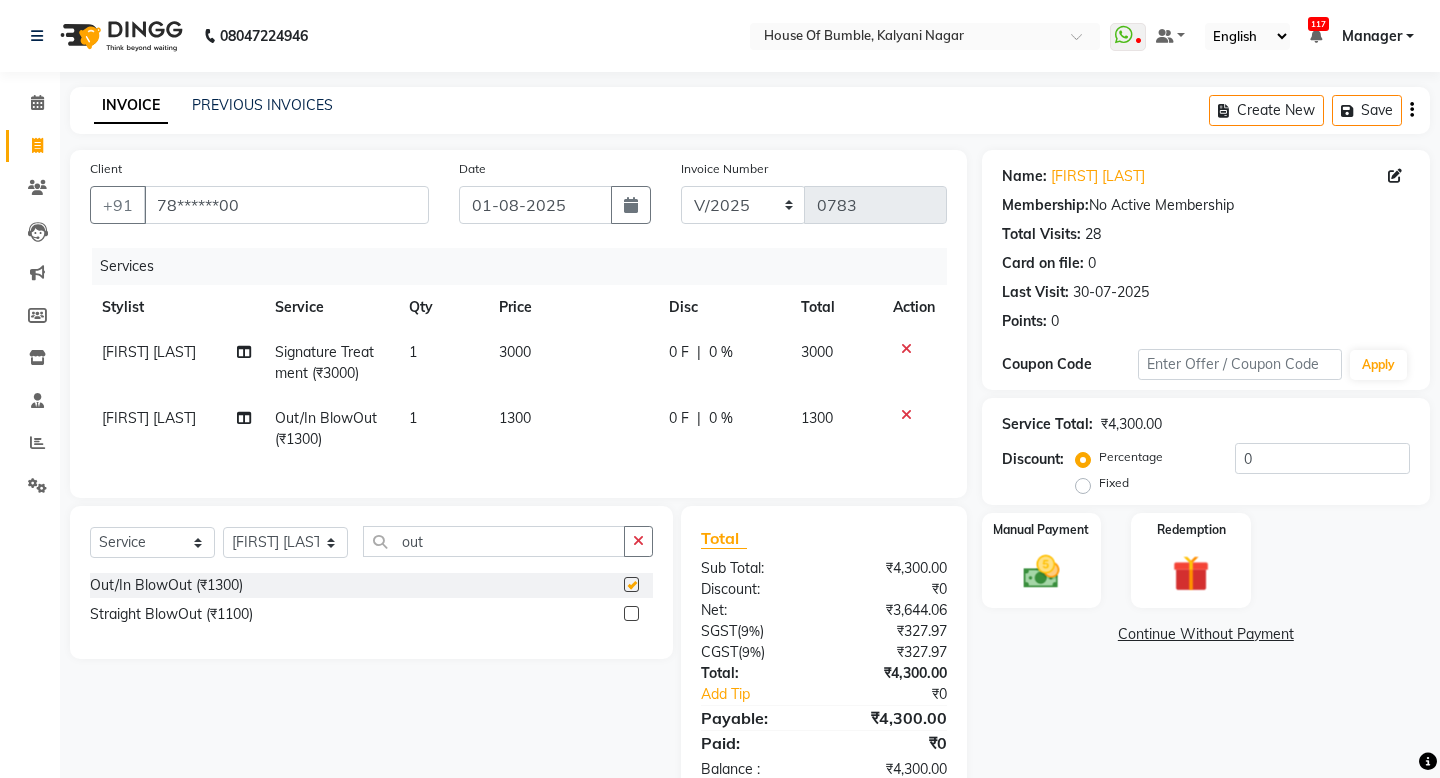 checkbox on "false" 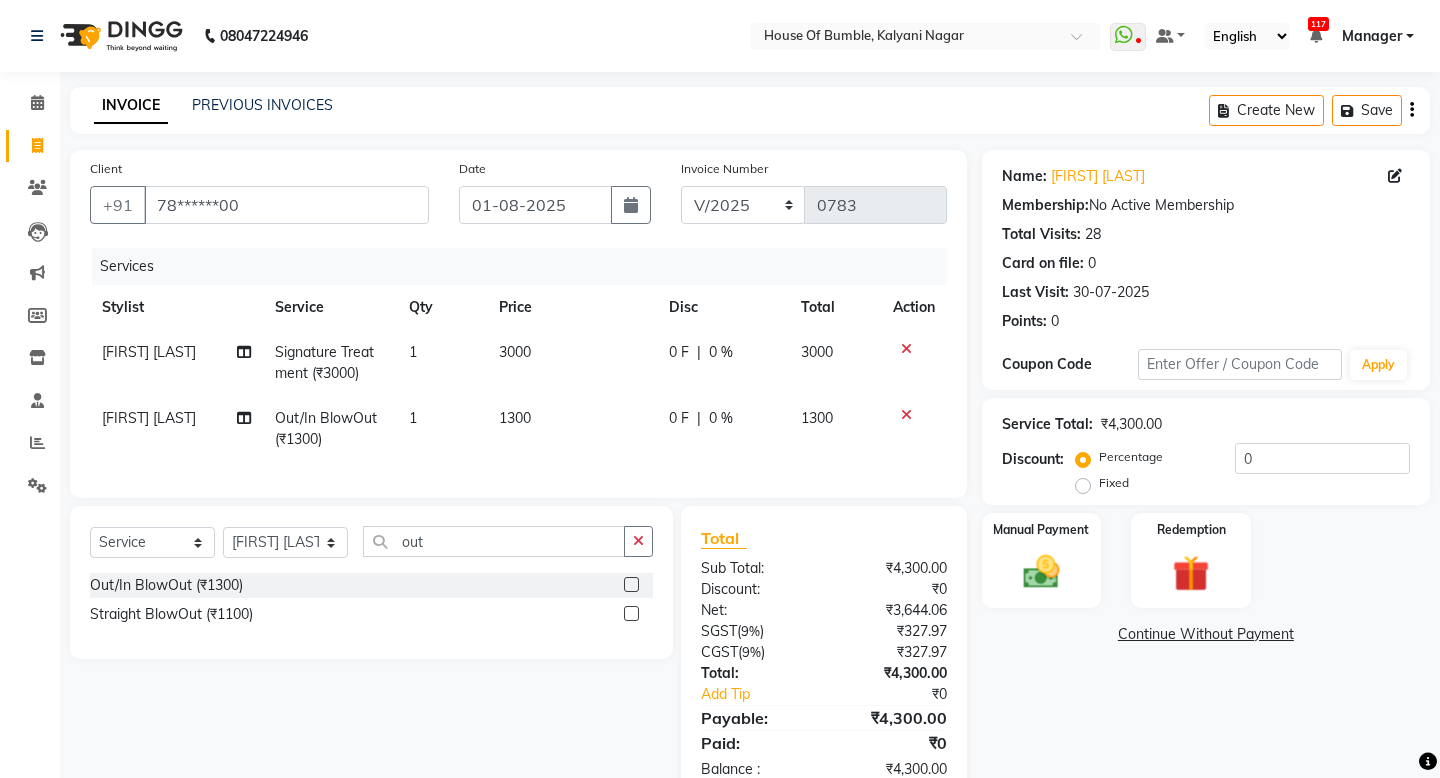 drag, startPoint x: 526, startPoint y: 365, endPoint x: 495, endPoint y: 327, distance: 49.0408 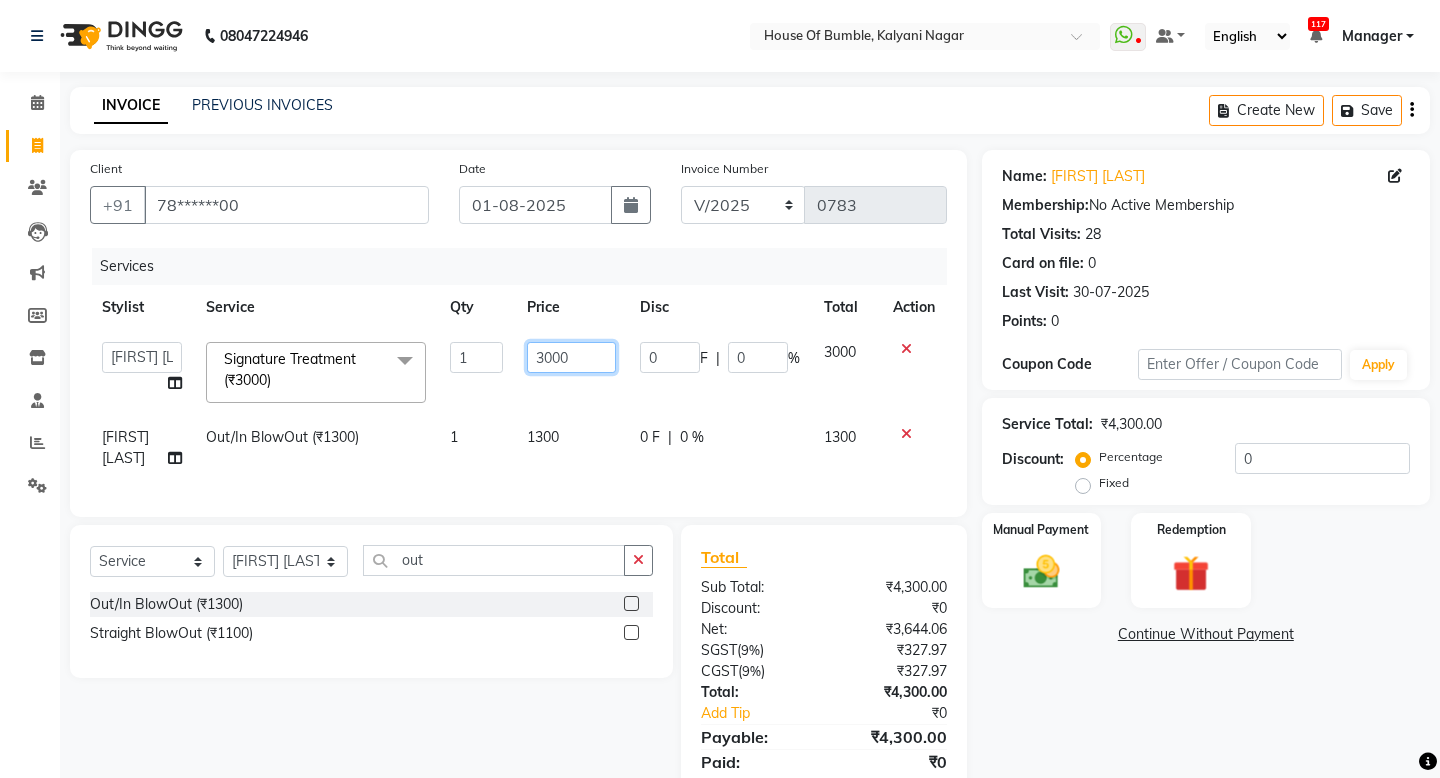 drag, startPoint x: 551, startPoint y: 361, endPoint x: 517, endPoint y: 363, distance: 34.058773 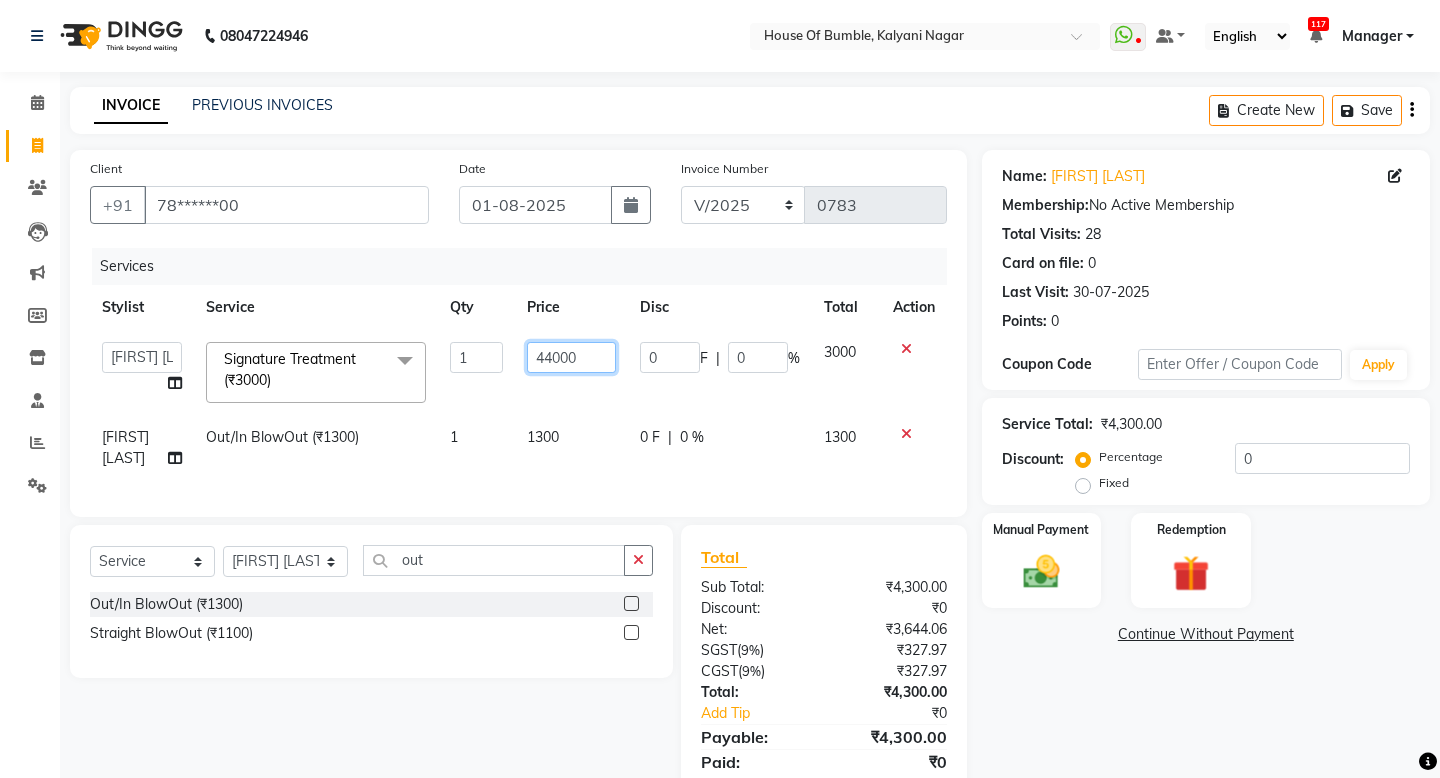 type on "4000" 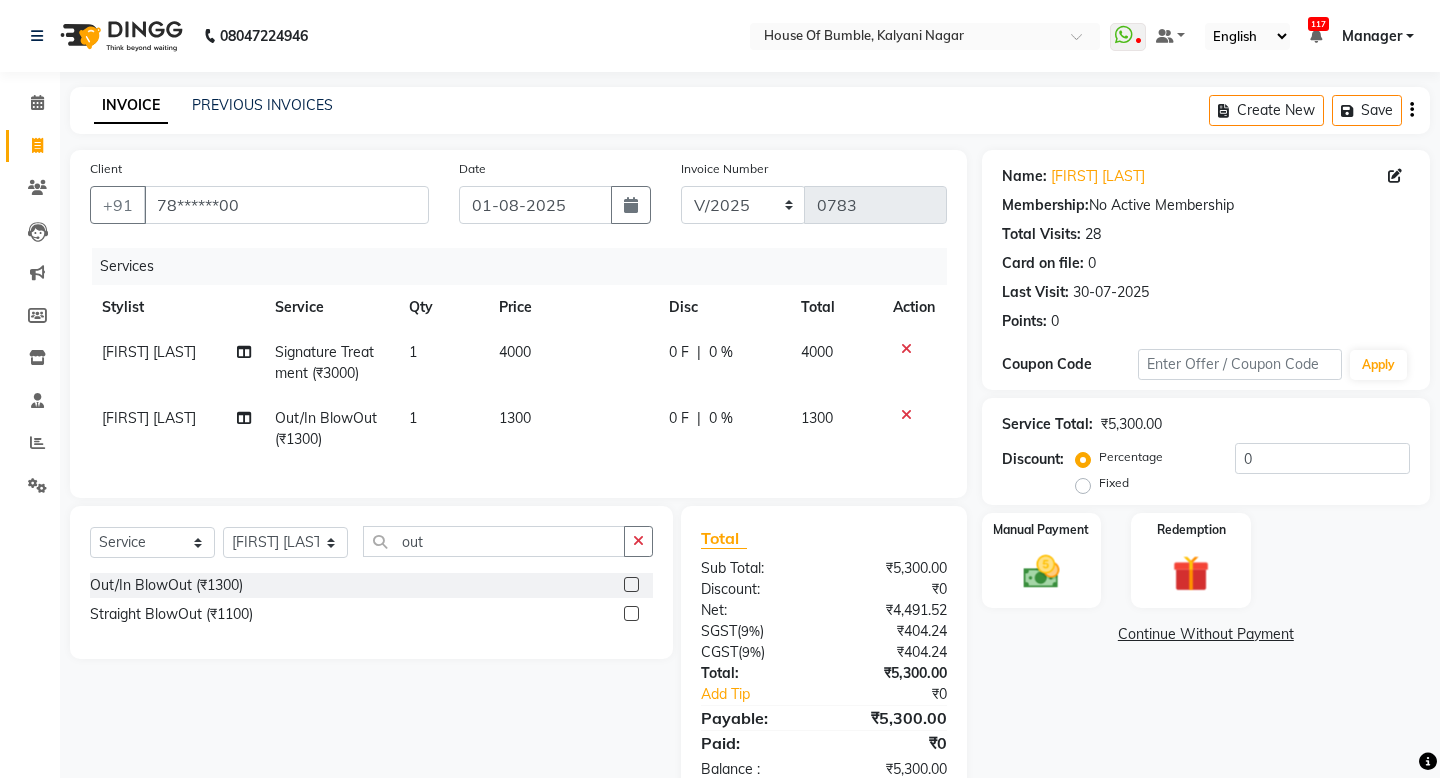 click on "Total Sub Total: ₹5,300.00 Discount: ₹0 Net: ₹4,491.52 SGST  ( 9% ) ₹404.24 CGST  ( 9% ) ₹404.24 Total: ₹5,300.00 Add Tip ₹0 Payable: ₹5,300.00 Paid: ₹0 Balance   : ₹5,300.00" 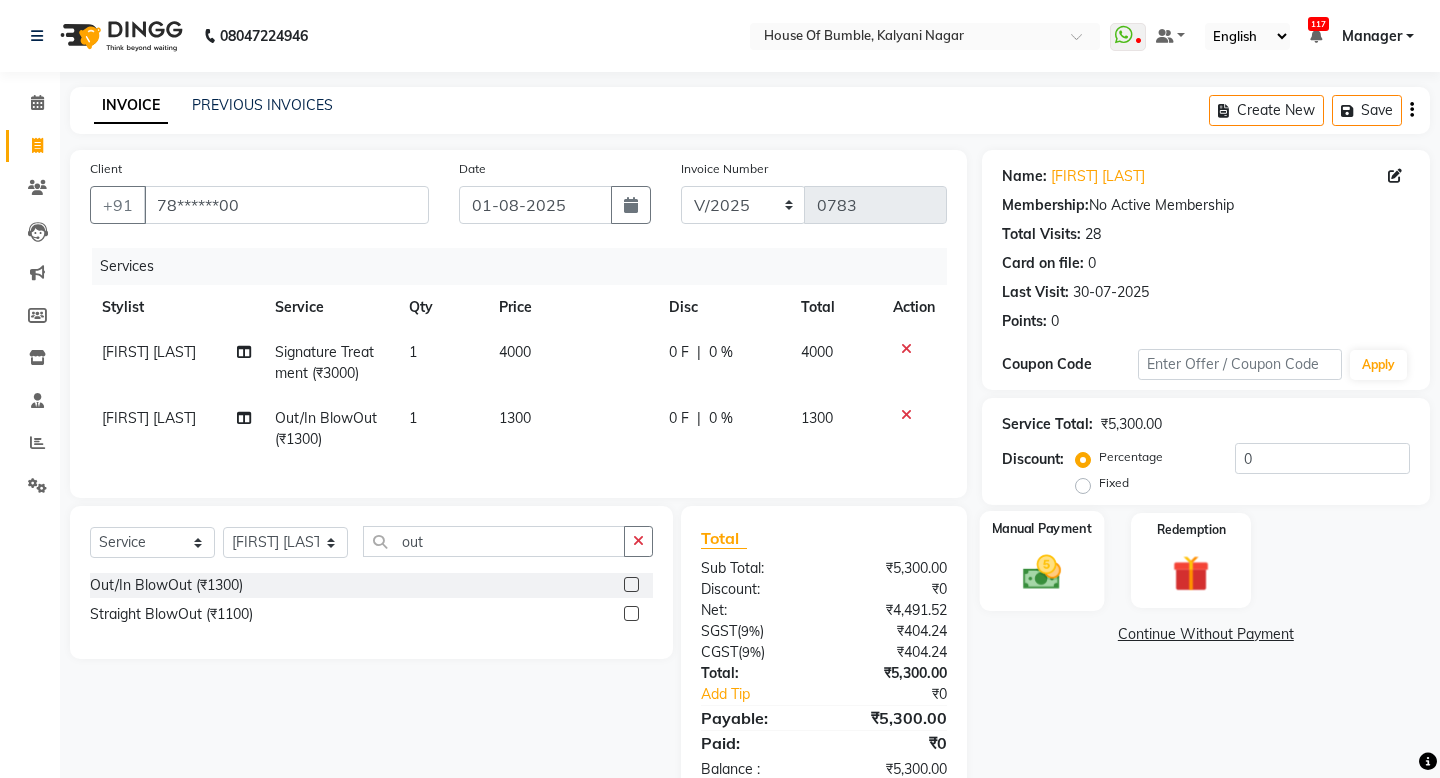 click 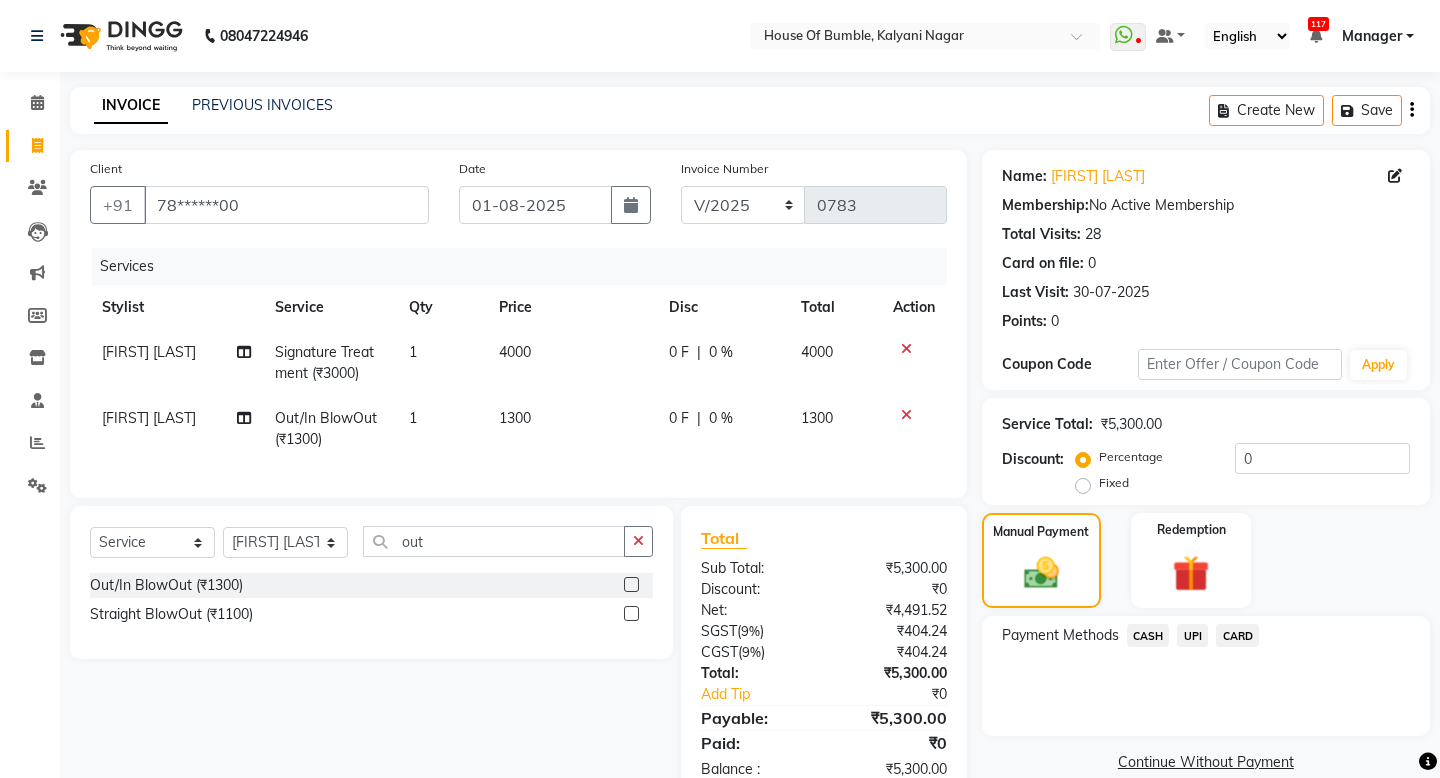 click on "CARD" 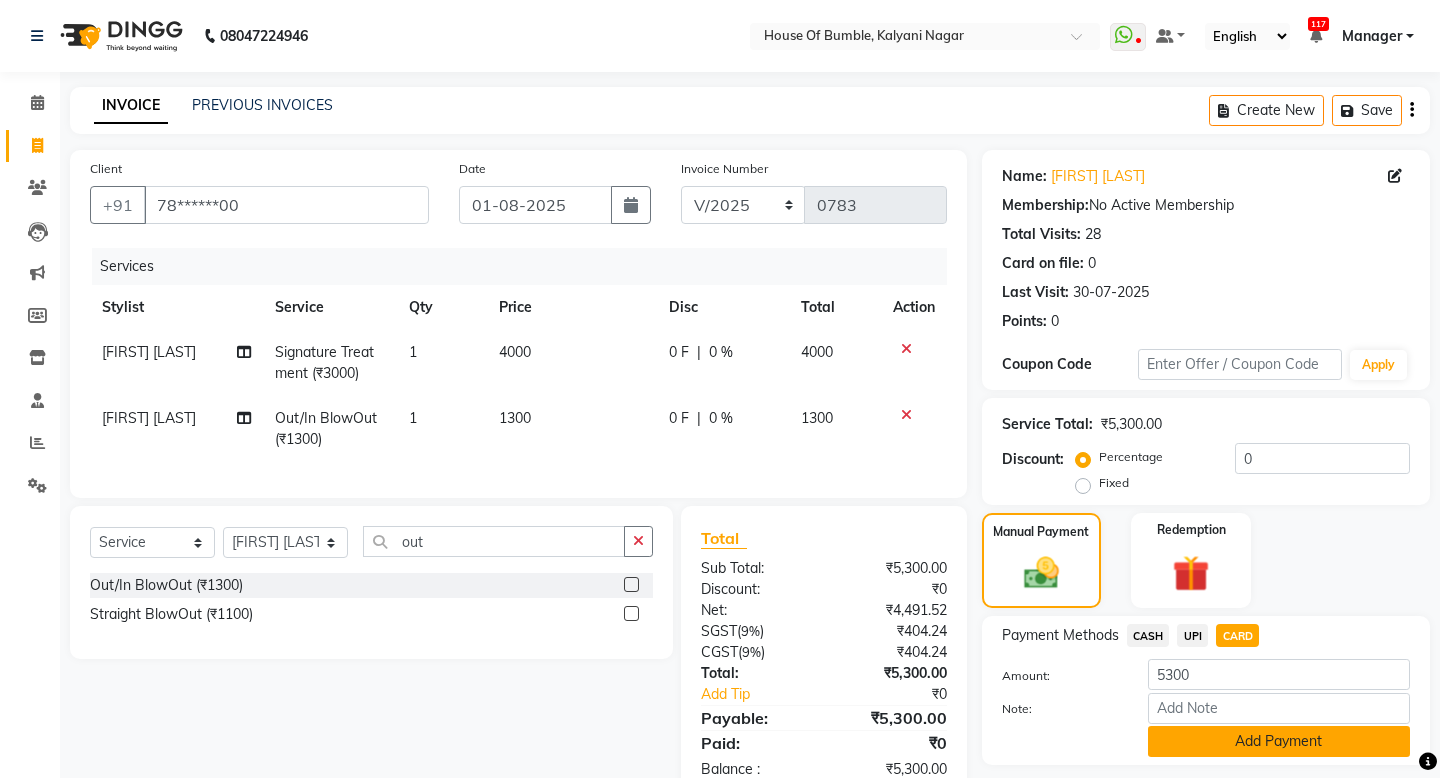 click on "Add Payment" 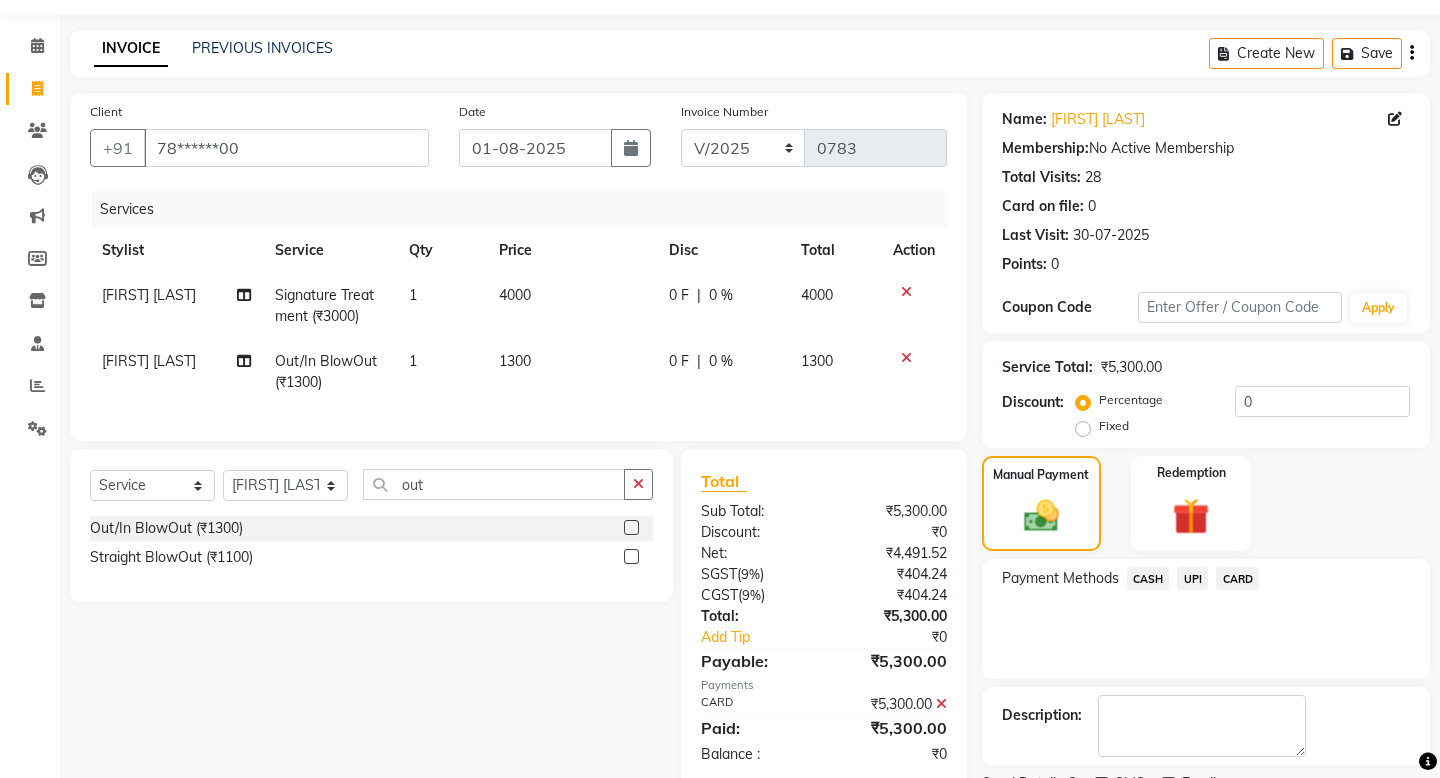 scroll, scrollTop: 142, scrollLeft: 0, axis: vertical 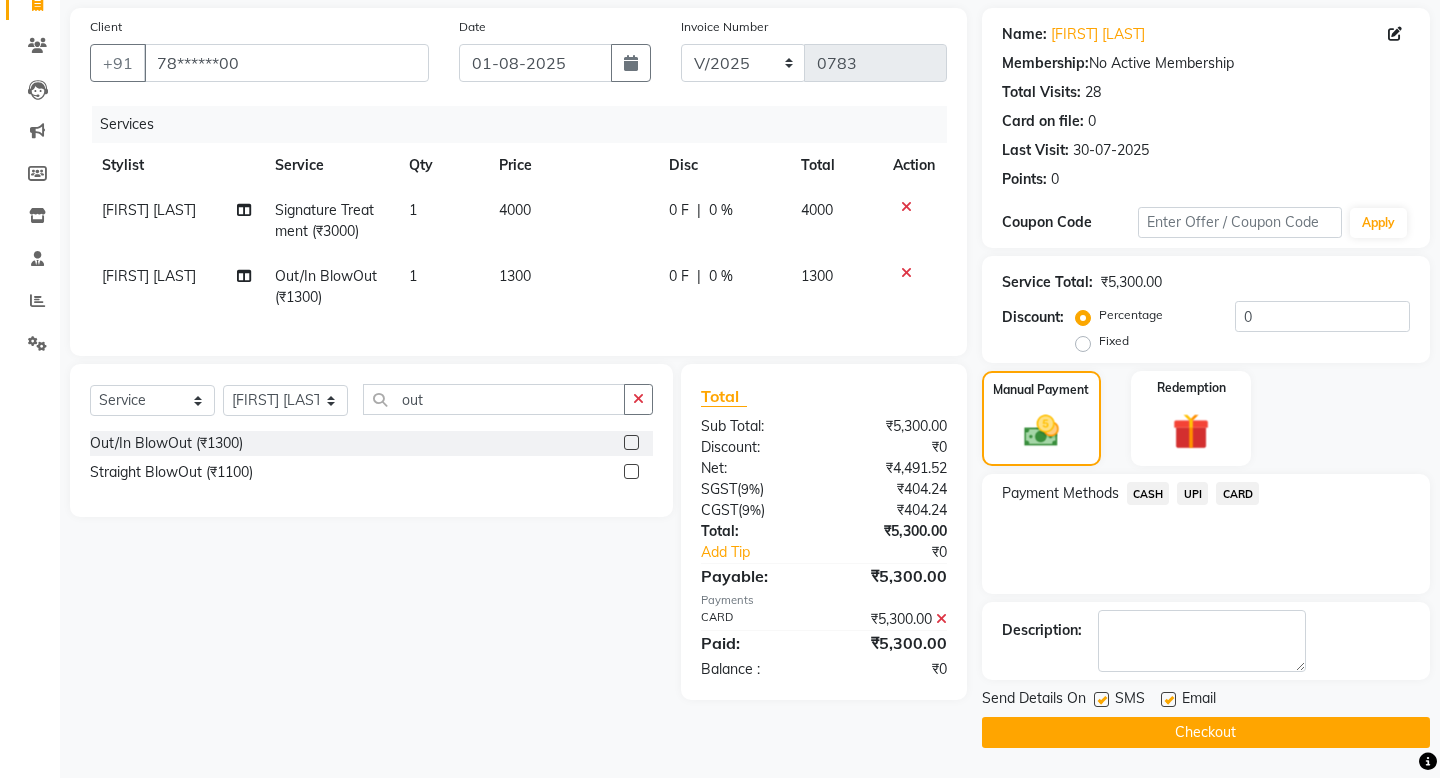 click on "Checkout" 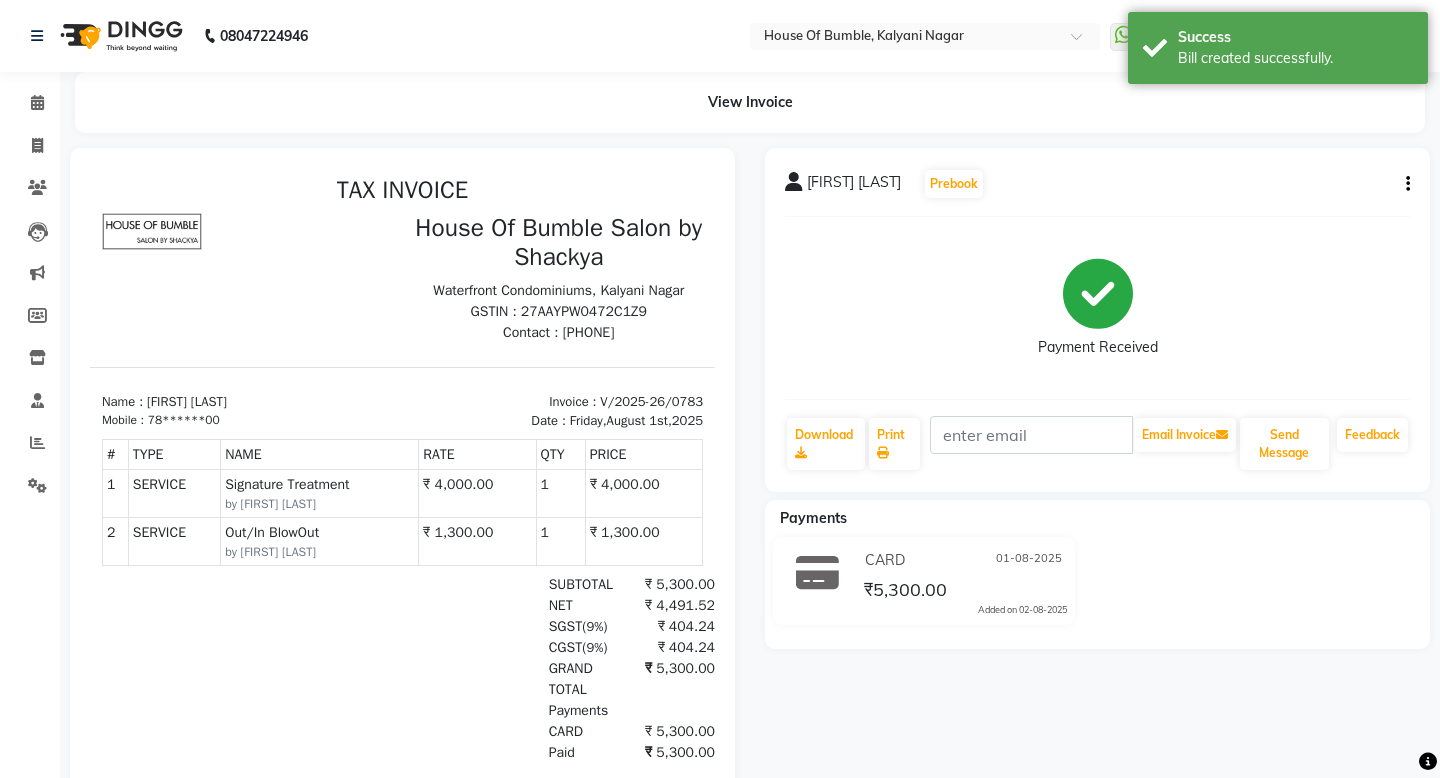 scroll, scrollTop: 0, scrollLeft: 0, axis: both 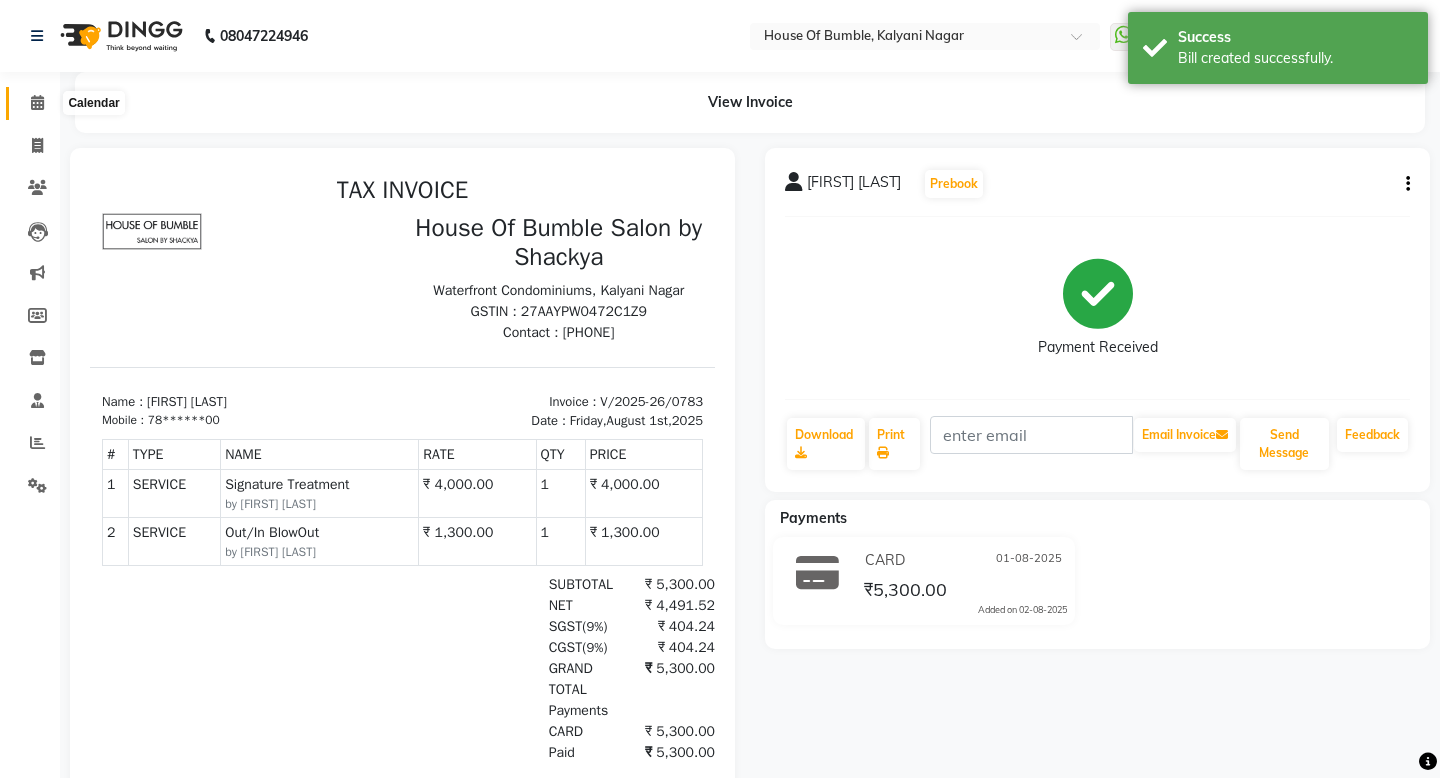 click 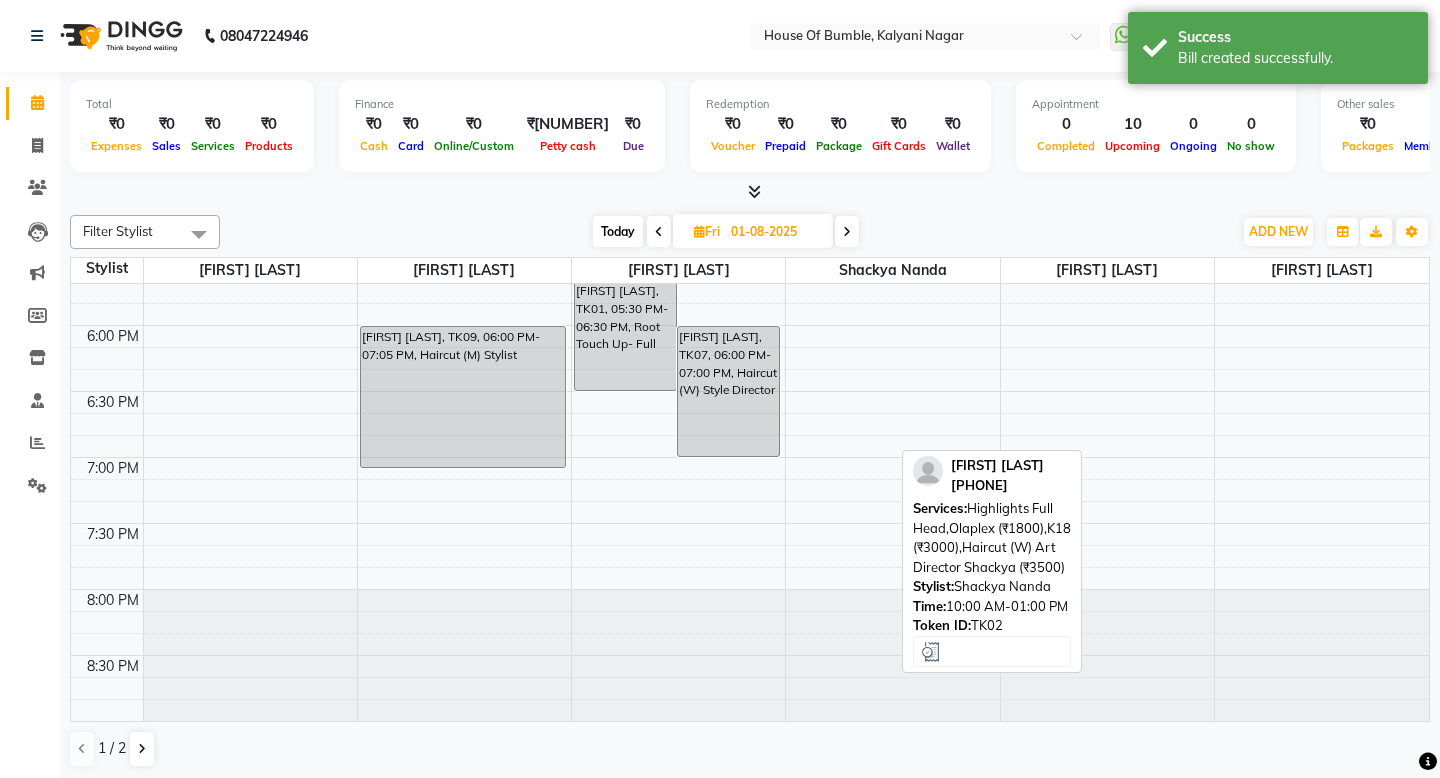 scroll, scrollTop: 1146, scrollLeft: 0, axis: vertical 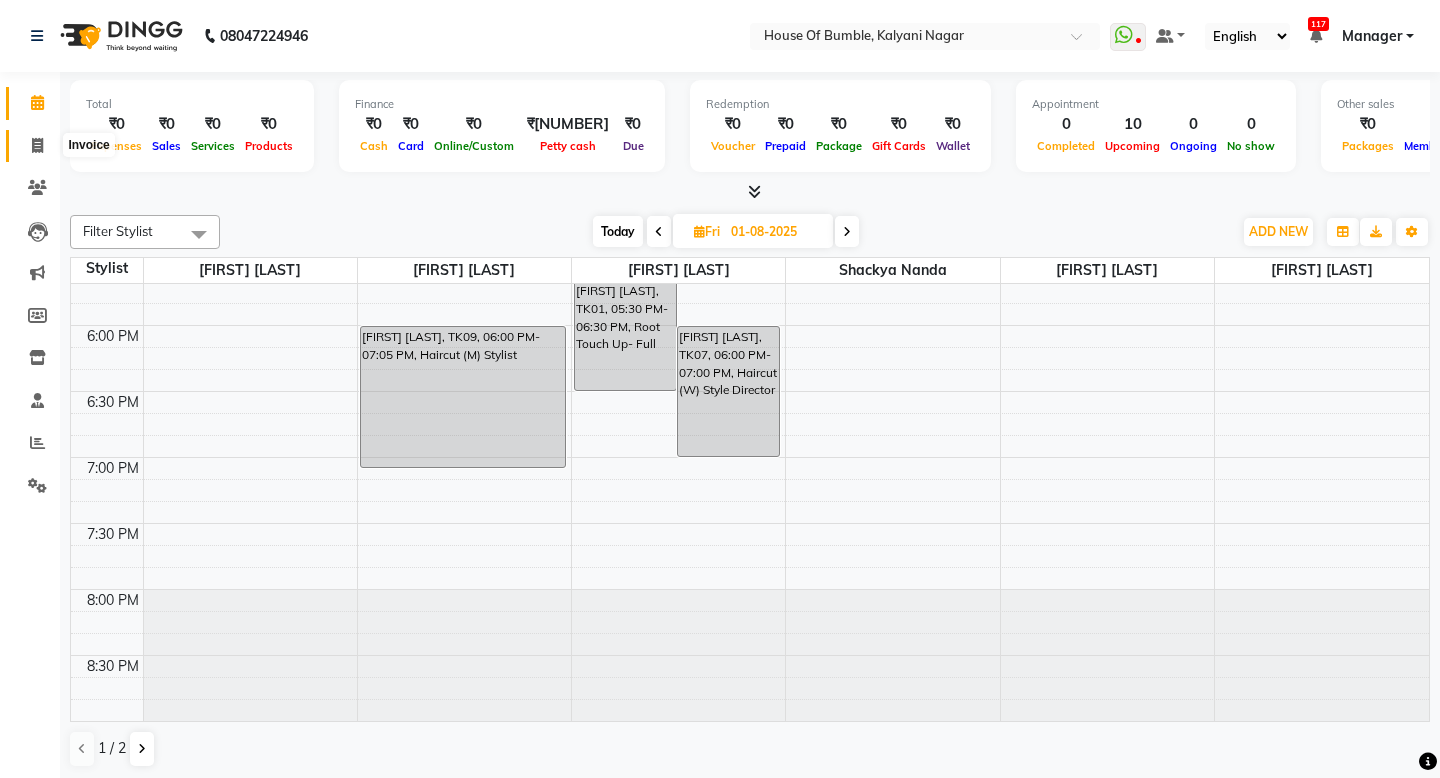 click 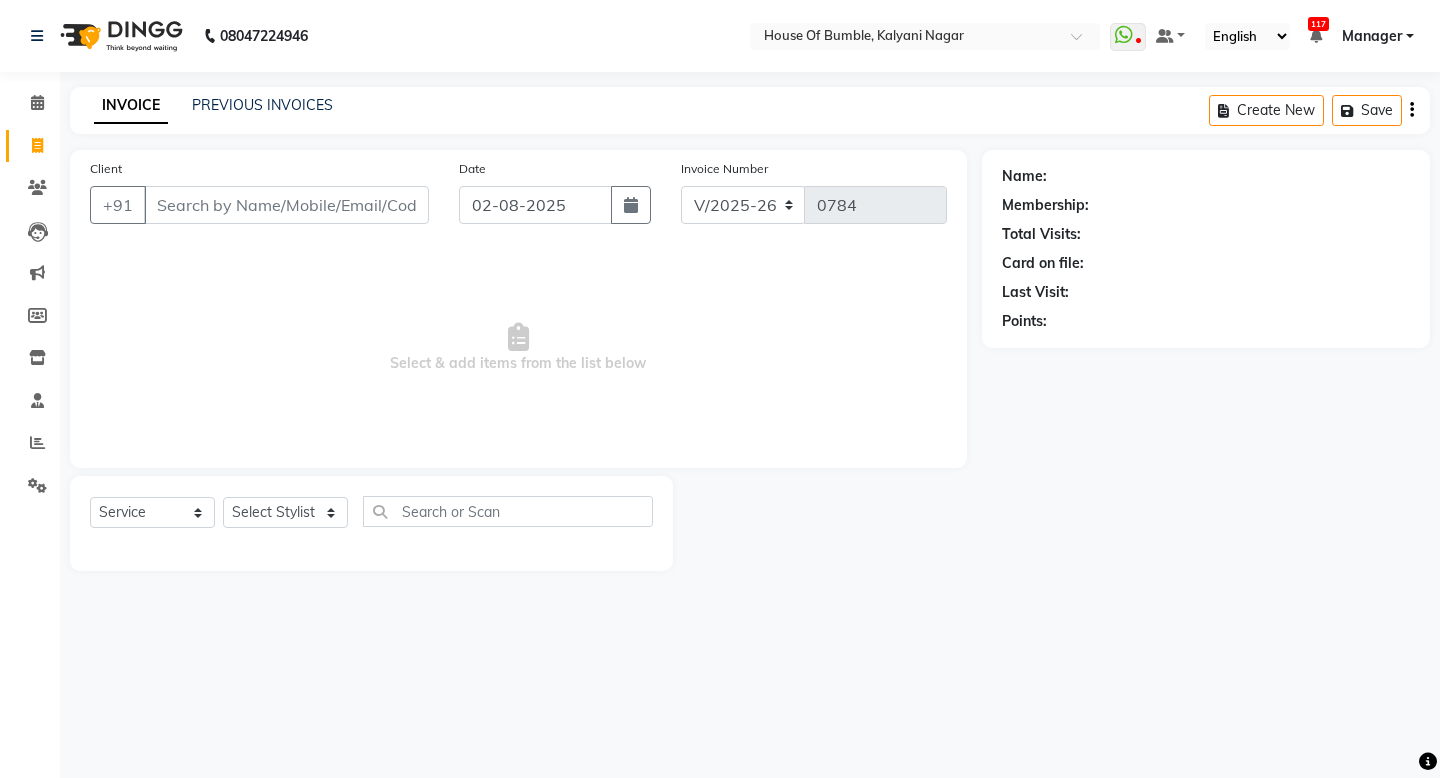 click on "Client" at bounding box center [286, 205] 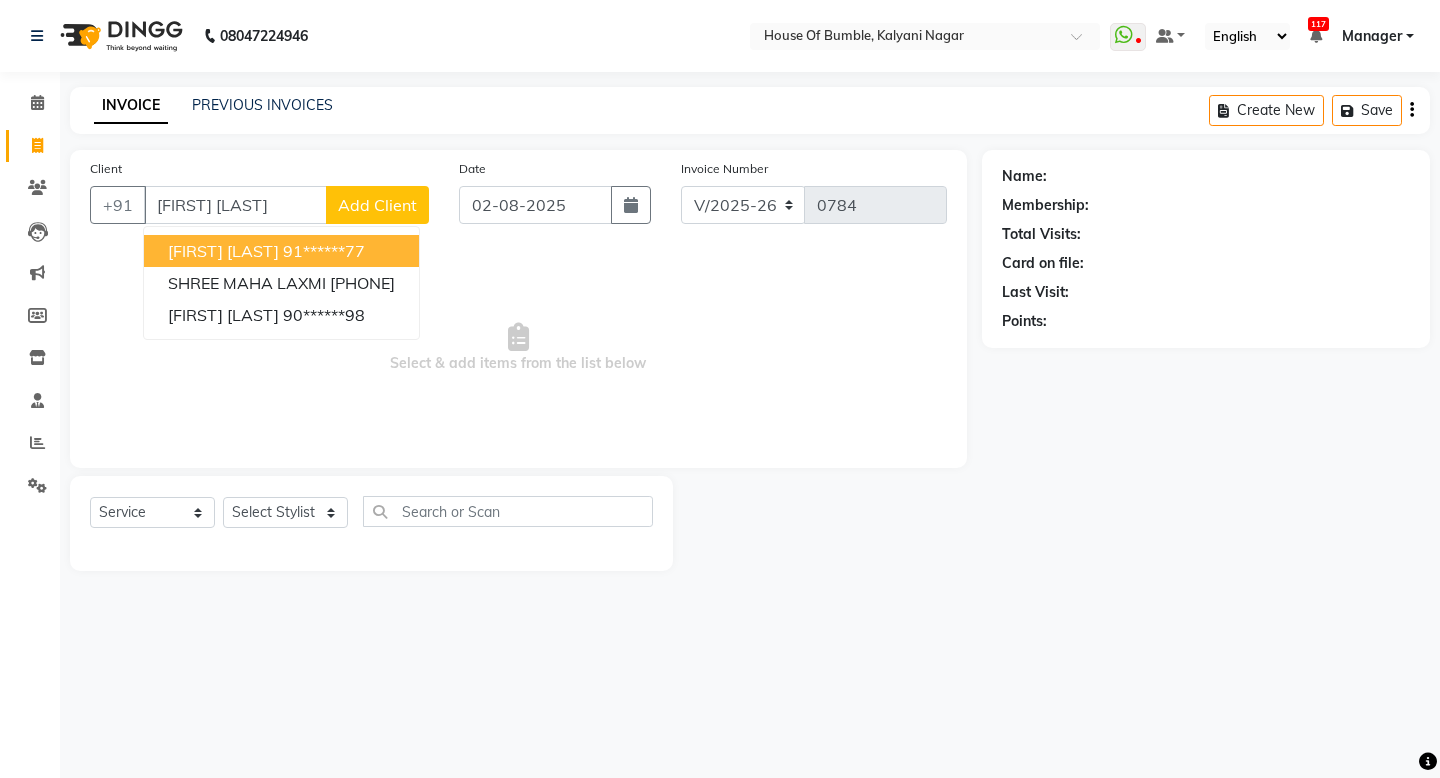 click on "[FIRST] [LAST]" at bounding box center (223, 251) 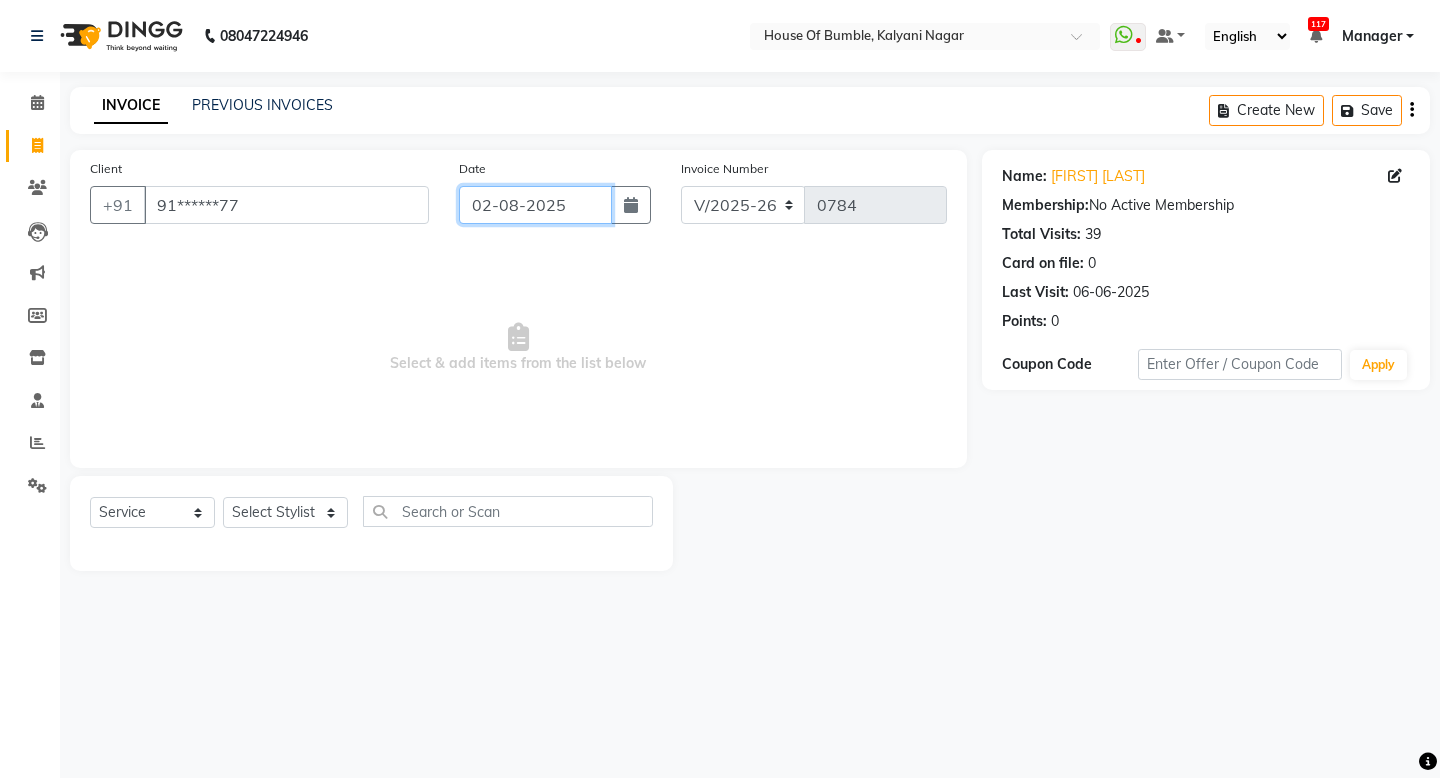 click on "02-08-2025" 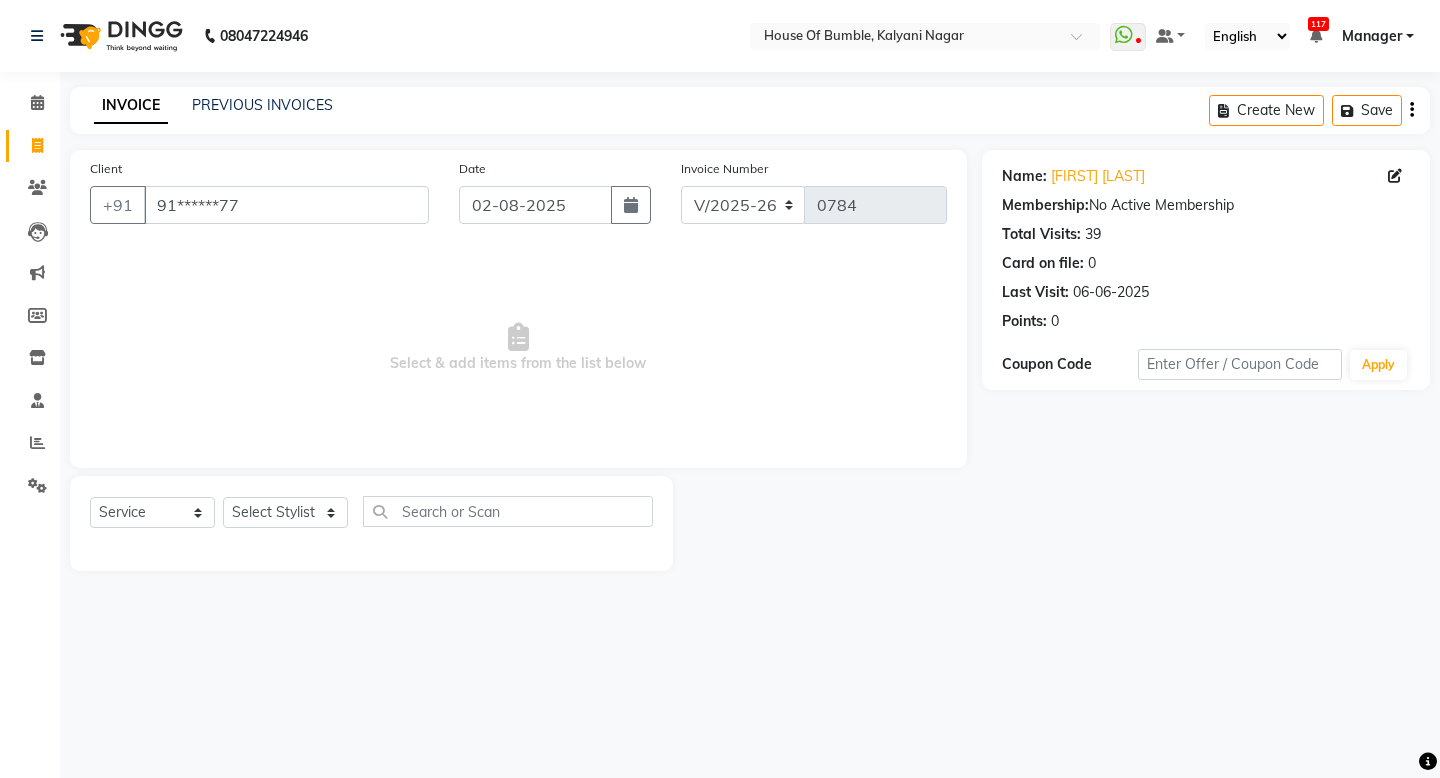 select on "8" 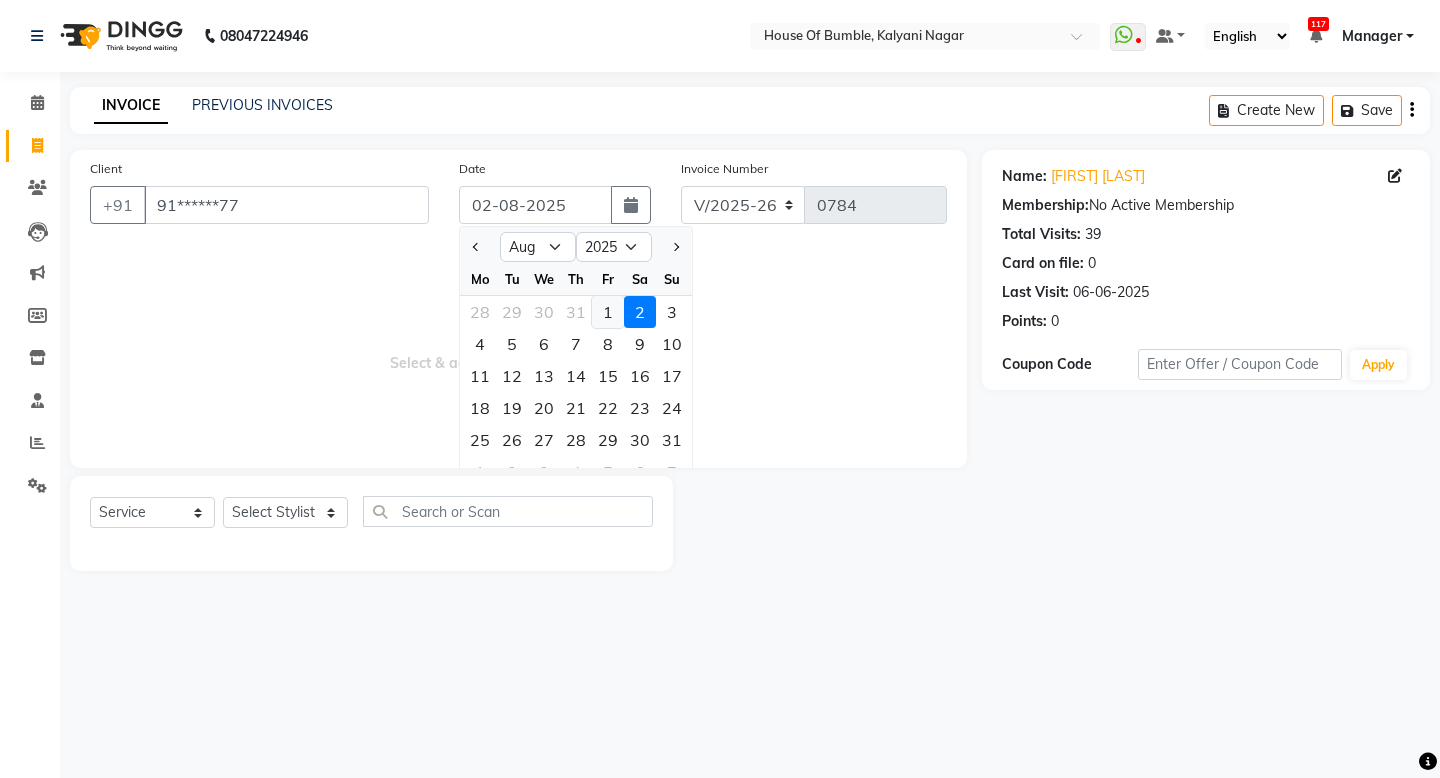 click on "1" 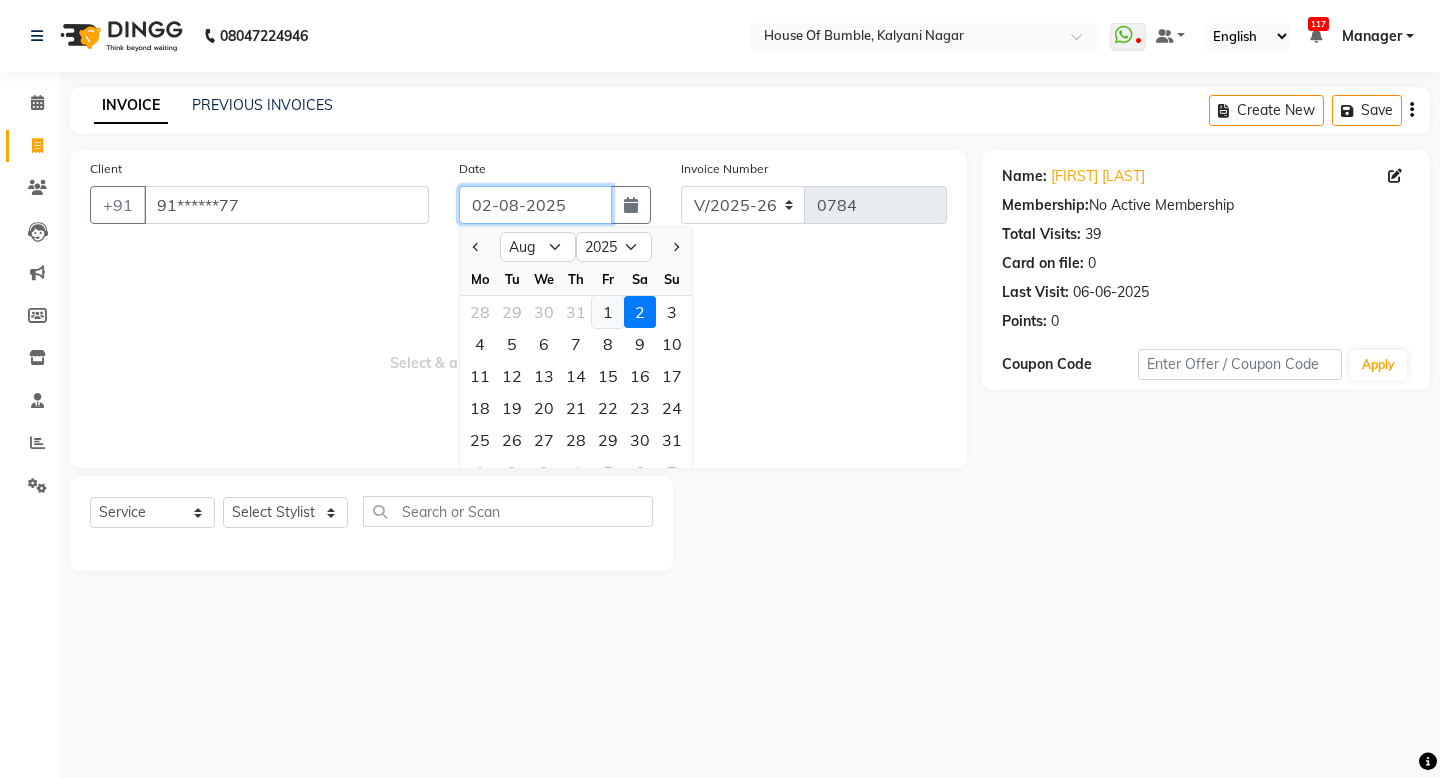 type on "01-08-2025" 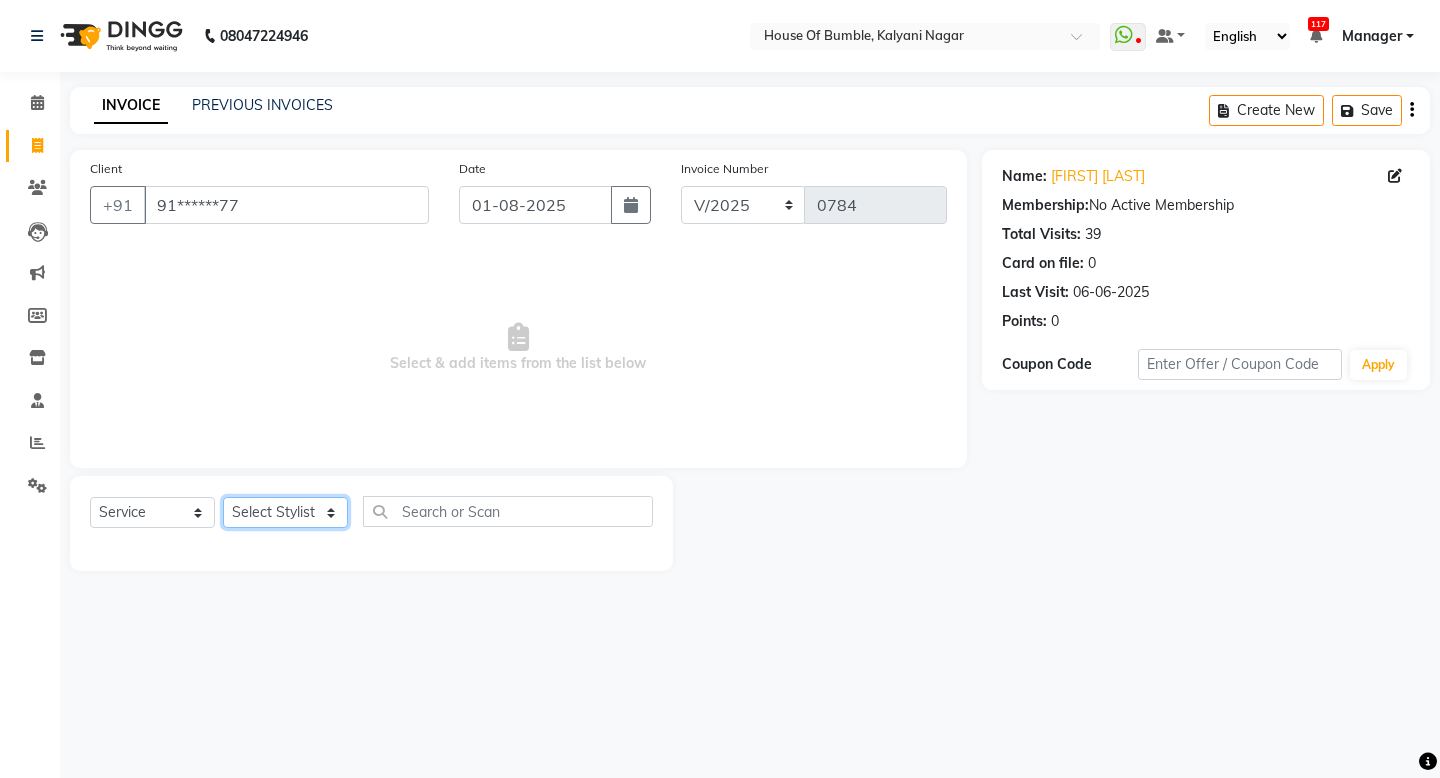 select on "9480" 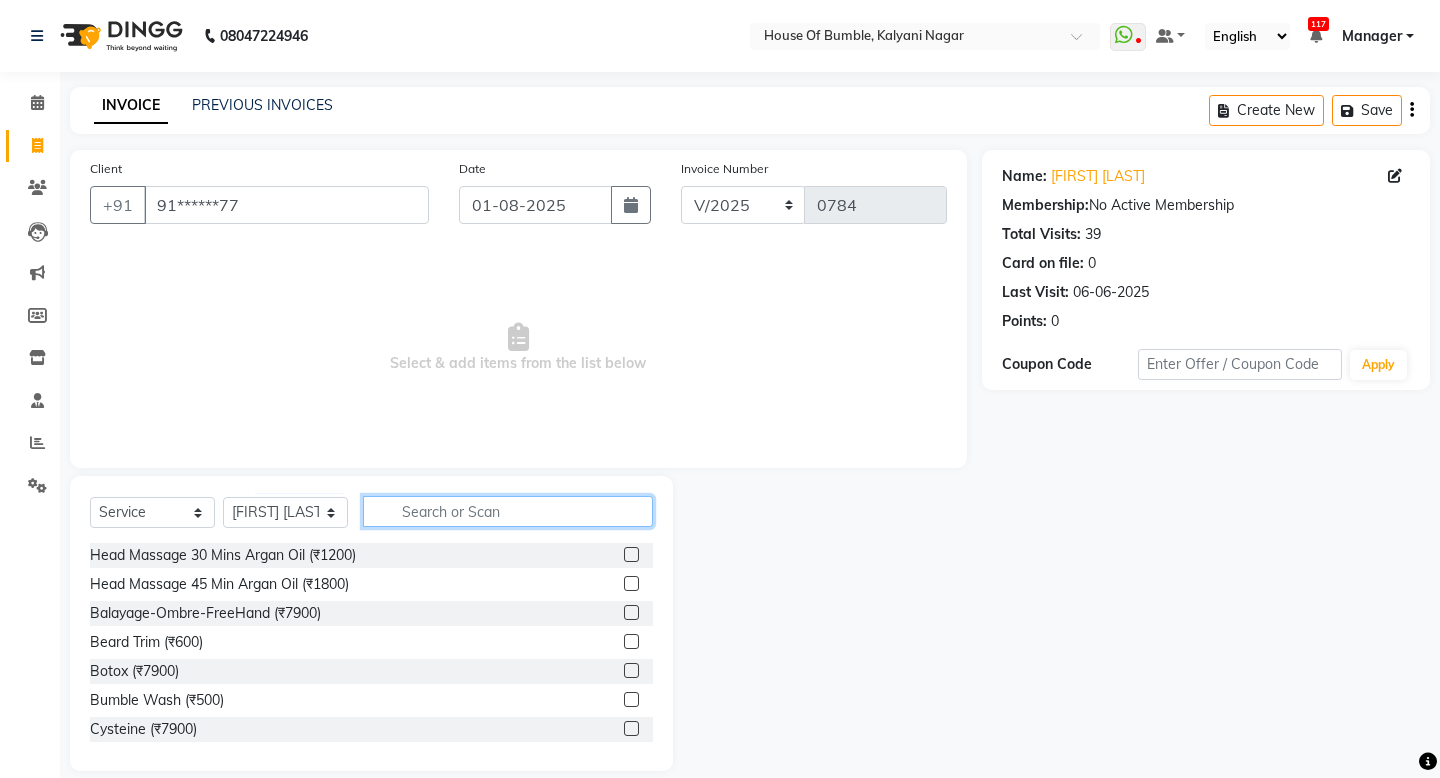 click 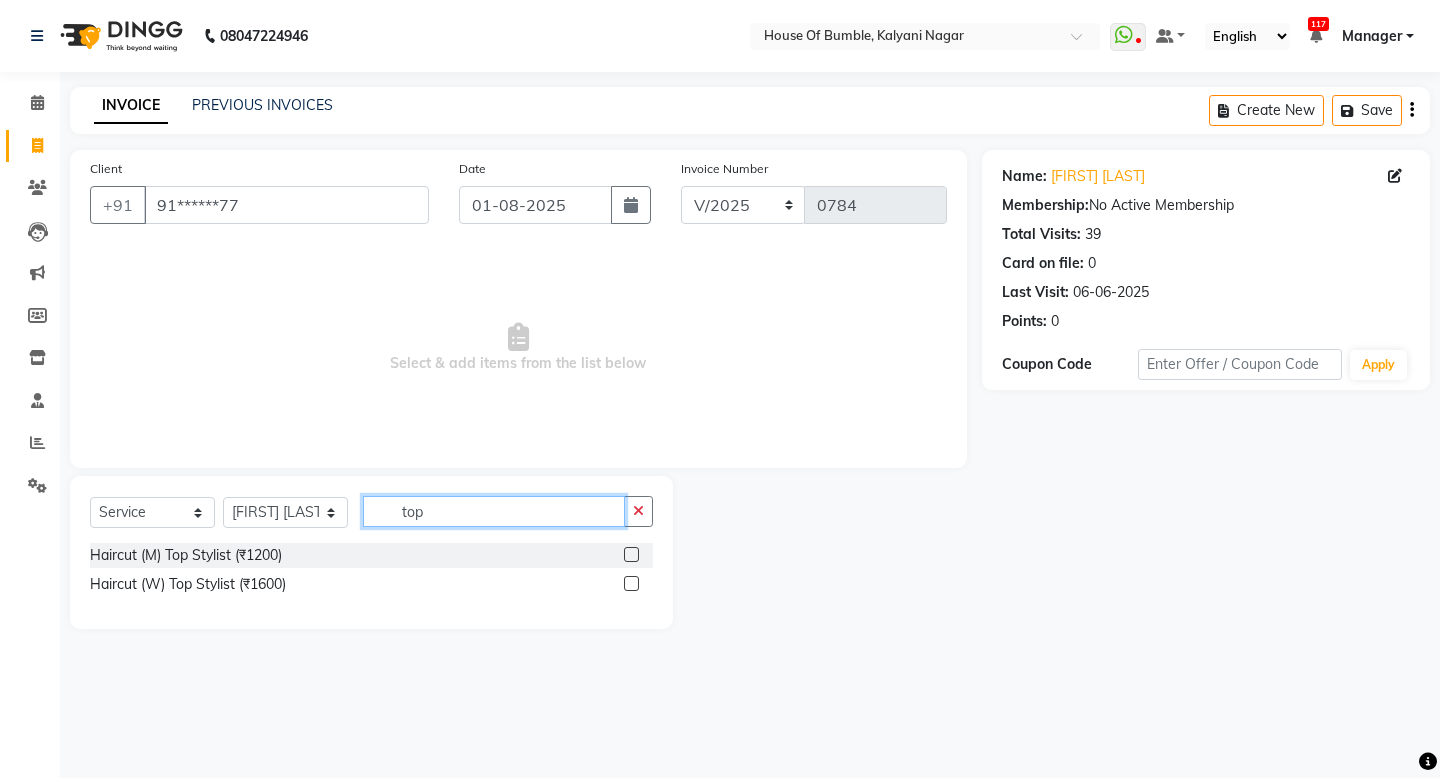 type on "top" 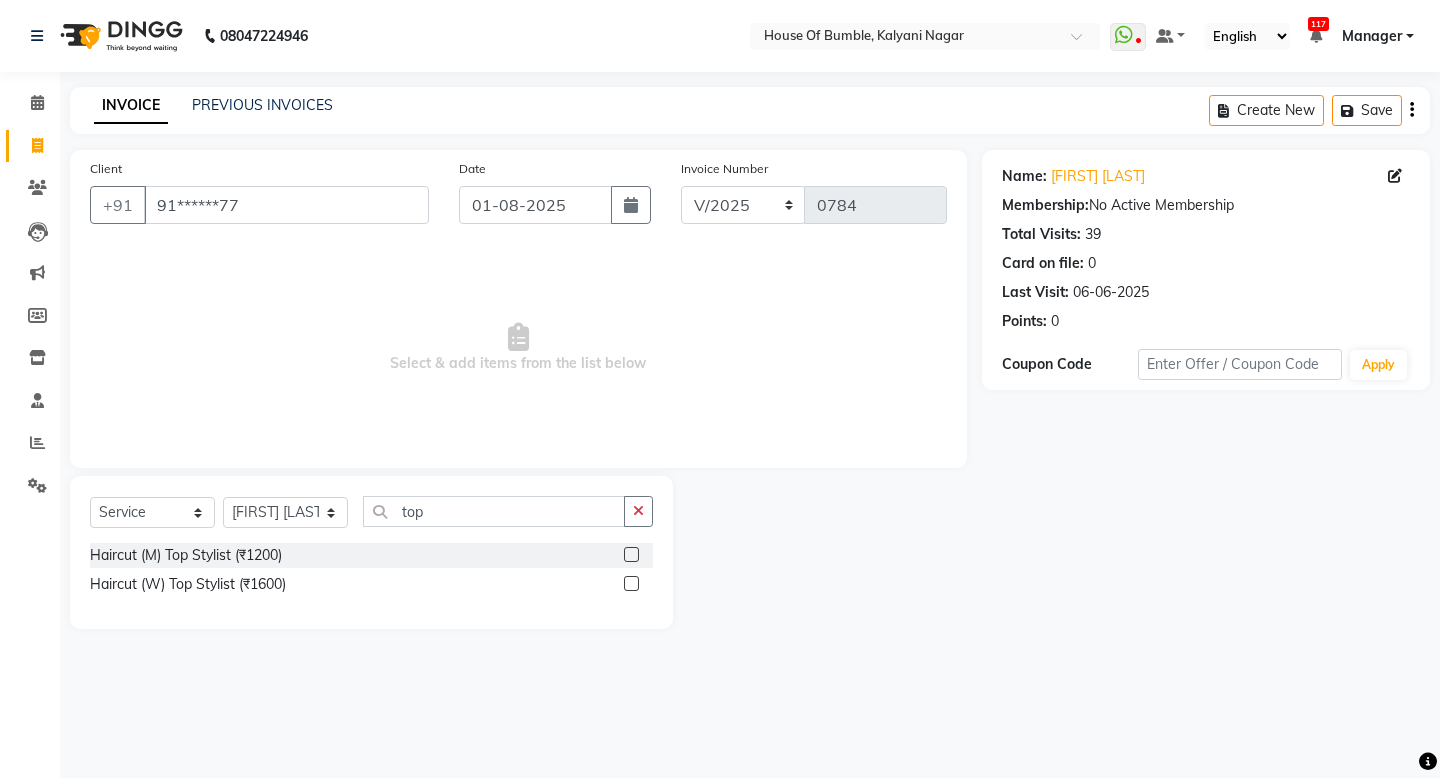 click 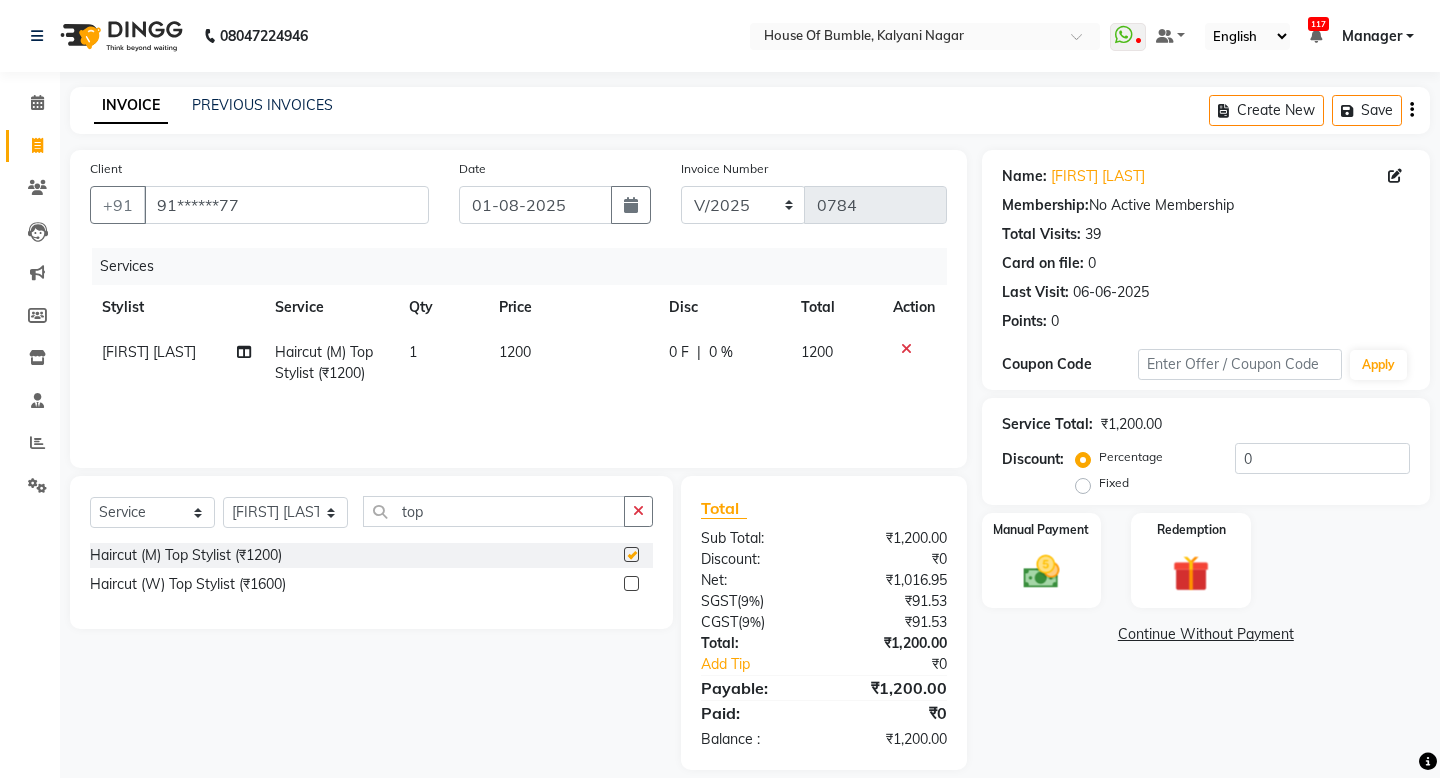 checkbox on "false" 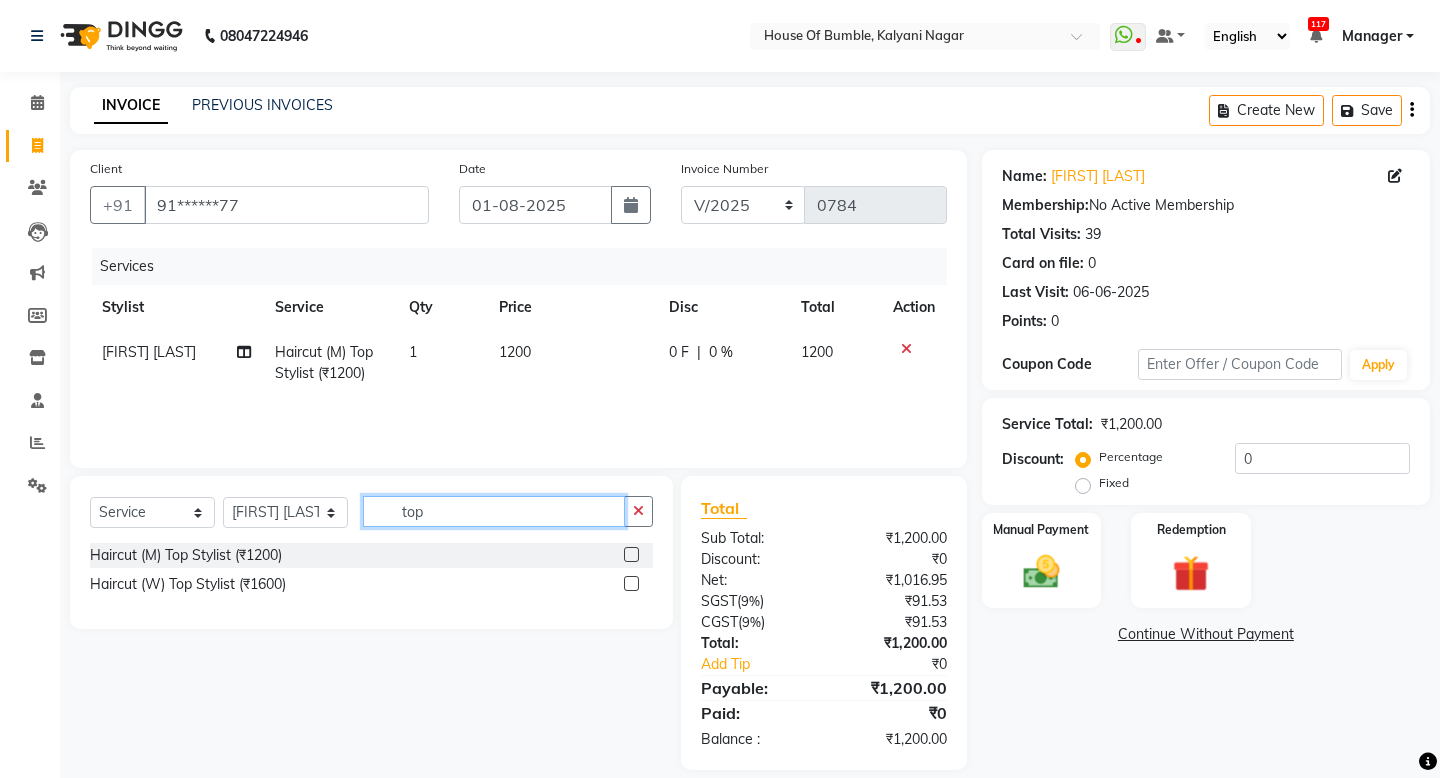 click on "top" 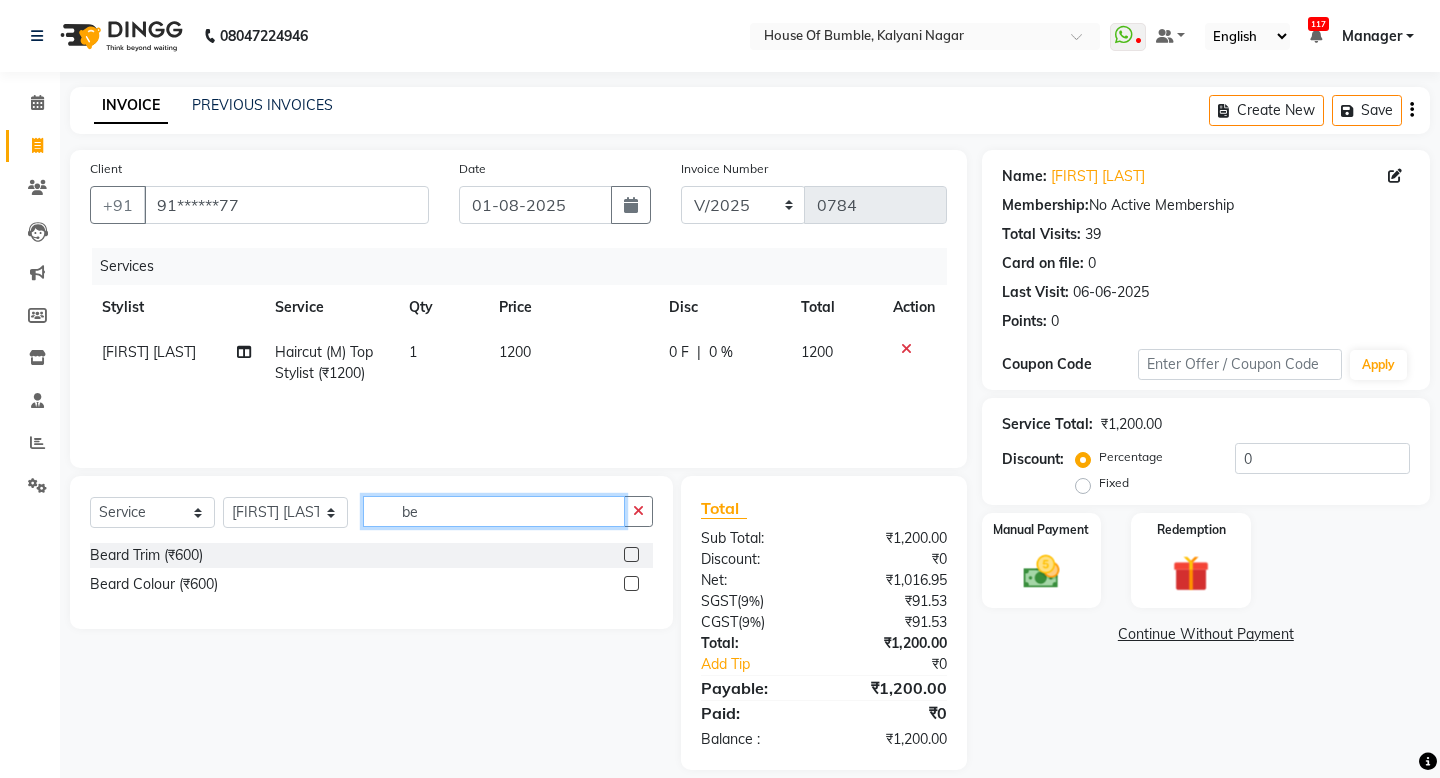 type on "be" 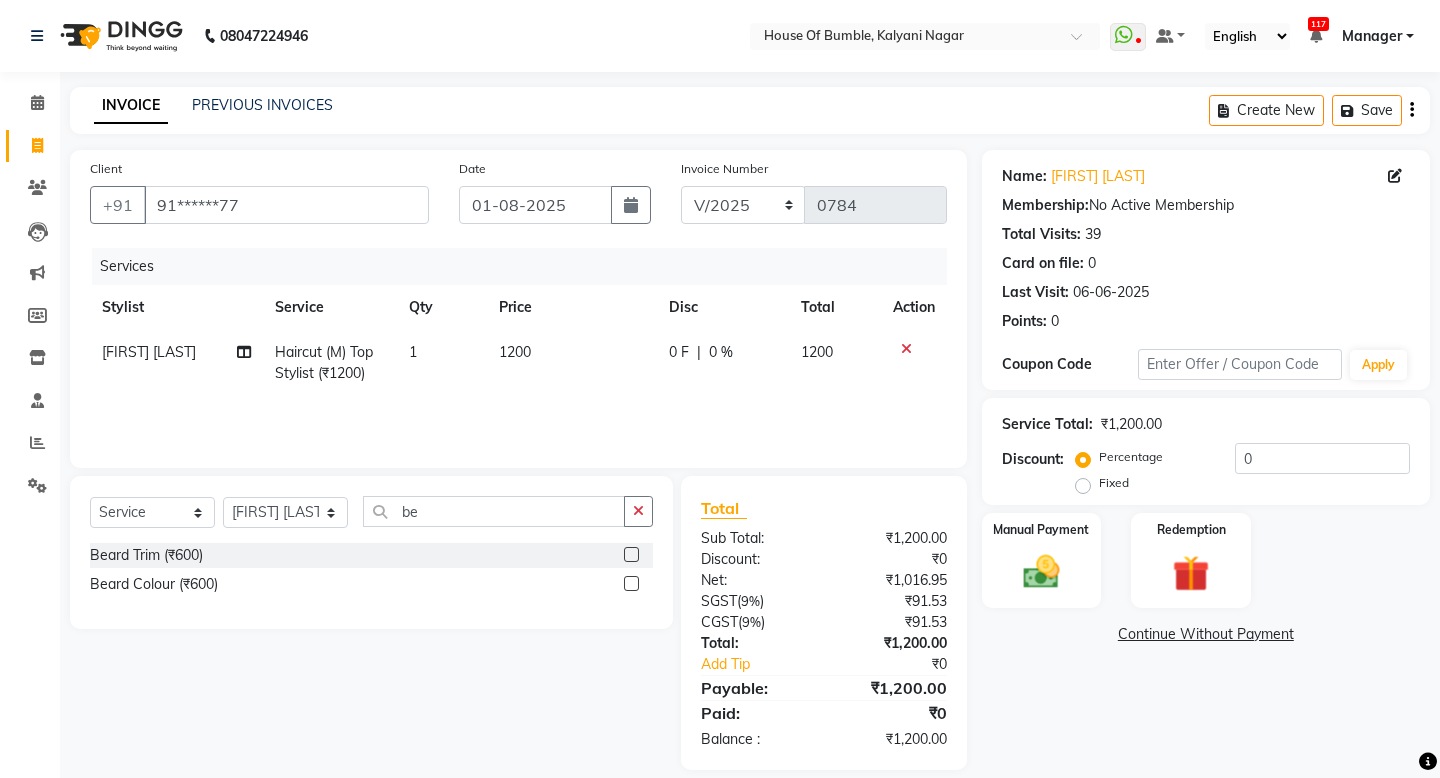 click 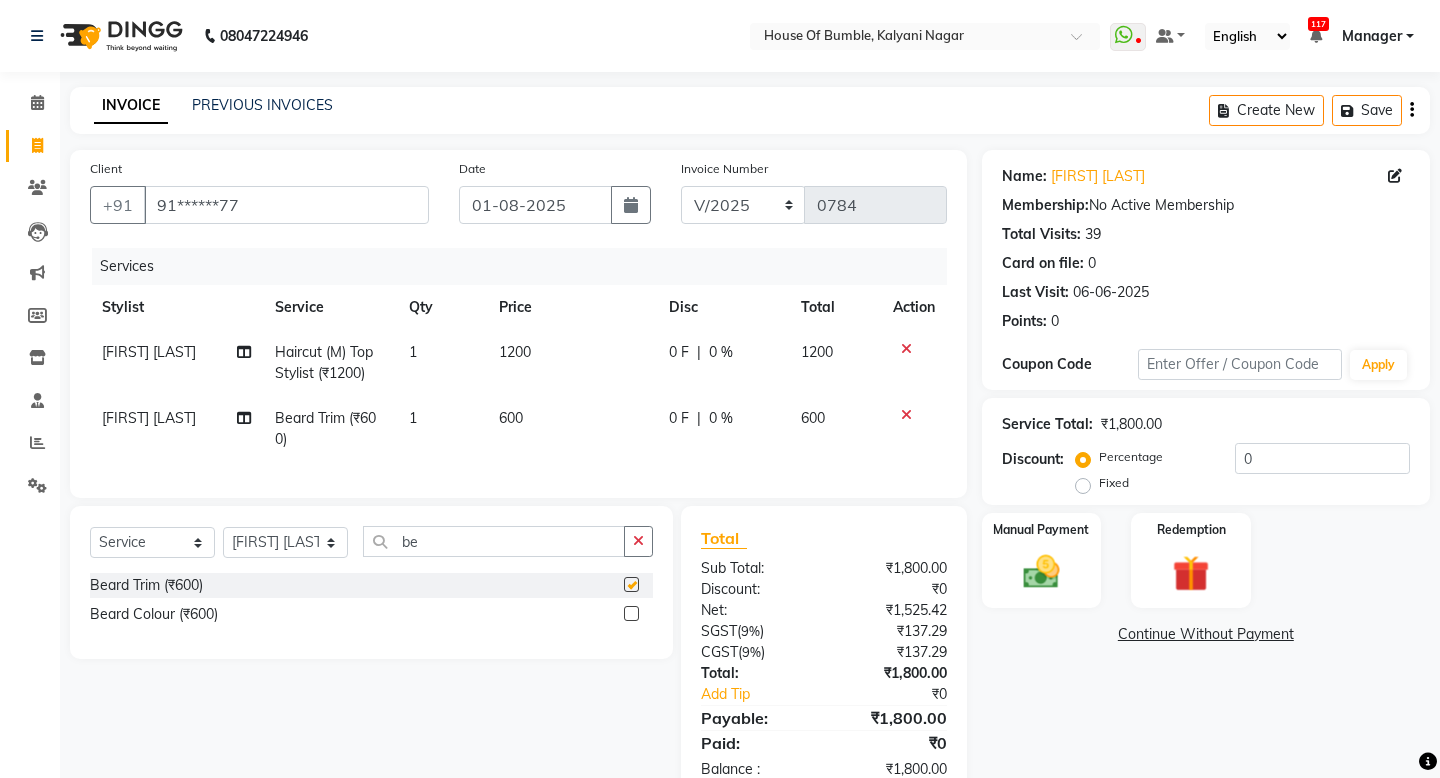 checkbox on "false" 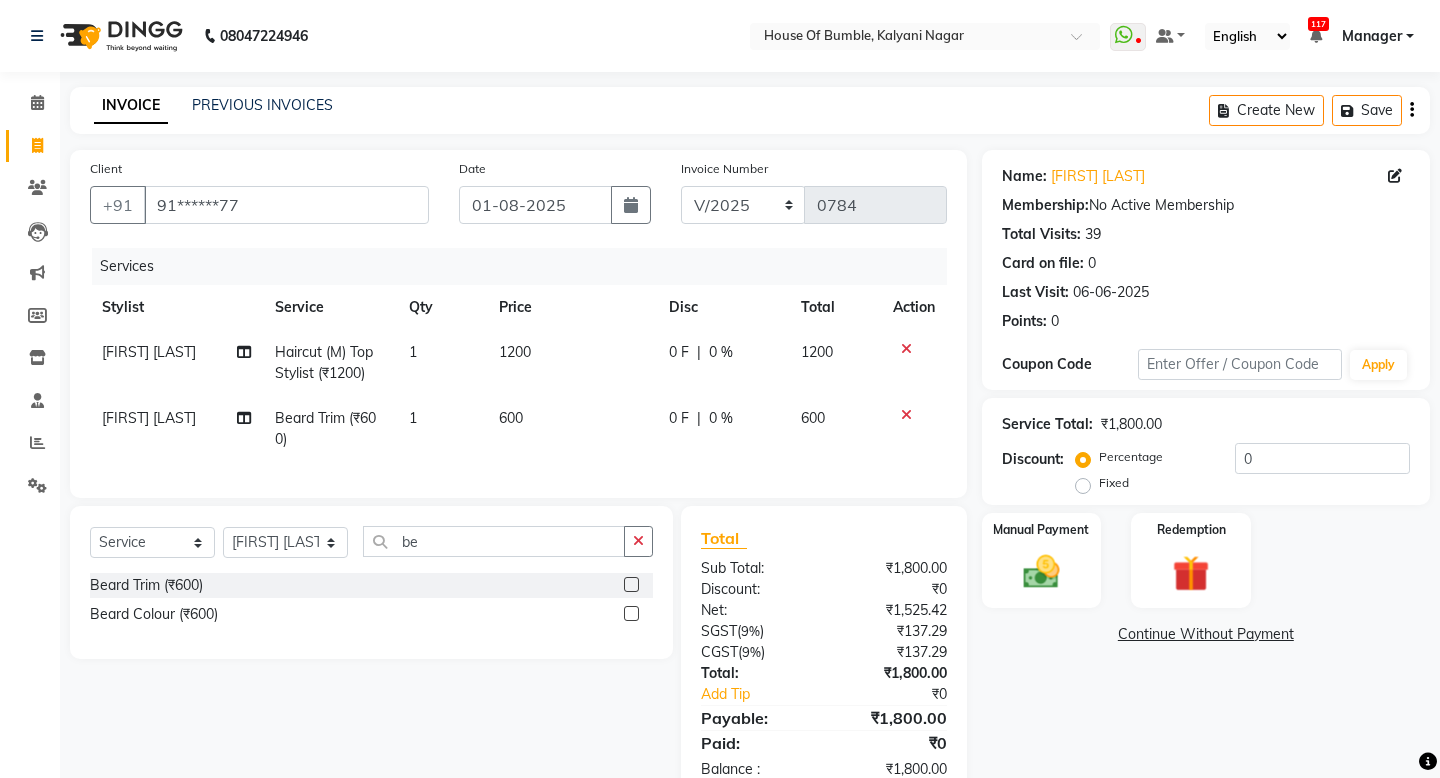 click on "[FIRST] [LAST]" 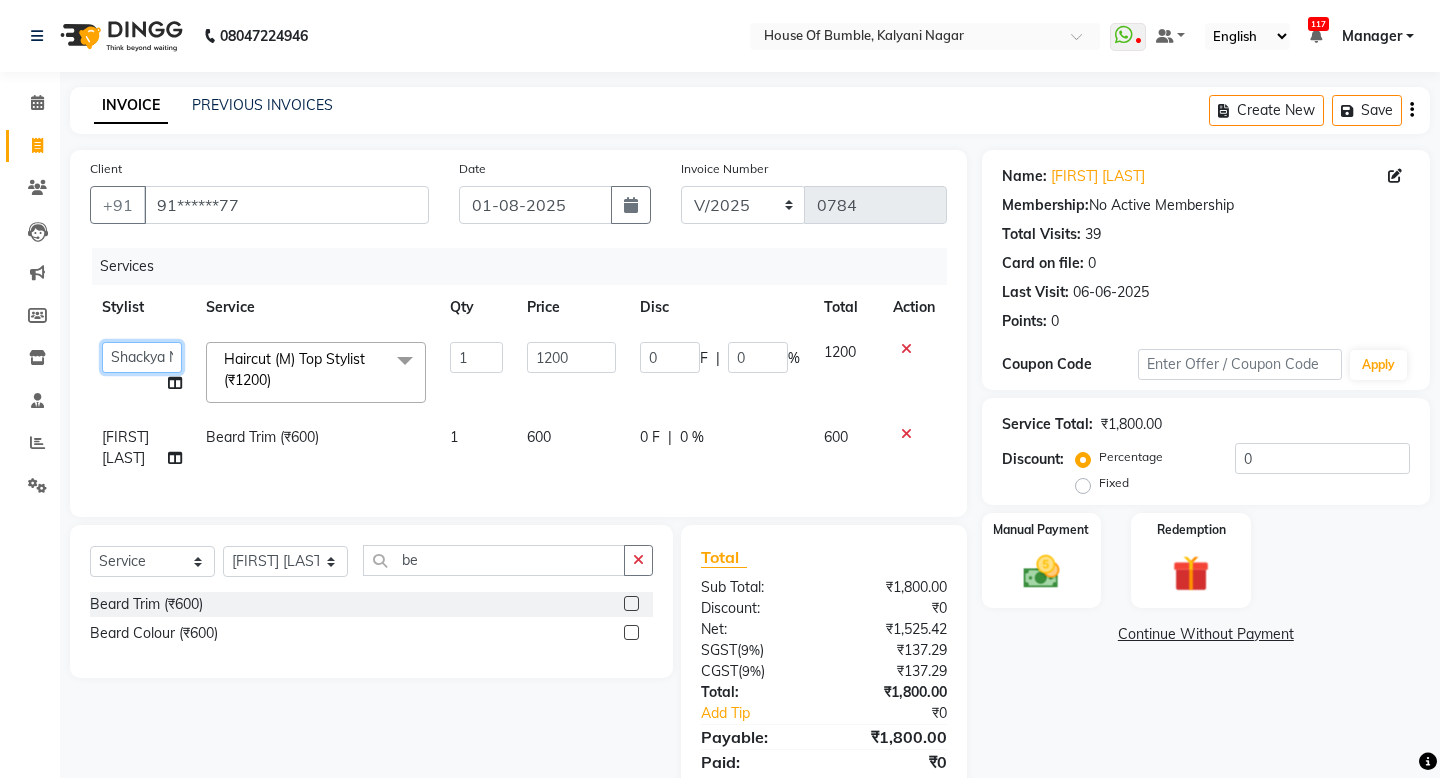 select on "76627" 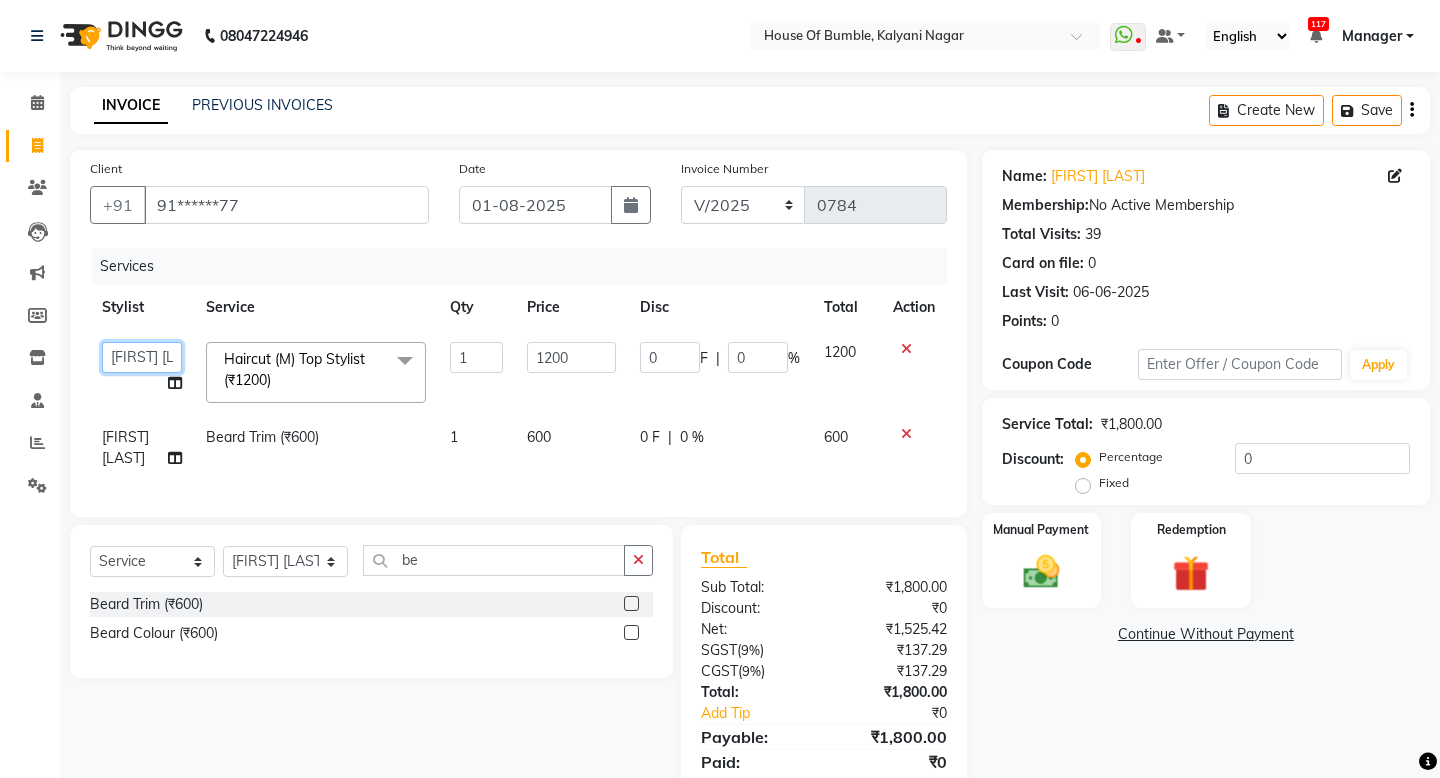 select on "76632" 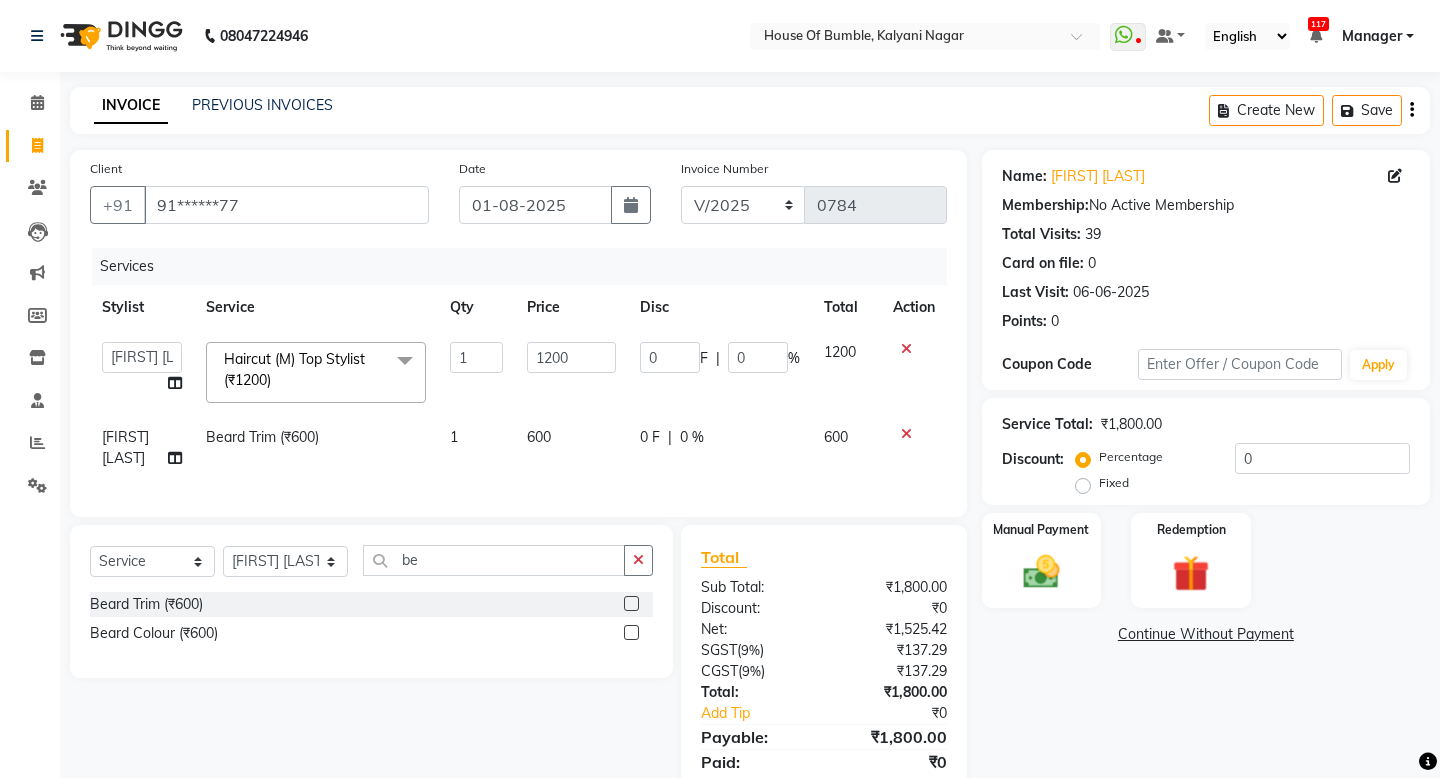click on "[FIRST] [LAST]" 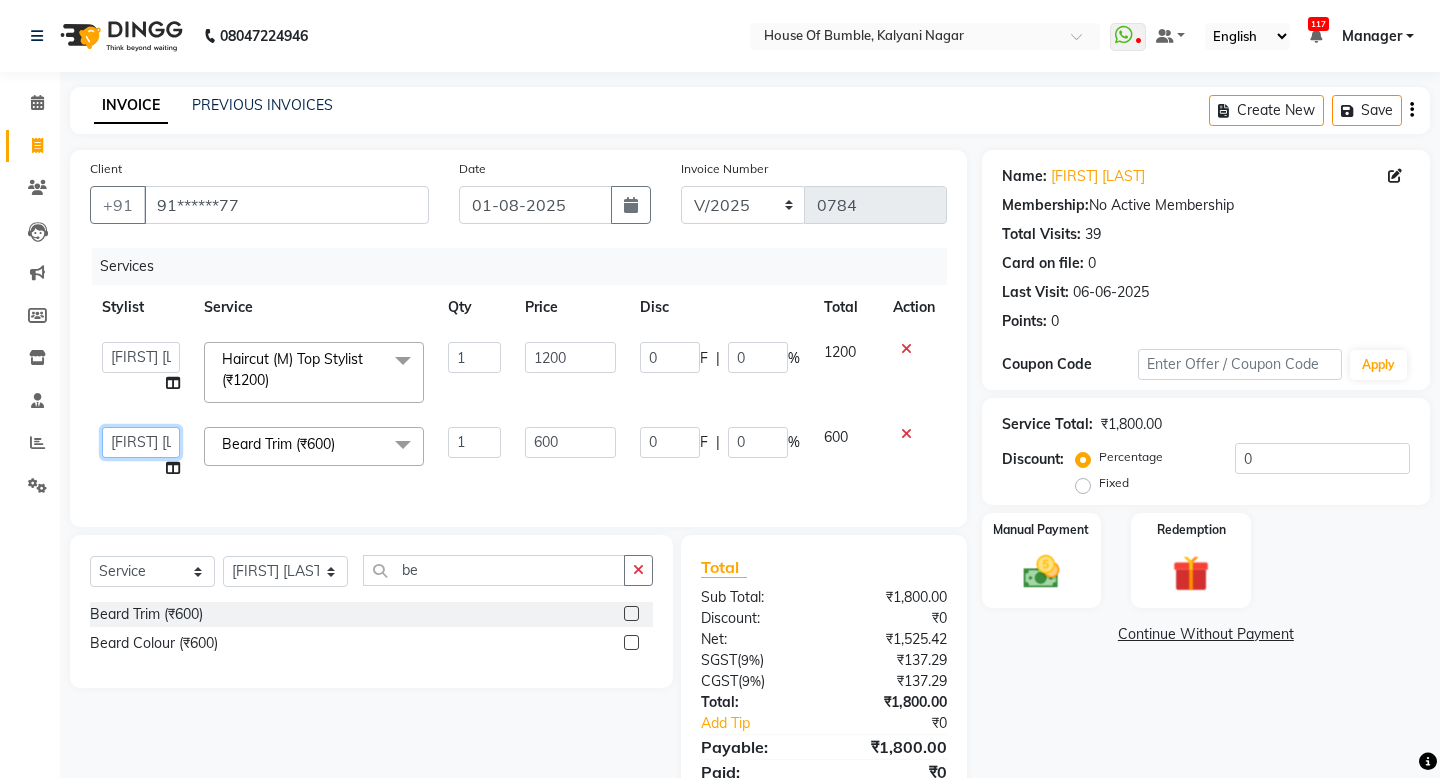 select on "76632" 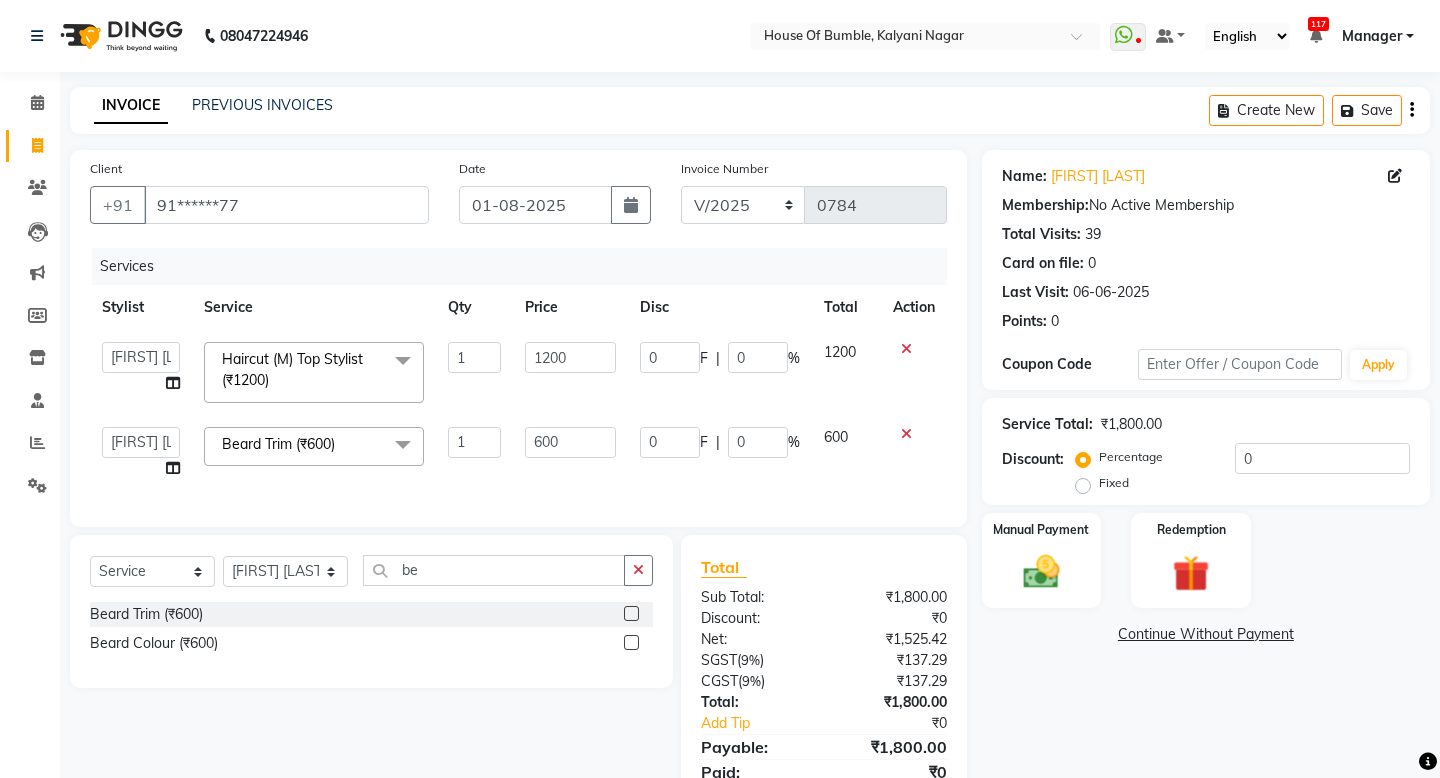 click on "Haircut (M) Top Stylist (₹1200)  x" 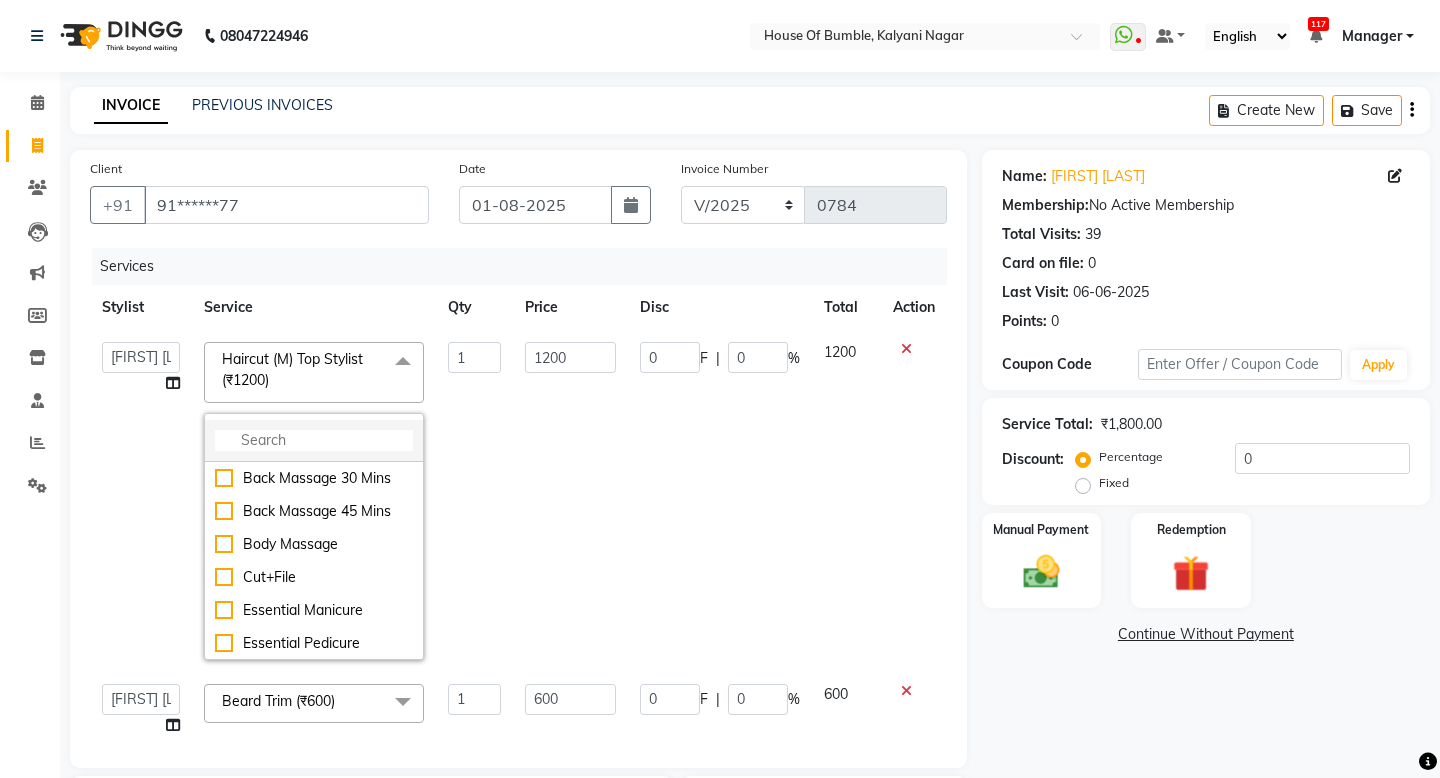 click 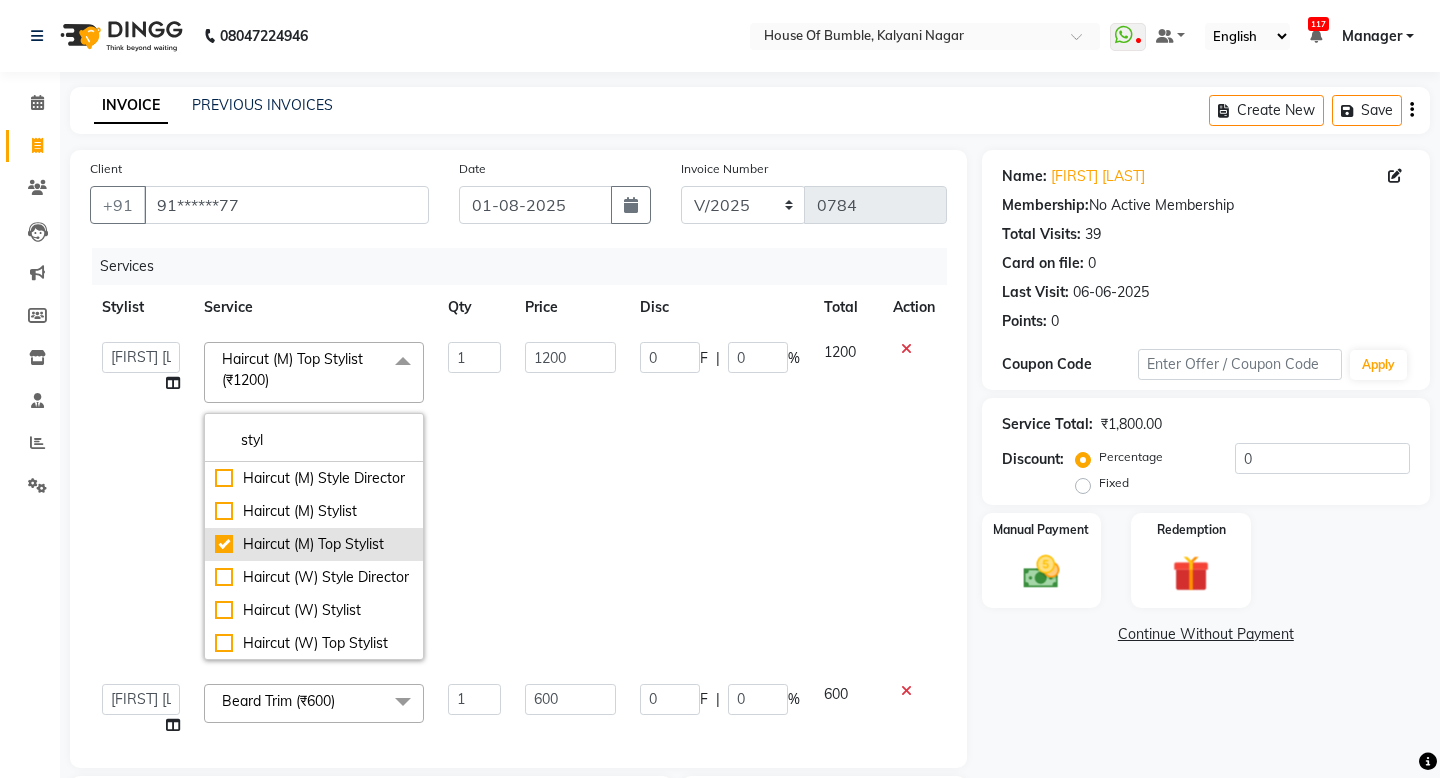 type on "styl" 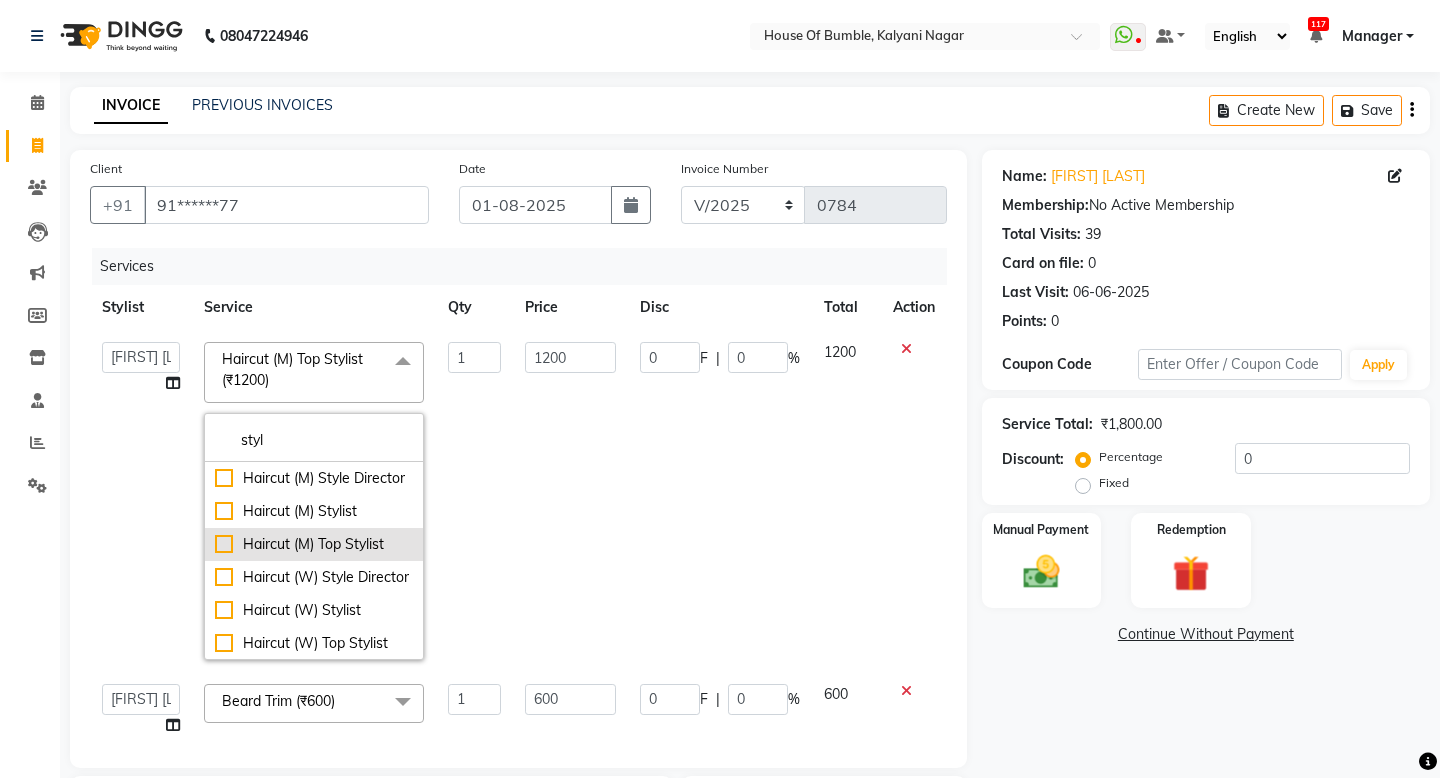 checkbox on "false" 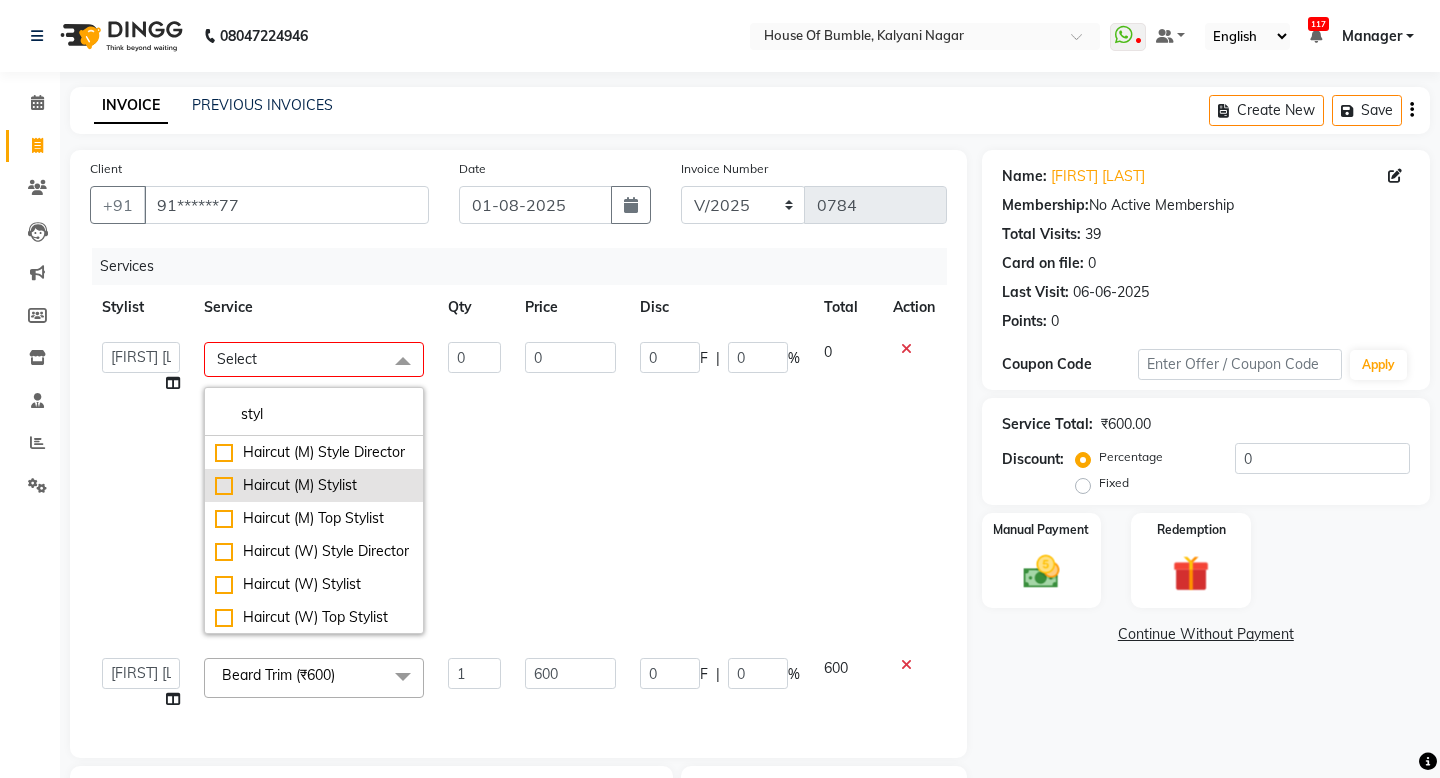 click on "Haircut (M) Stylist" 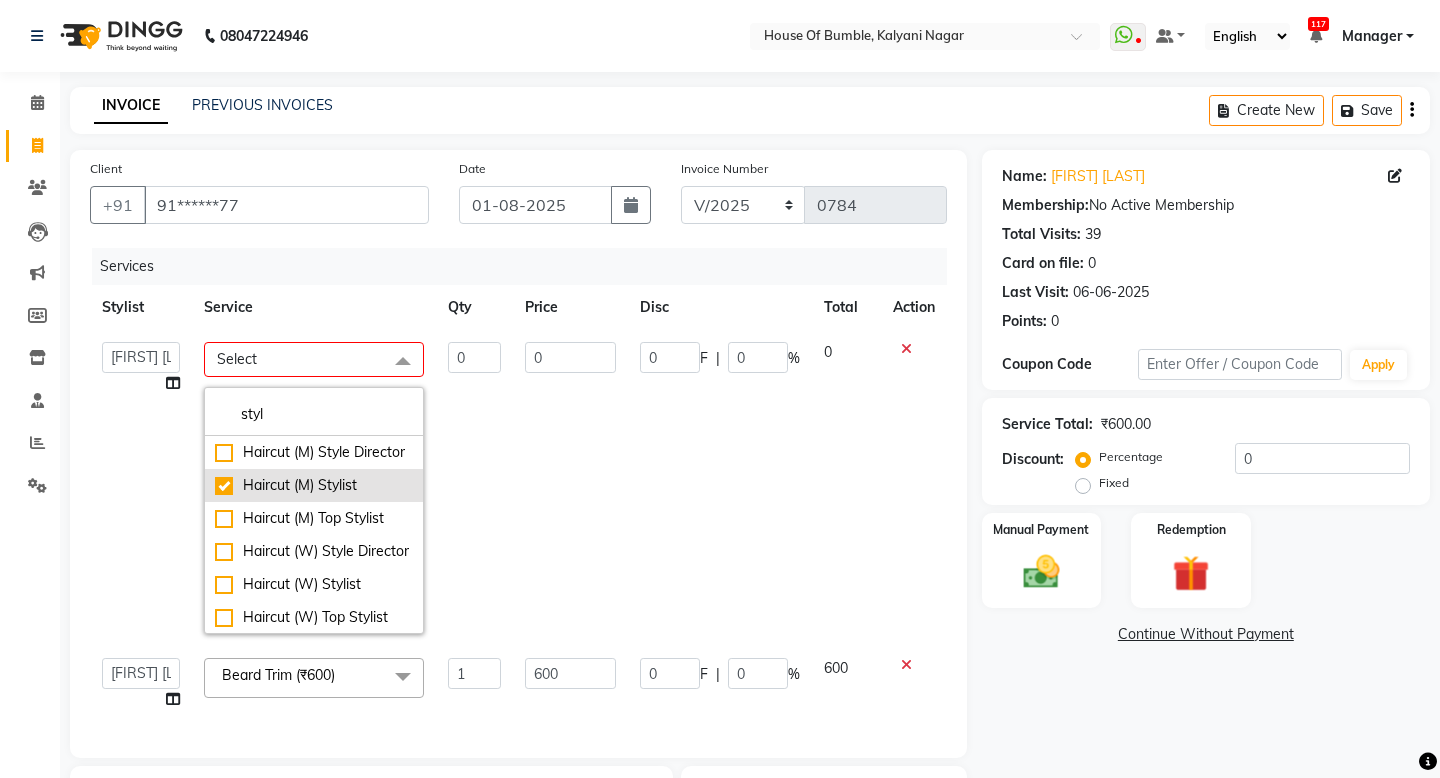 checkbox on "true" 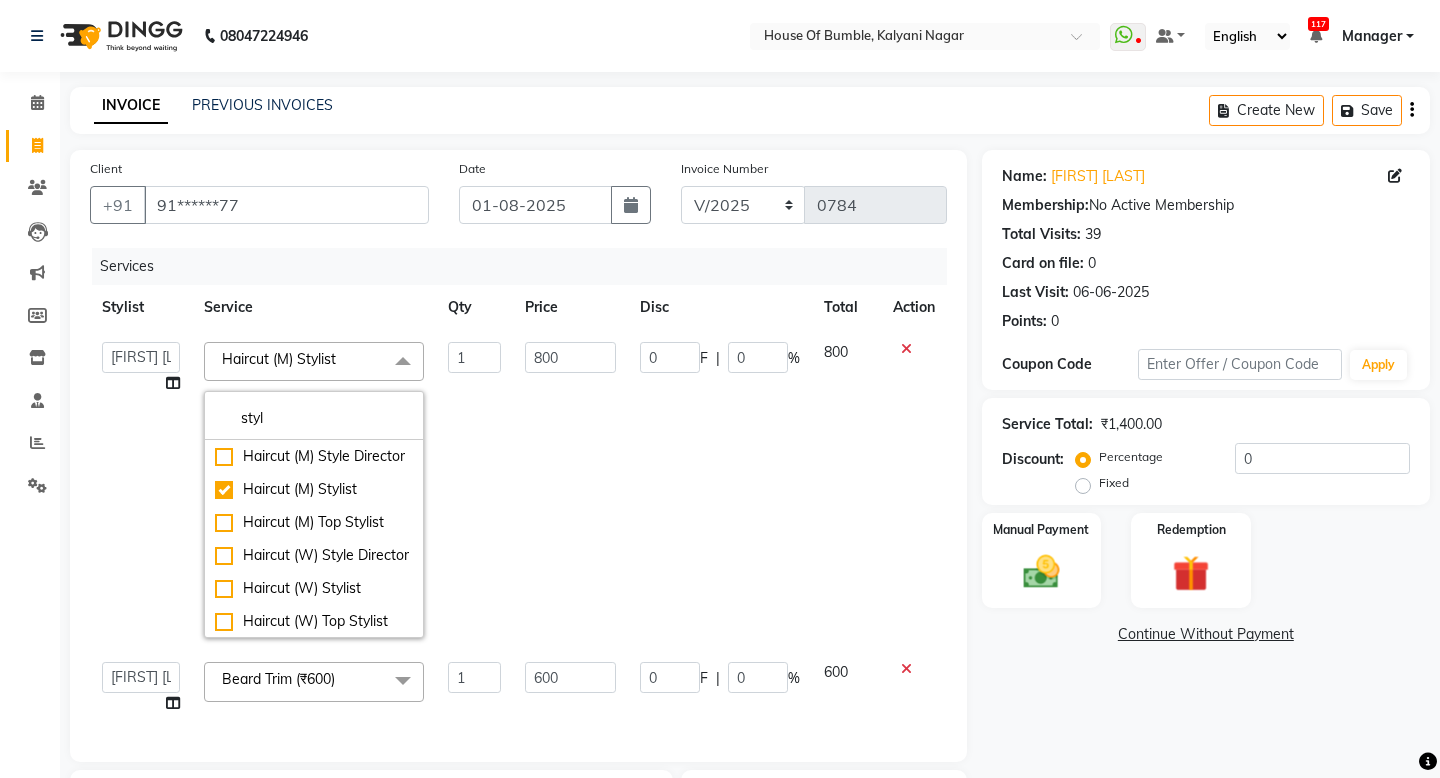 click on "Services" 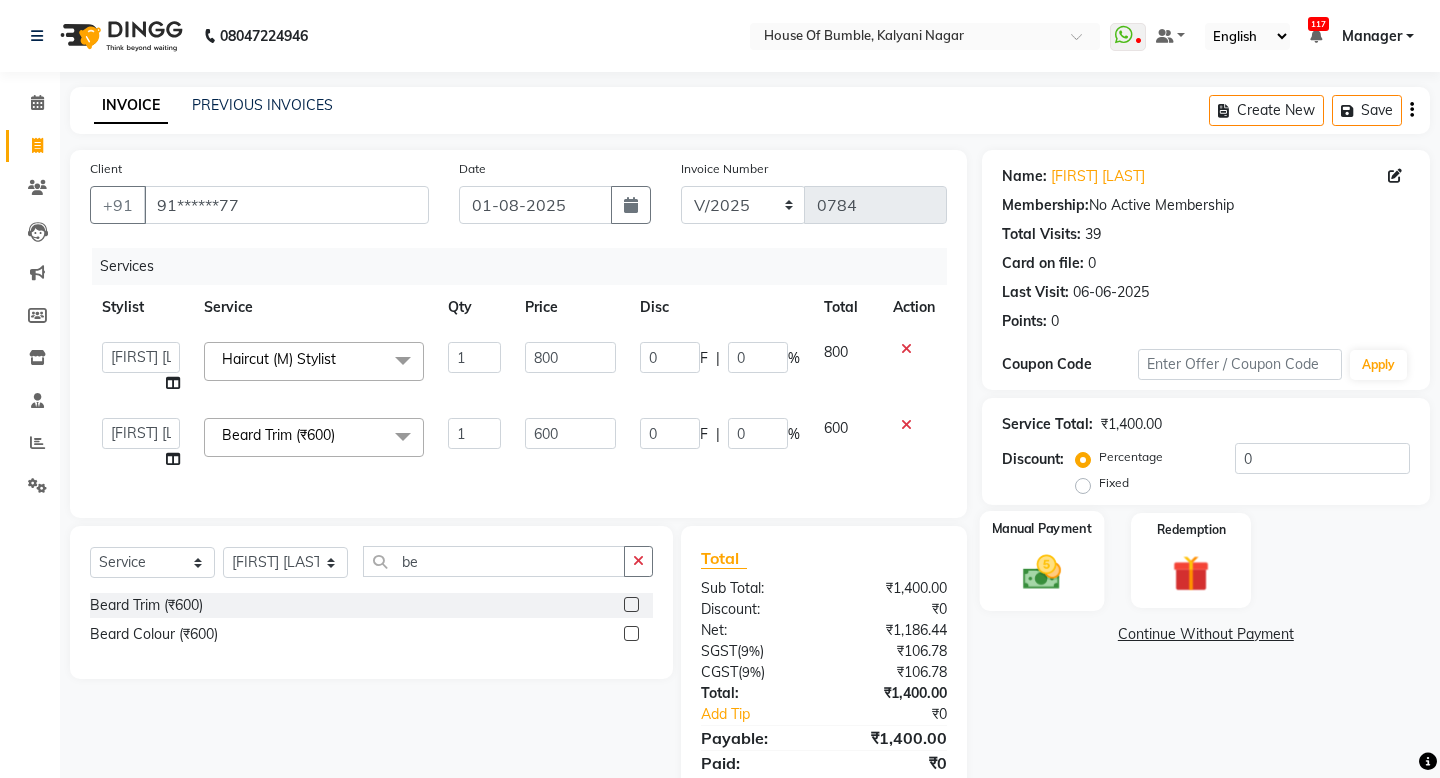 scroll, scrollTop: 72, scrollLeft: 0, axis: vertical 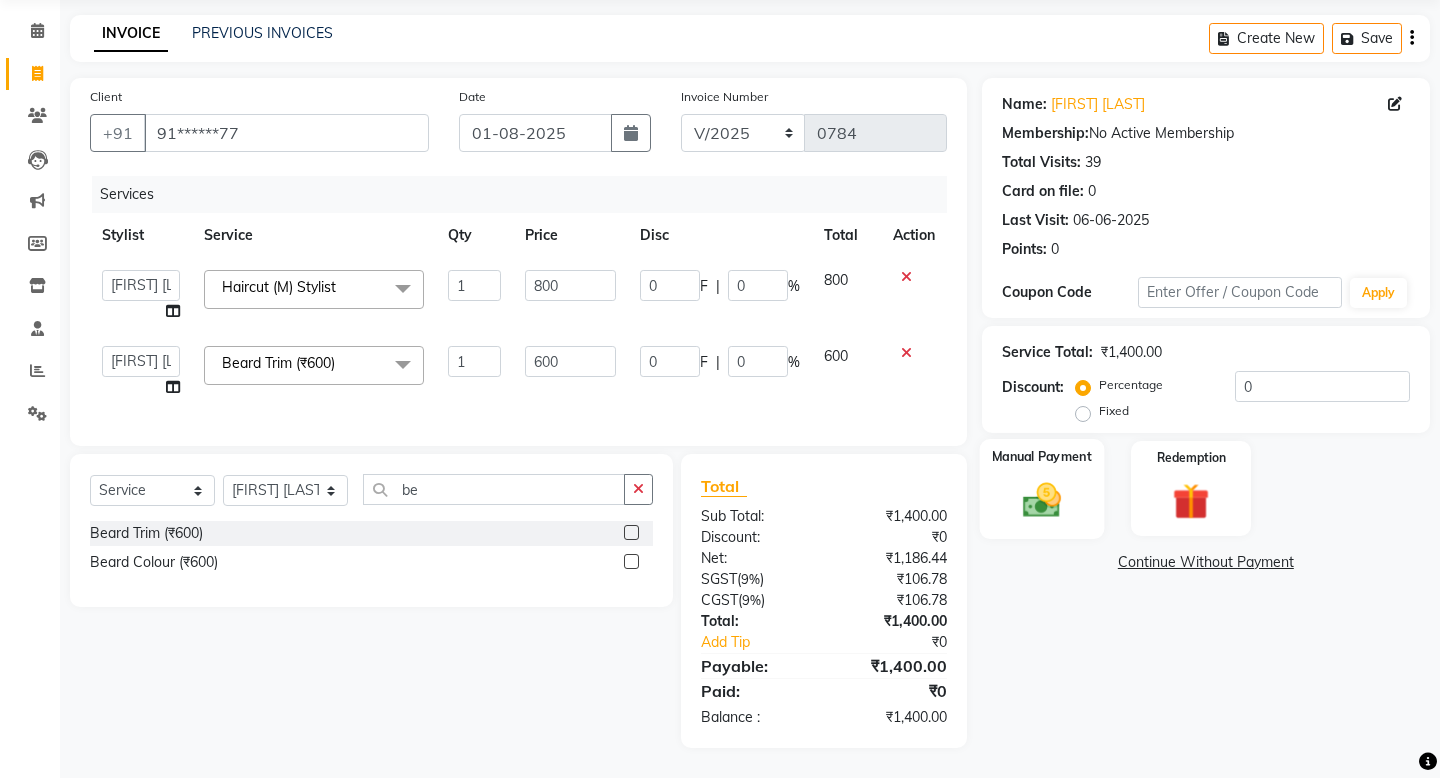 click 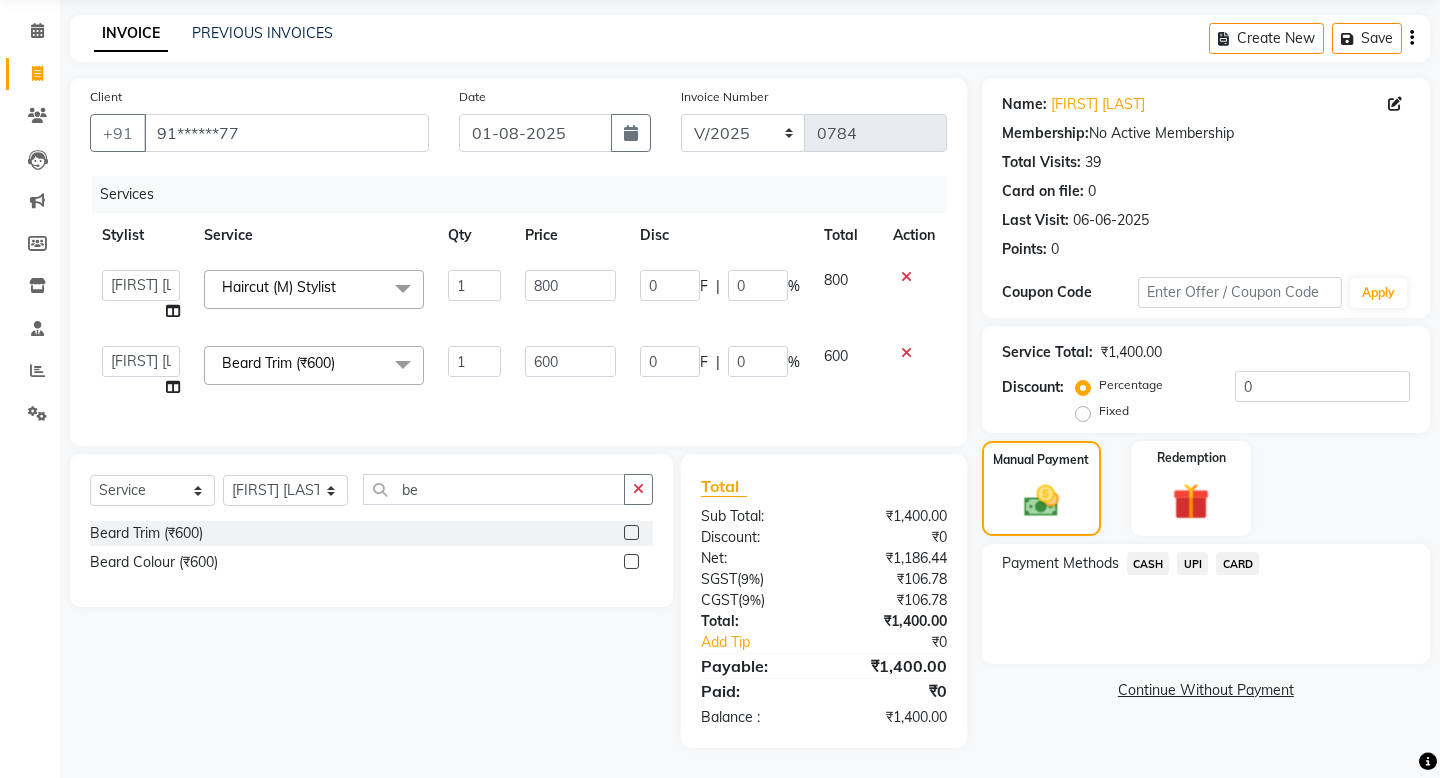 click on "CASH" 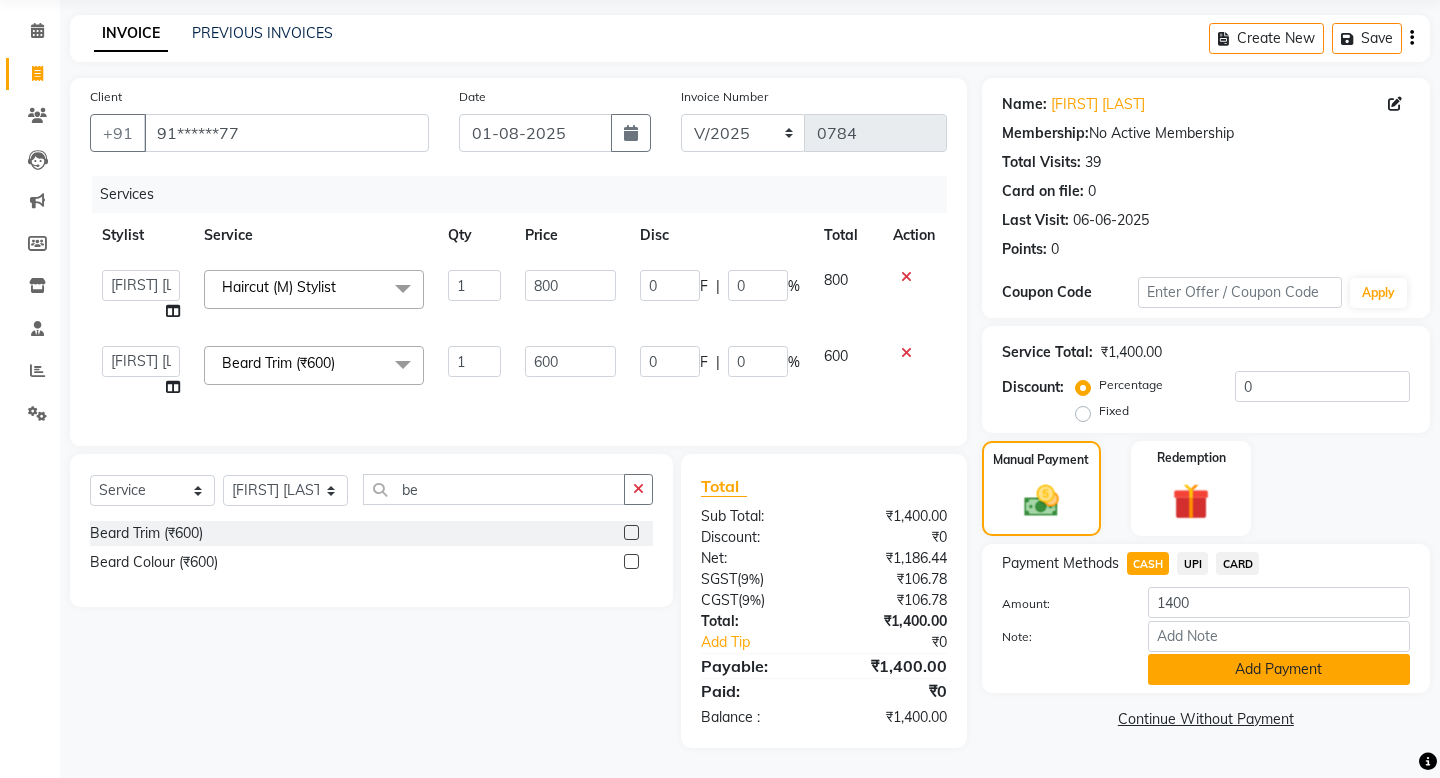 click on "Add Payment" 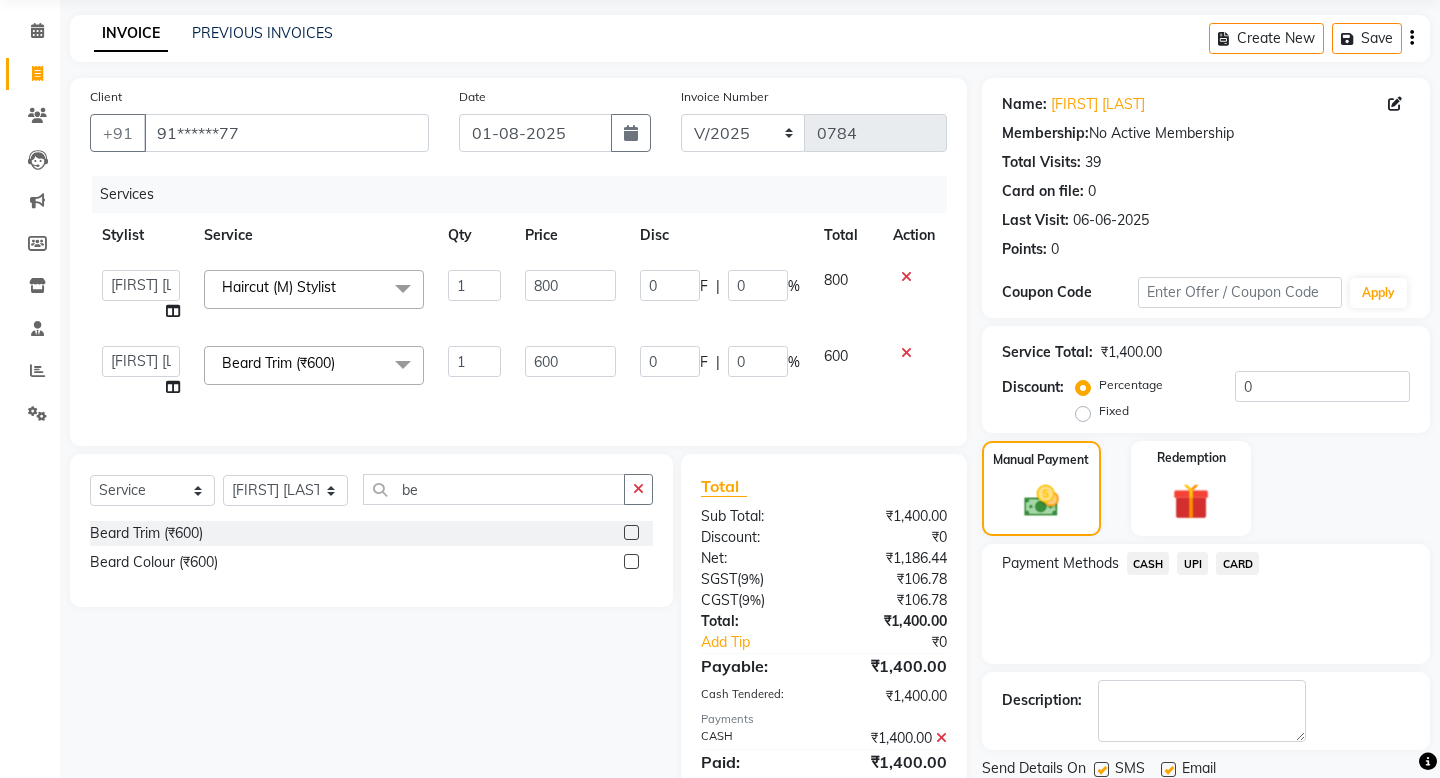 click on "Checkout" 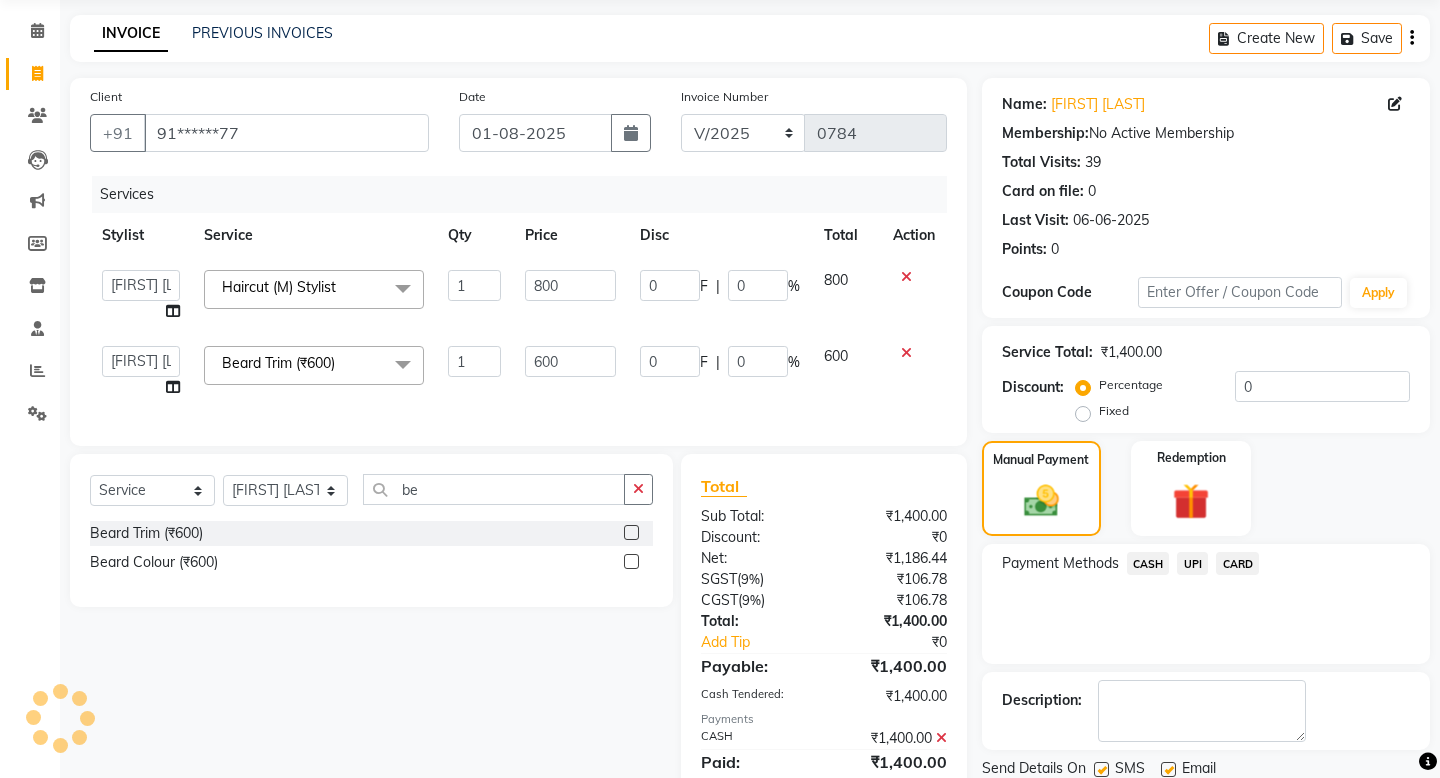 scroll, scrollTop: 142, scrollLeft: 0, axis: vertical 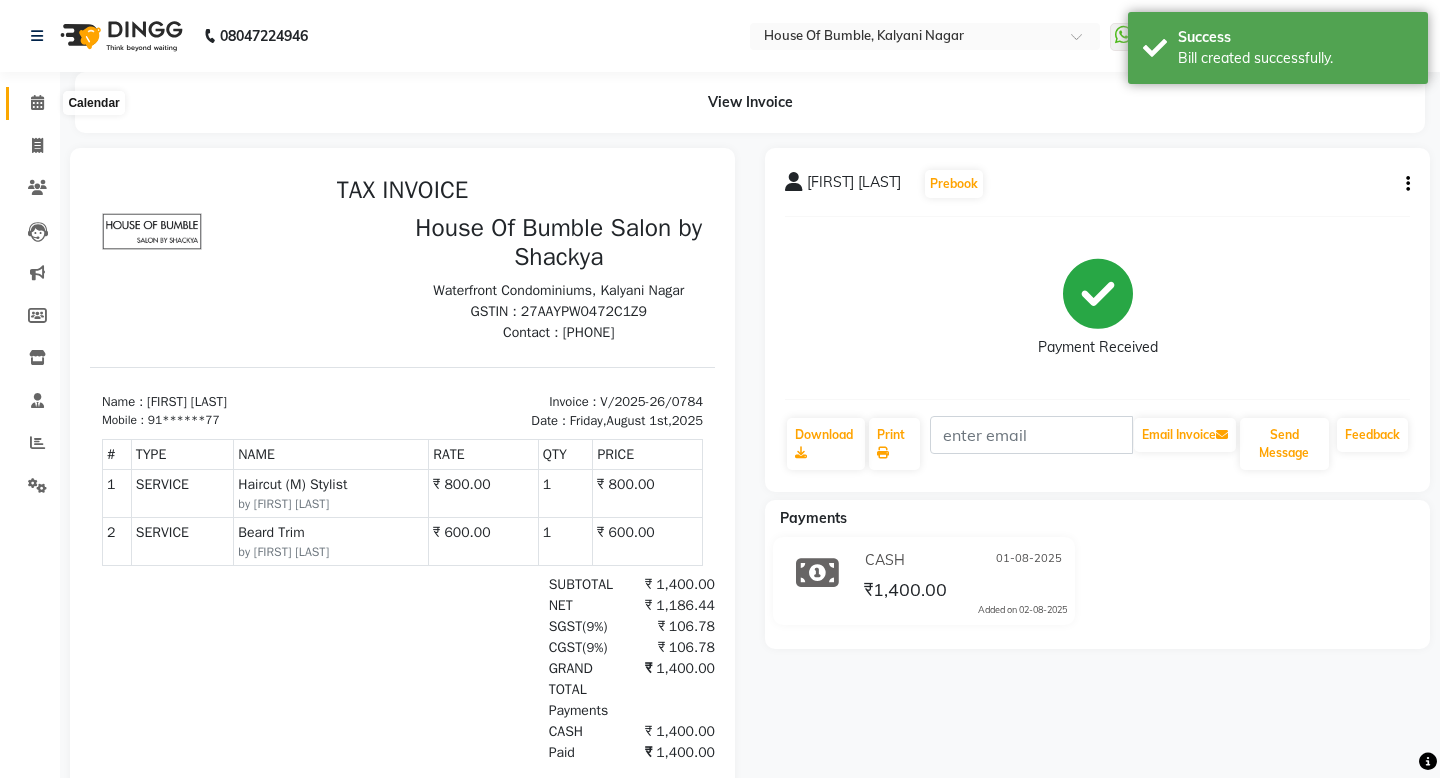 click 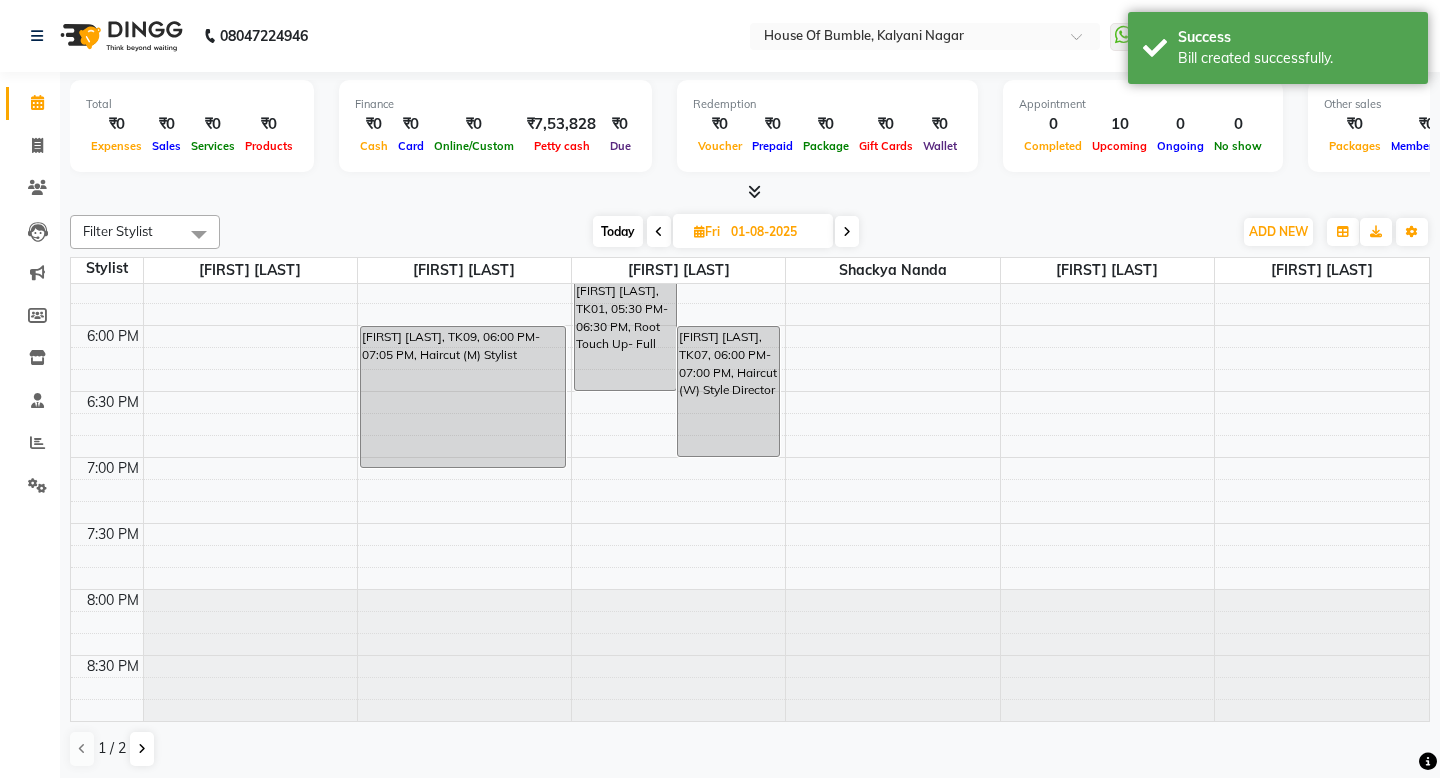 scroll, scrollTop: 1146, scrollLeft: 0, axis: vertical 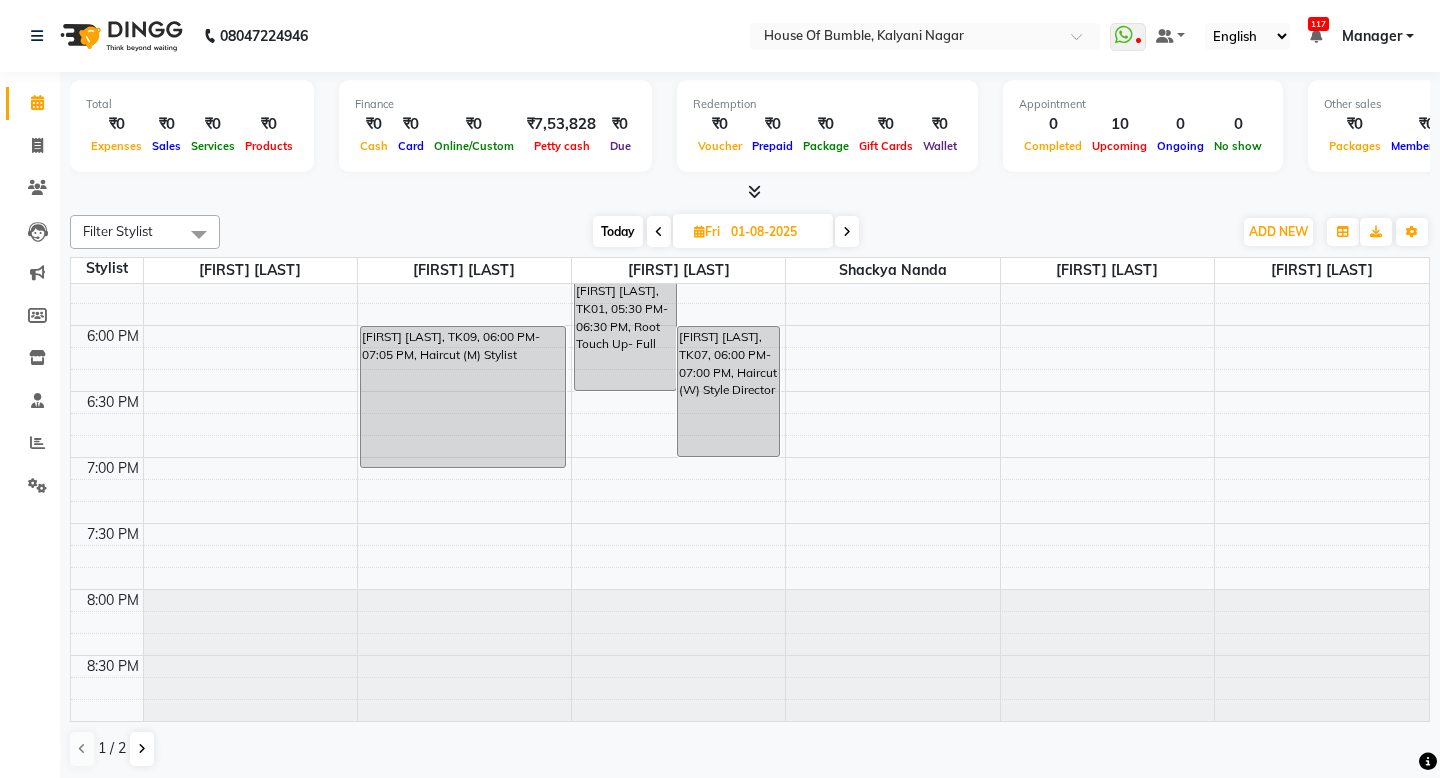 click on "Today" at bounding box center [618, 231] 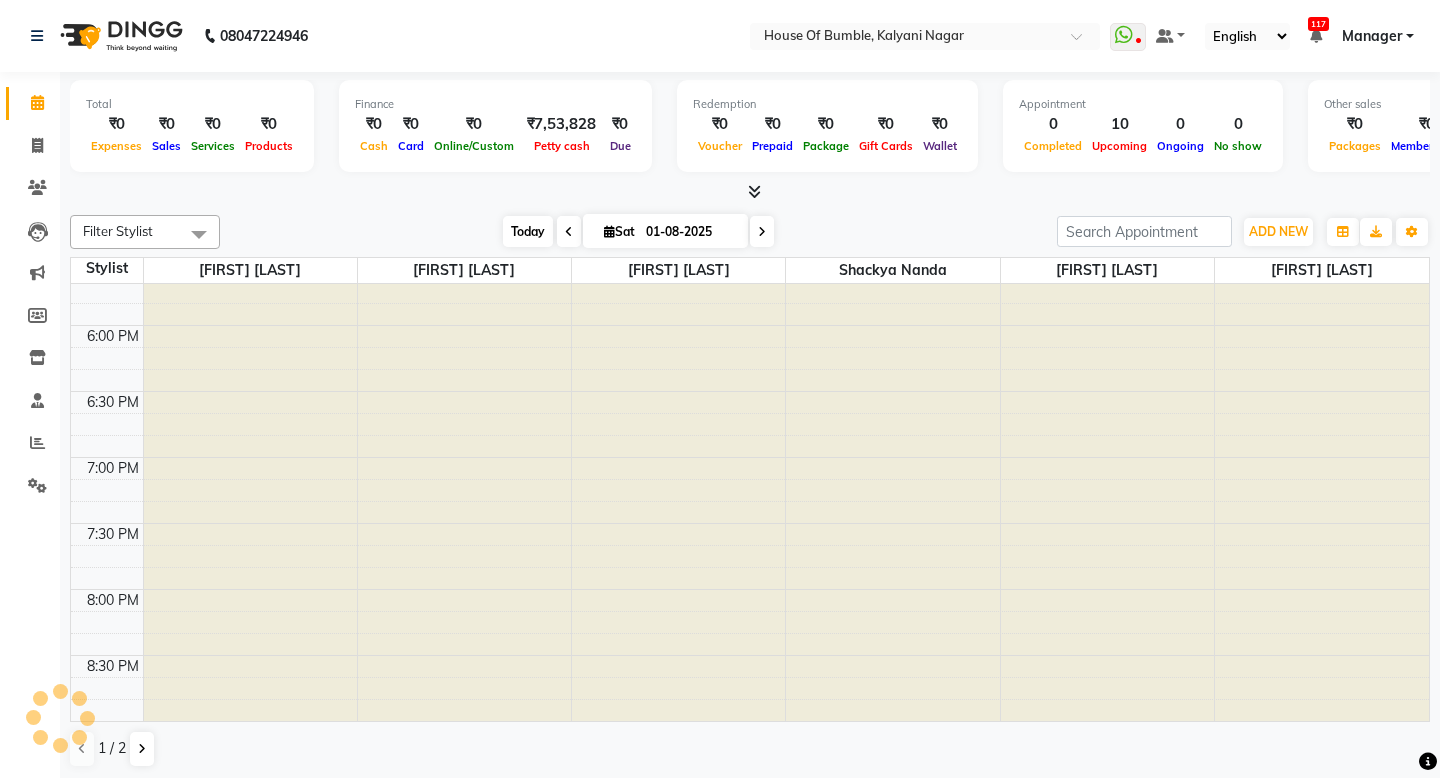 type on "02-08-2025" 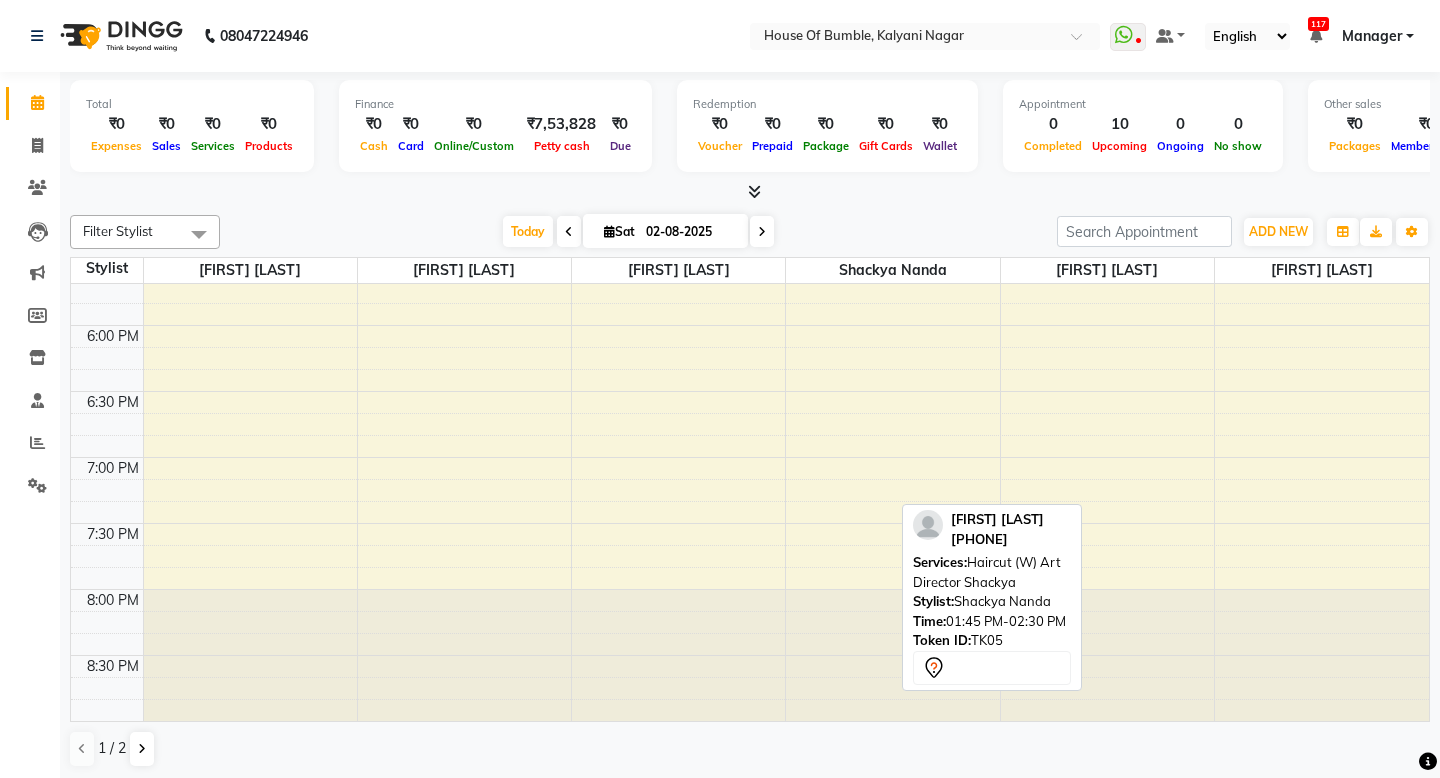 scroll, scrollTop: 1146, scrollLeft: 0, axis: vertical 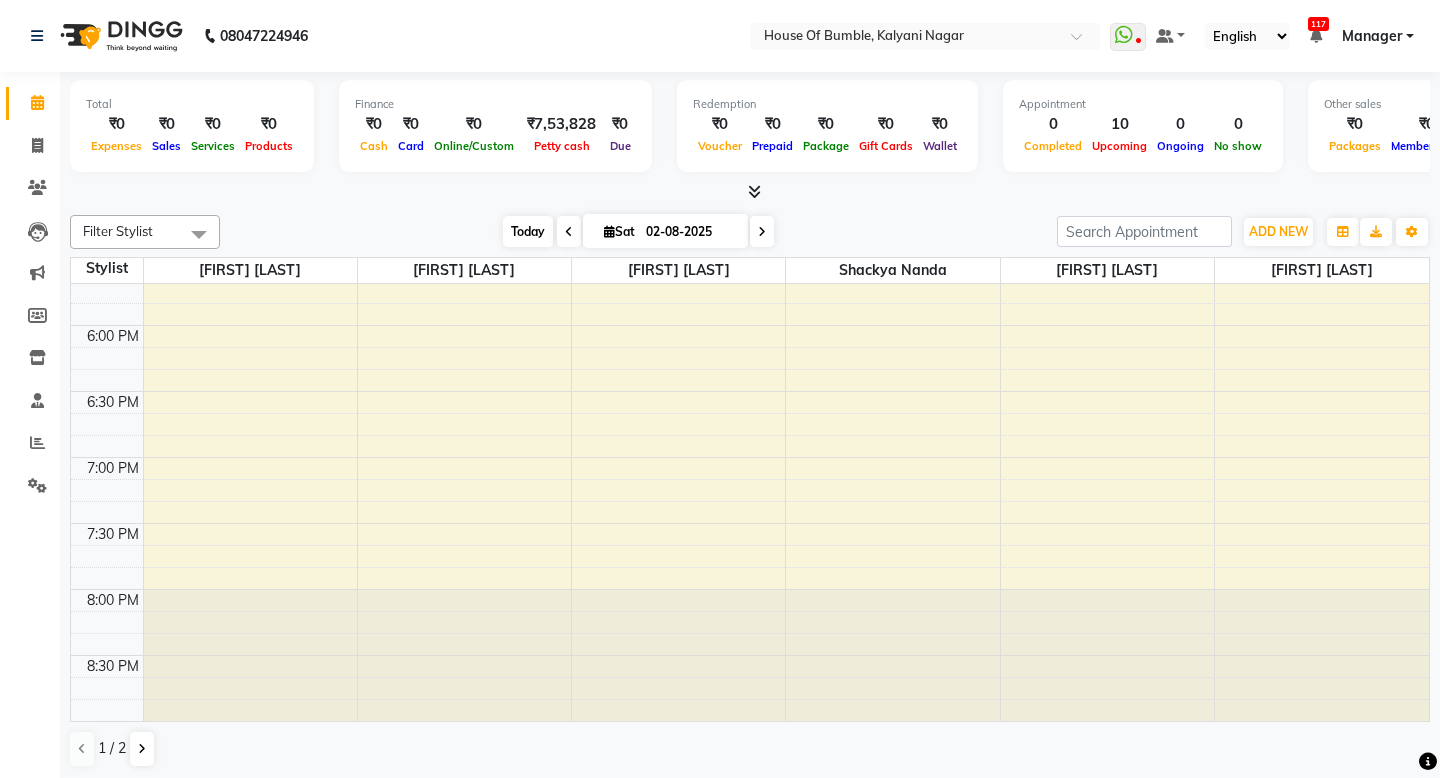 click on "Today" at bounding box center (528, 231) 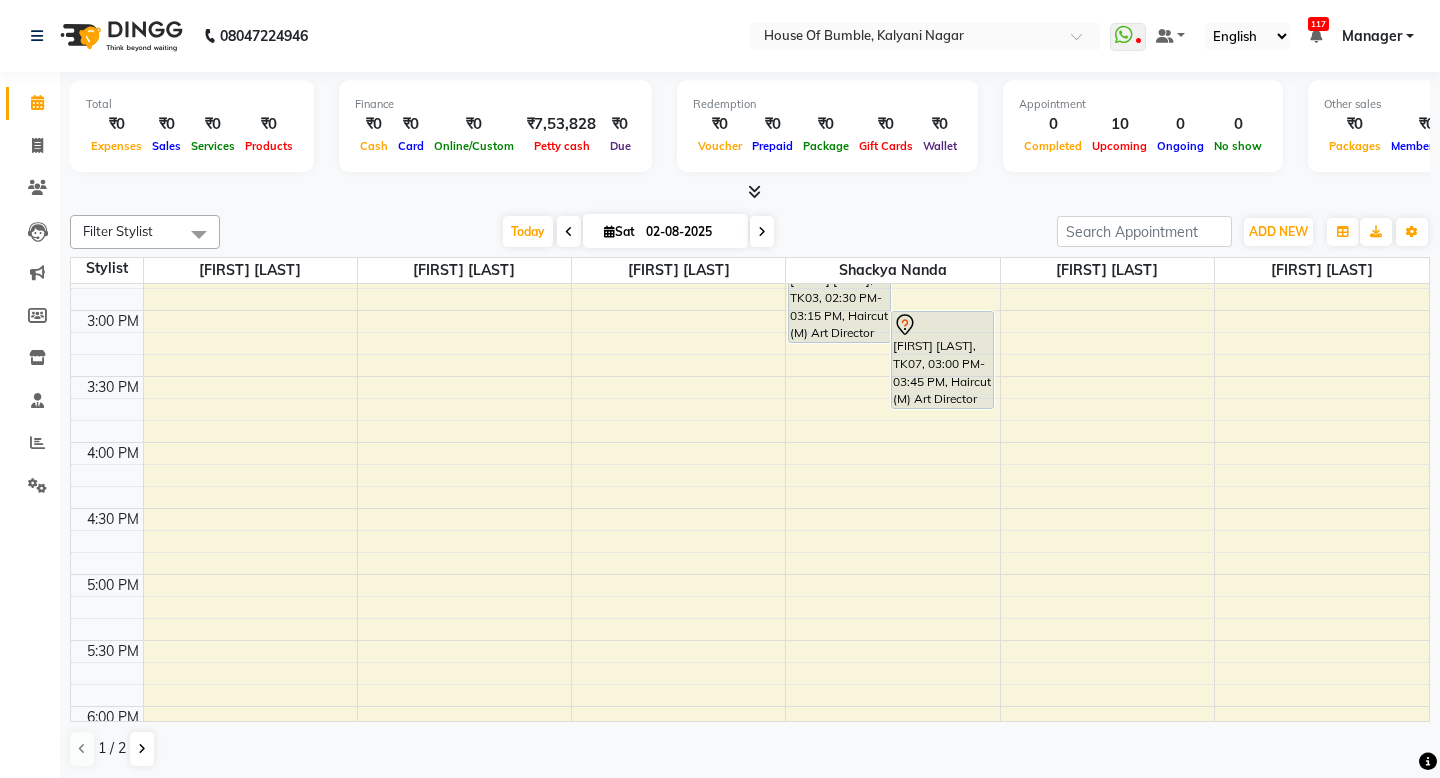 scroll, scrollTop: 754, scrollLeft: 0, axis: vertical 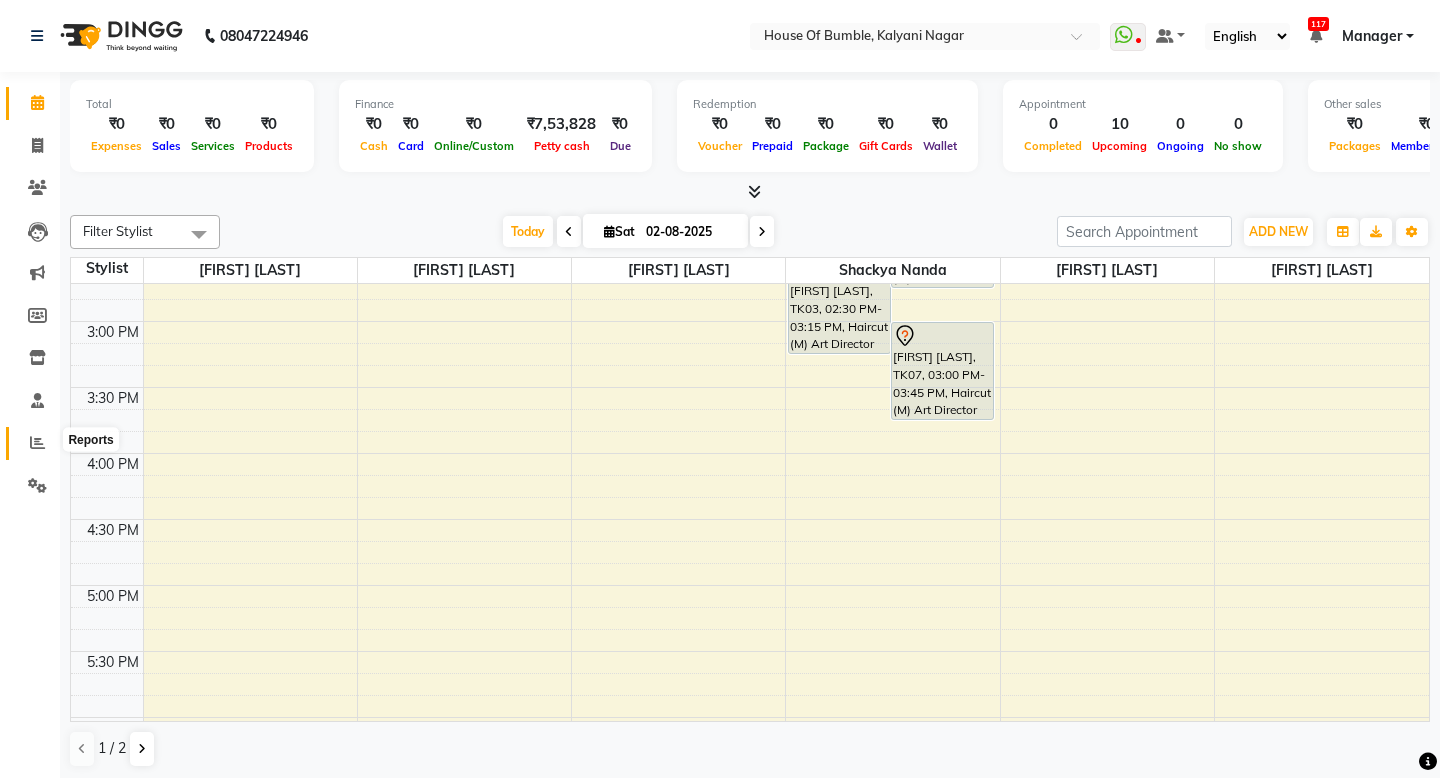 click 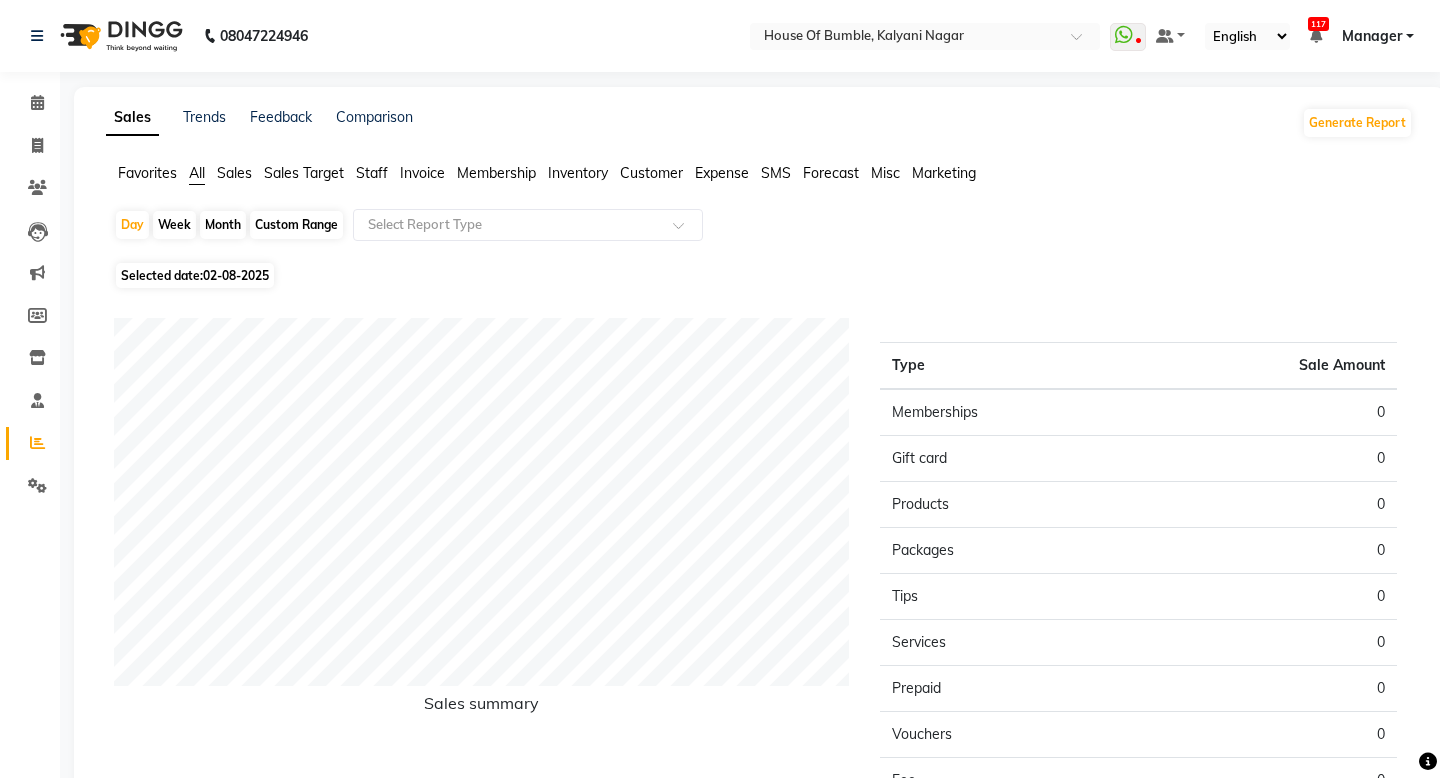 click on "Month" 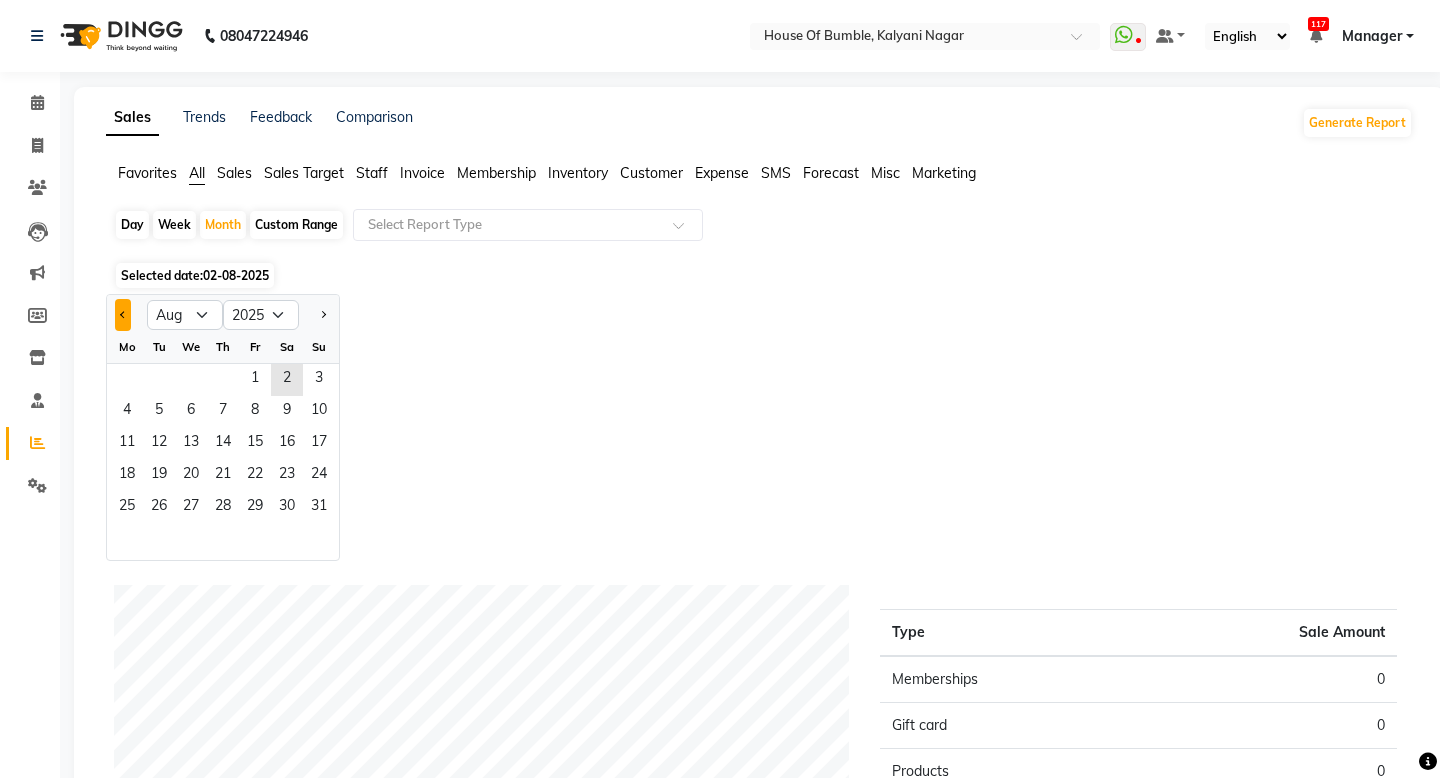 click 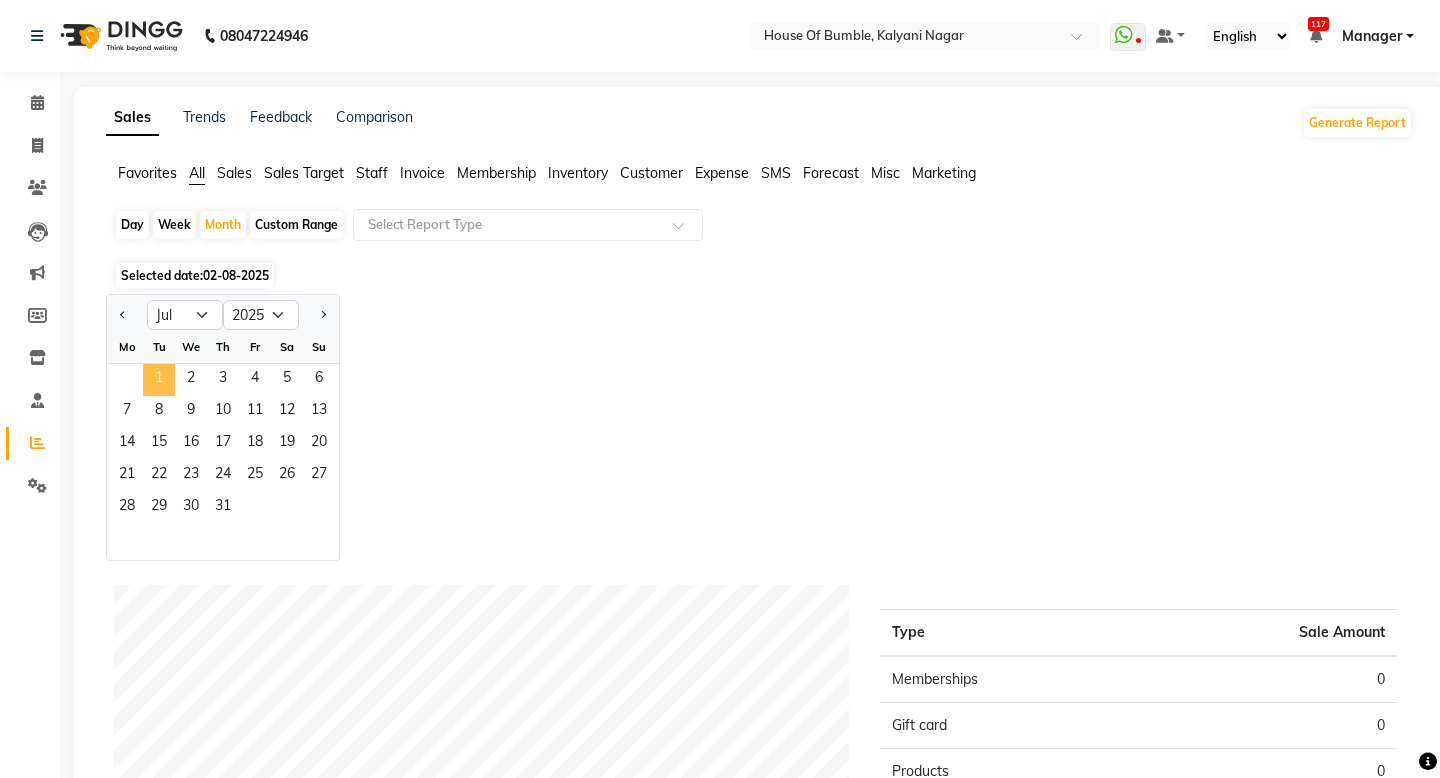 click on "1" 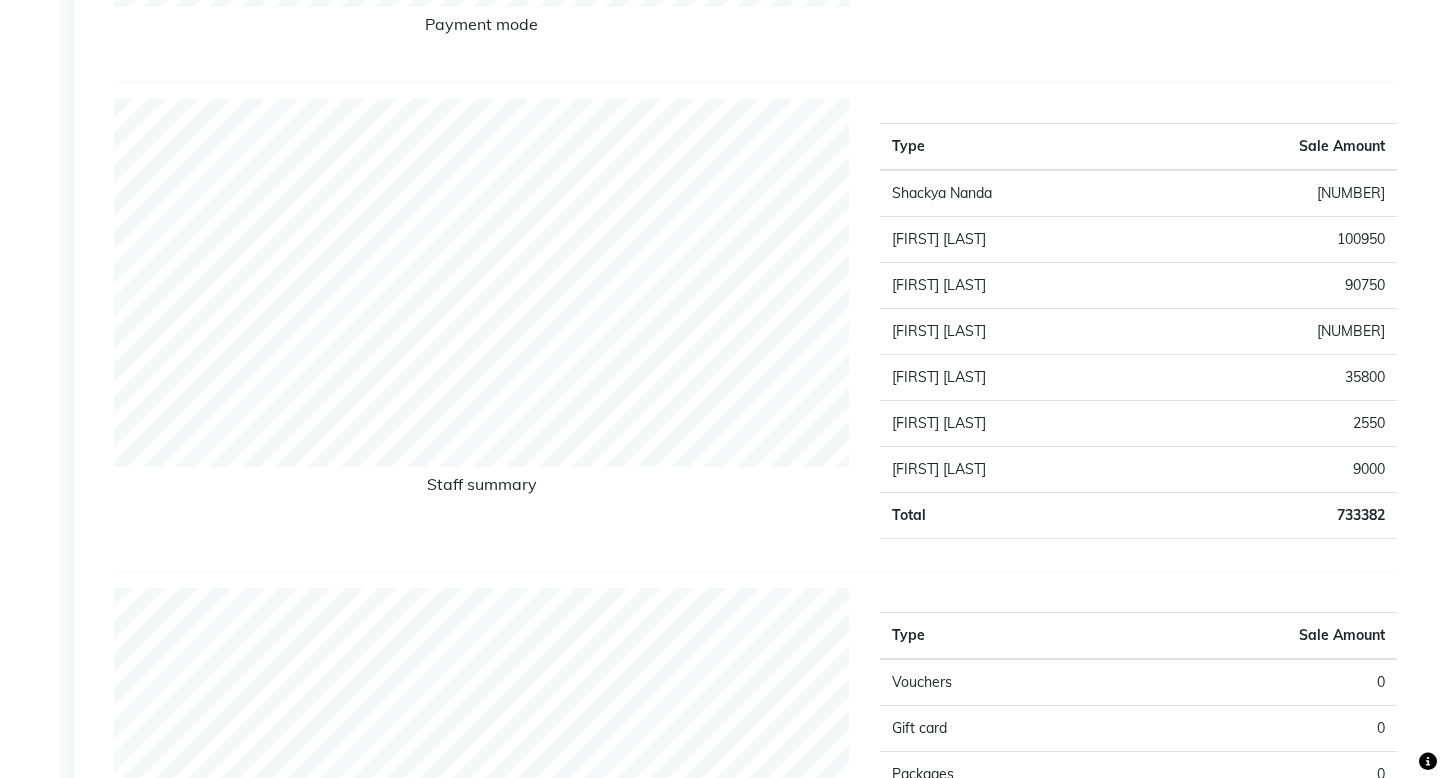 scroll, scrollTop: 0, scrollLeft: 0, axis: both 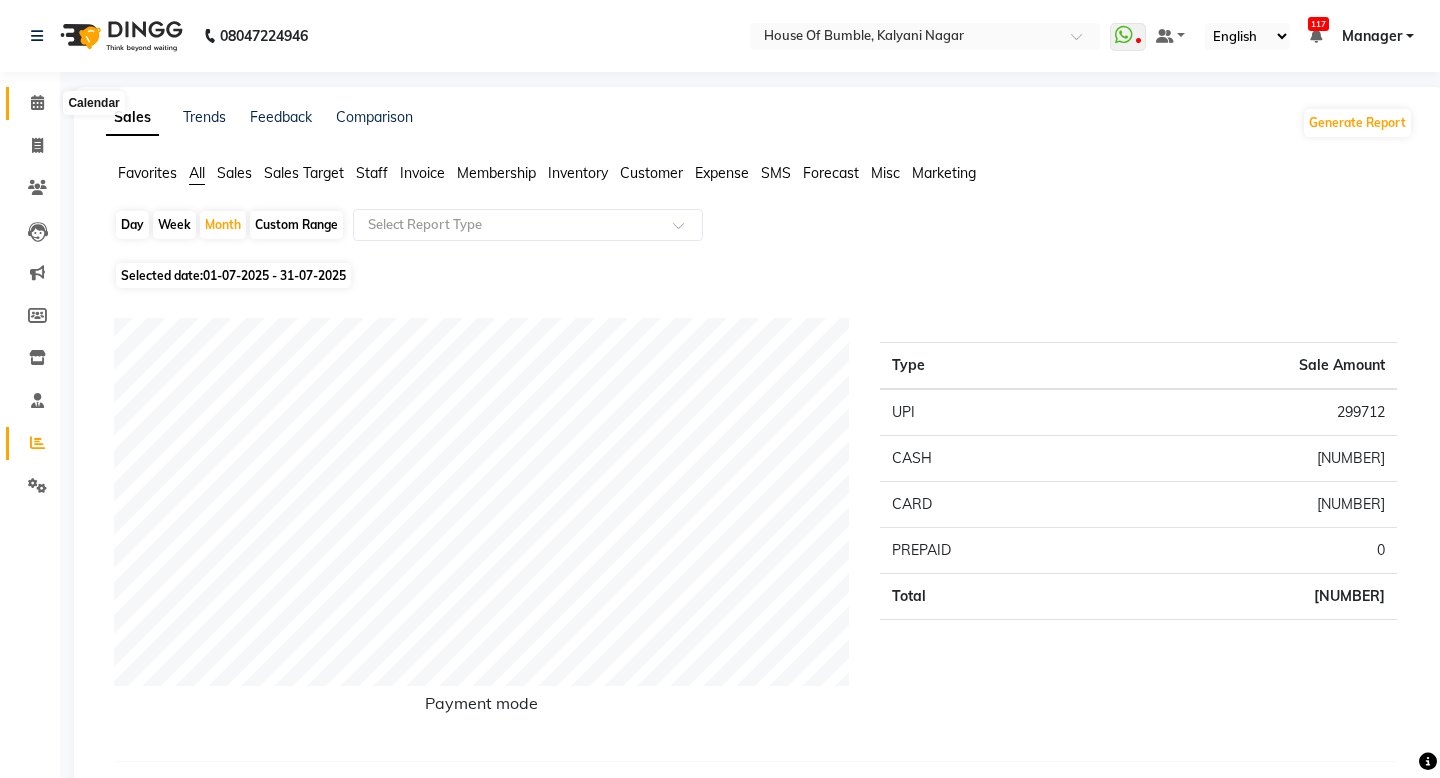 click 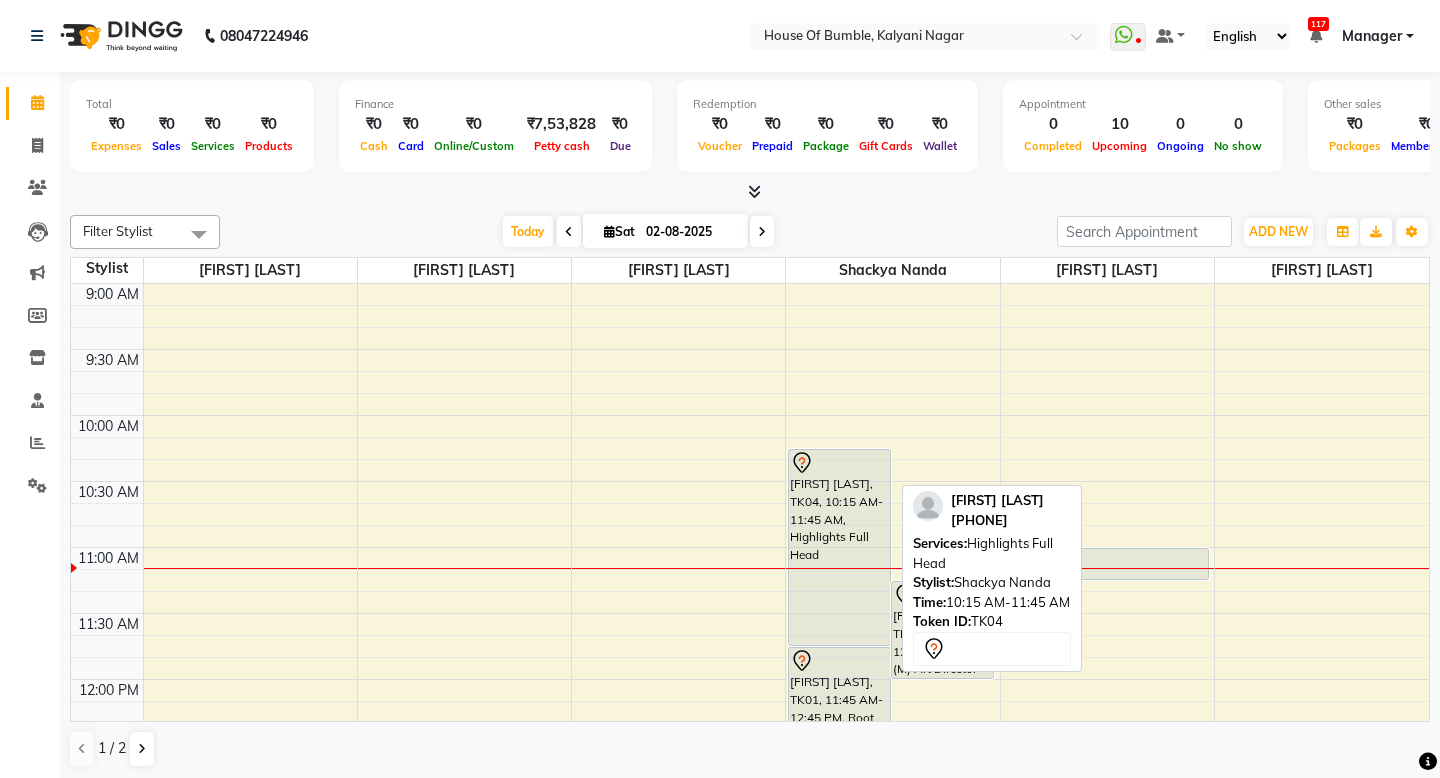scroll, scrollTop: 0, scrollLeft: 0, axis: both 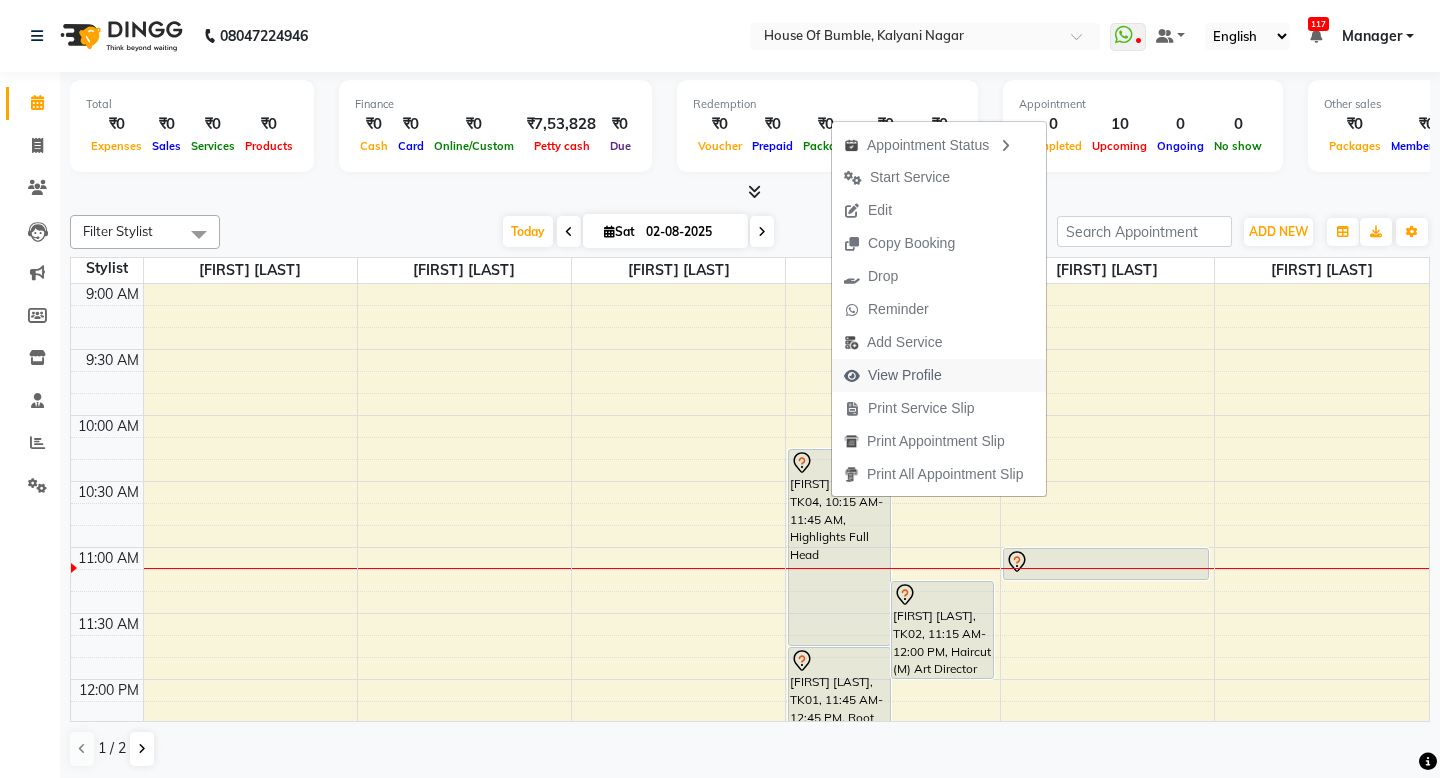 click on "View Profile" at bounding box center (905, 375) 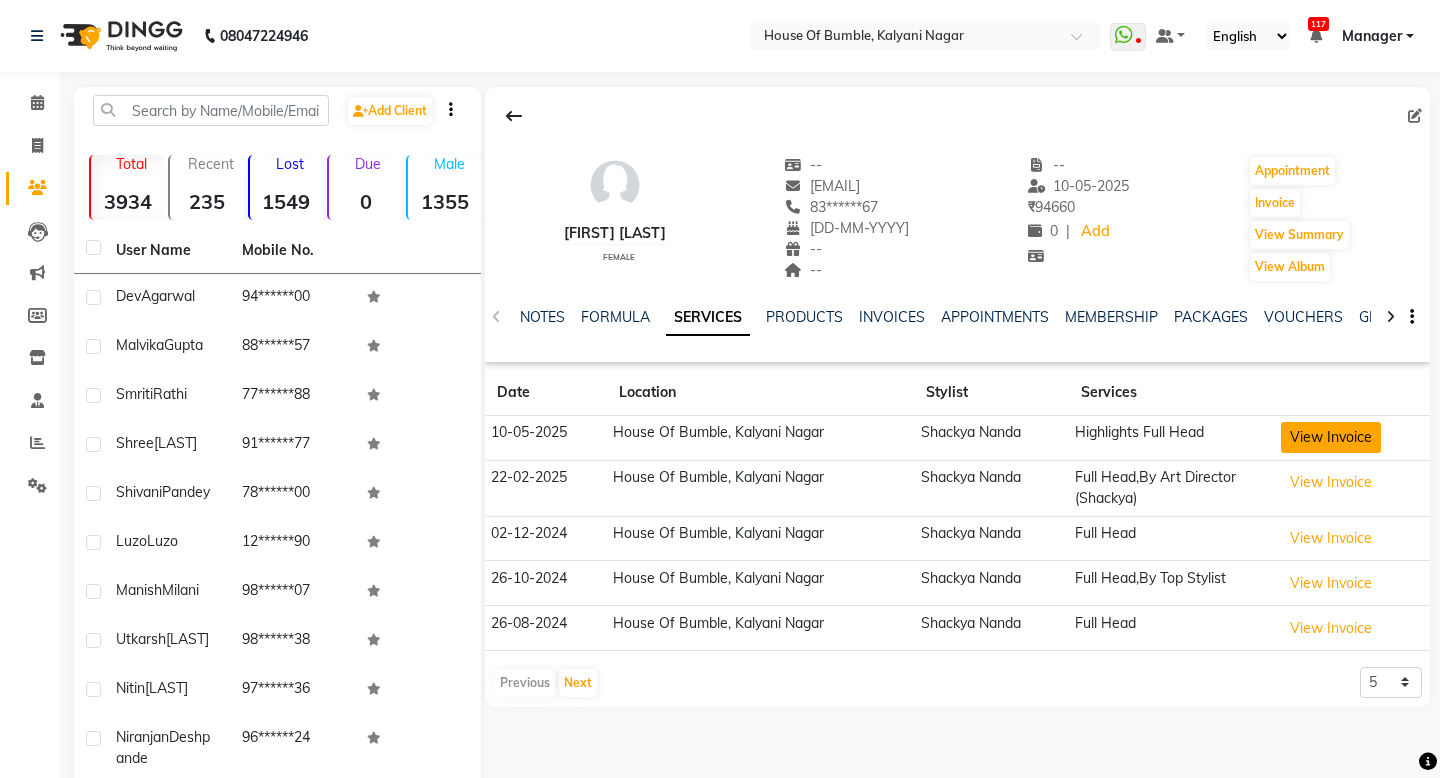 click on "View Invoice" 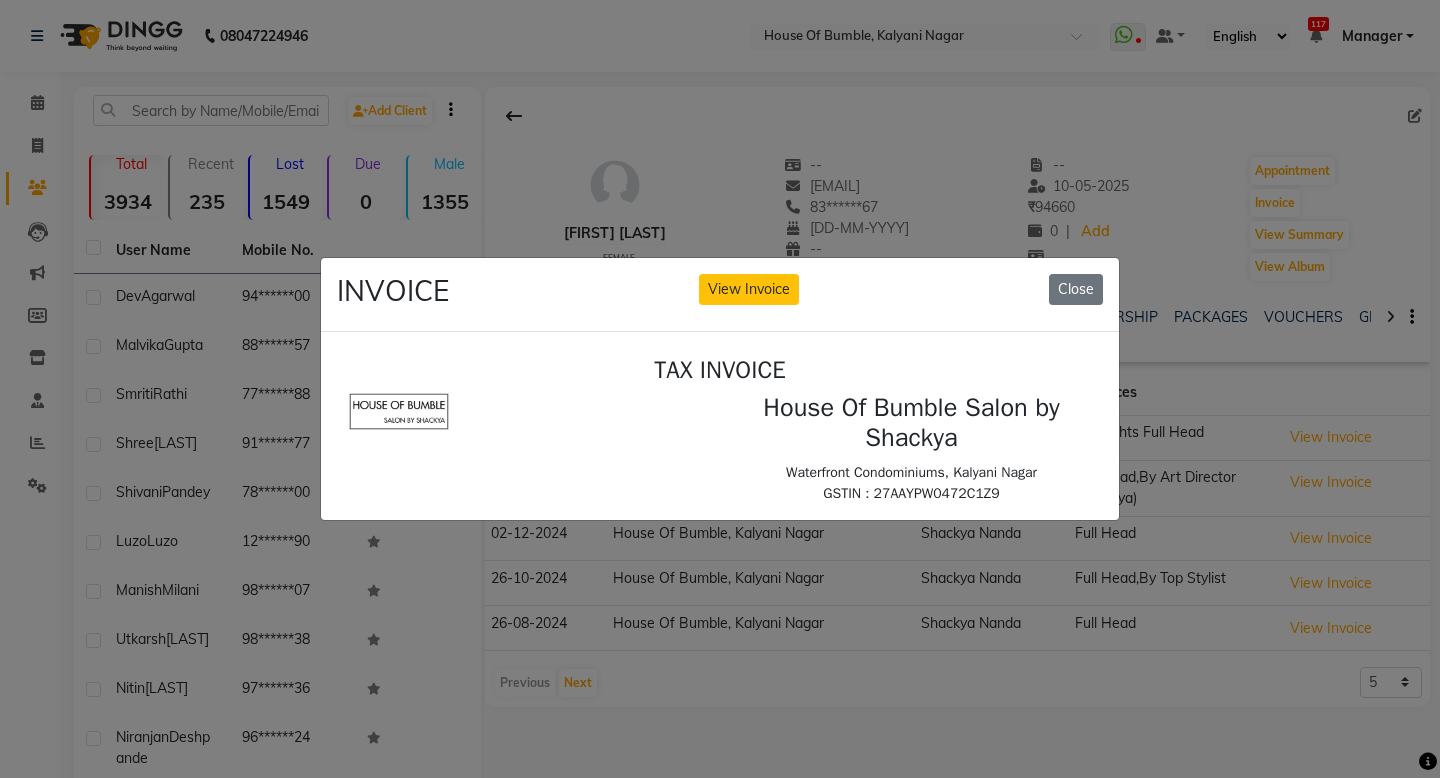 scroll, scrollTop: 0, scrollLeft: 0, axis: both 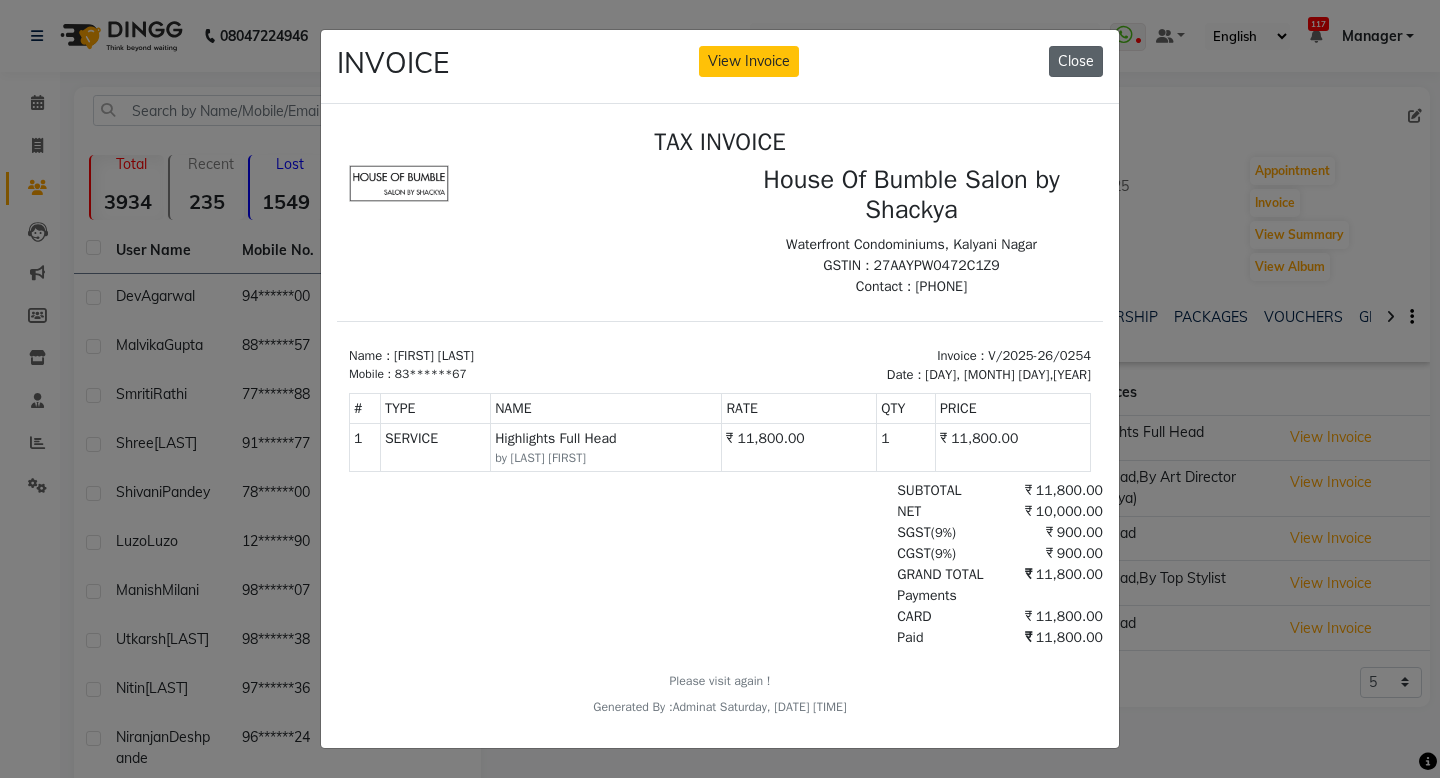 click on "Close" 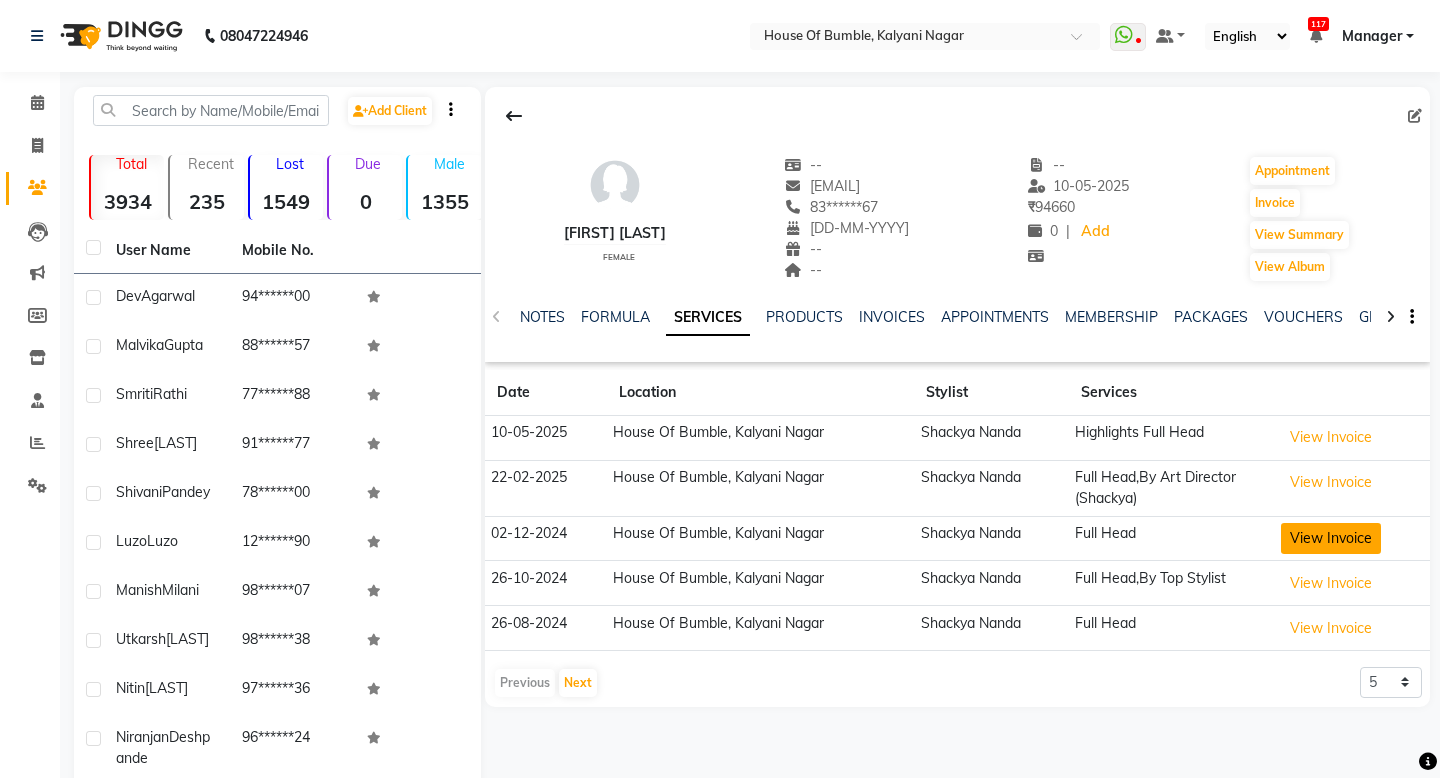 click on "View Invoice" 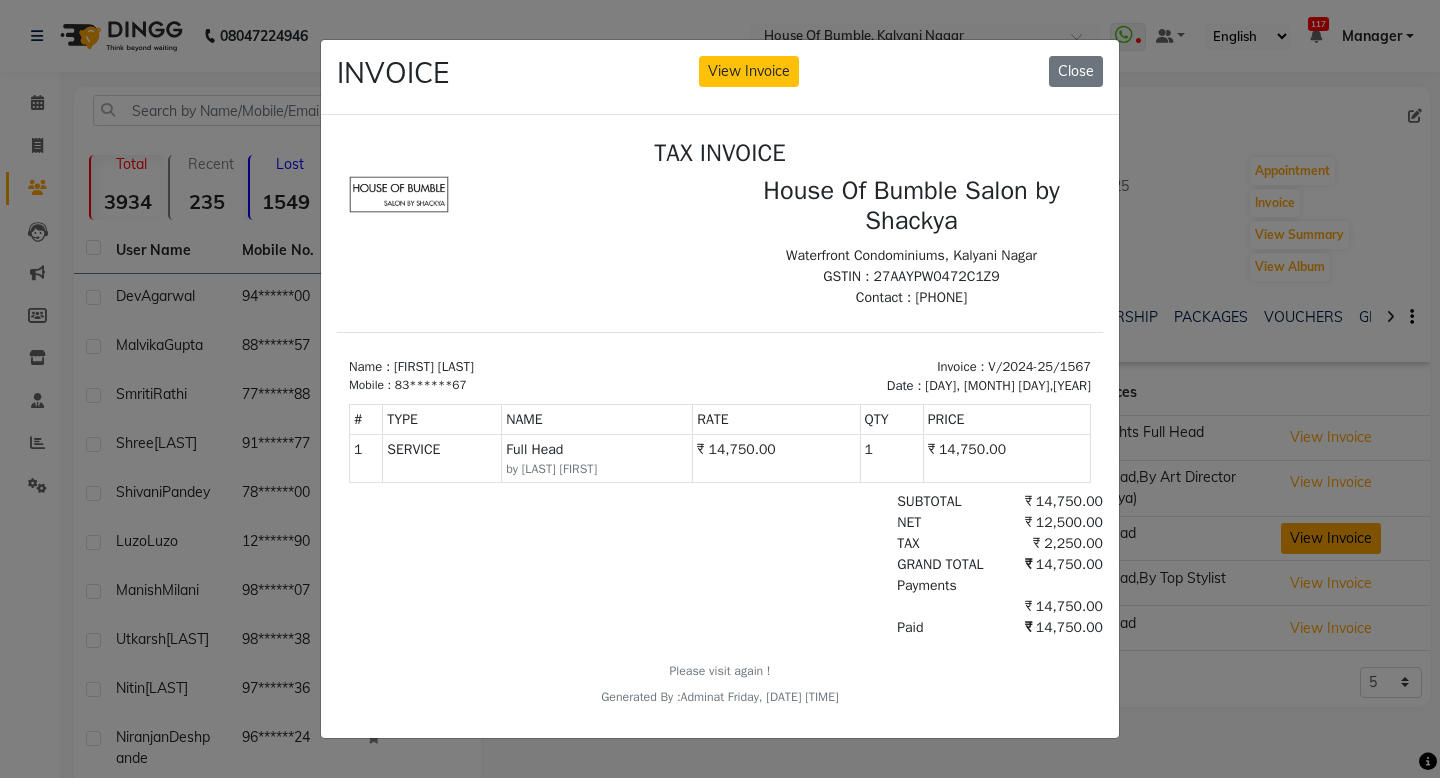 scroll, scrollTop: 0, scrollLeft: 0, axis: both 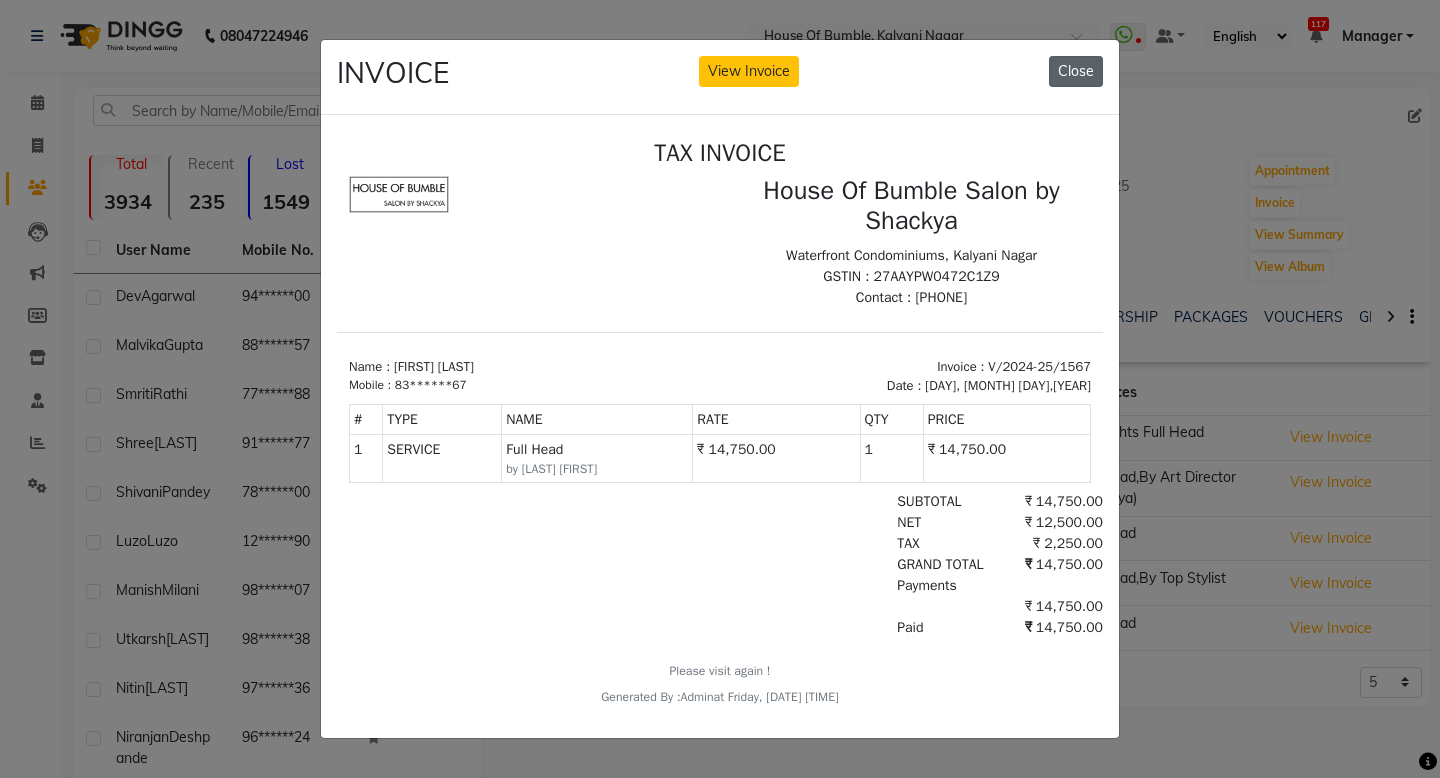 click on "Close" 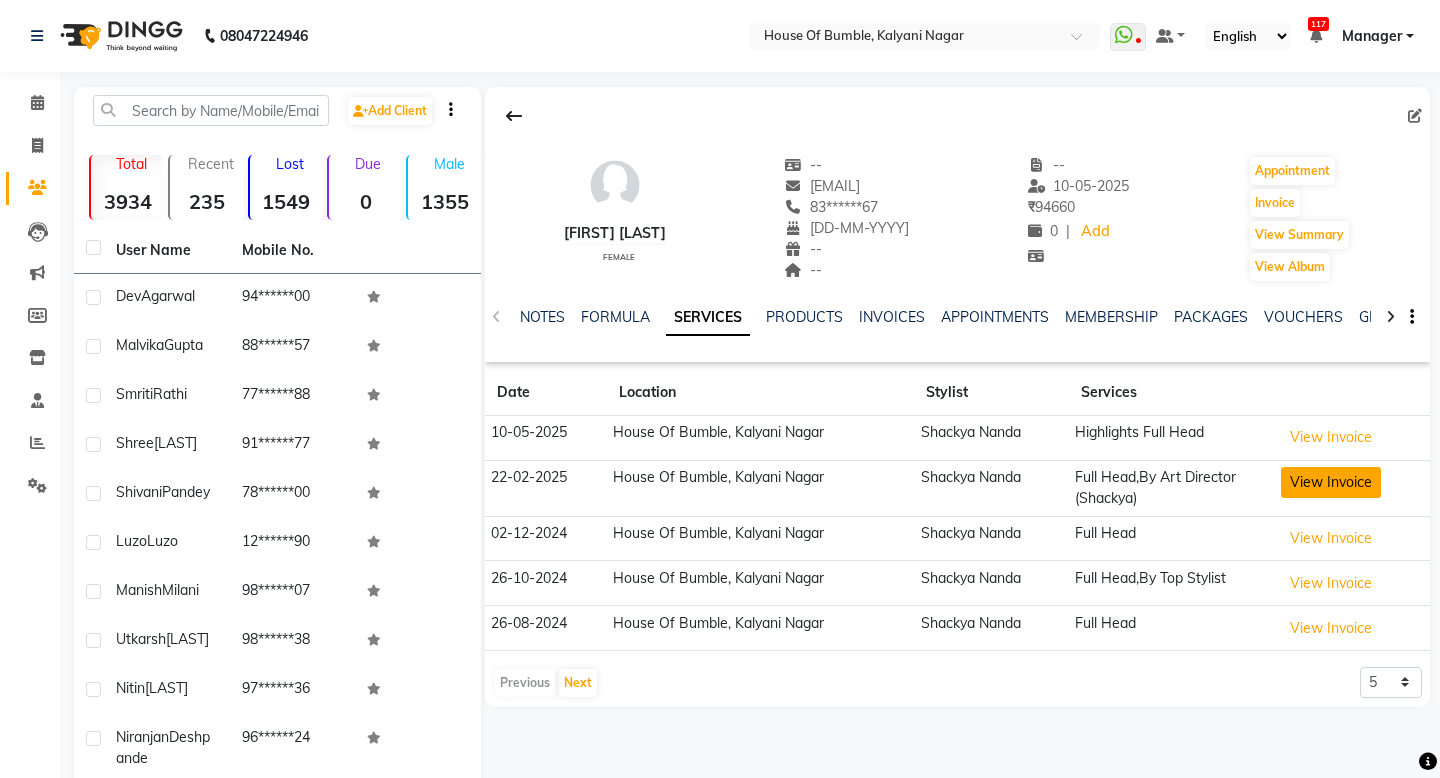 click on "View Invoice" 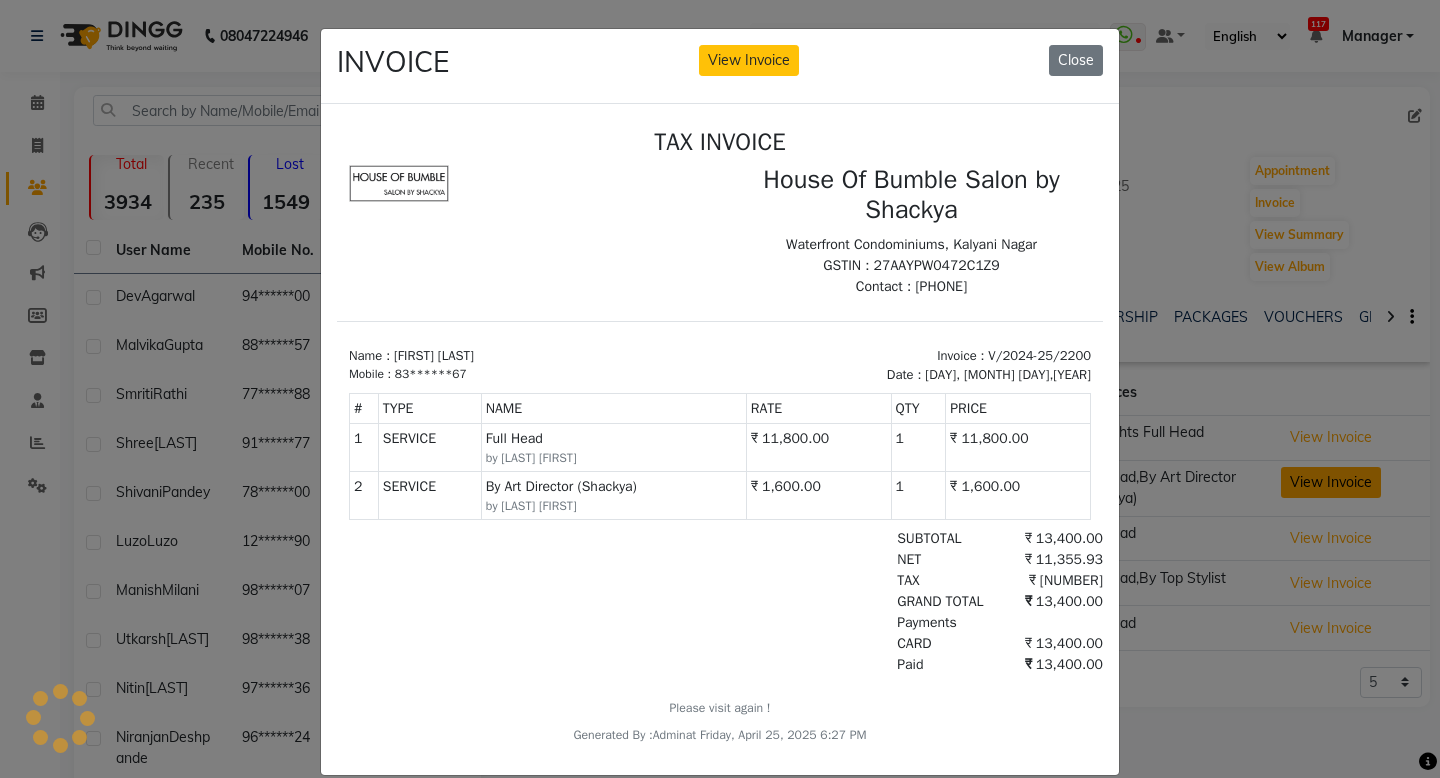 scroll, scrollTop: 0, scrollLeft: 0, axis: both 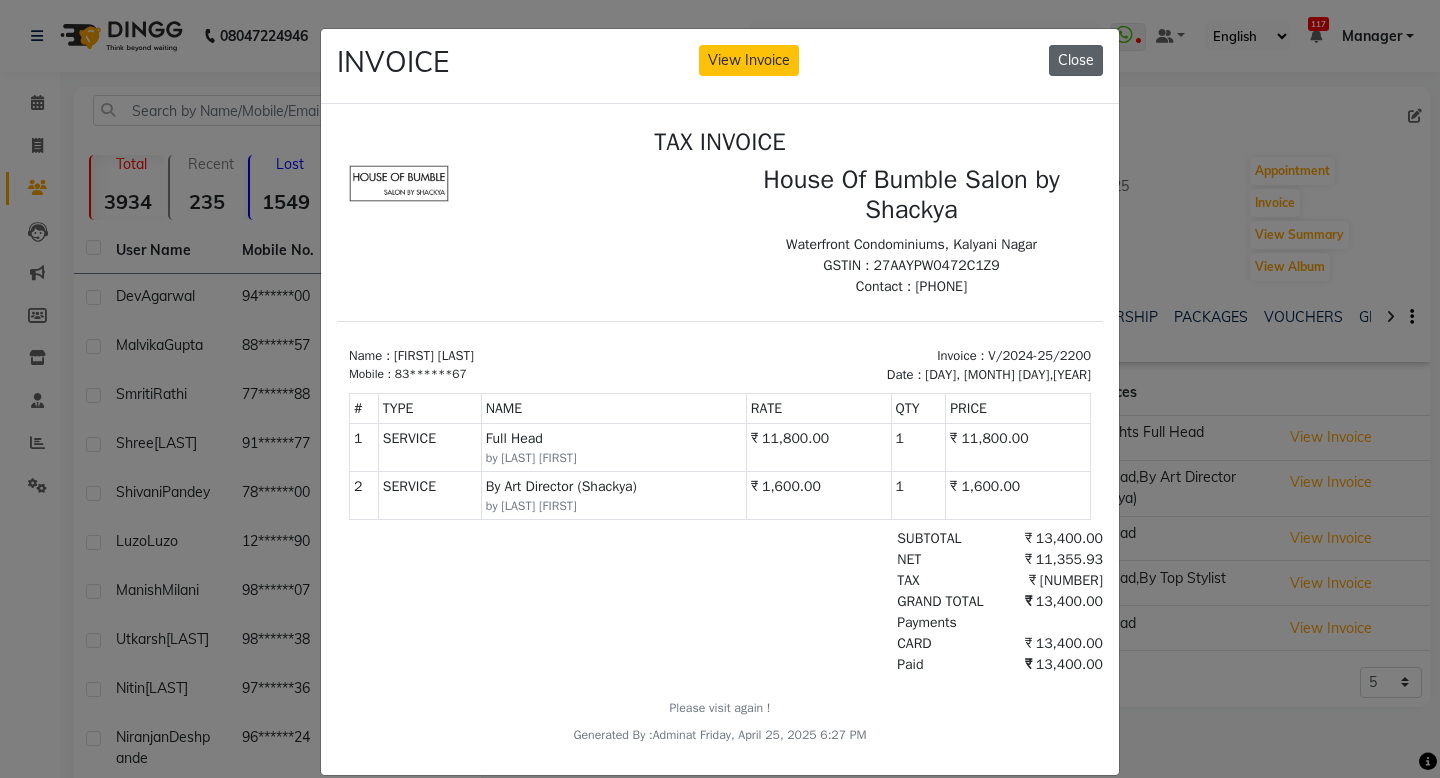 click on "Close" 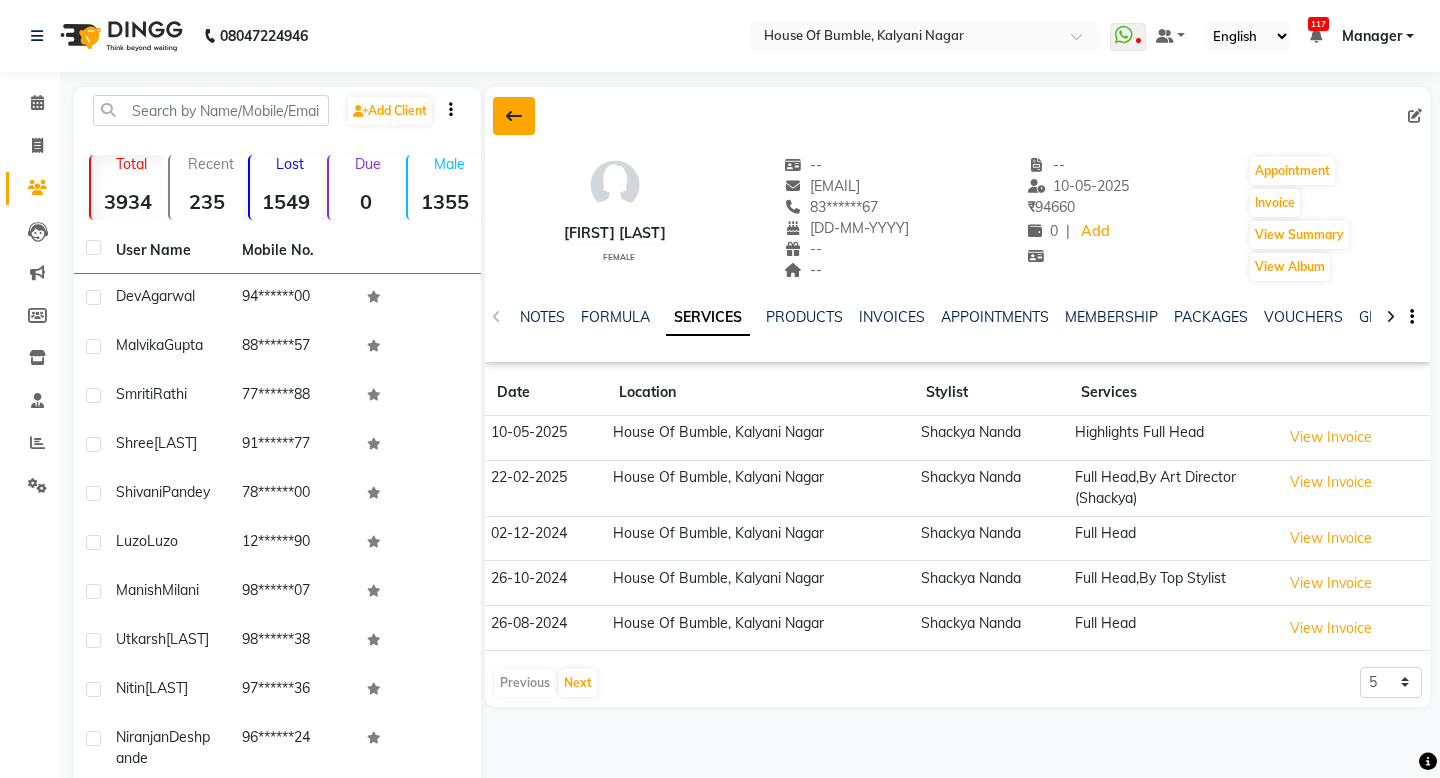 click 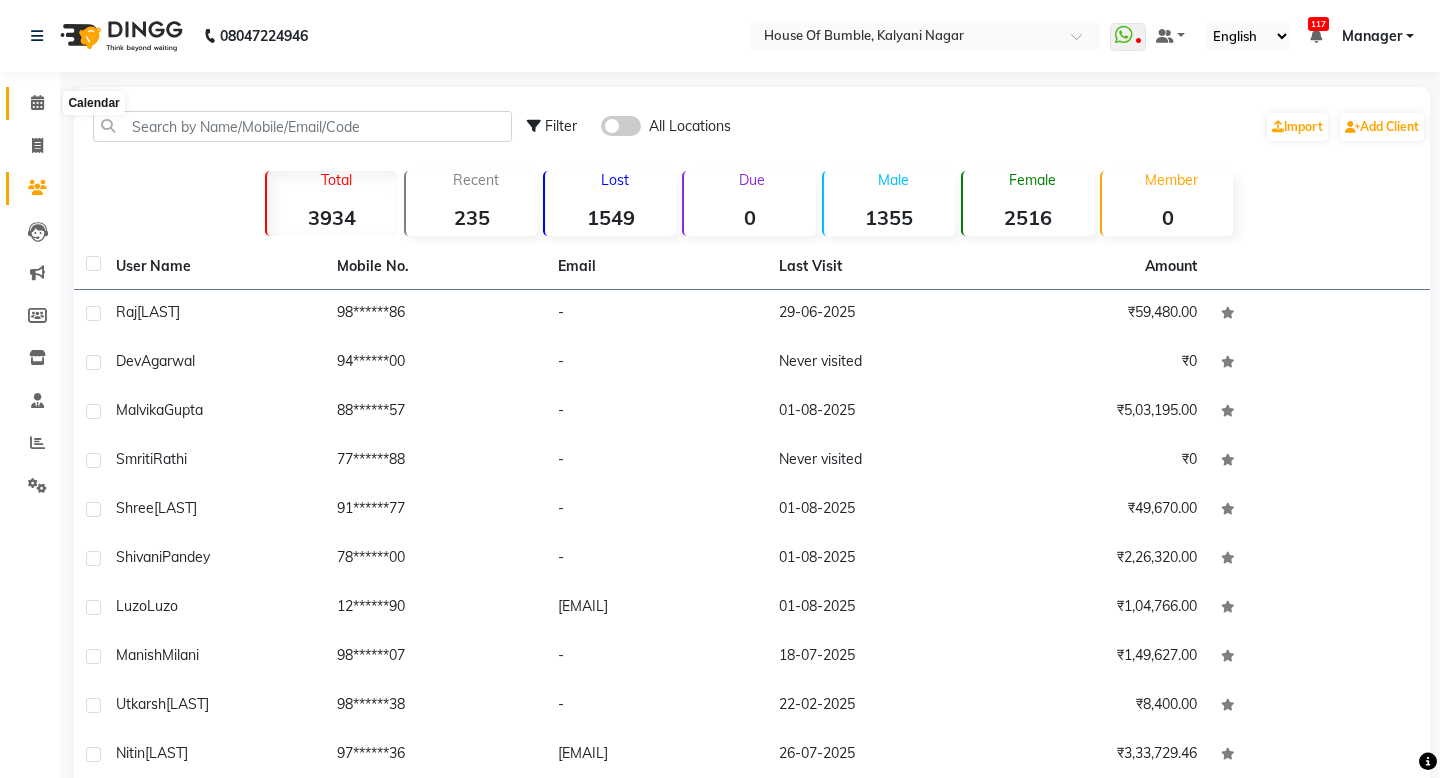 click 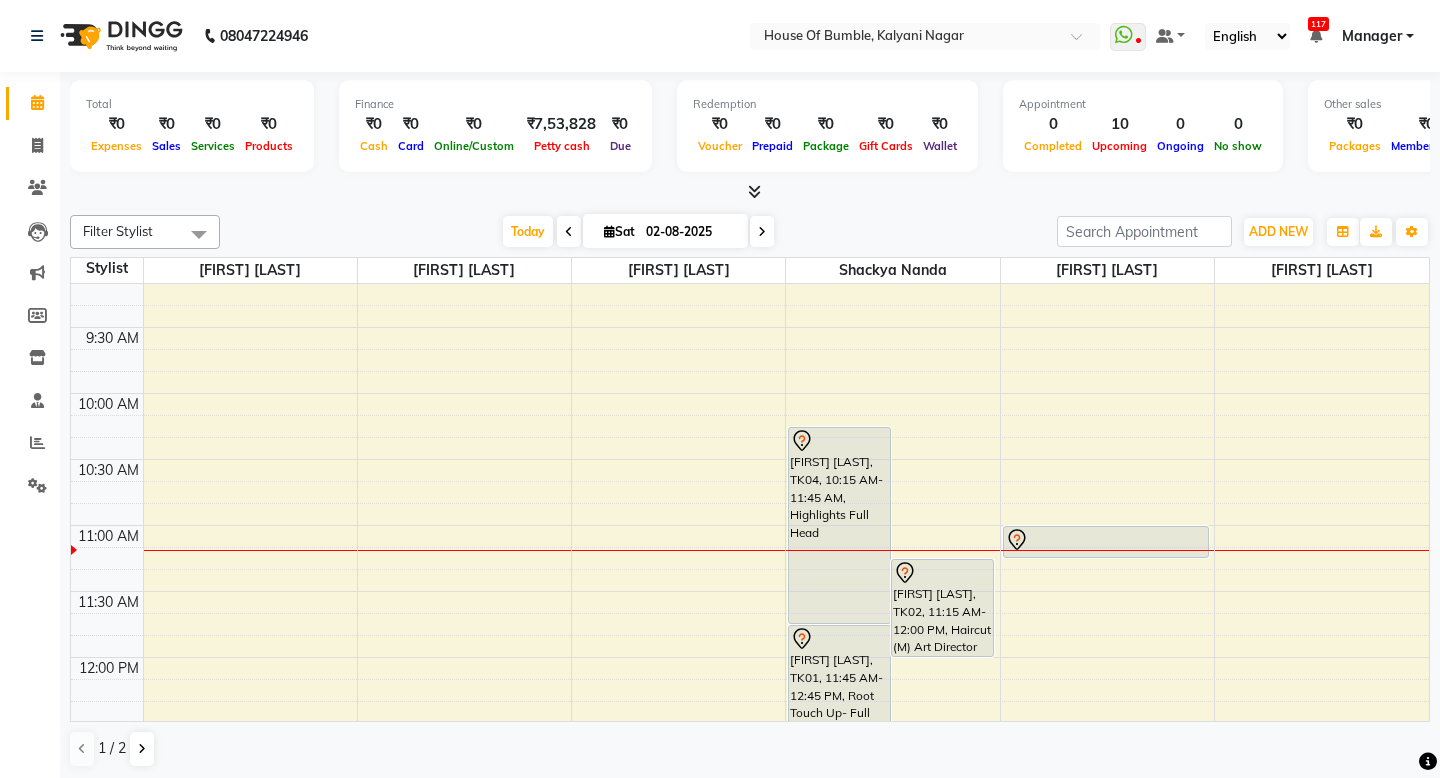 scroll, scrollTop: 31, scrollLeft: 0, axis: vertical 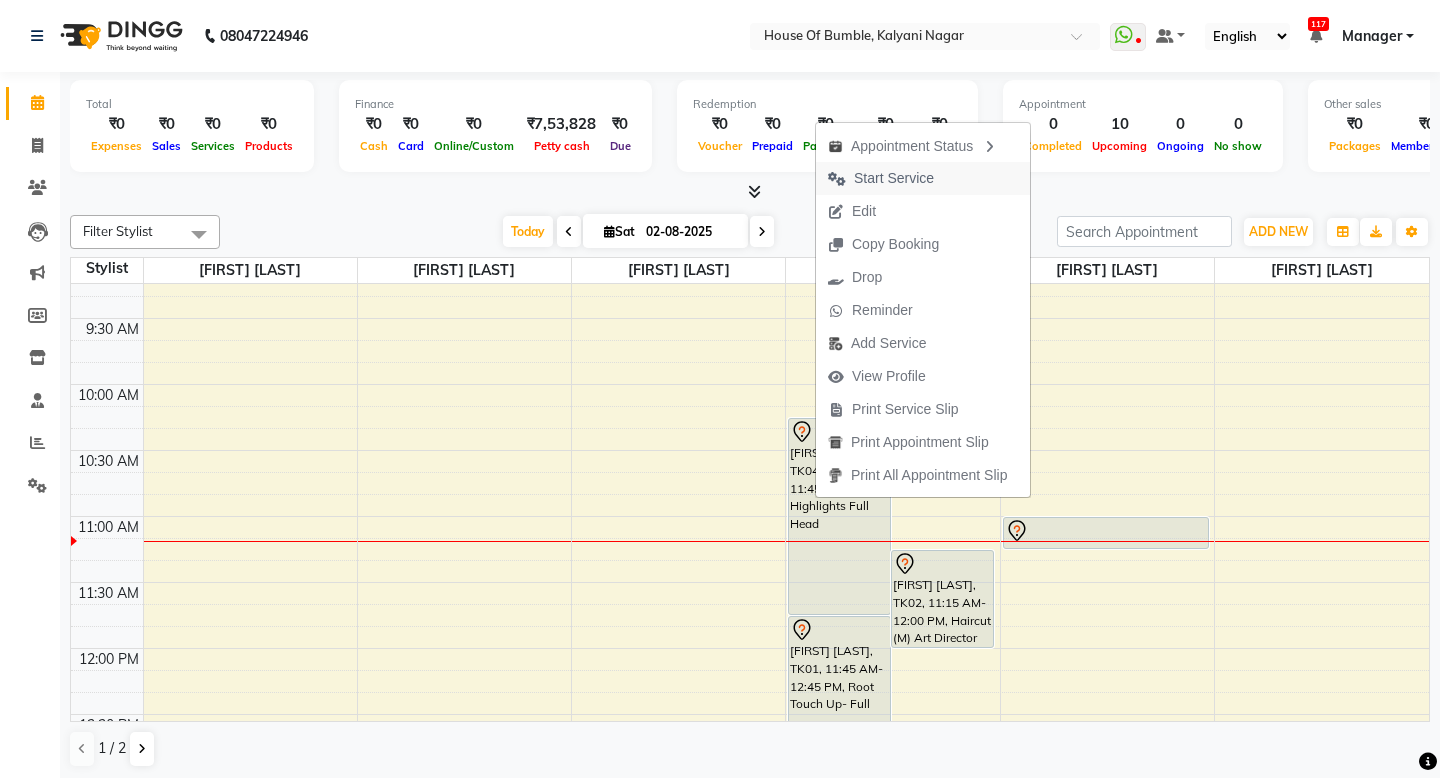 click on "Start Service" at bounding box center (894, 178) 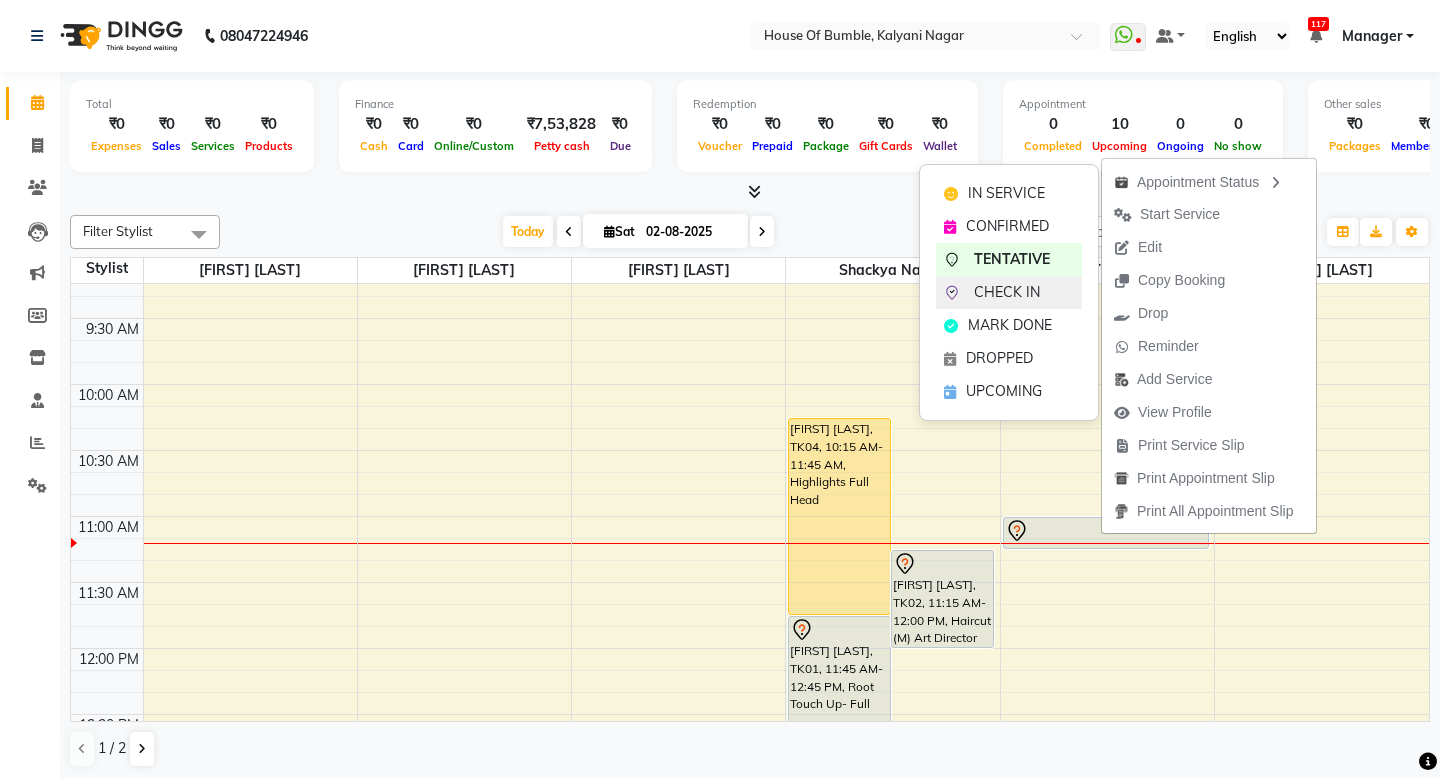 click on "CHECK IN" 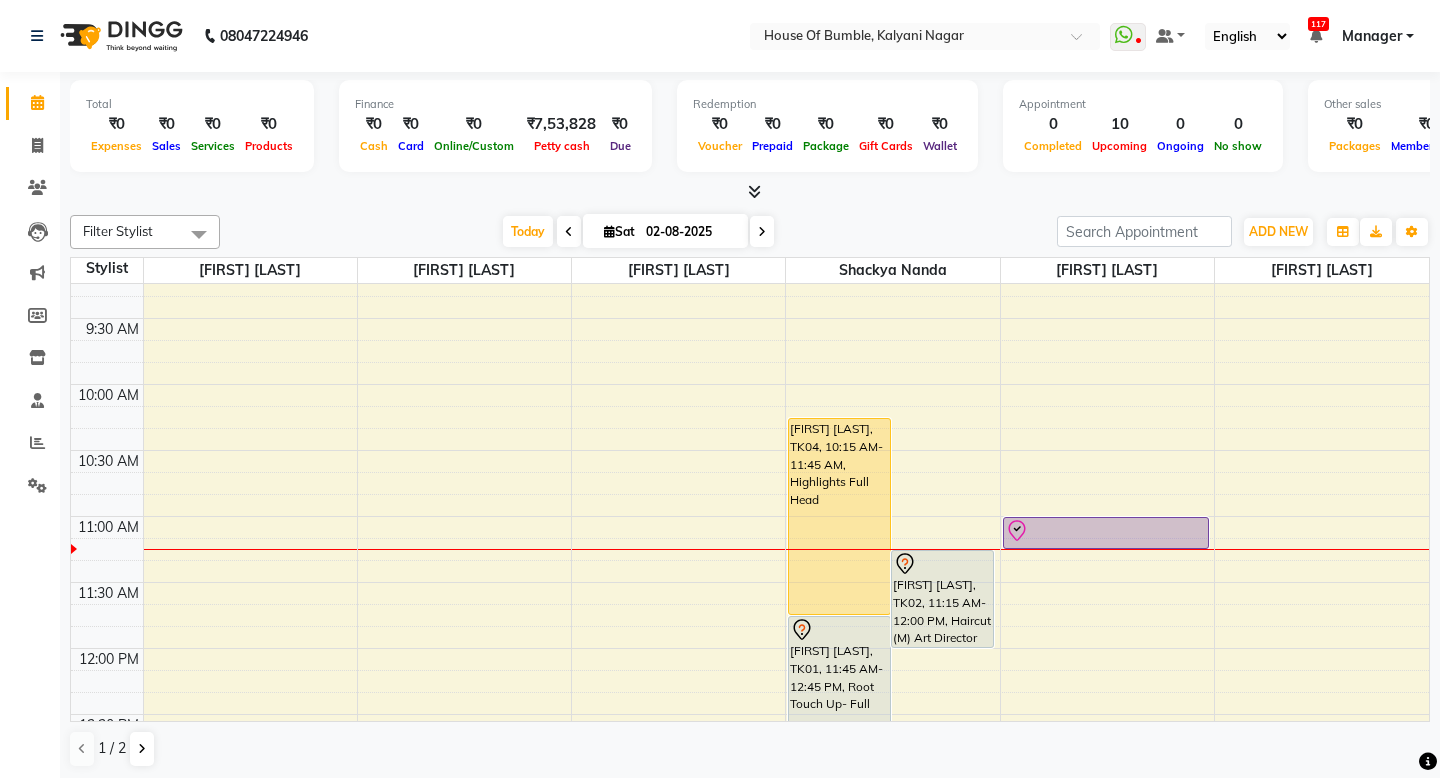 scroll, scrollTop: 0, scrollLeft: 0, axis: both 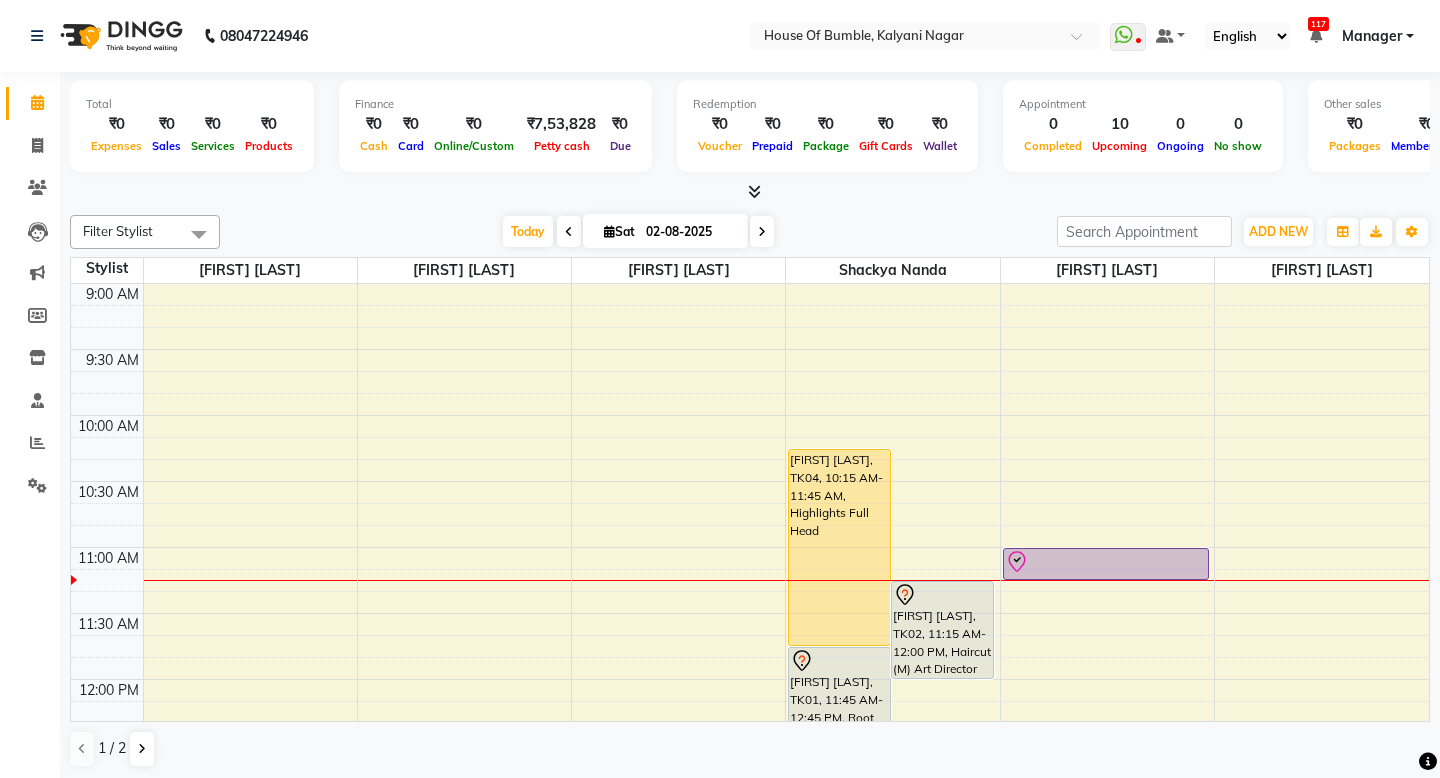 click on "9:00 AM 9:30 AM 10:00 AM 10:30 AM 11:00 AM 11:30 AM 12:00 PM 12:30 PM 1:00 PM 1:30 PM 2:00 PM 2:30 PM 3:00 PM 3:30 PM 4:00 PM 4:30 PM 5:00 PM 5:30 PM 6:00 PM 6:30 PM 7:00 PM 7:30 PM 8:00 PM 8:30 PM             [FIRST] [LAST], TK05, 01:00 PM-01:30 PM, Beard Trim    [FIRST] [LAST], TK04, 10:15 AM-11:45 AM, Highlights Full Head             [FIRST] [LAST], TK02, 11:15 AM-12:00 PM, Haircut (M) Art Director Shackya             [FIRST] [LAST], TK01, 11:45 AM-12:45 PM, Root Touch Up- Full             [FIRST] [LAST], TK05, 01:45 PM-02:30 PM, Haircut (W) Art Director Shackya             [FIRST] [LAST], TK08, 02:00 PM-02:45 PM, Haircut (M) Art Director Shackya             [FIRST] [LAST], TK03, 02:30 PM-03:15 PM, Haircut (M) Art Director Shackya             [FIRST] [LAST], TK07, 03:00 PM-03:45 PM, Haircut (M) Art Director Shackya             [FIRST] [LAST], TK05, 01:00 PM-01:45 PM, Haircut (M) Art Director Shackya
[FIRST] [LAST], TK06, 11:00 AM-11:15 AM, Ear Waxing" at bounding box center (750, 1075) 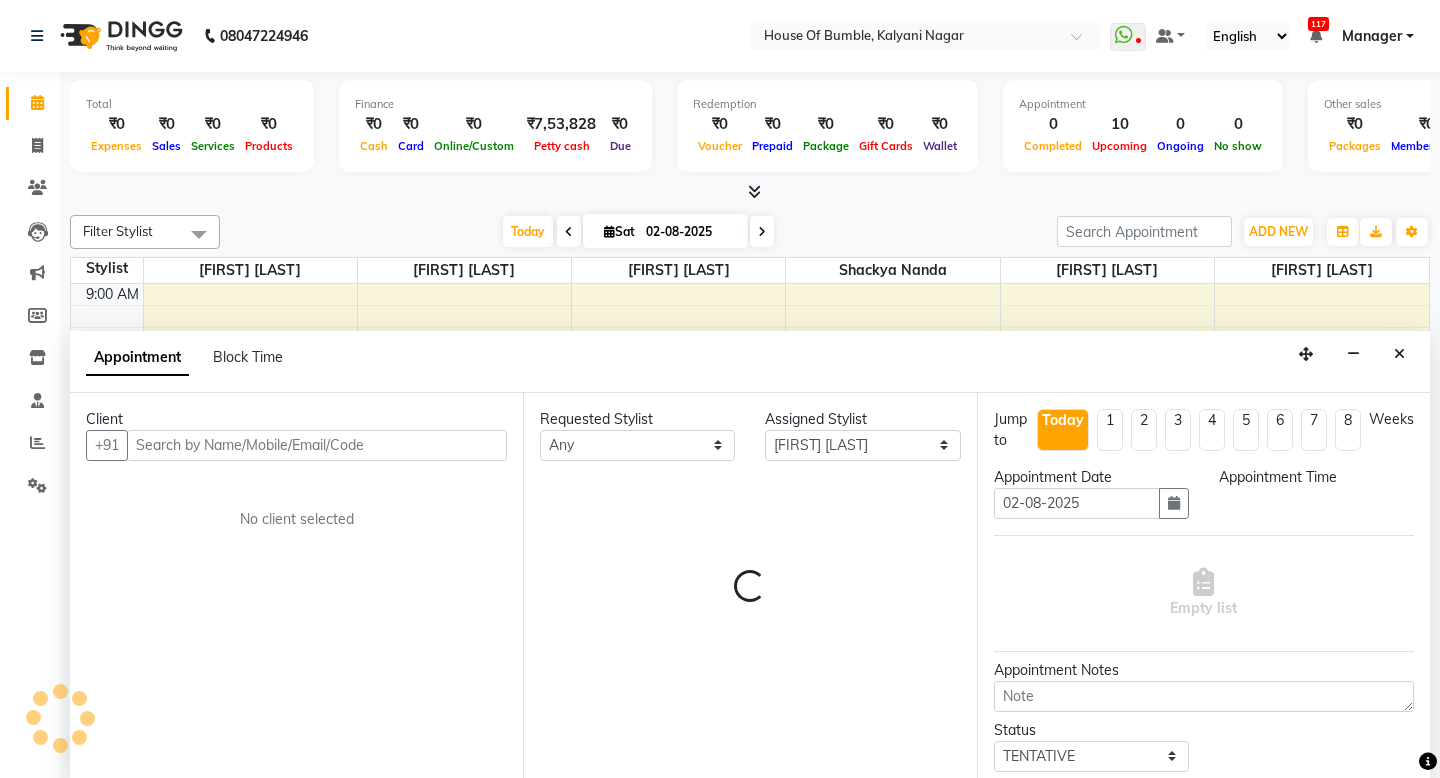select on "660" 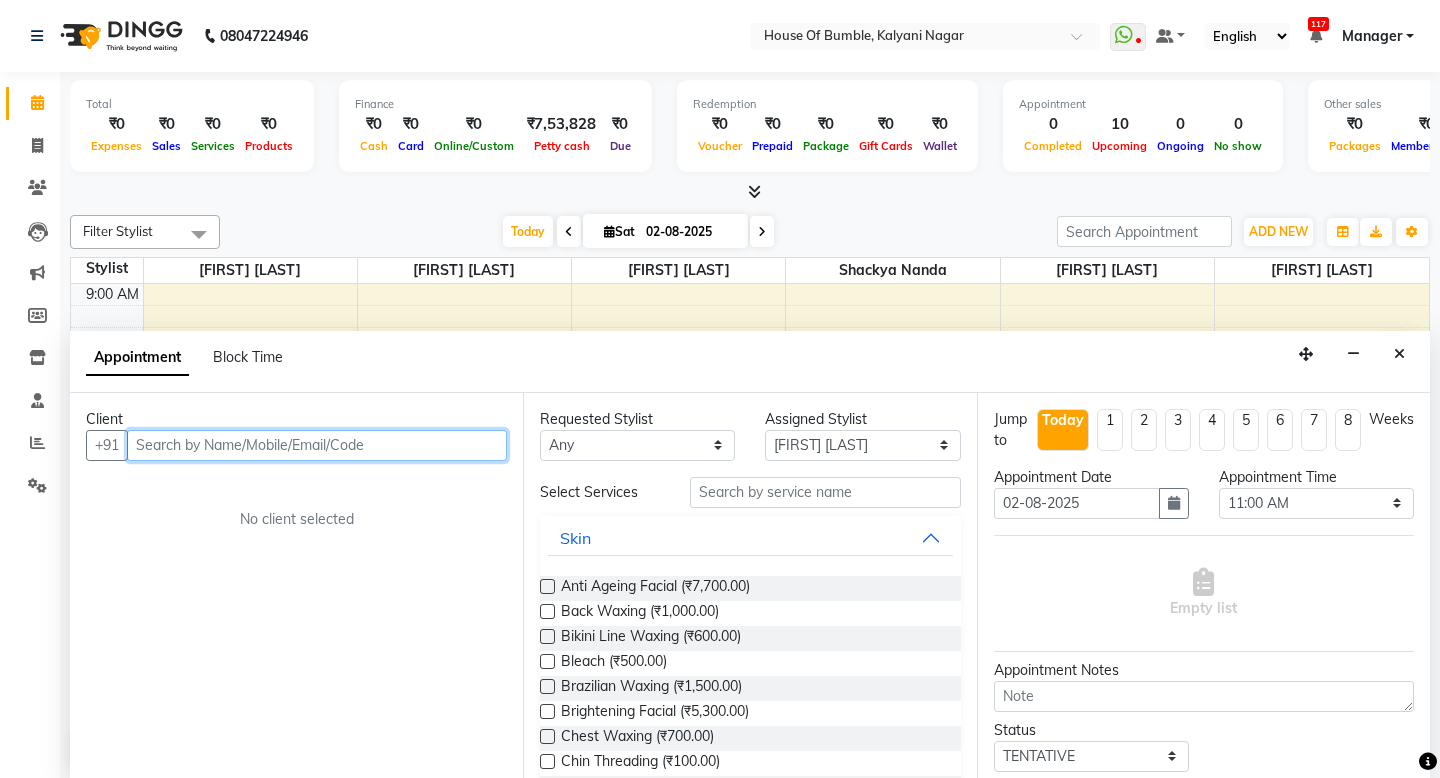 scroll, scrollTop: 1, scrollLeft: 0, axis: vertical 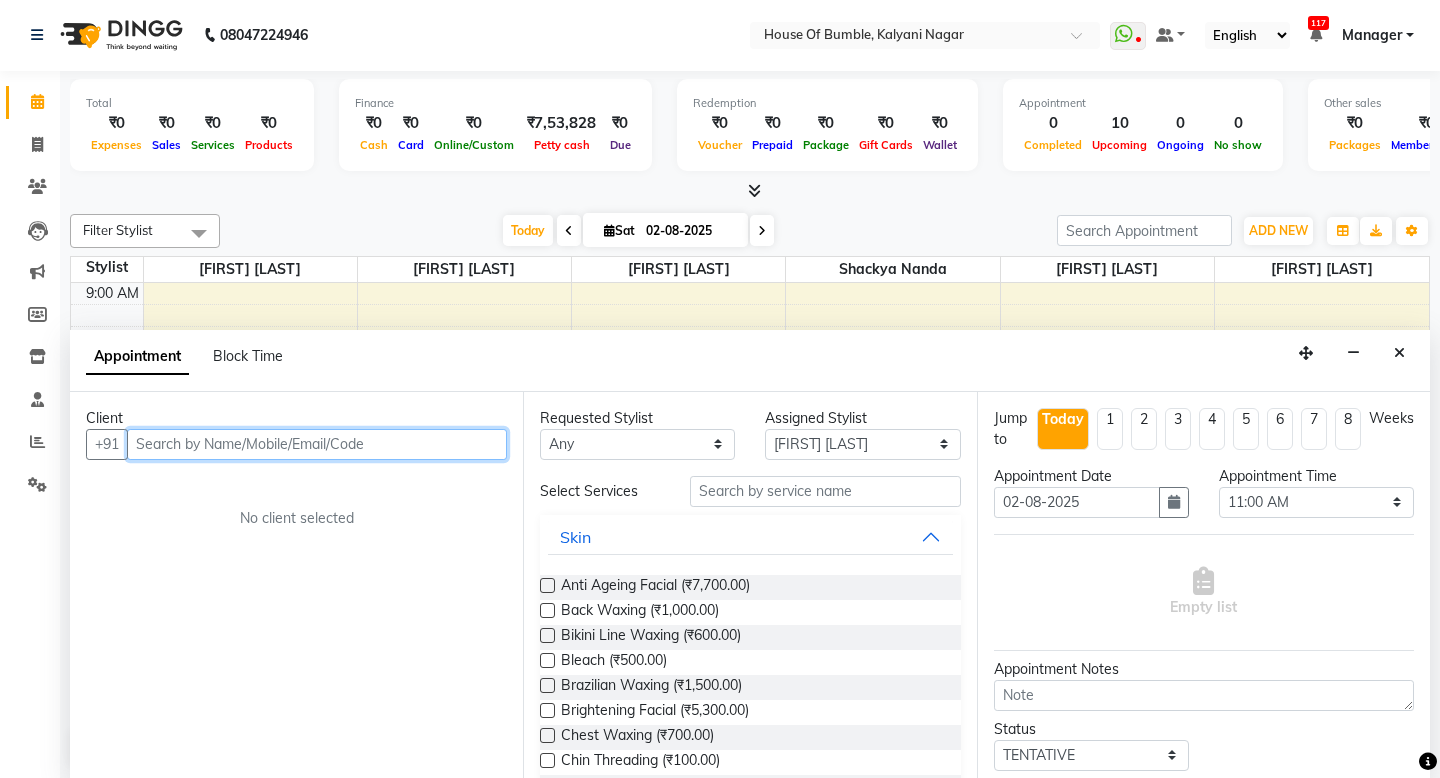click at bounding box center [317, 444] 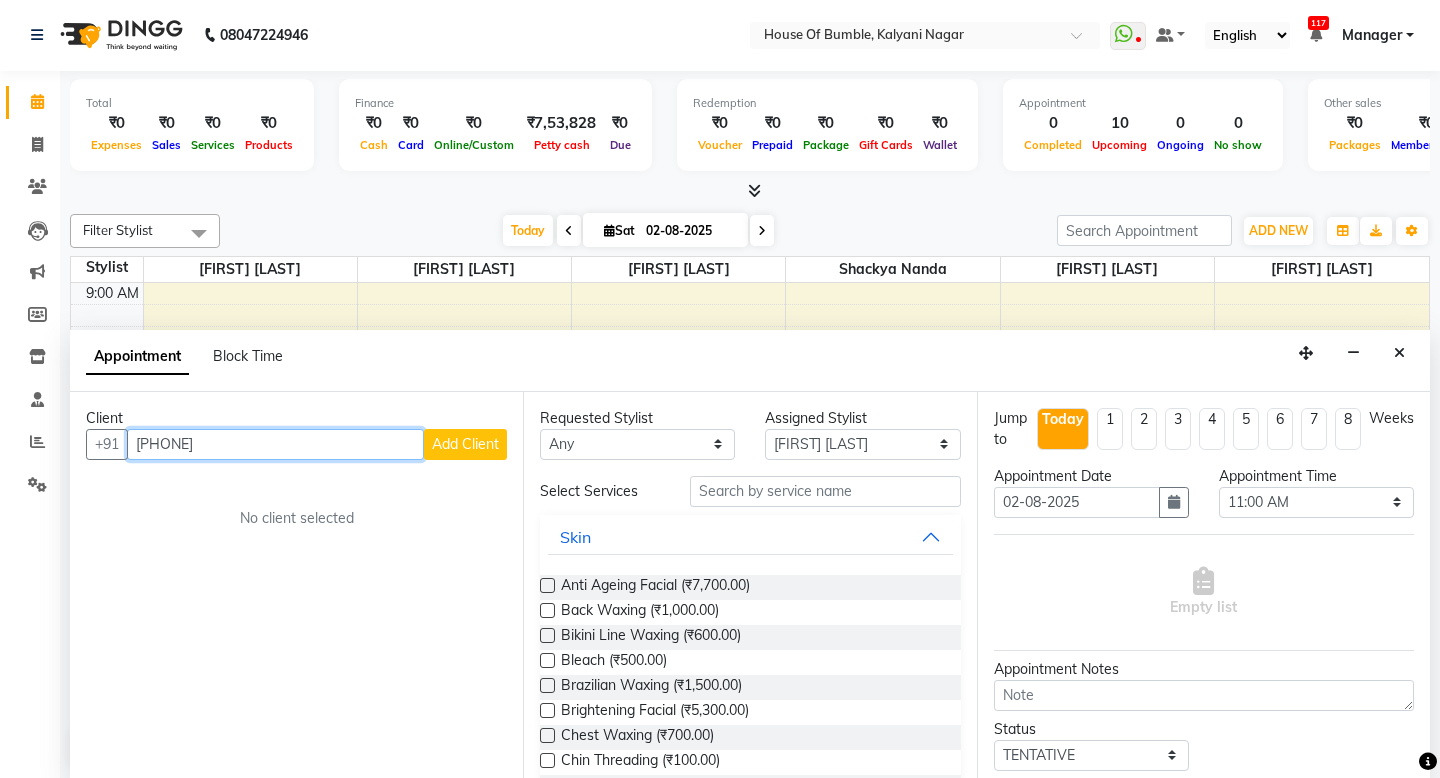 type on "[PHONE]" 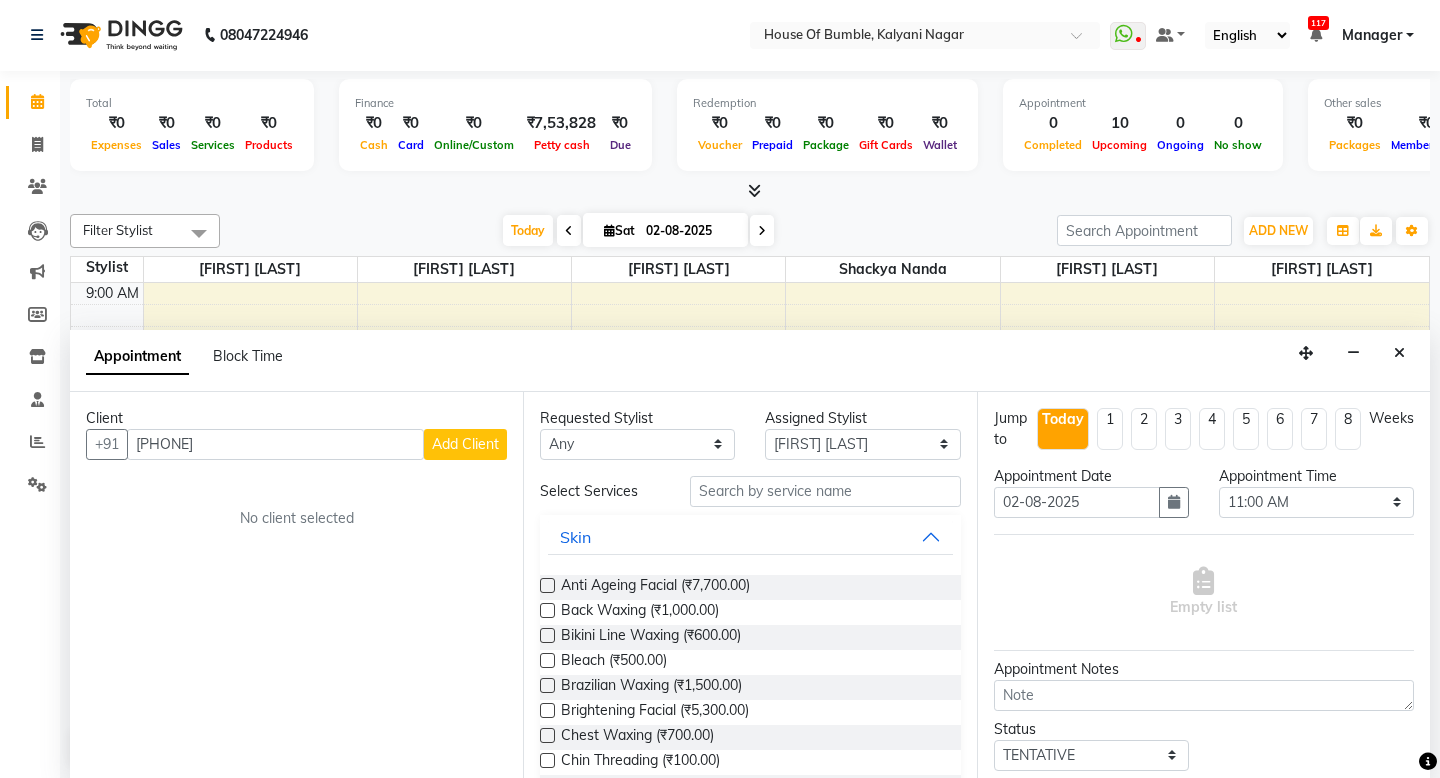 click on "Add Client" at bounding box center [465, 444] 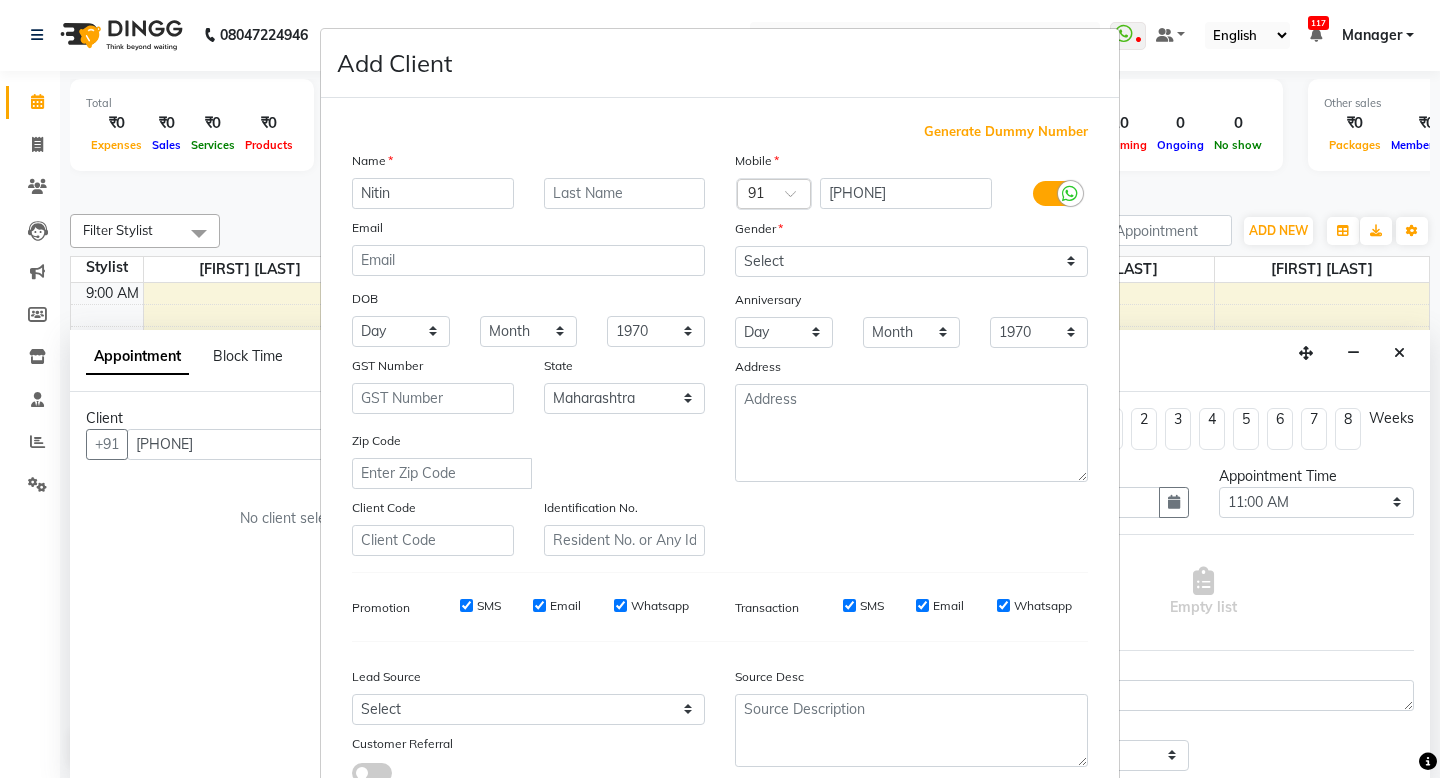 type on "Nitin" 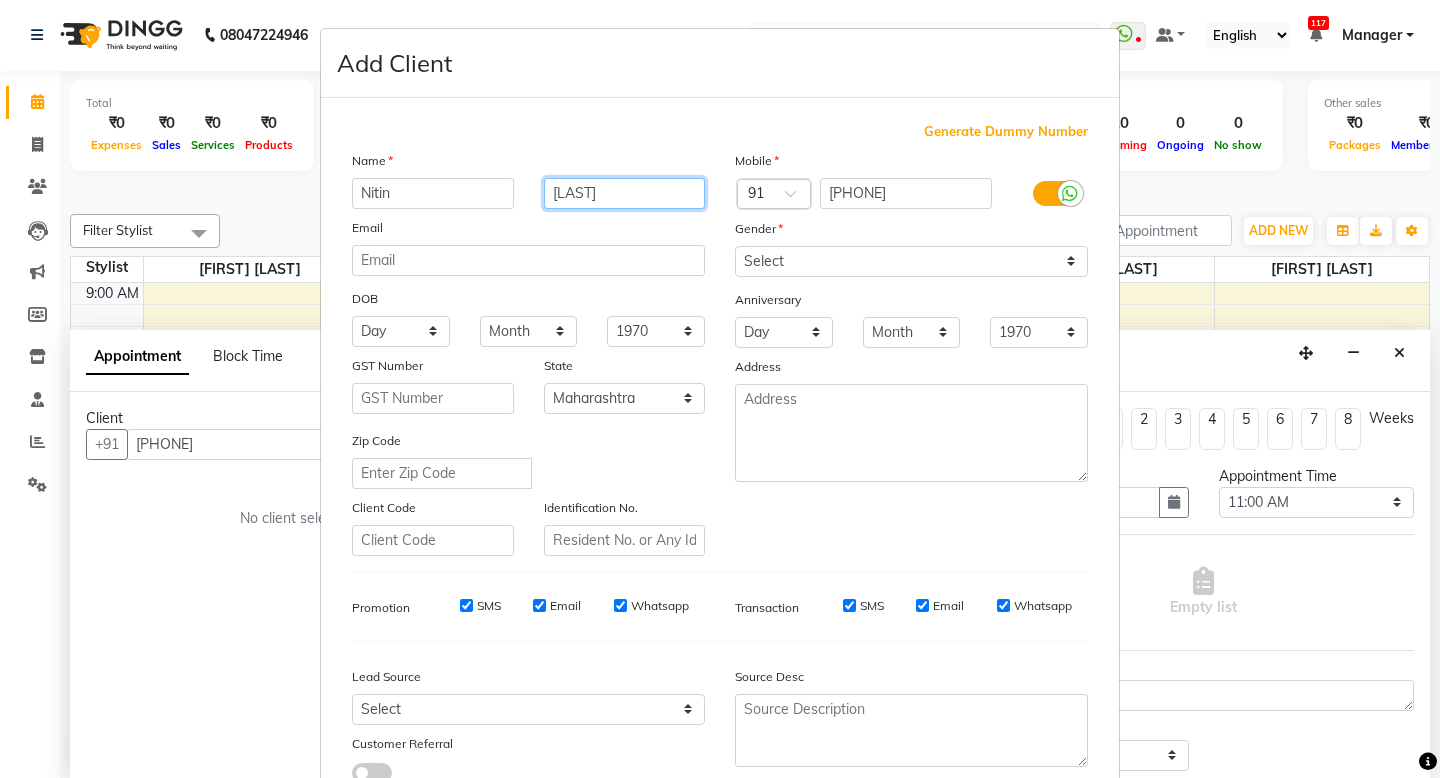 type on "[LAST]" 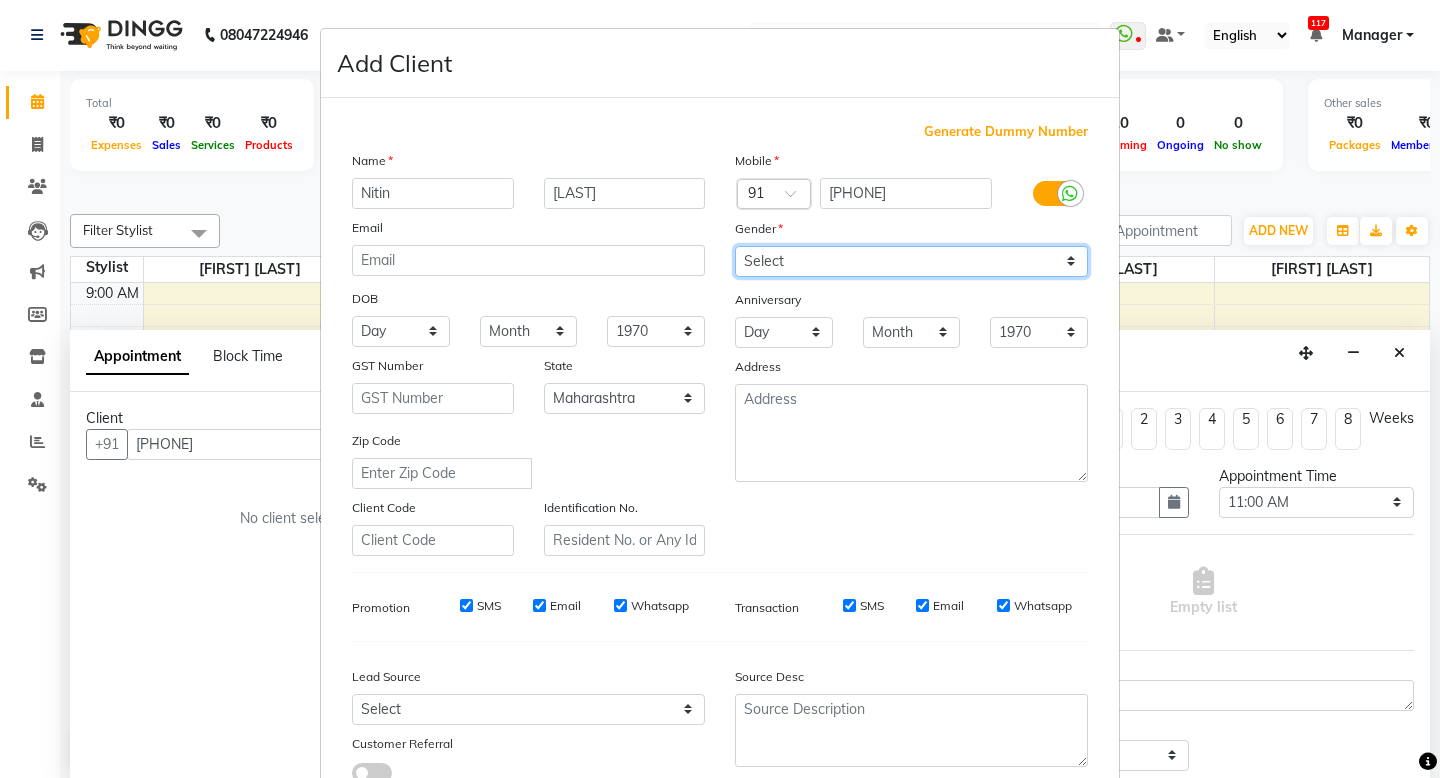 select on "female" 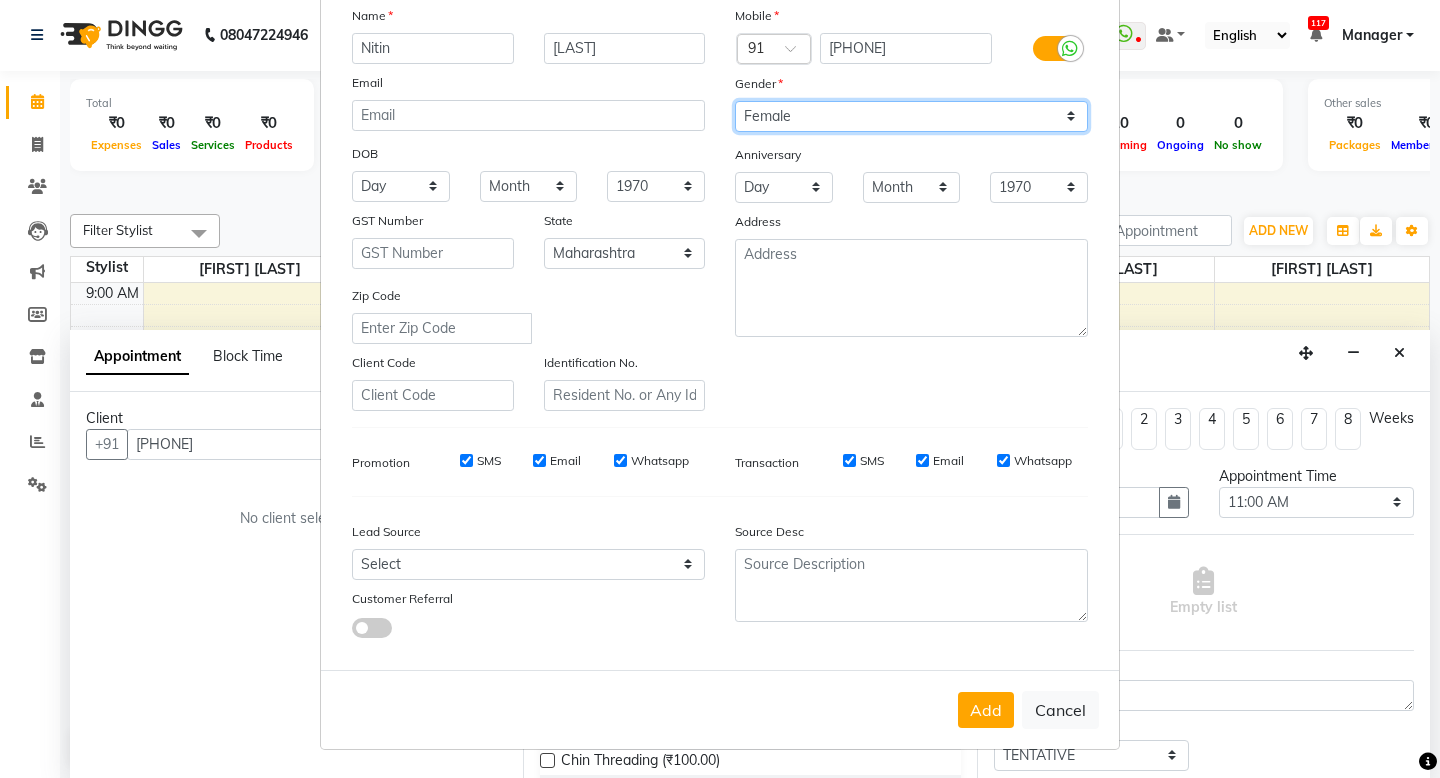 scroll, scrollTop: 144, scrollLeft: 0, axis: vertical 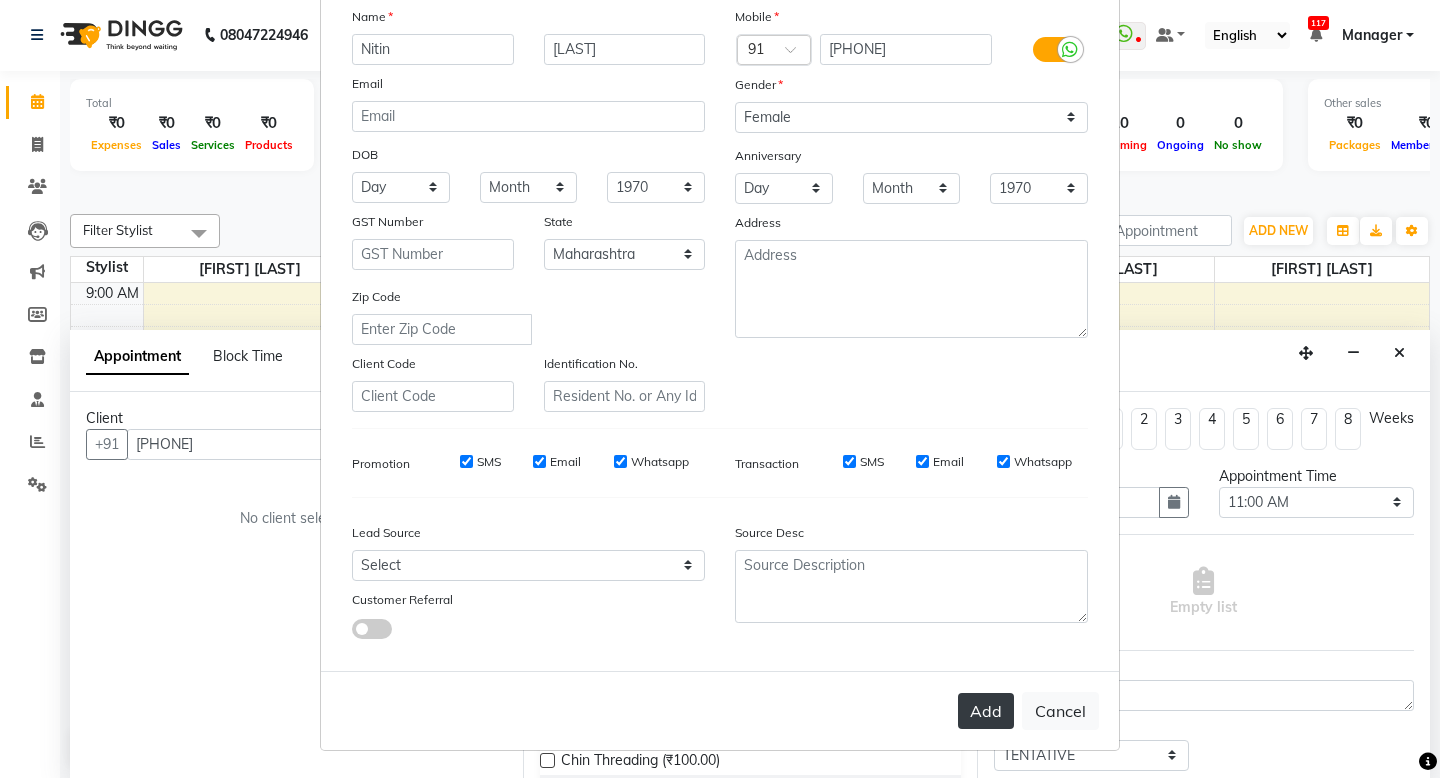 click on "Add" at bounding box center (986, 711) 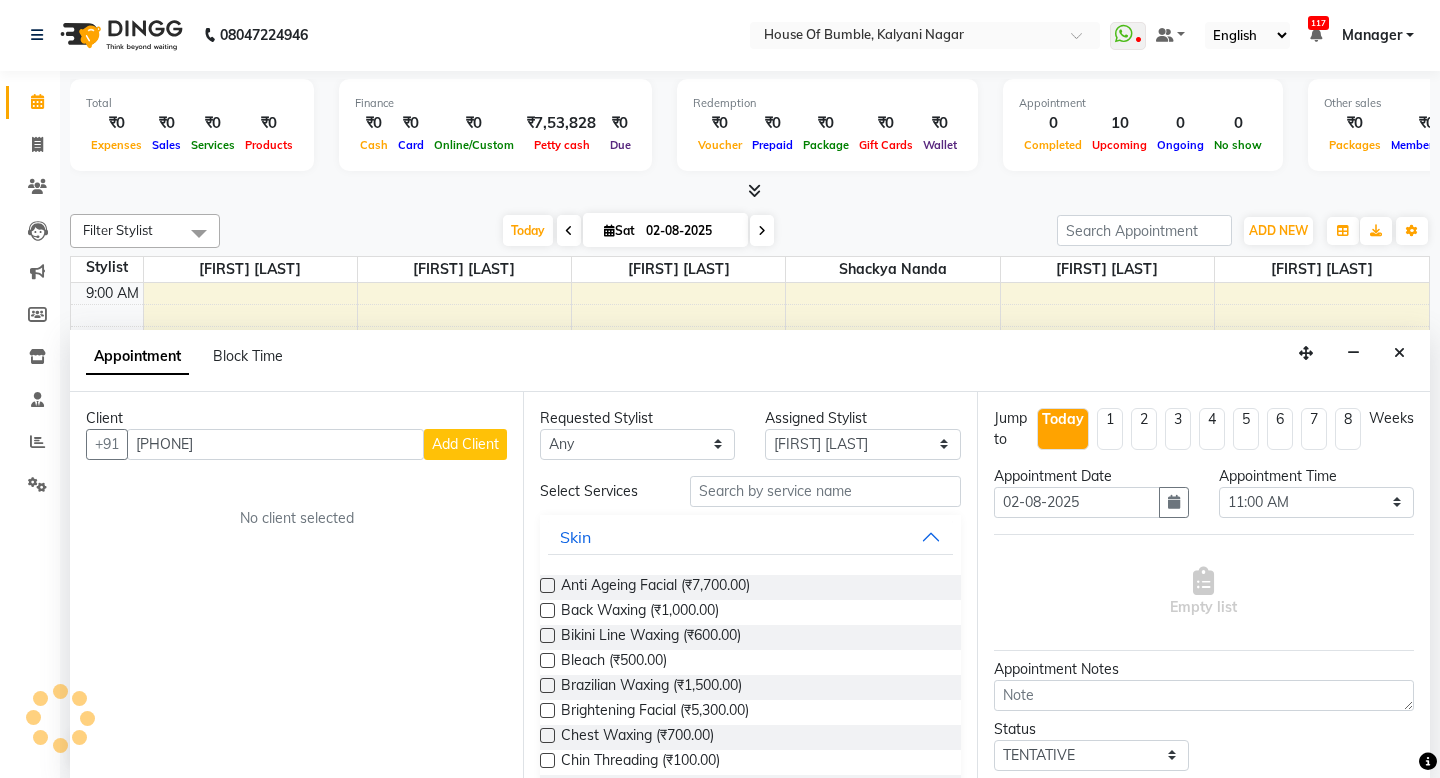 type on "93******35" 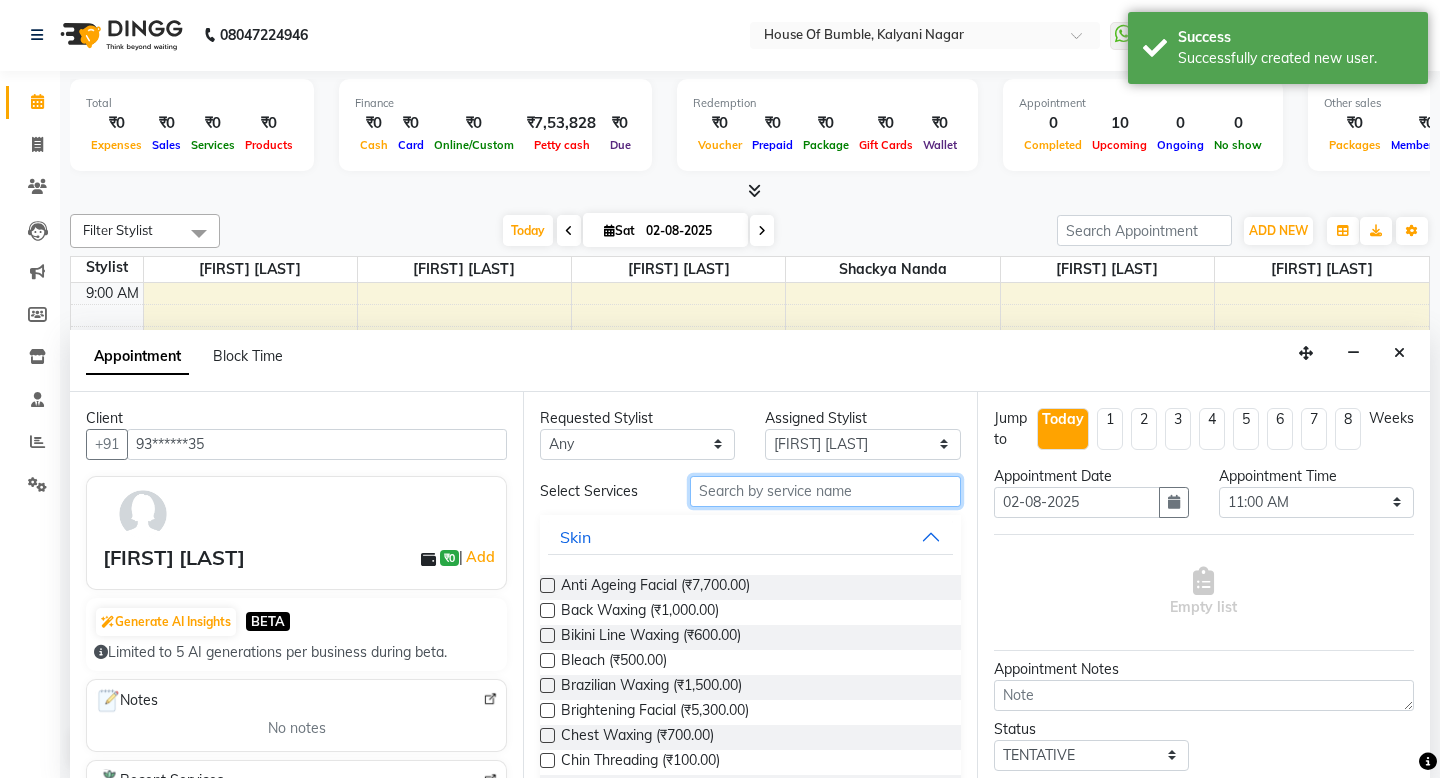 click at bounding box center (825, 491) 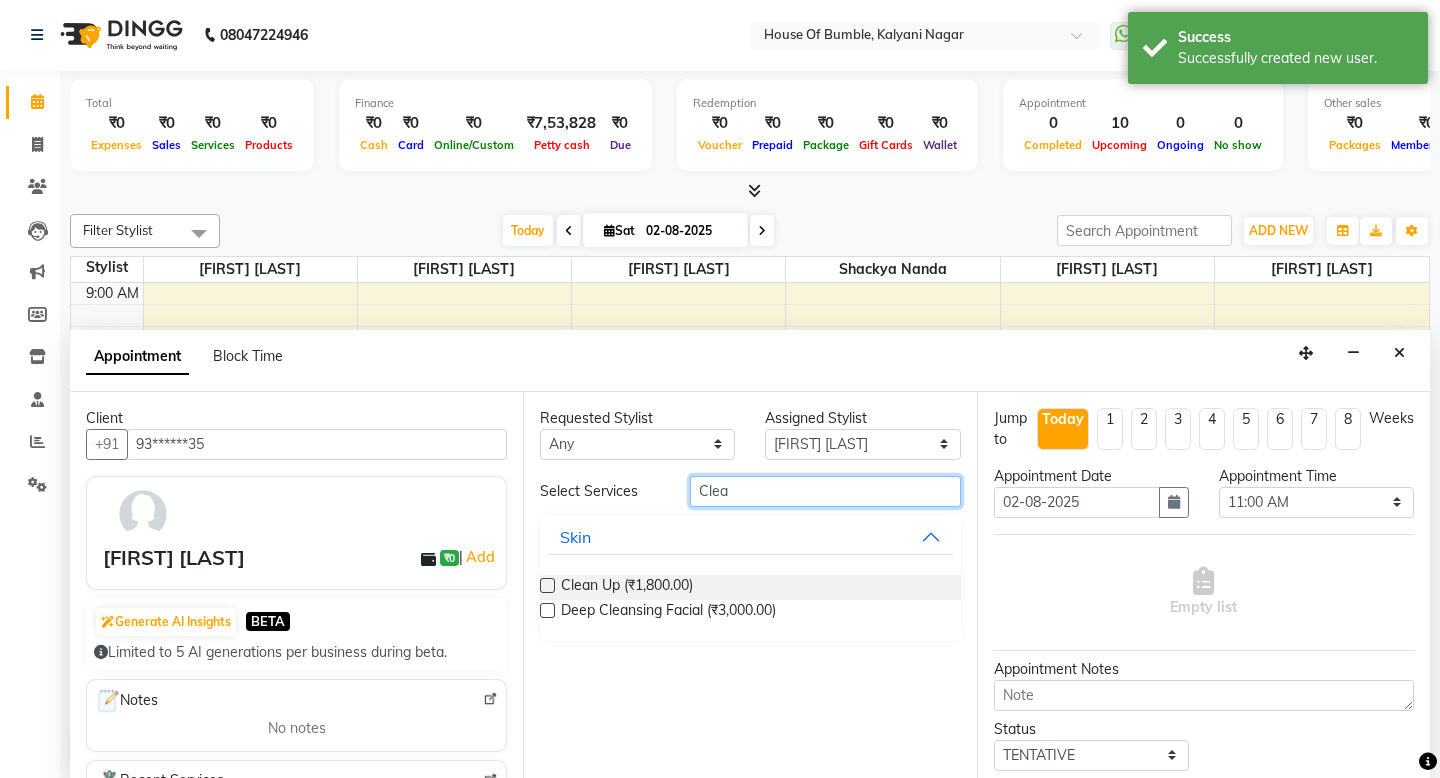 type on "Clea" 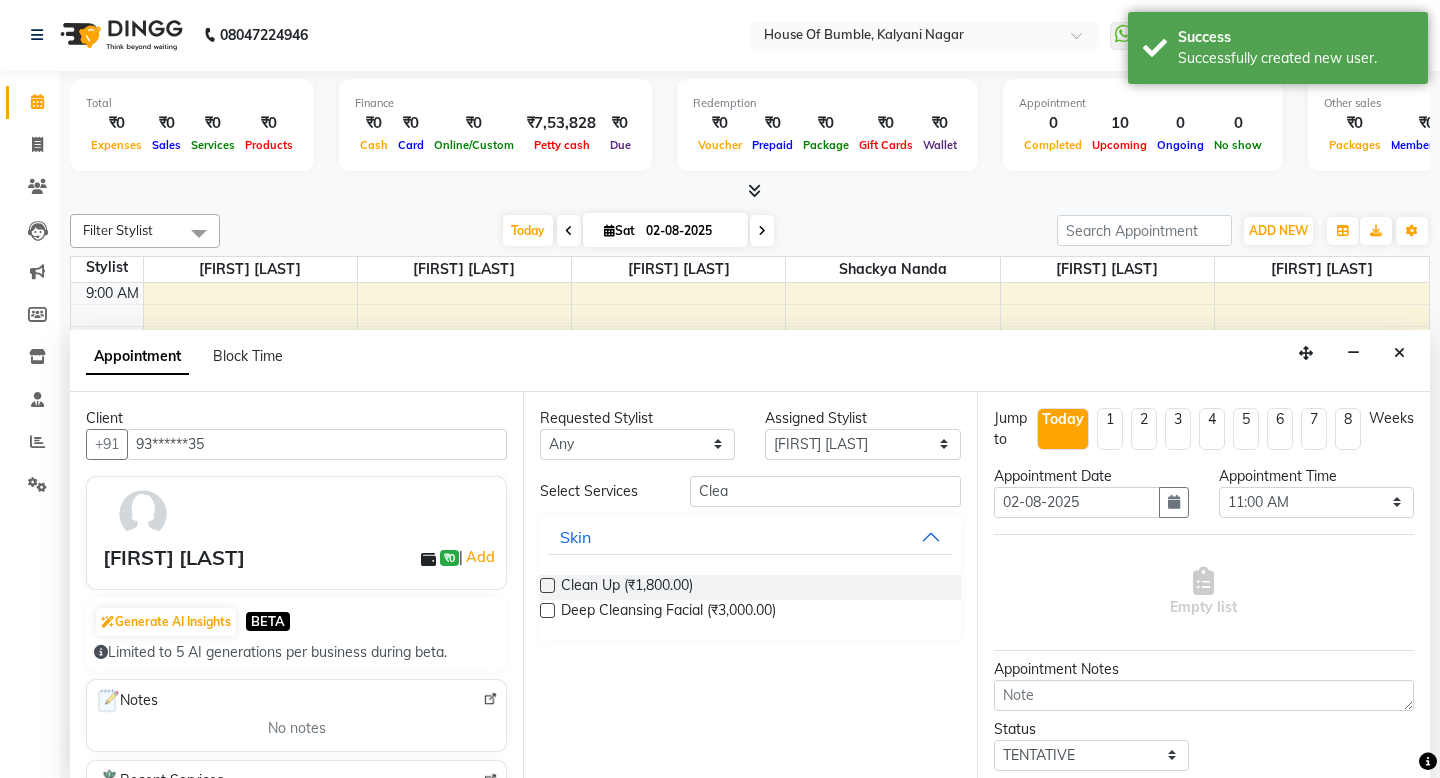 drag, startPoint x: 726, startPoint y: 534, endPoint x: 544, endPoint y: 588, distance: 189.84204 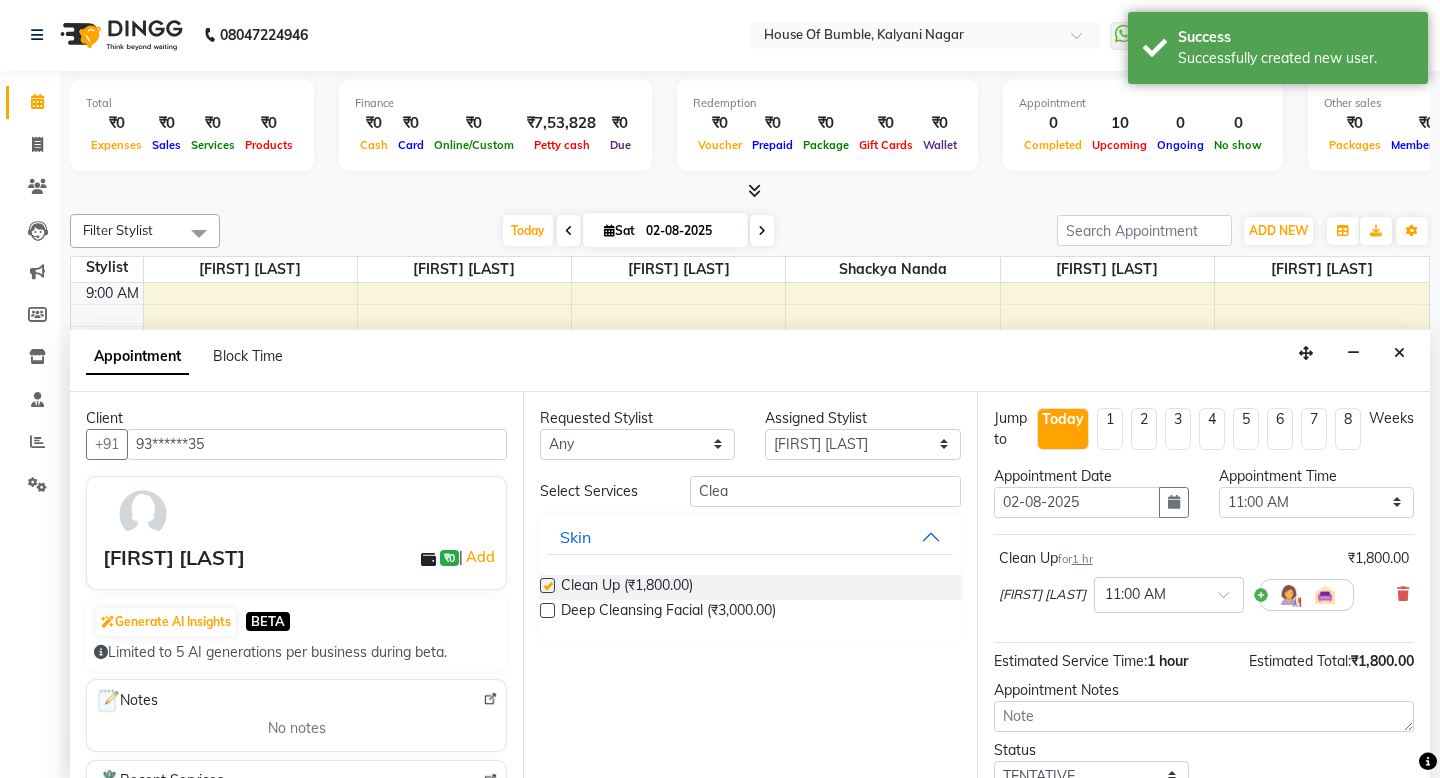 checkbox on "false" 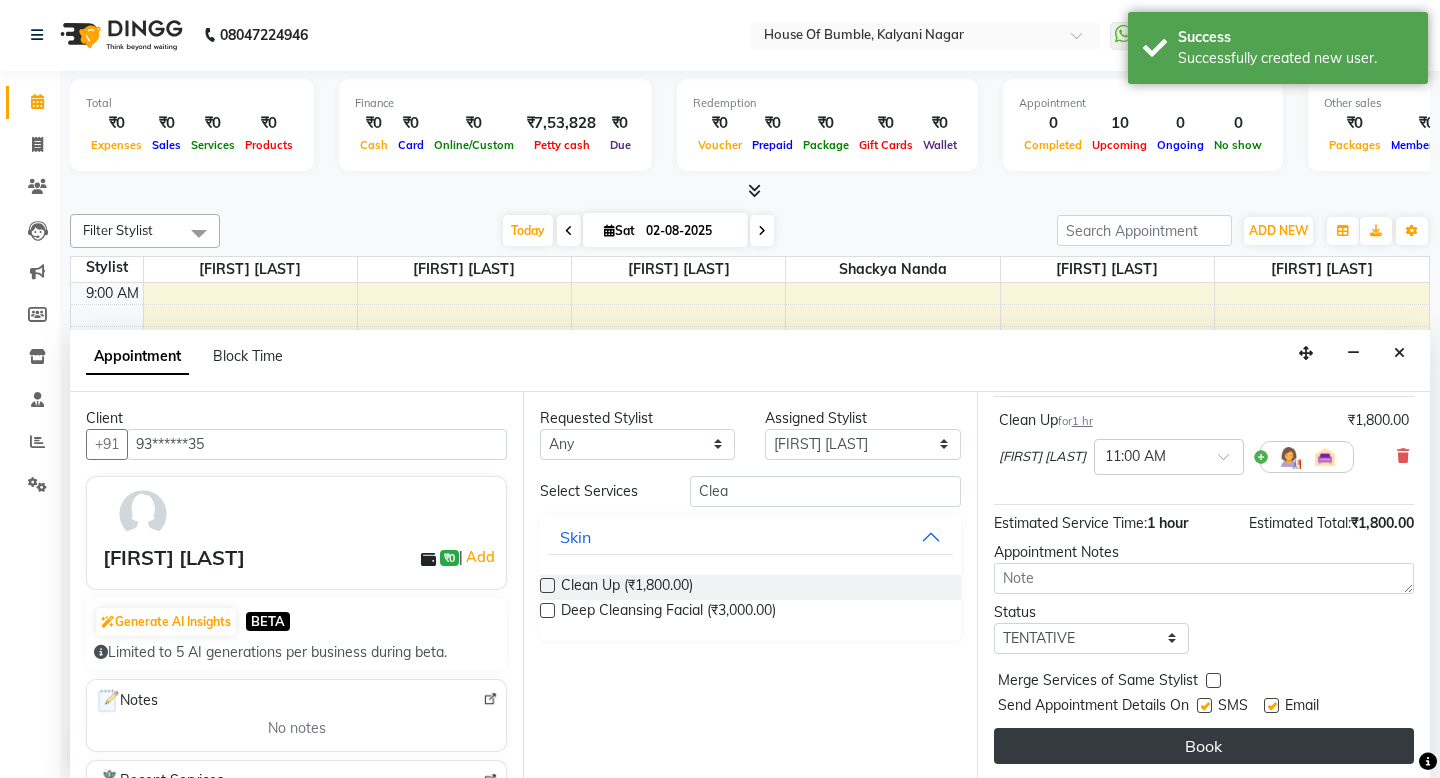 scroll, scrollTop: 138, scrollLeft: 0, axis: vertical 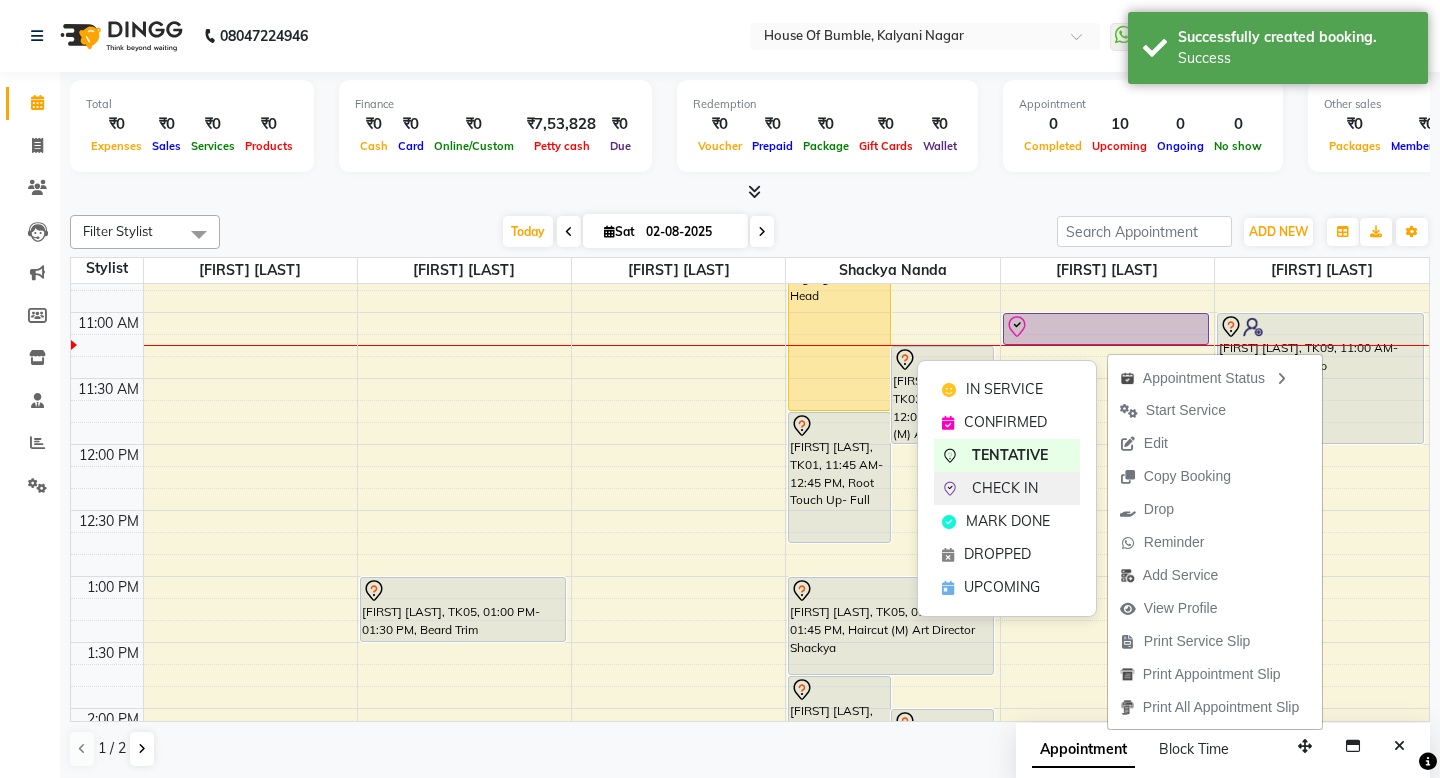 click on "CHECK IN" 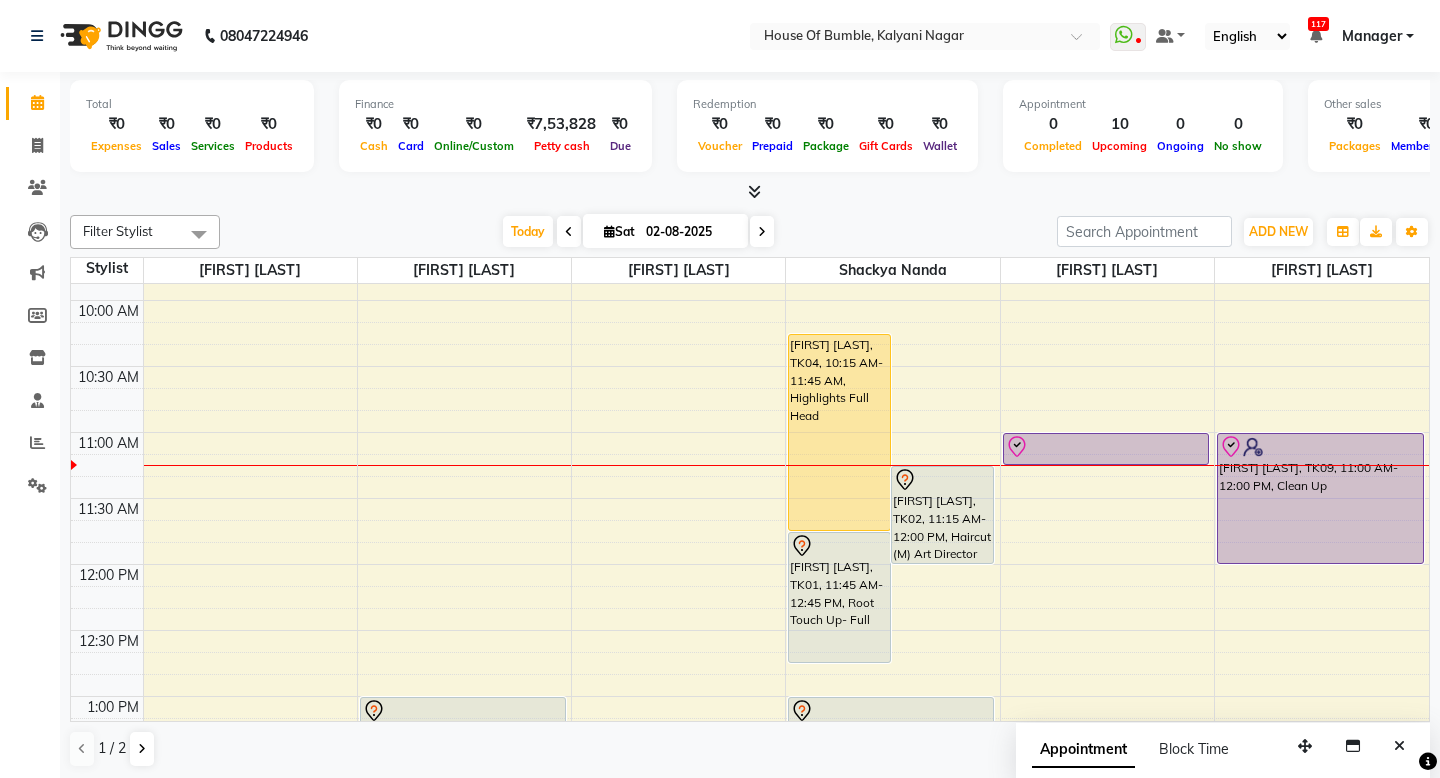 scroll, scrollTop: 116, scrollLeft: 0, axis: vertical 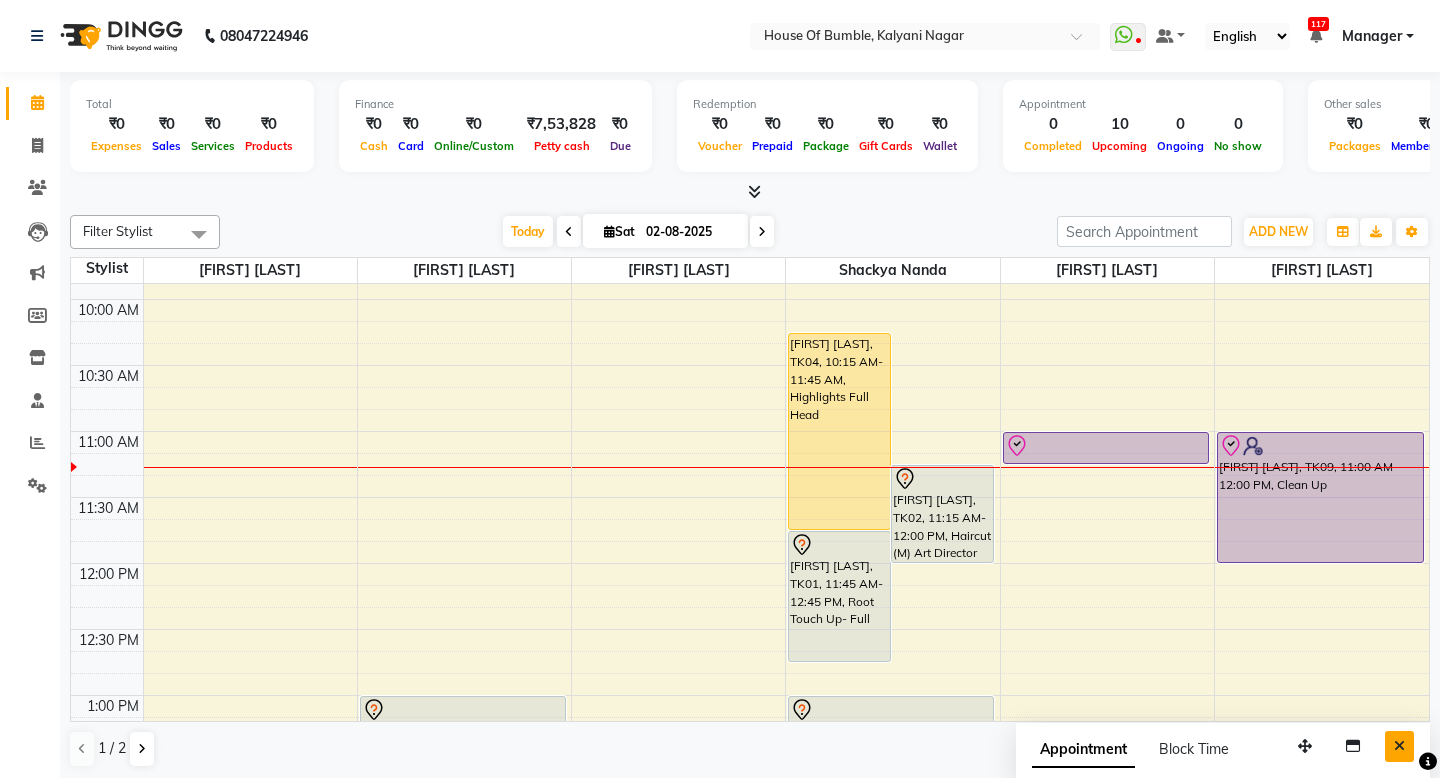 click at bounding box center (1399, 746) 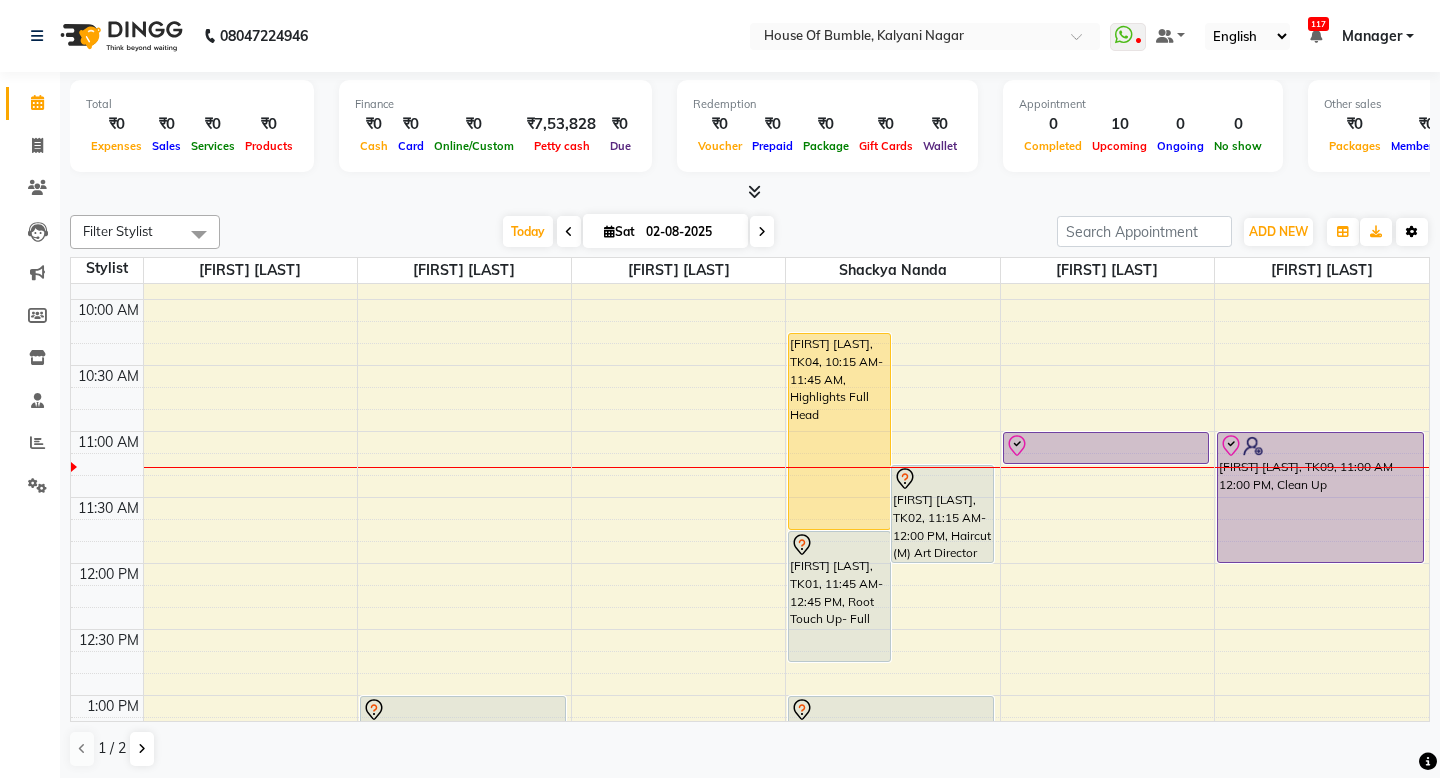 click at bounding box center [1412, 232] 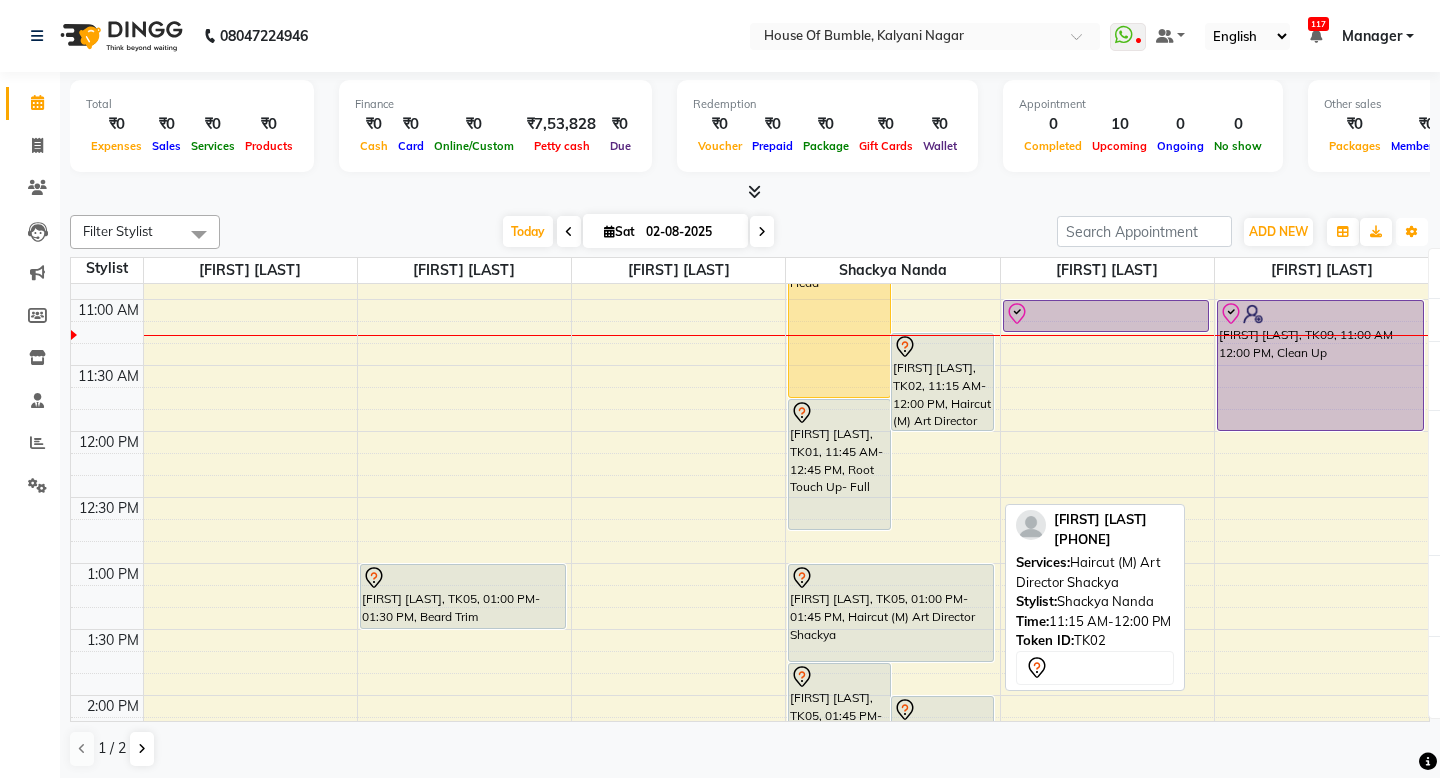 scroll, scrollTop: 282, scrollLeft: 0, axis: vertical 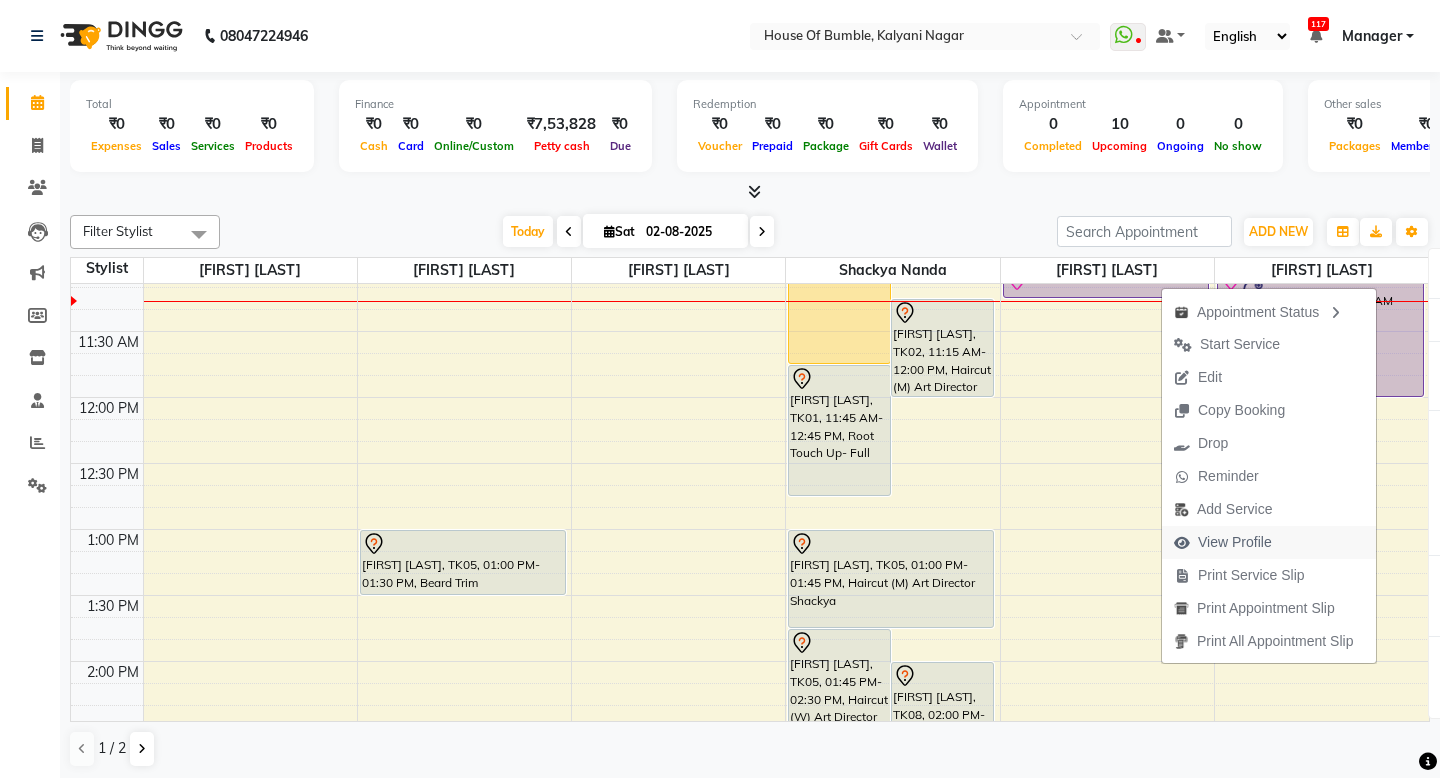 click on "View Profile" at bounding box center (1235, 542) 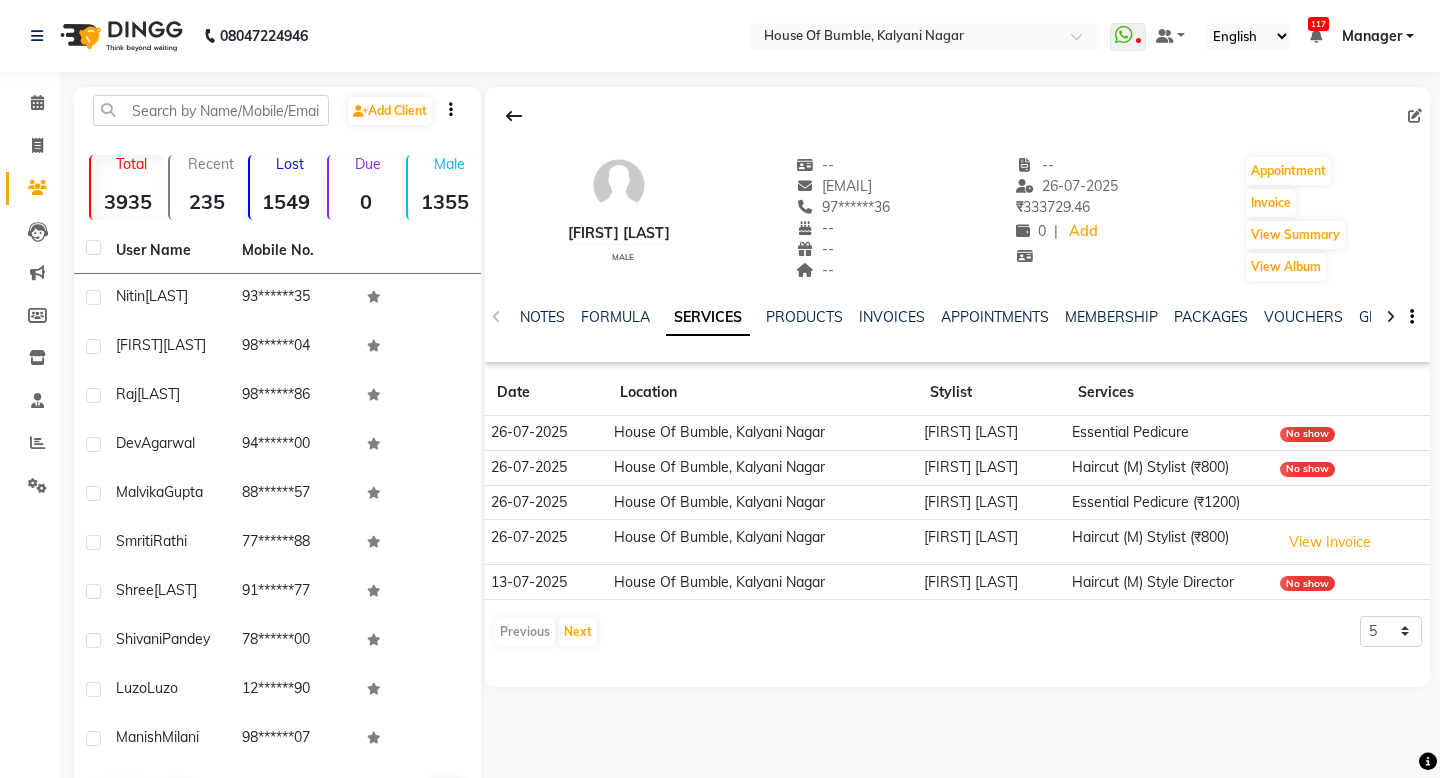 click on "NOTES FORMULA SERVICES PRODUCTS INVOICES APPOINTMENTS MEMBERSHIP PACKAGES VOUCHERS GIFTCARDS POINTS FORMS FAMILY CARDS WALLET" 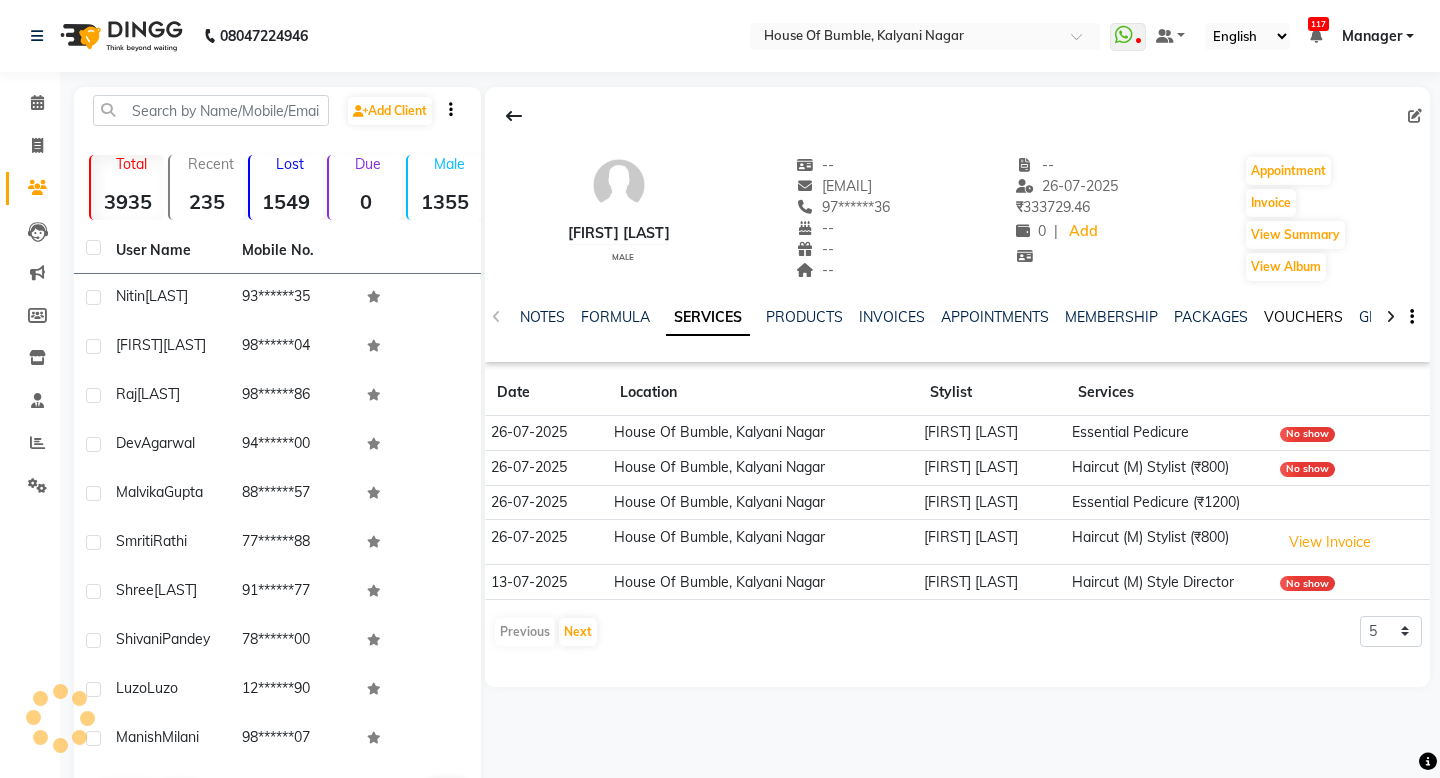 click on "VOUCHERS" 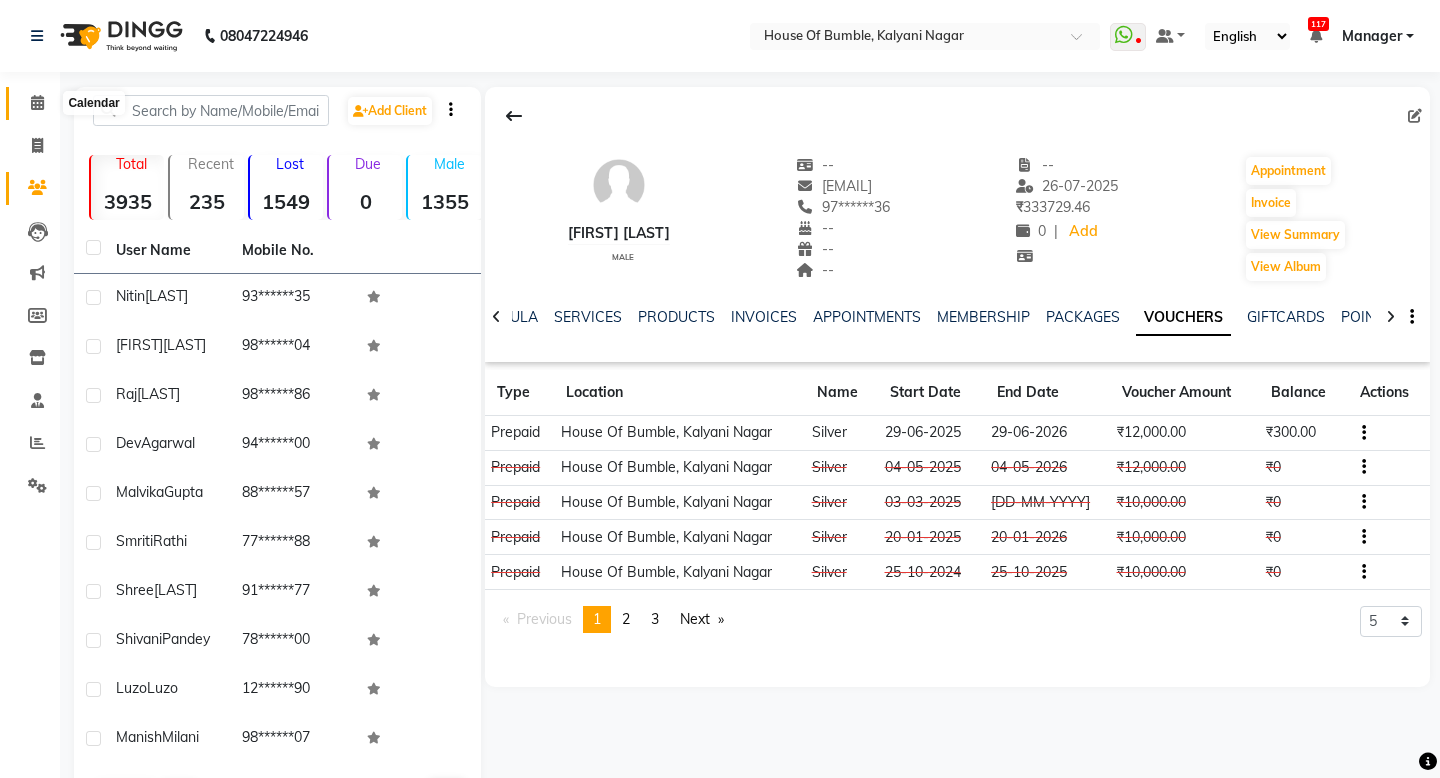 click 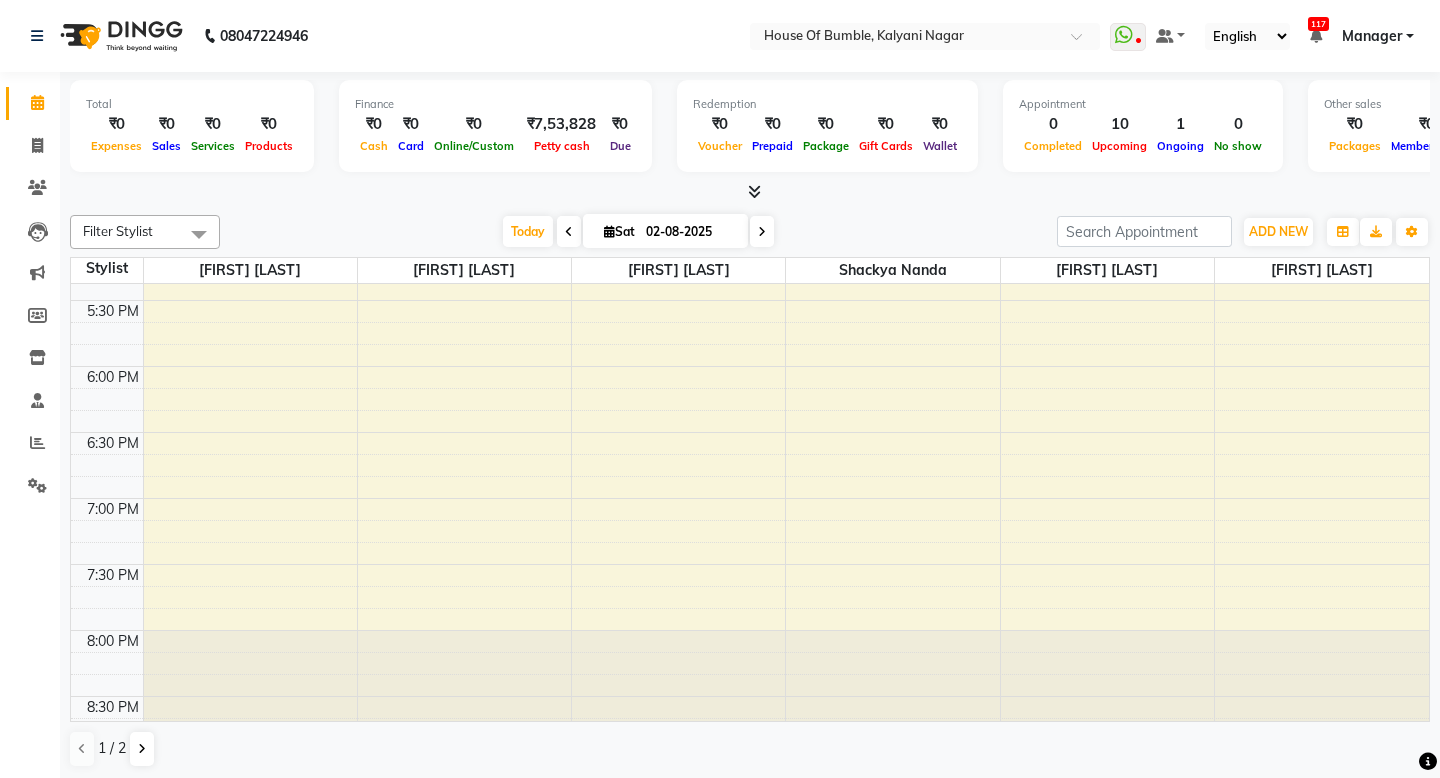scroll, scrollTop: 1146, scrollLeft: 0, axis: vertical 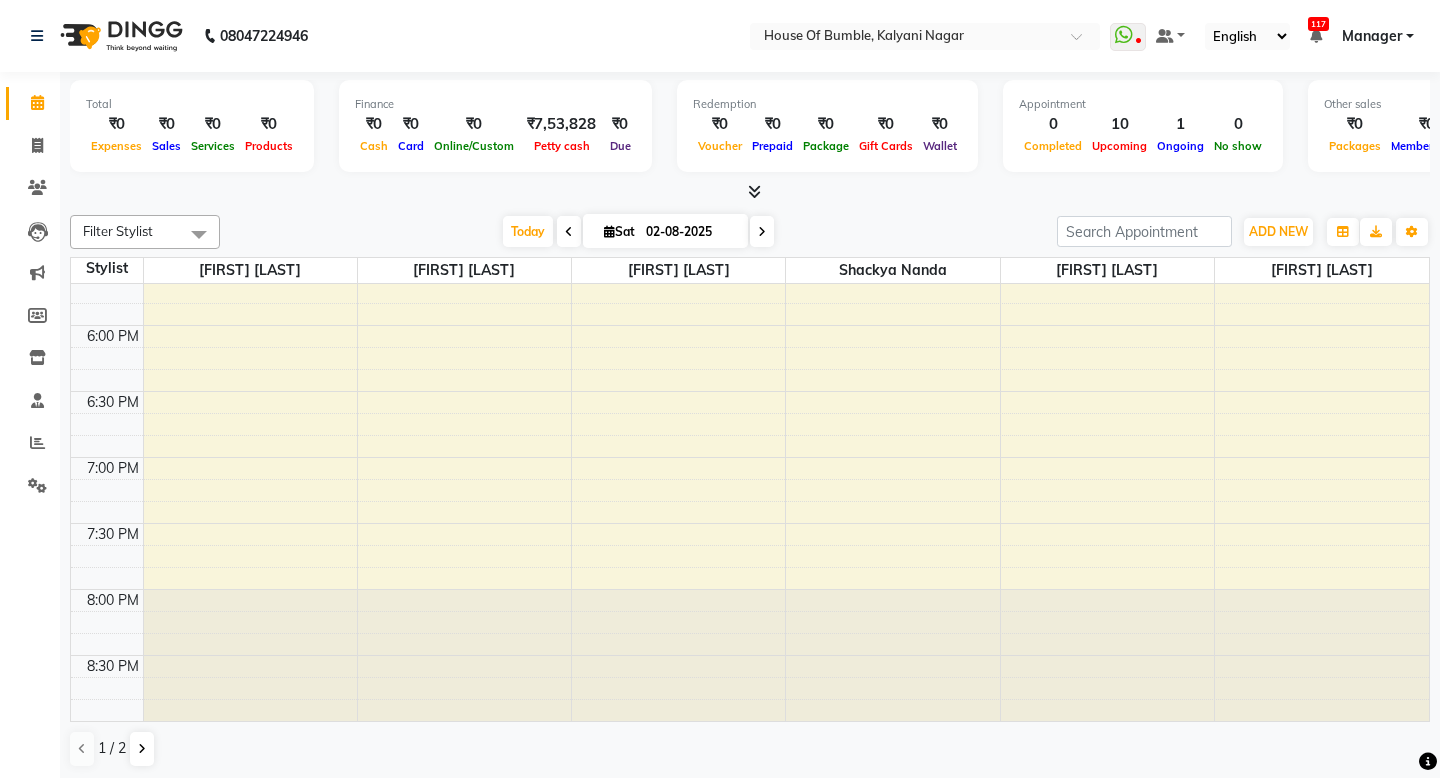 click at bounding box center [762, 232] 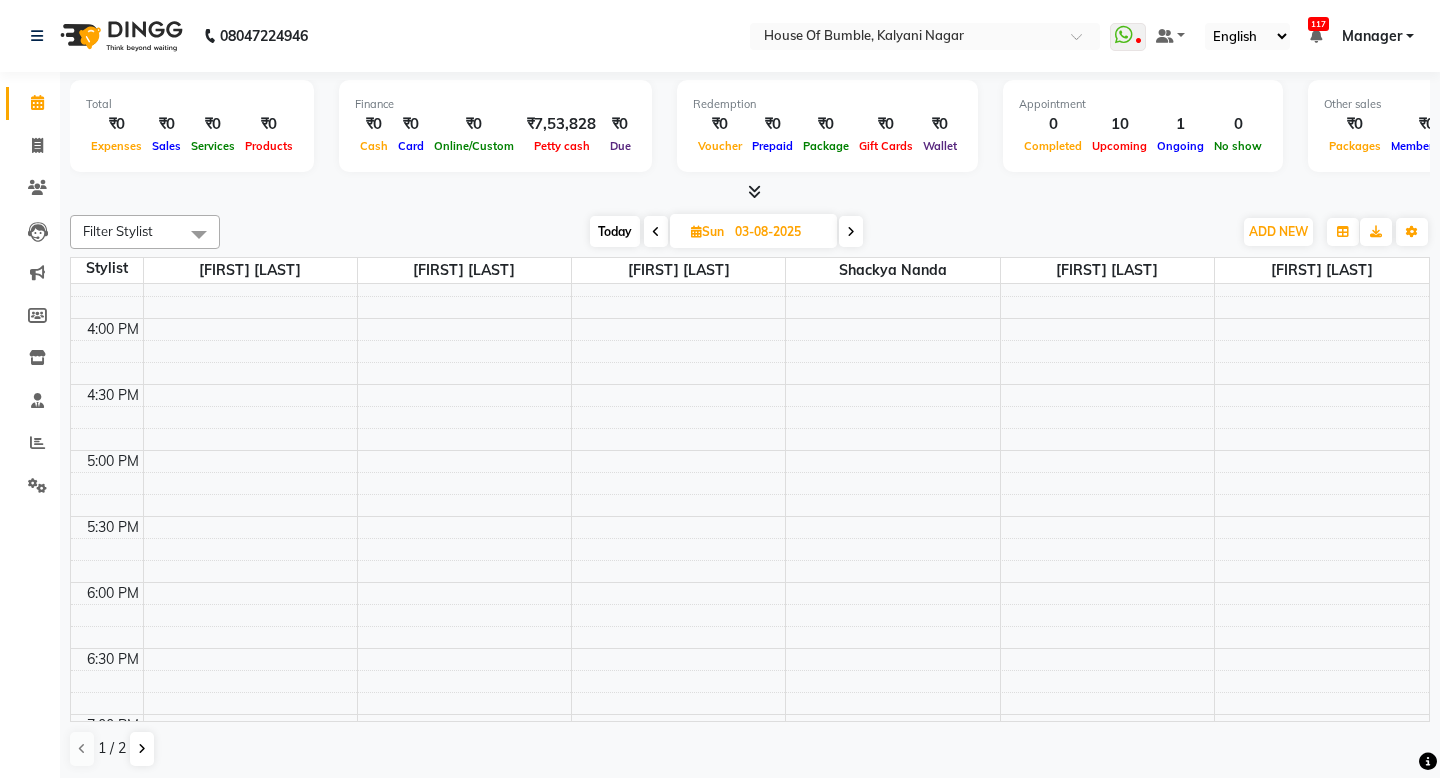scroll, scrollTop: 893, scrollLeft: 0, axis: vertical 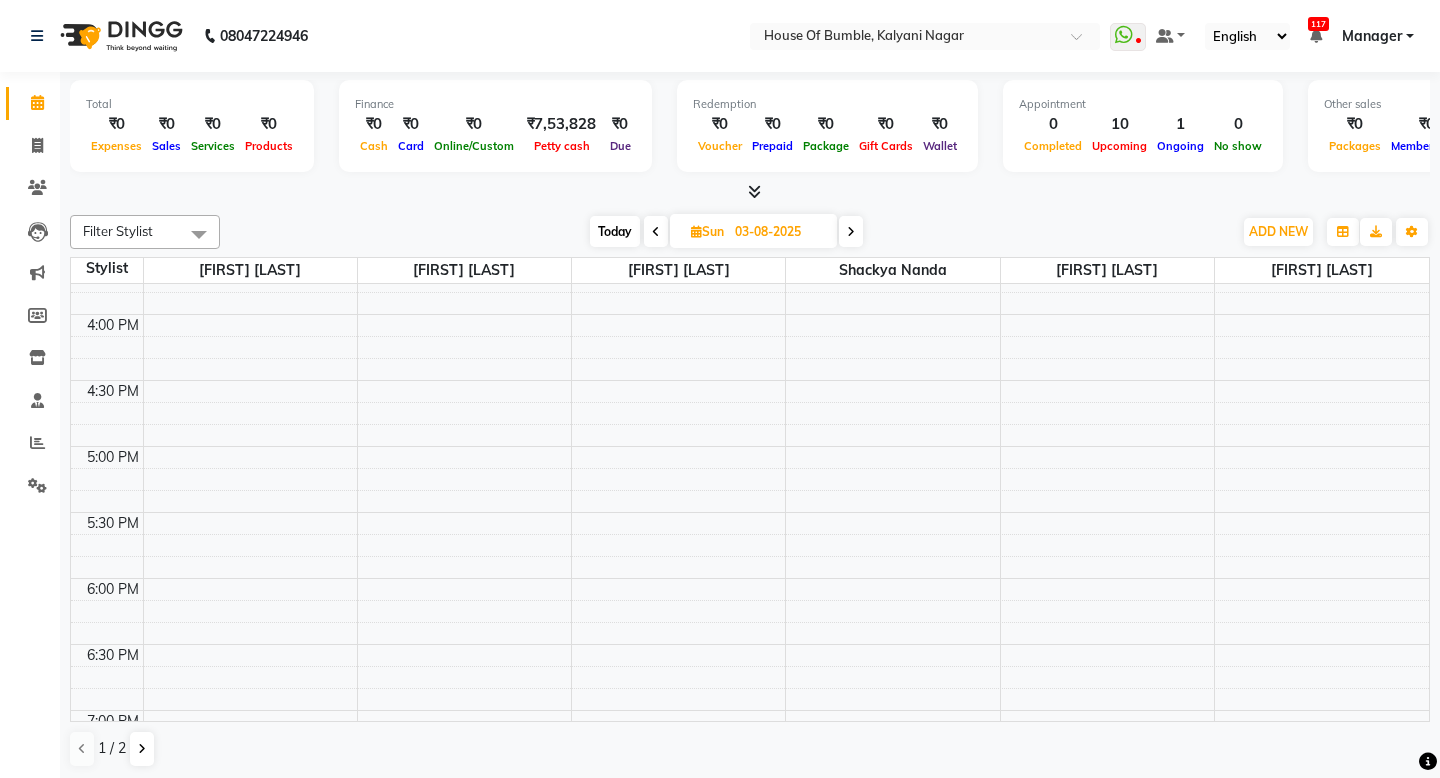 drag, startPoint x: 597, startPoint y: 225, endPoint x: 458, endPoint y: 561, distance: 363.61655 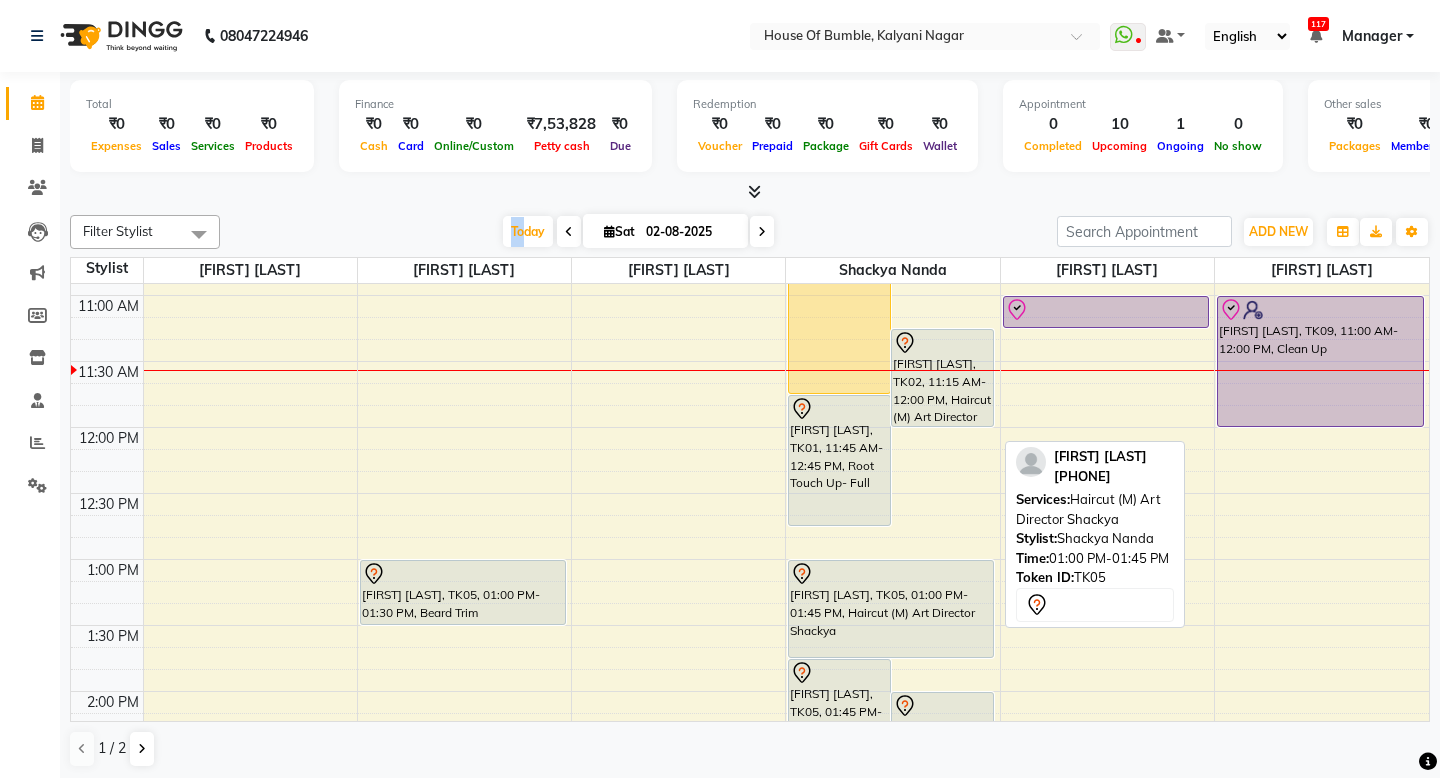 scroll, scrollTop: 248, scrollLeft: 0, axis: vertical 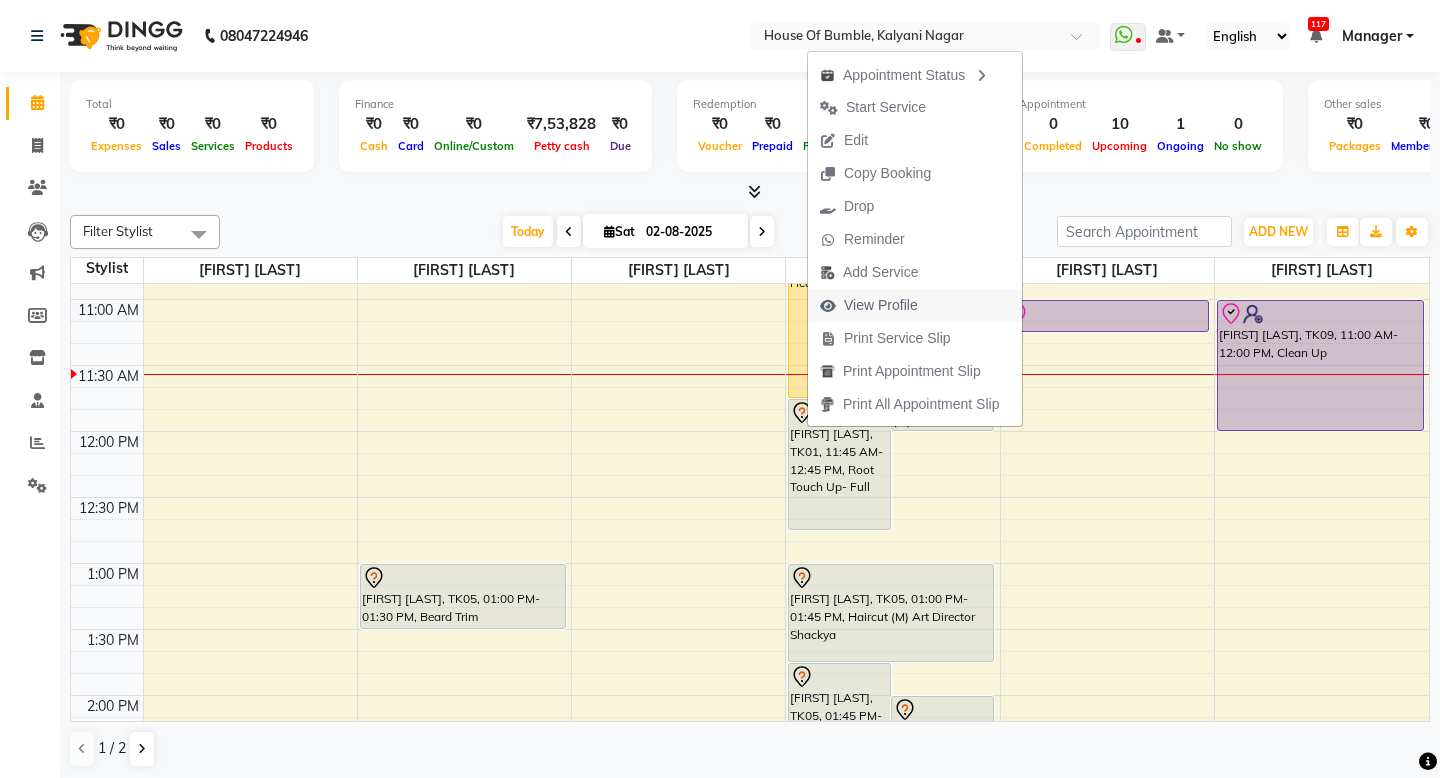 click on "View Profile" at bounding box center [881, 305] 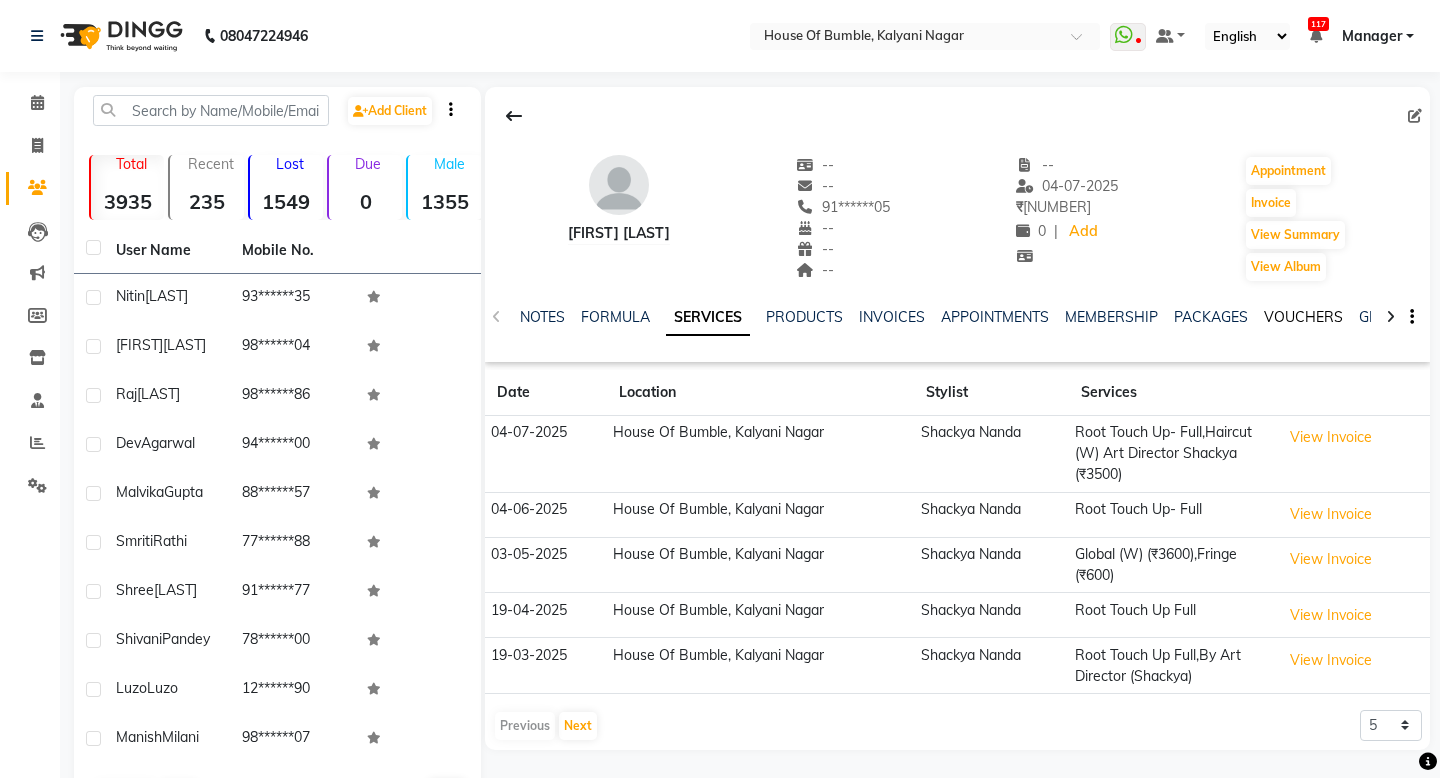 click on "VOUCHERS" 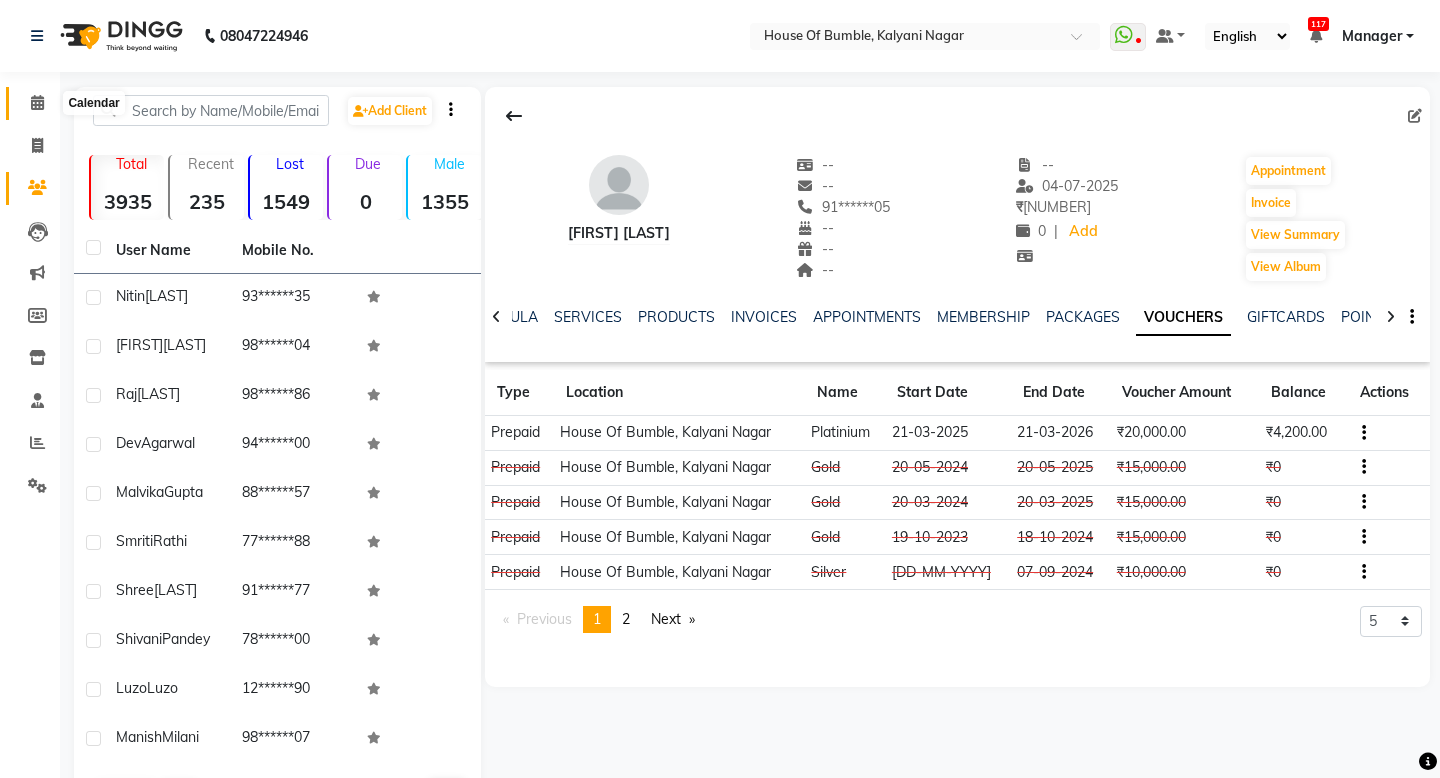 click 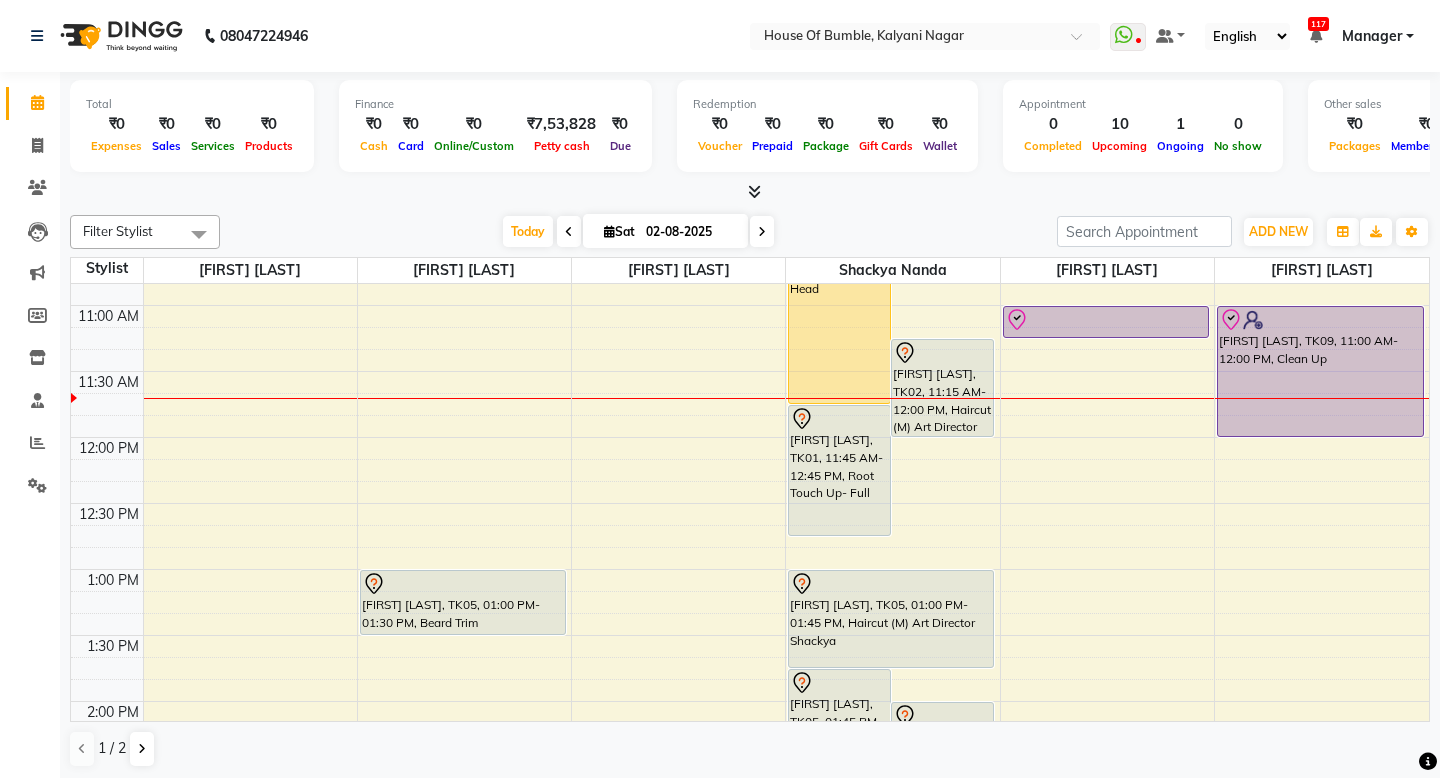 scroll, scrollTop: 217, scrollLeft: 0, axis: vertical 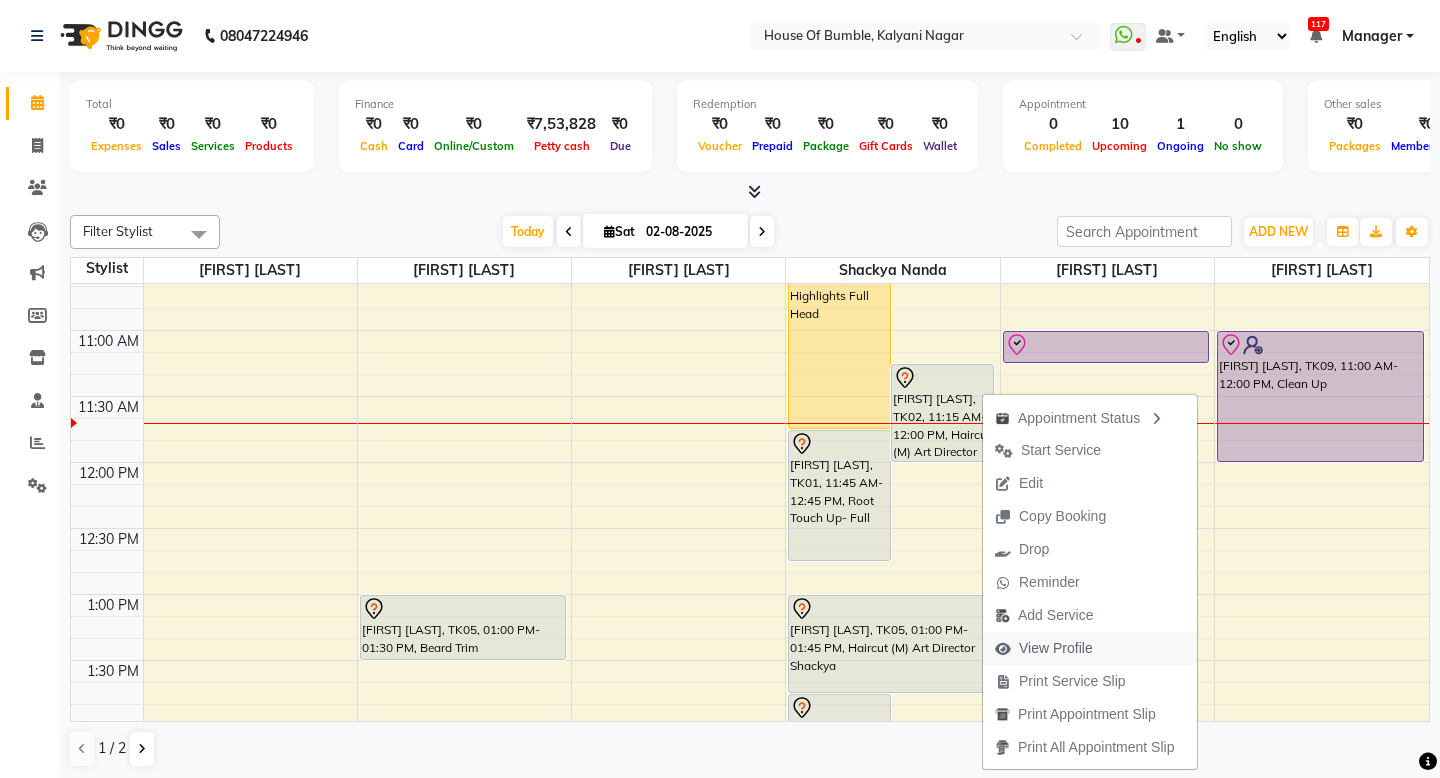 click on "View Profile" at bounding box center (1056, 648) 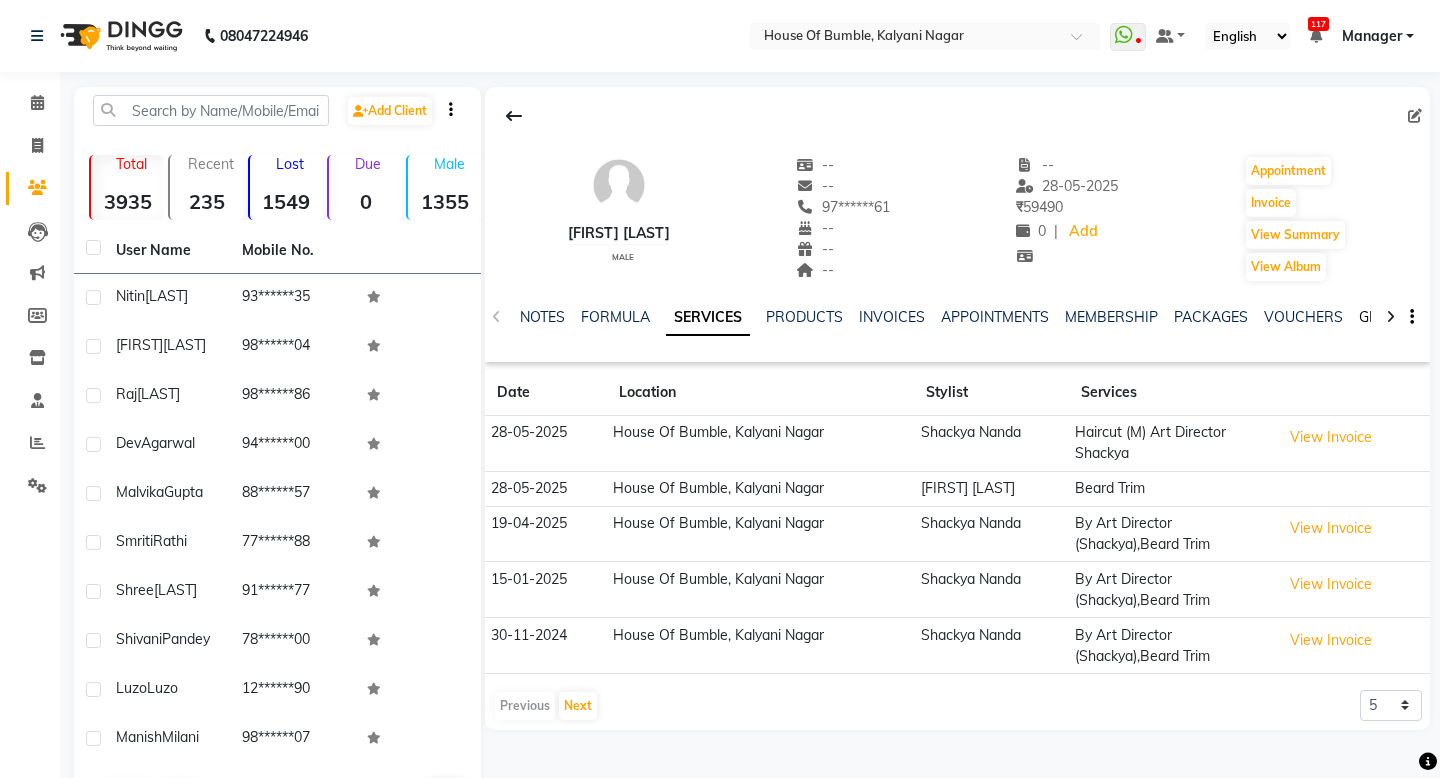 drag, startPoint x: 1292, startPoint y: 308, endPoint x: 1306, endPoint y: 321, distance: 19.104973 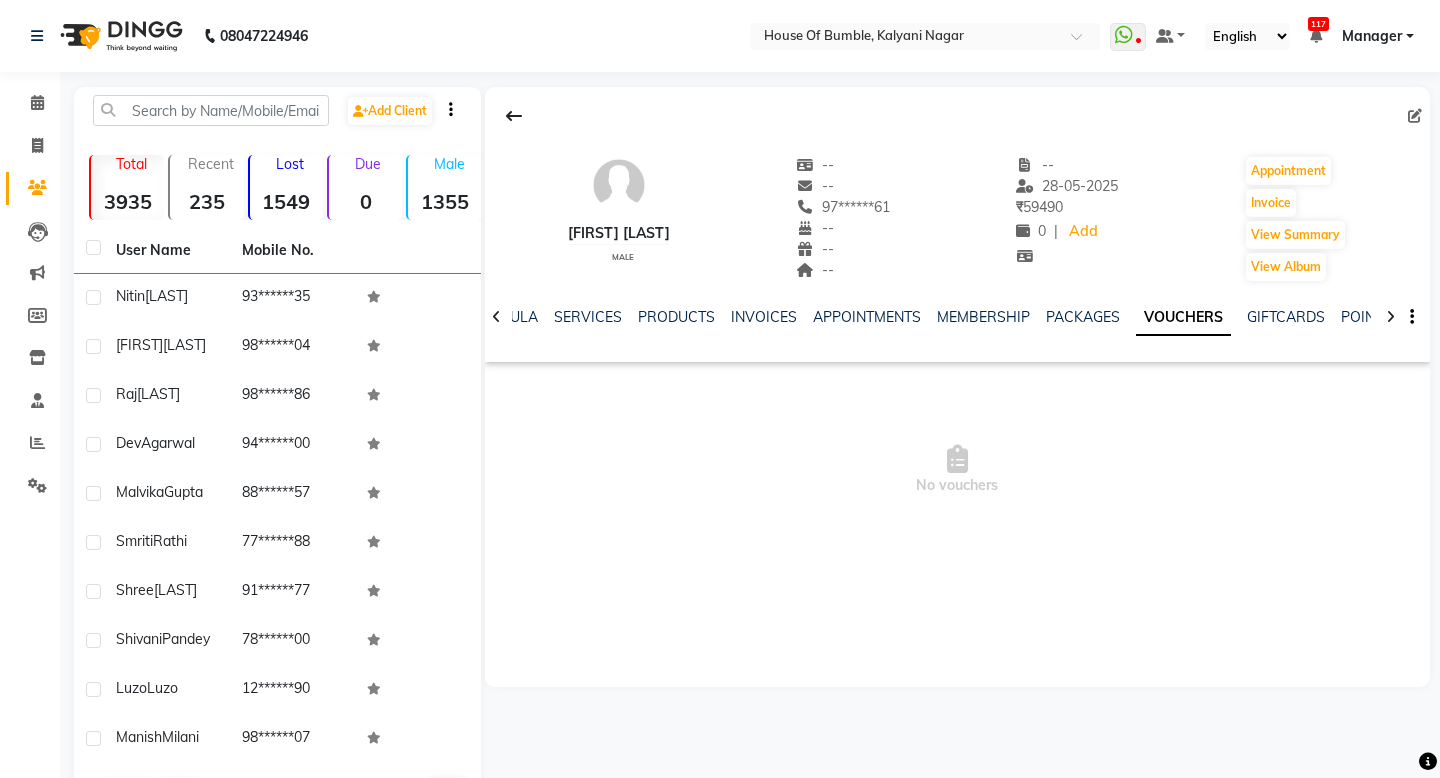click on "VOUCHERS" 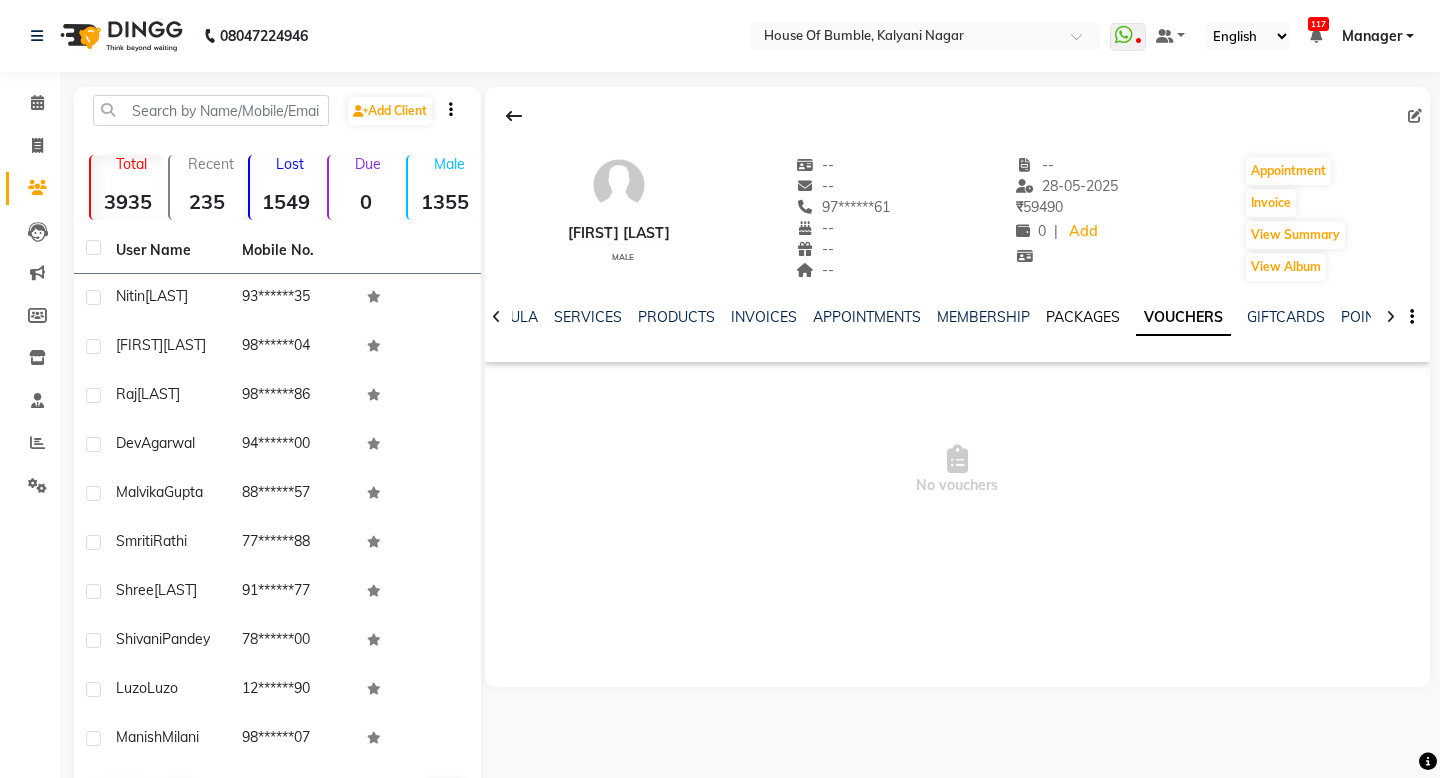 click on "PACKAGES" 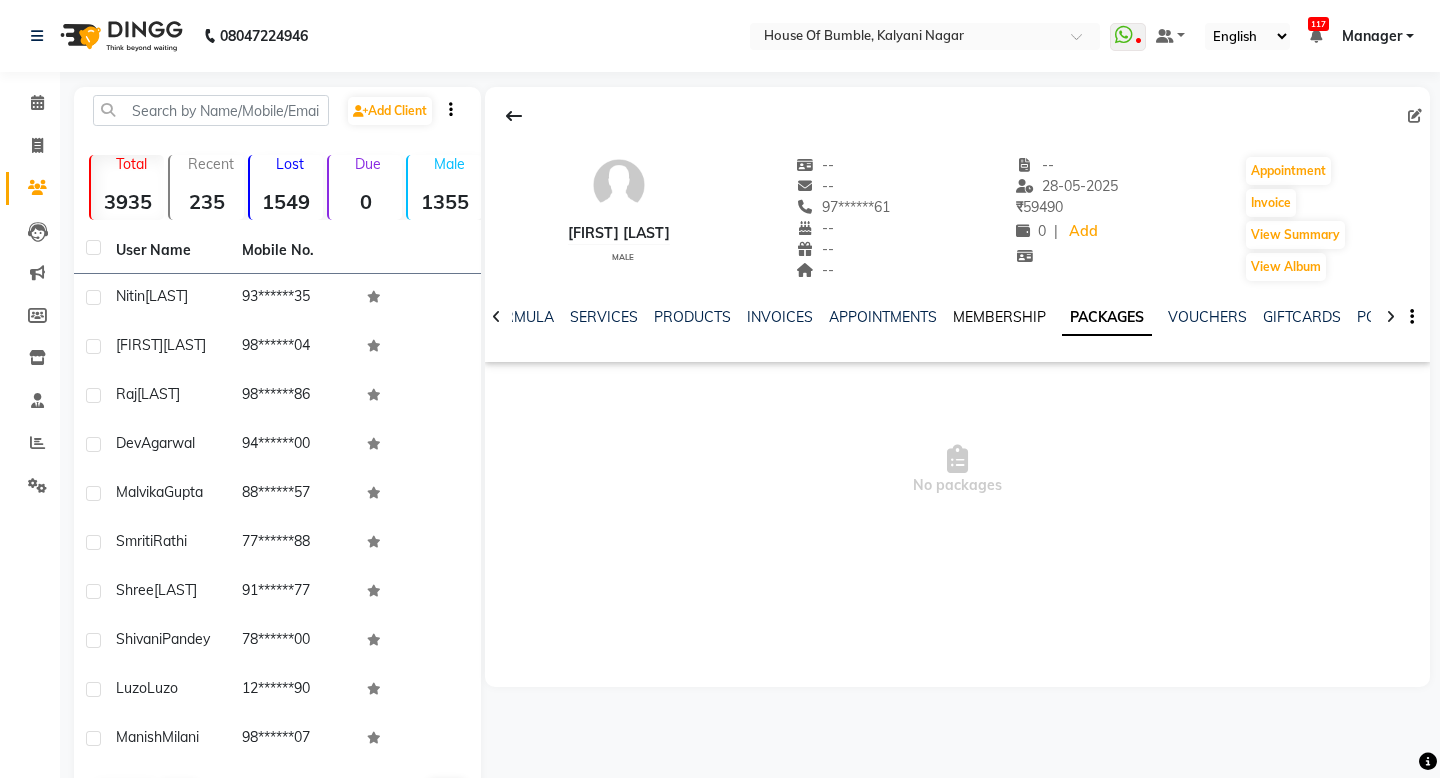 click on "MEMBERSHIP" 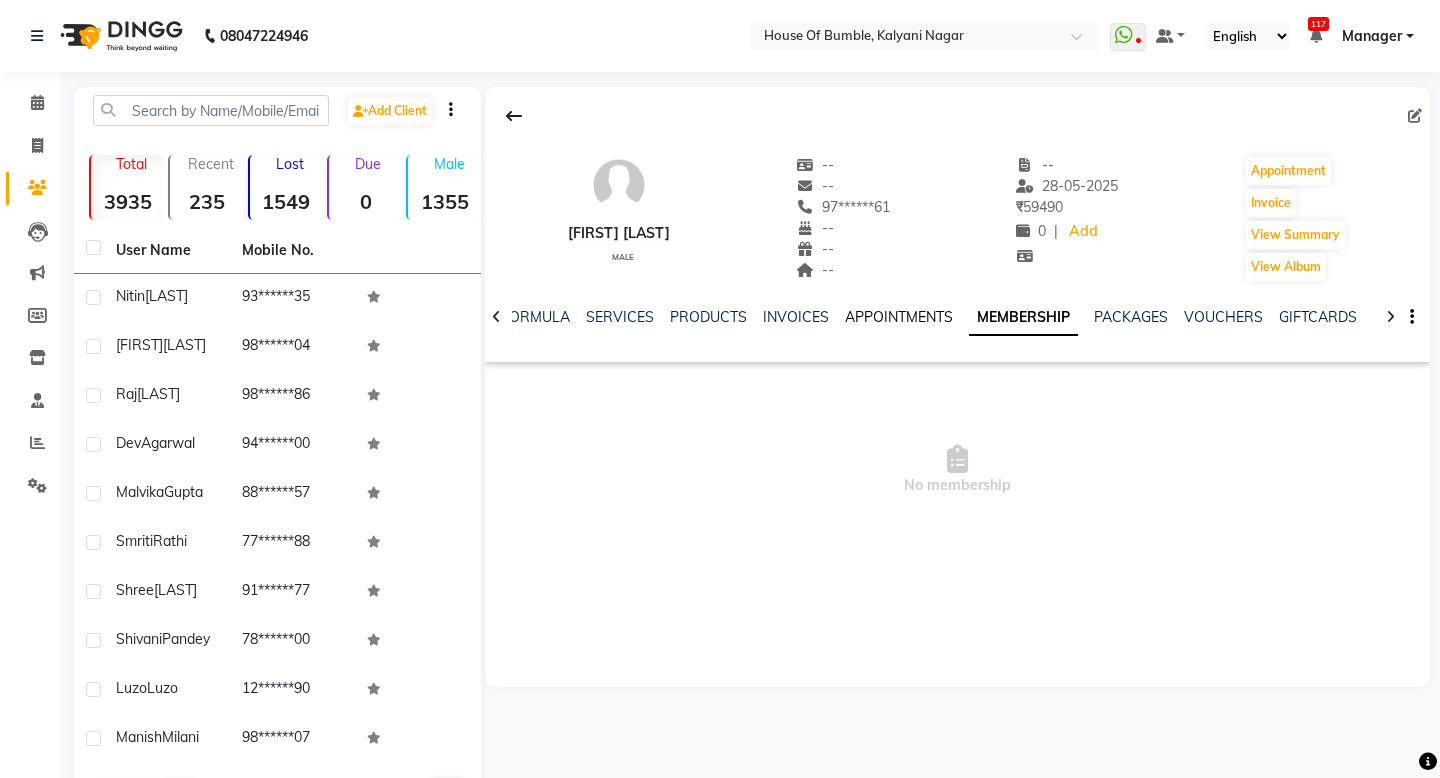 click on "APPOINTMENTS" 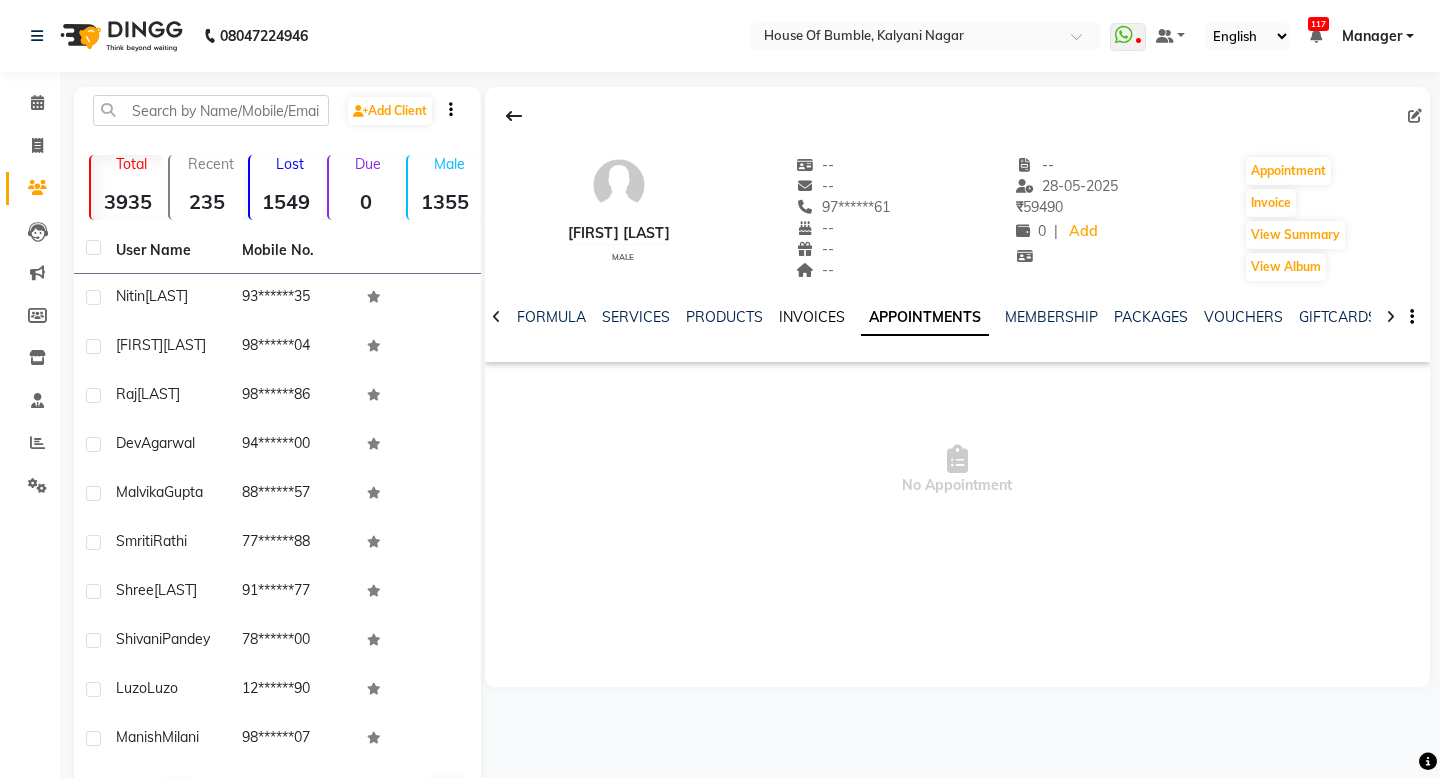 click on "INVOICES" 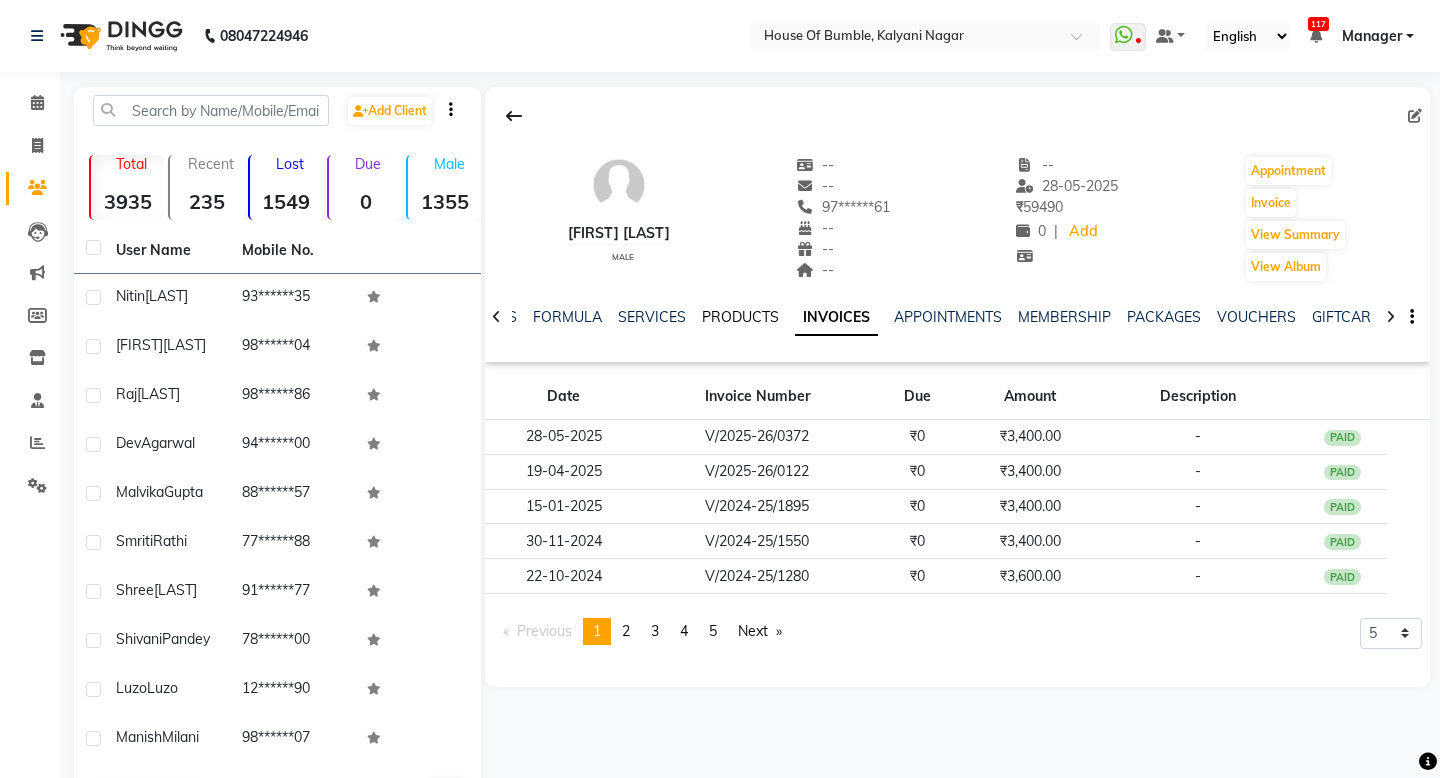 click on "PRODUCTS" 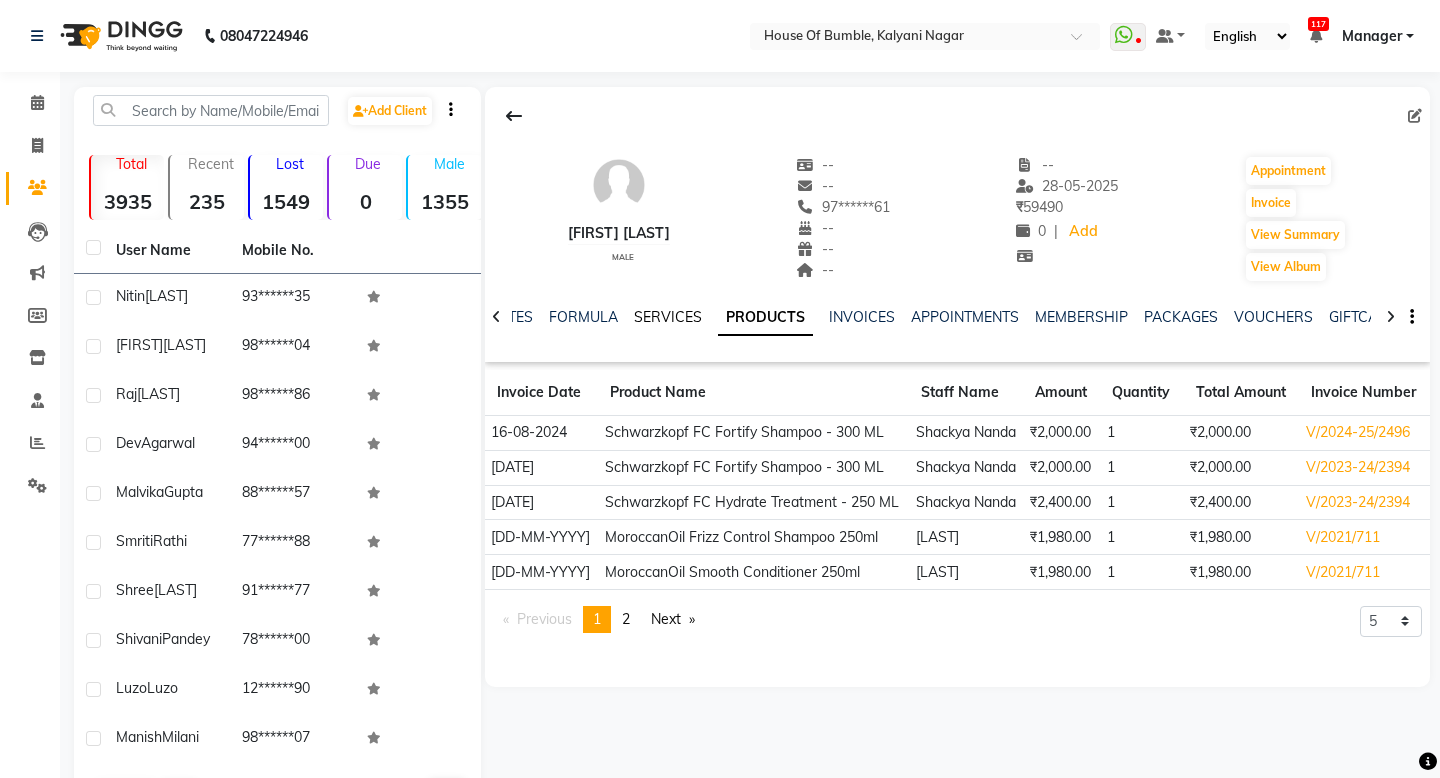 click on "SERVICES" 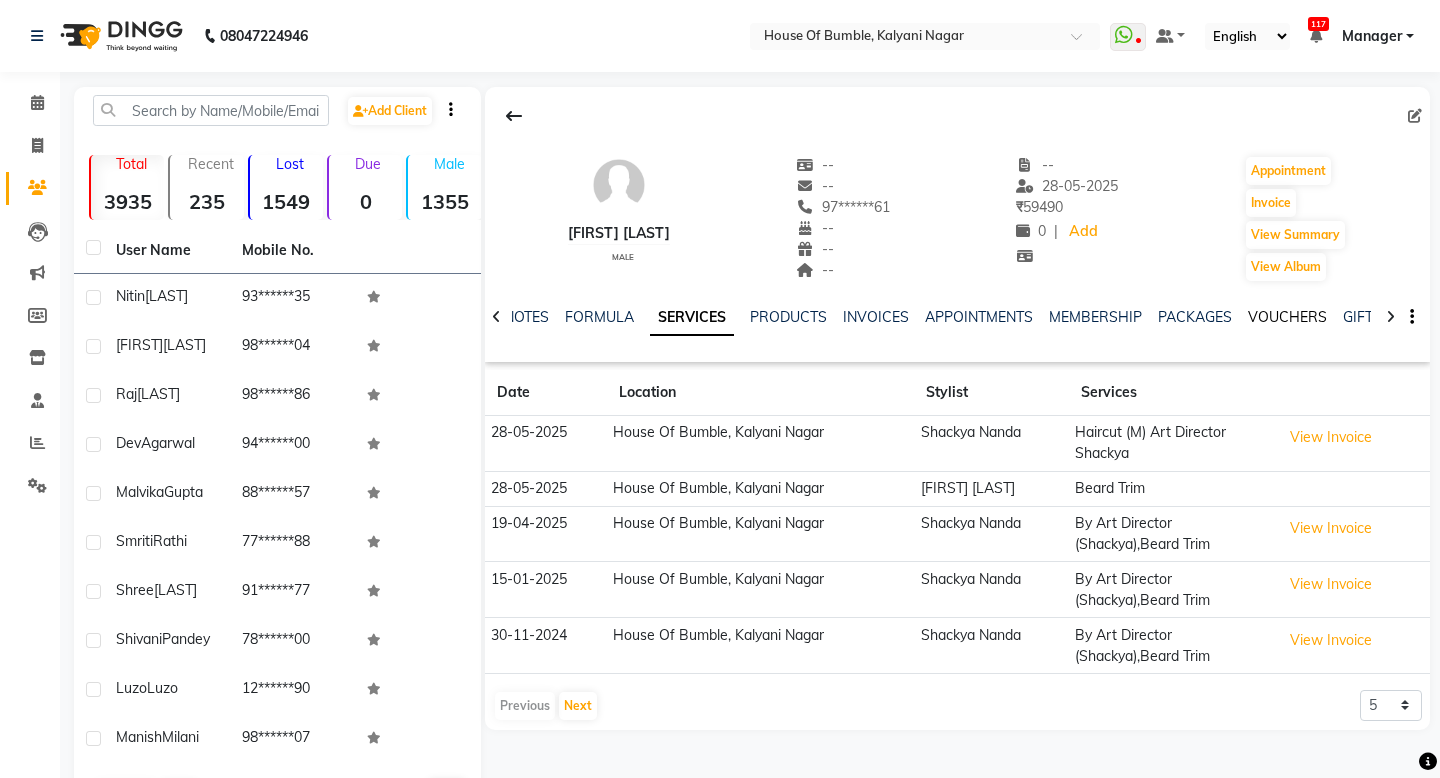click on "VOUCHERS" 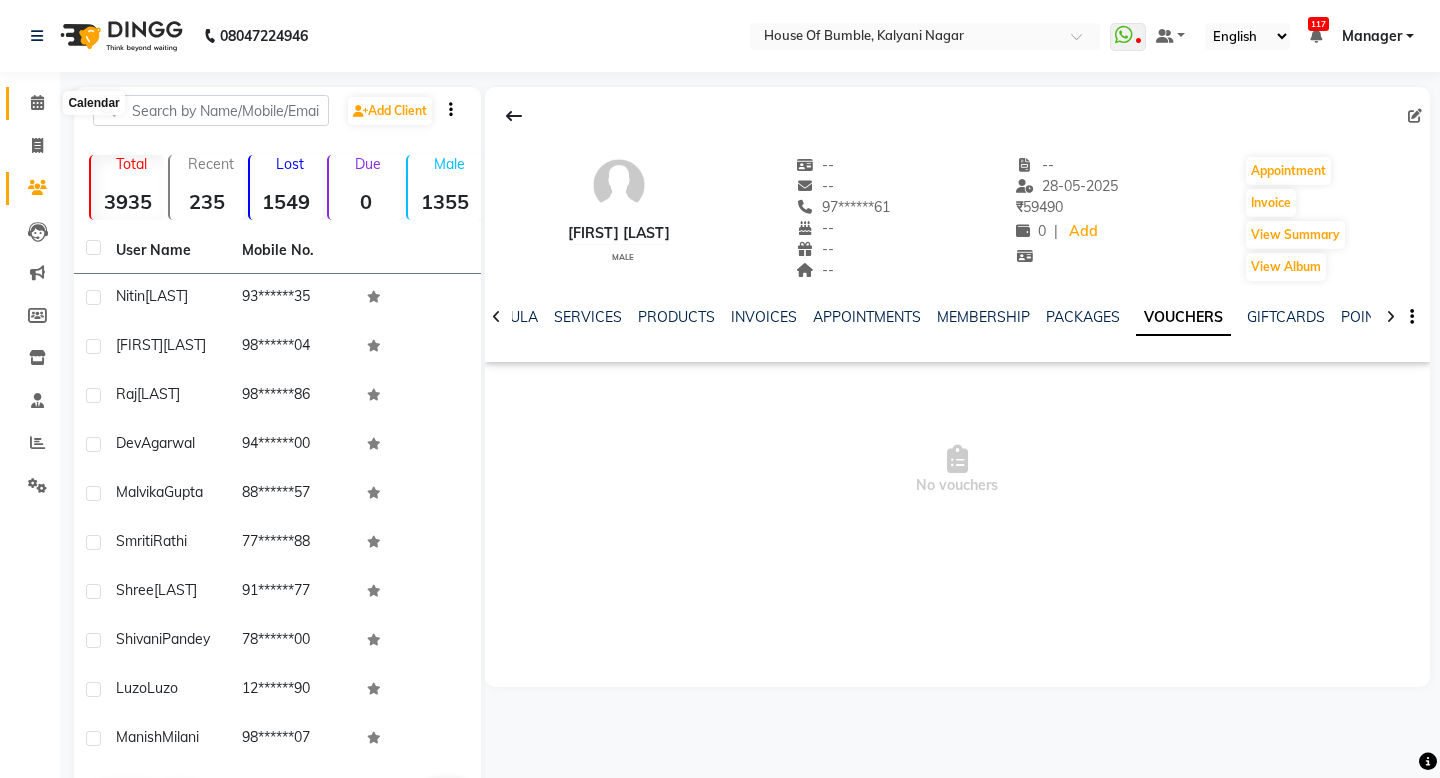 click 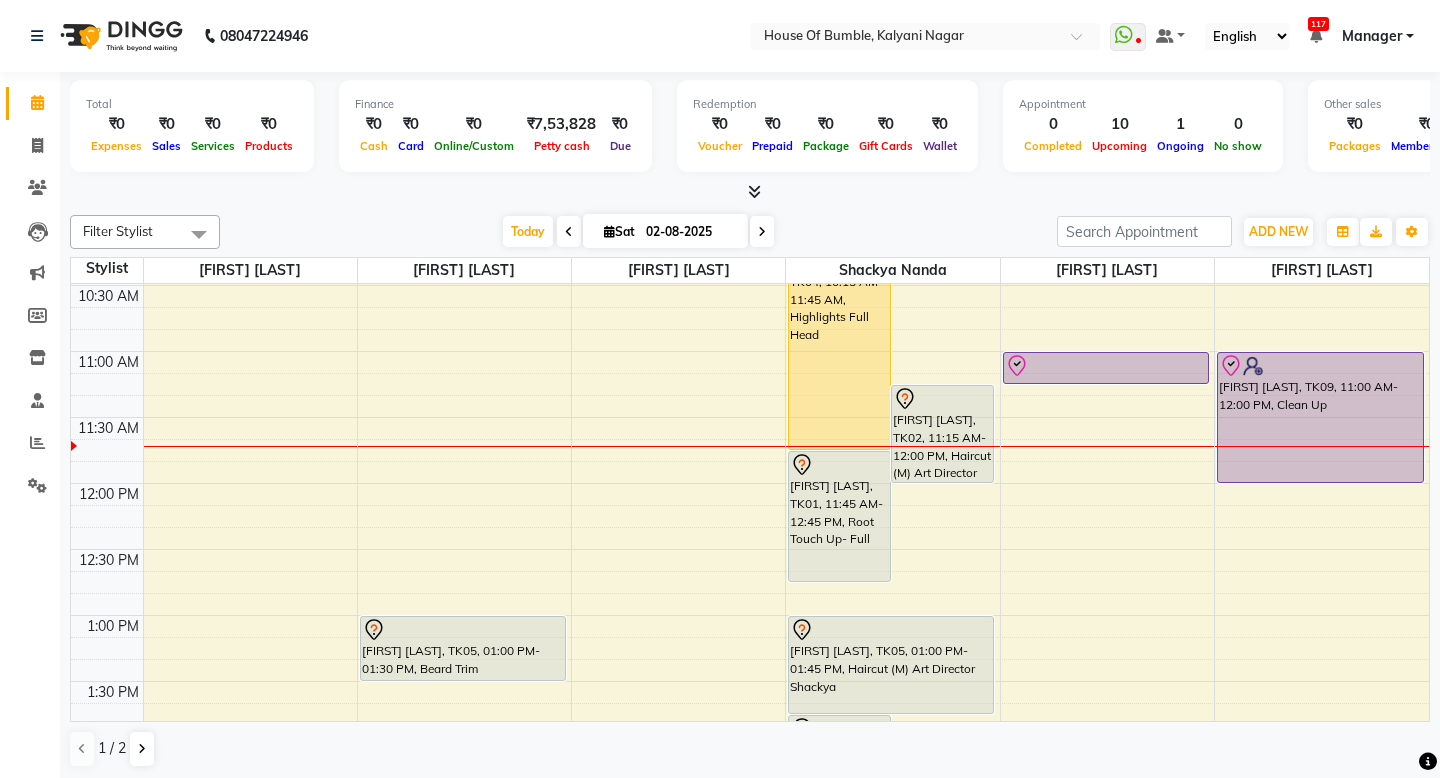 scroll, scrollTop: 200, scrollLeft: 0, axis: vertical 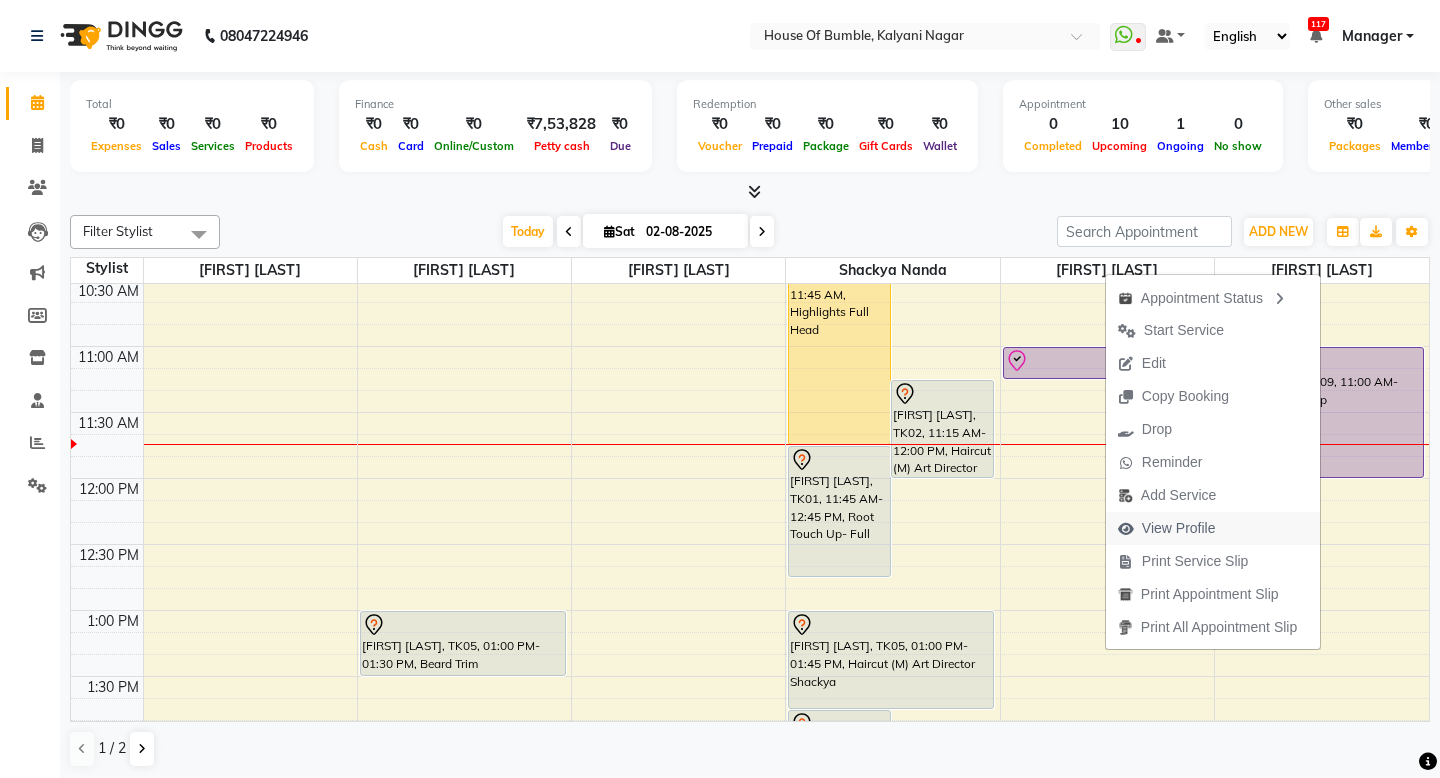 click on "View Profile" at bounding box center [1179, 528] 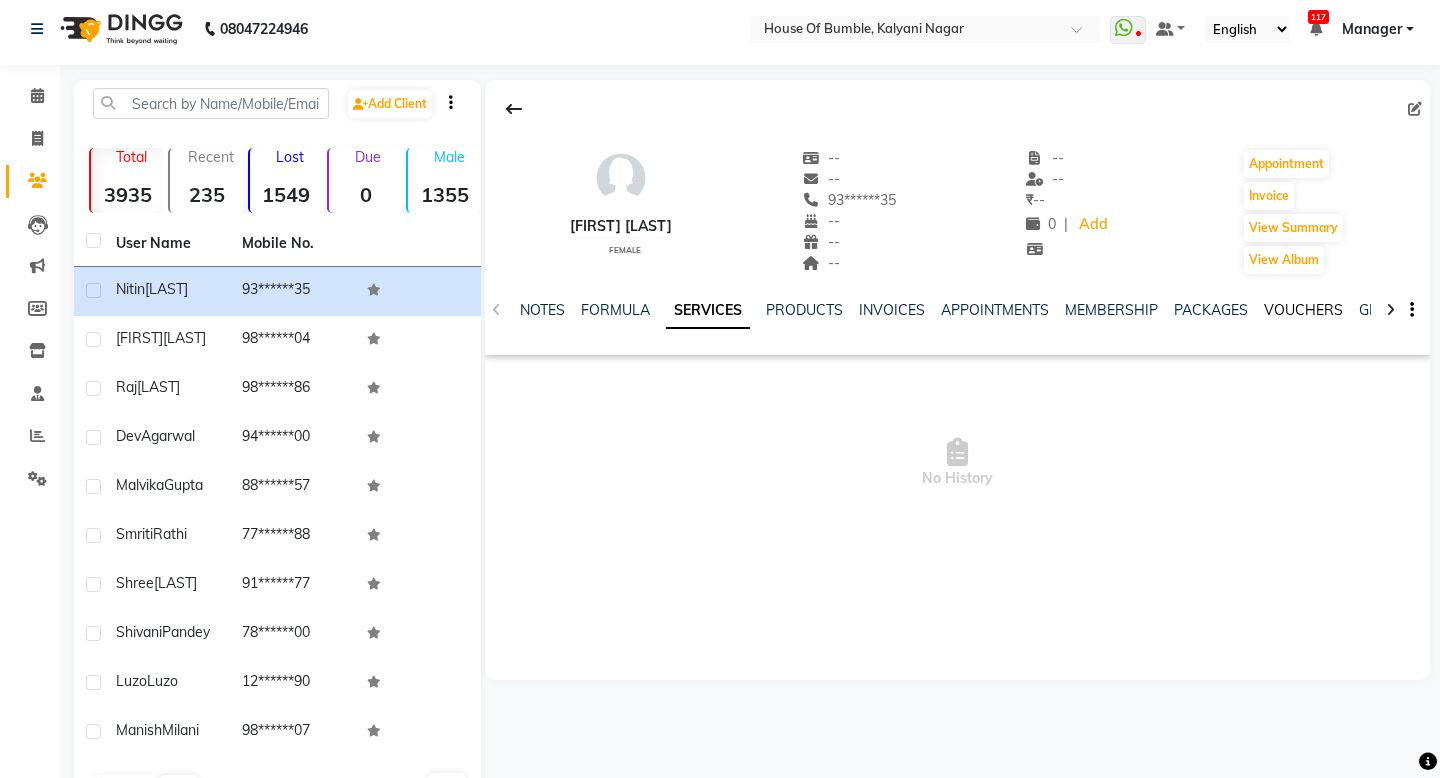 click on "VOUCHERS" 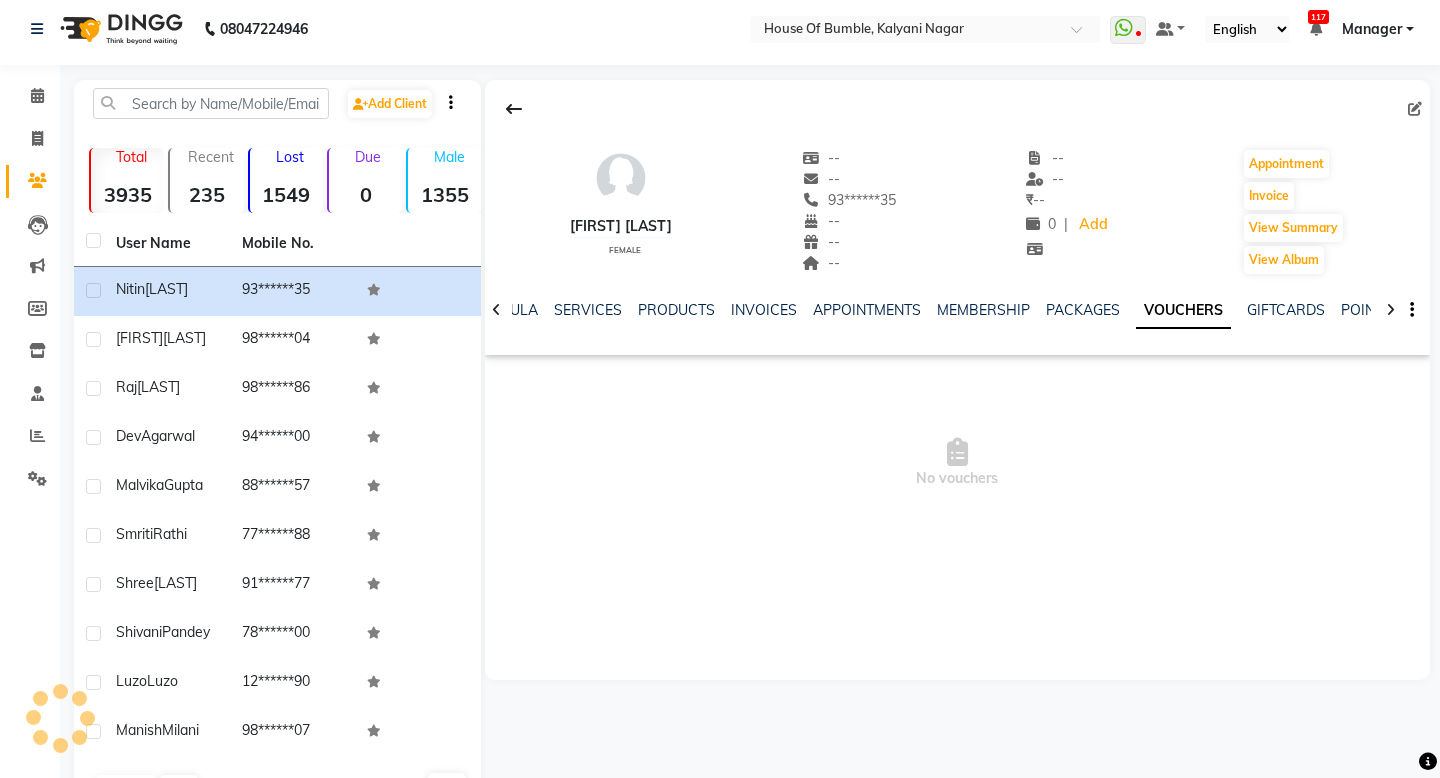 scroll, scrollTop: 6, scrollLeft: 0, axis: vertical 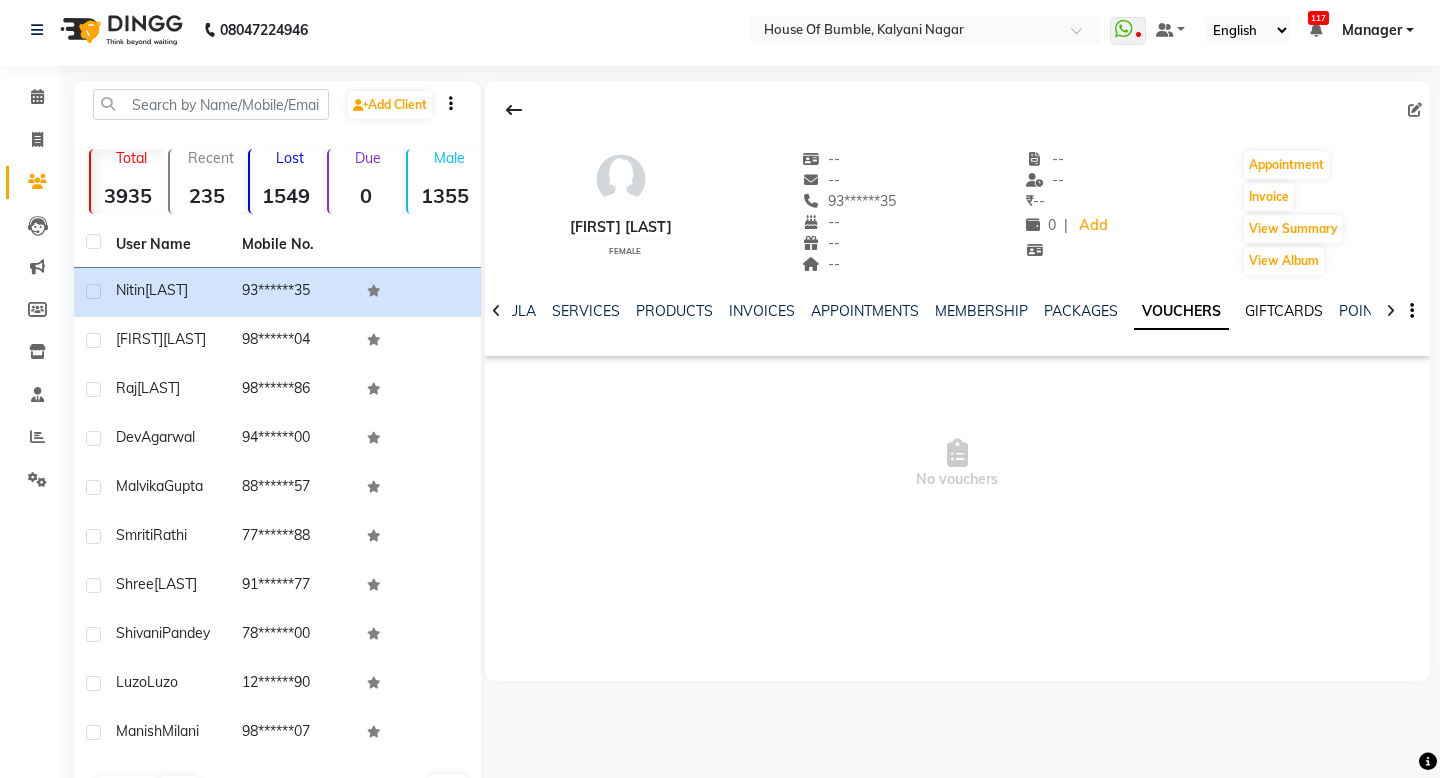 click on "GIFTCARDS" 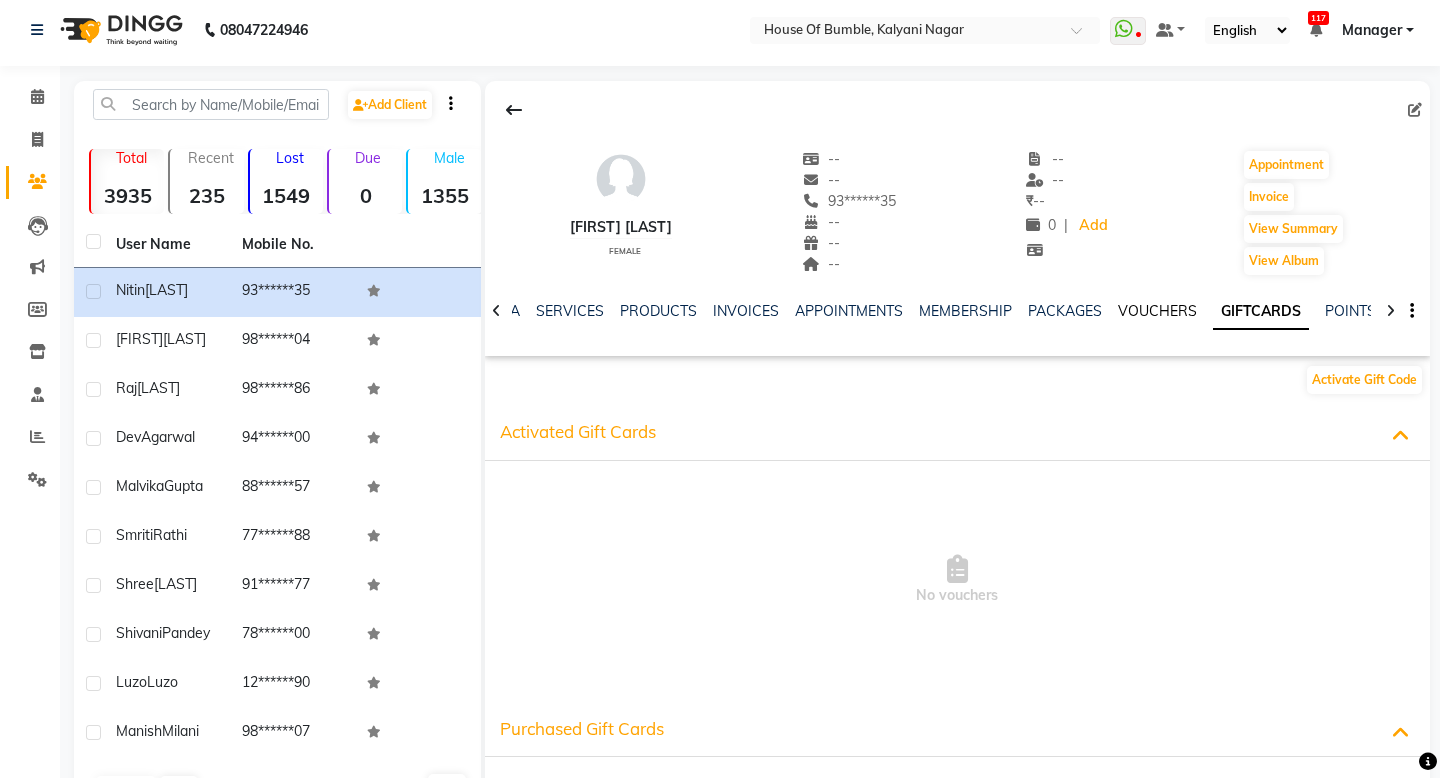 click on "VOUCHERS" 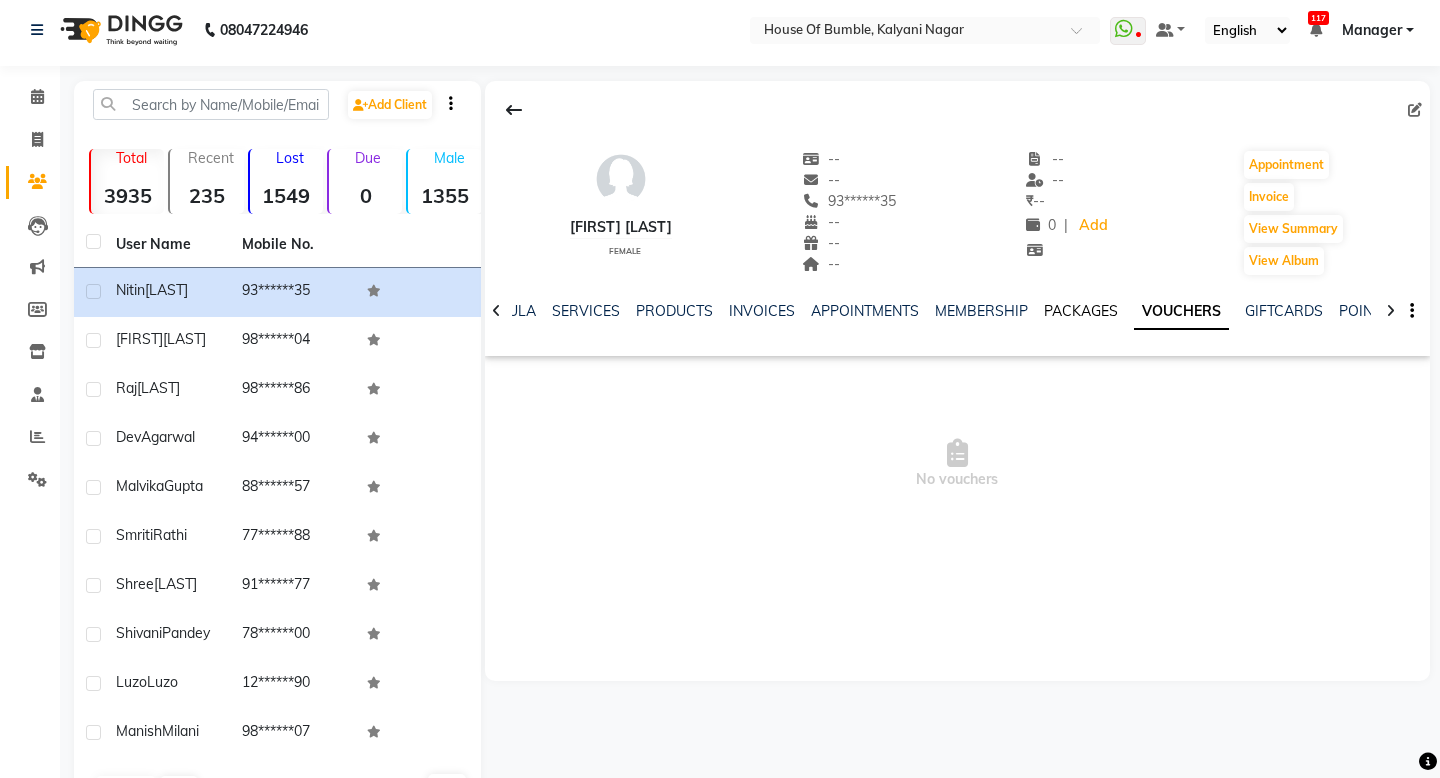click on "PACKAGES" 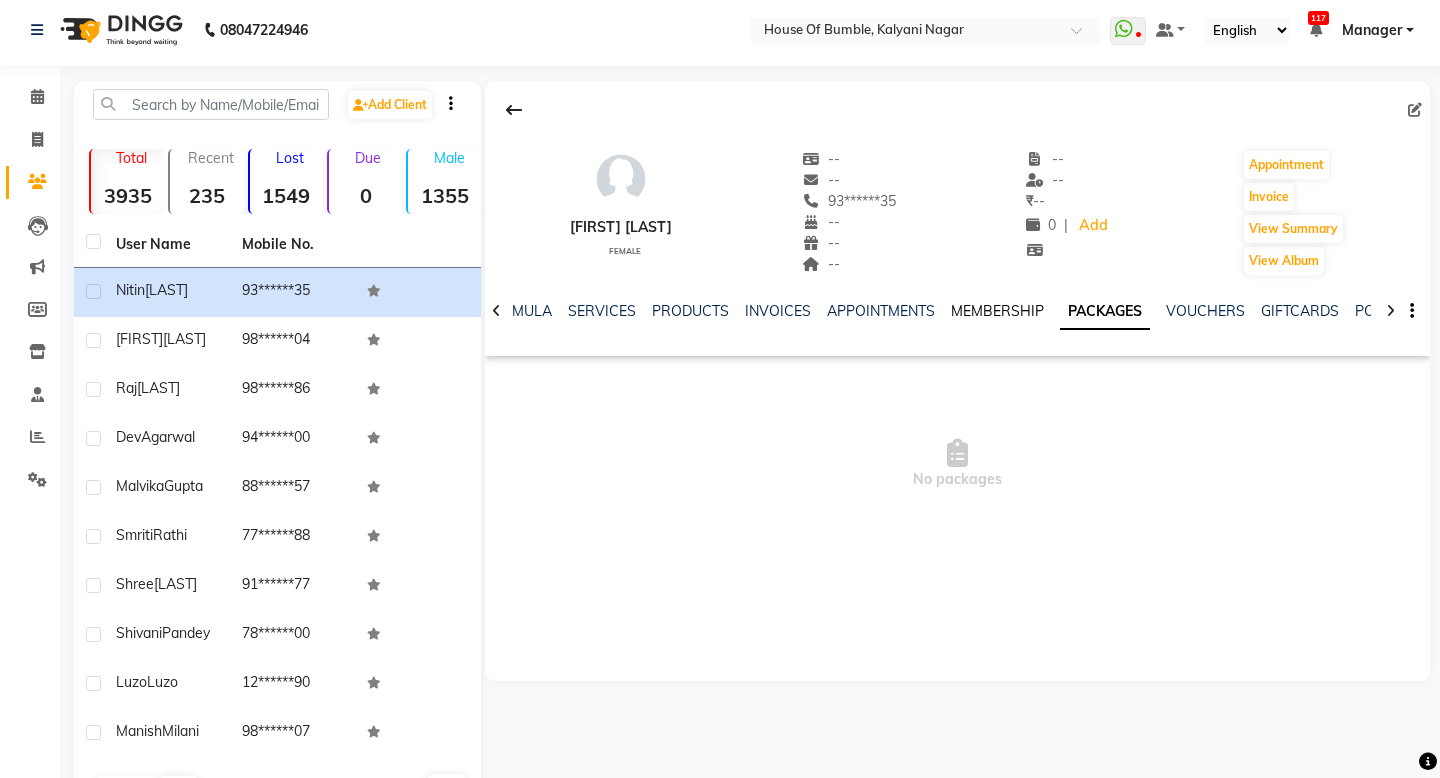 click on "MEMBERSHIP" 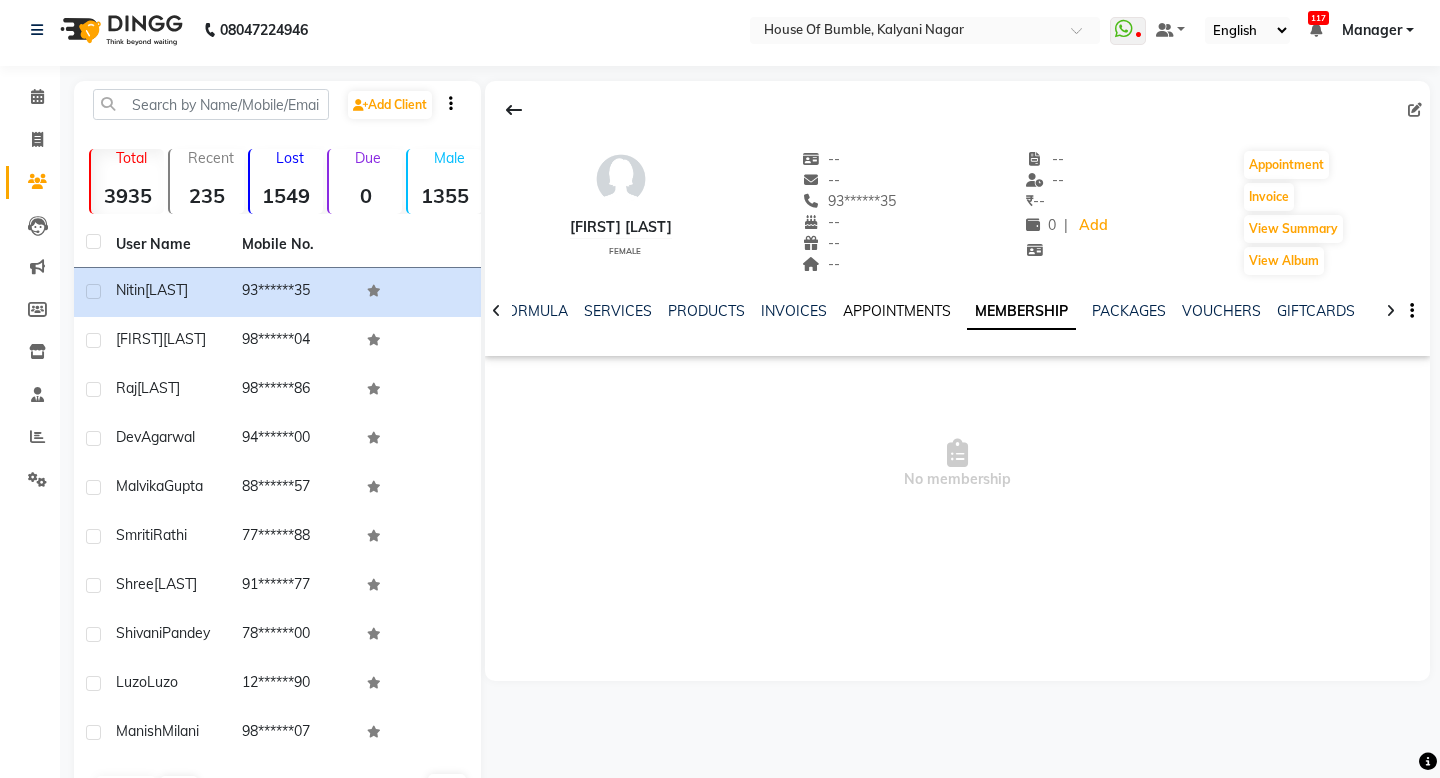 click on "APPOINTMENTS" 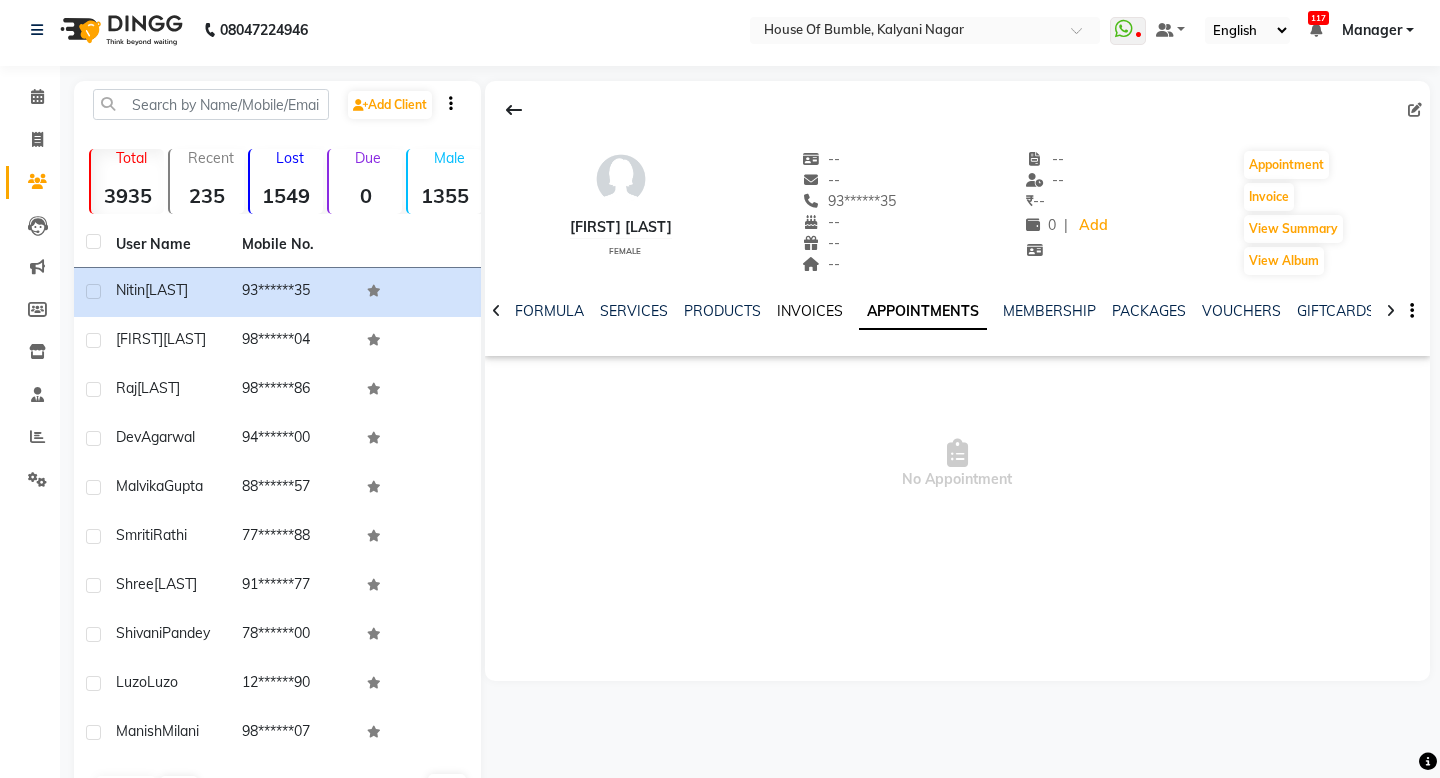 click on "INVOICES" 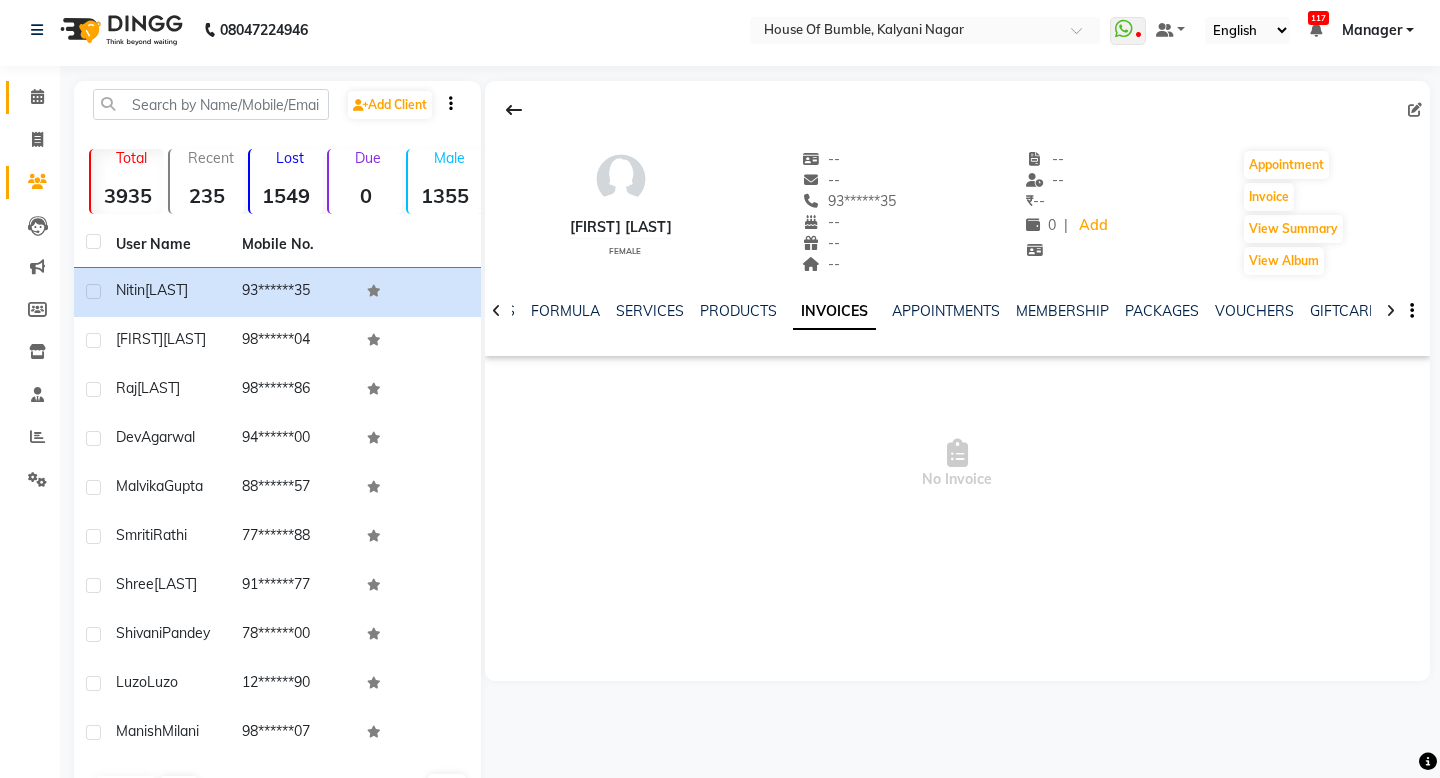 scroll, scrollTop: 0, scrollLeft: 0, axis: both 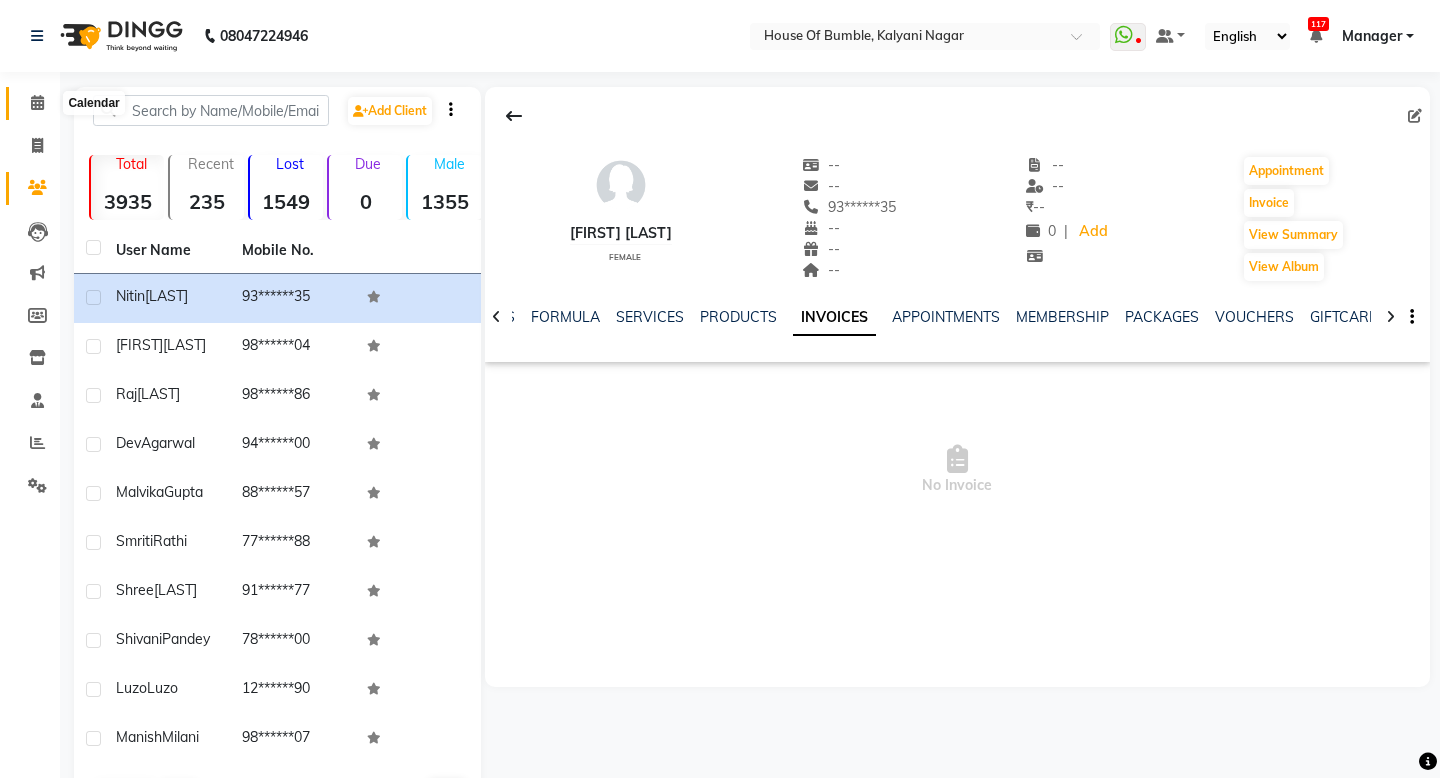 click 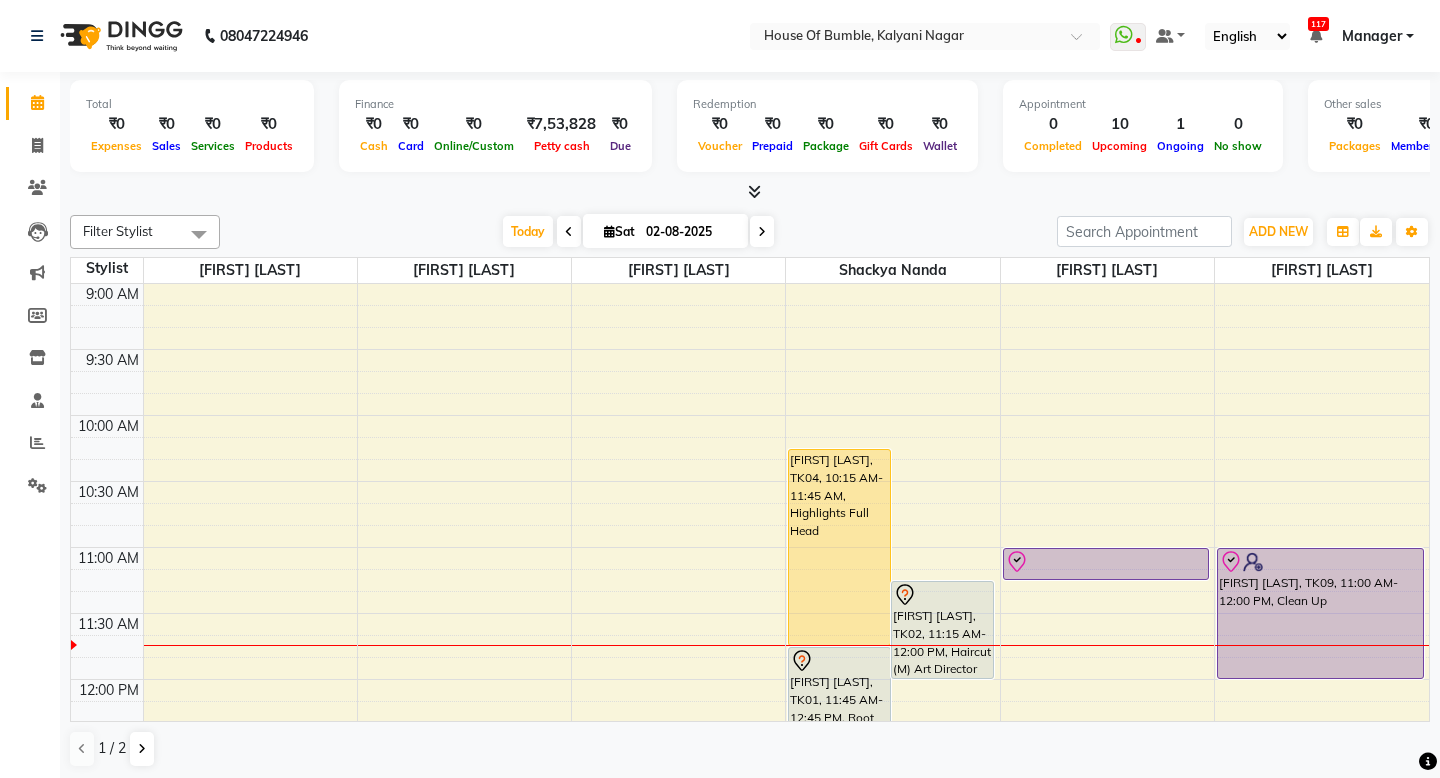 scroll, scrollTop: 0, scrollLeft: 0, axis: both 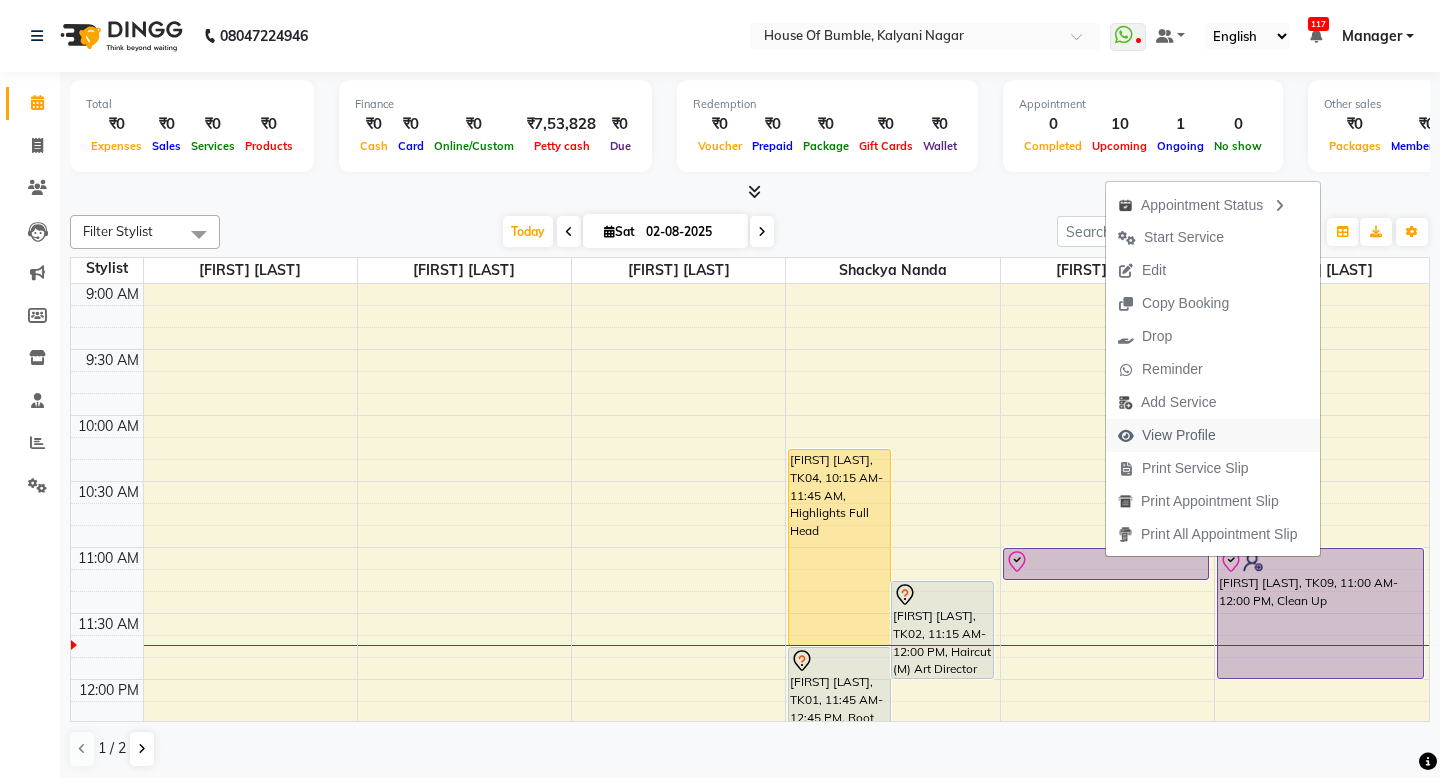 click on "View Profile" at bounding box center [1179, 435] 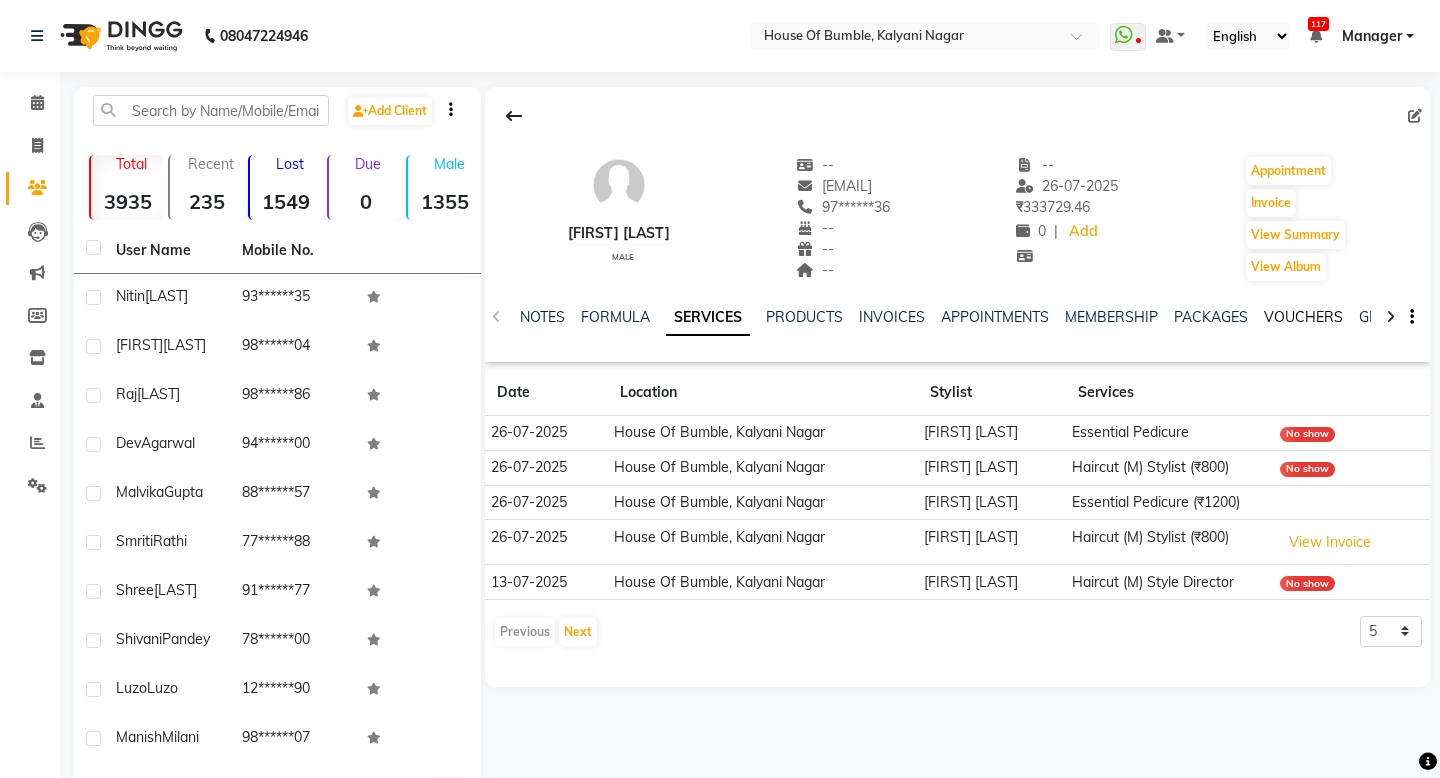 click on "VOUCHERS" 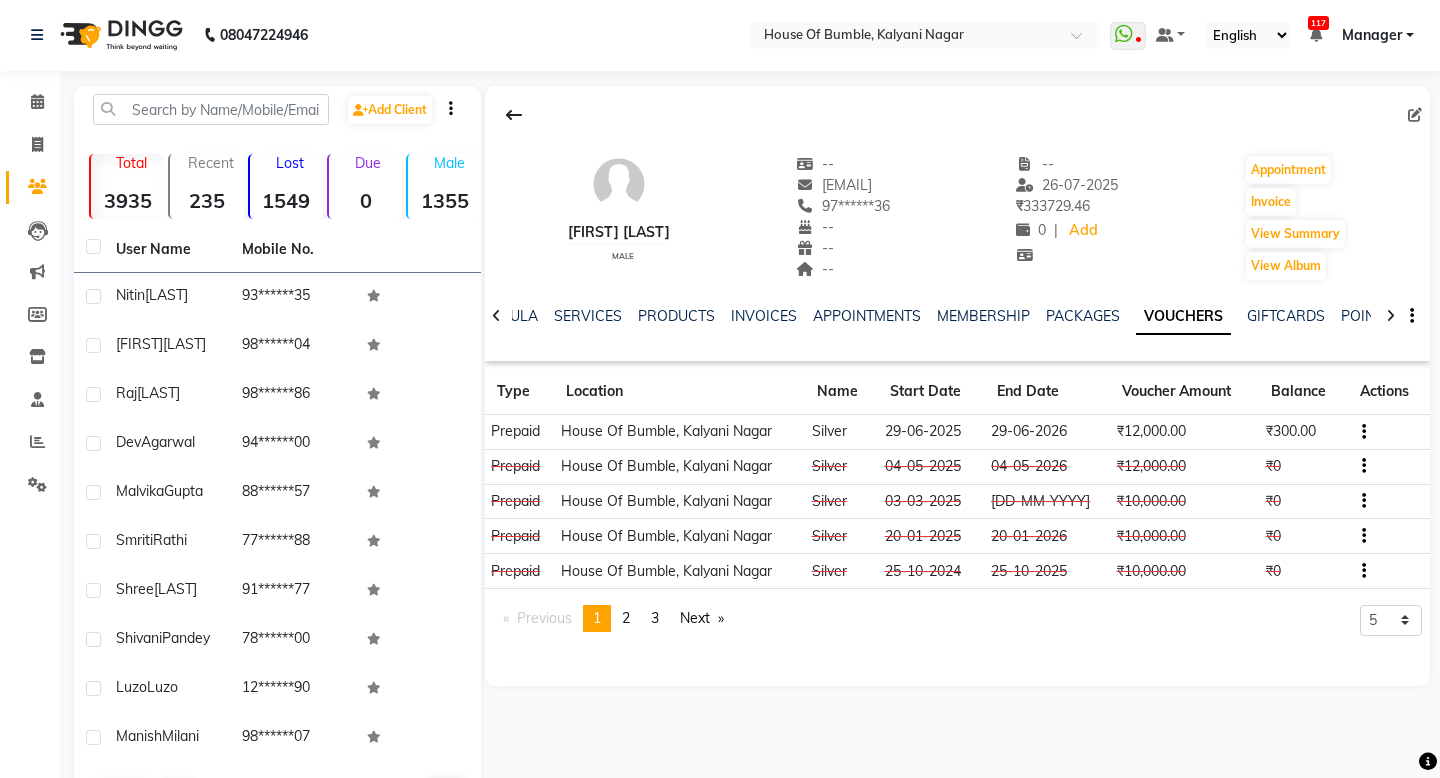 scroll, scrollTop: 0, scrollLeft: 0, axis: both 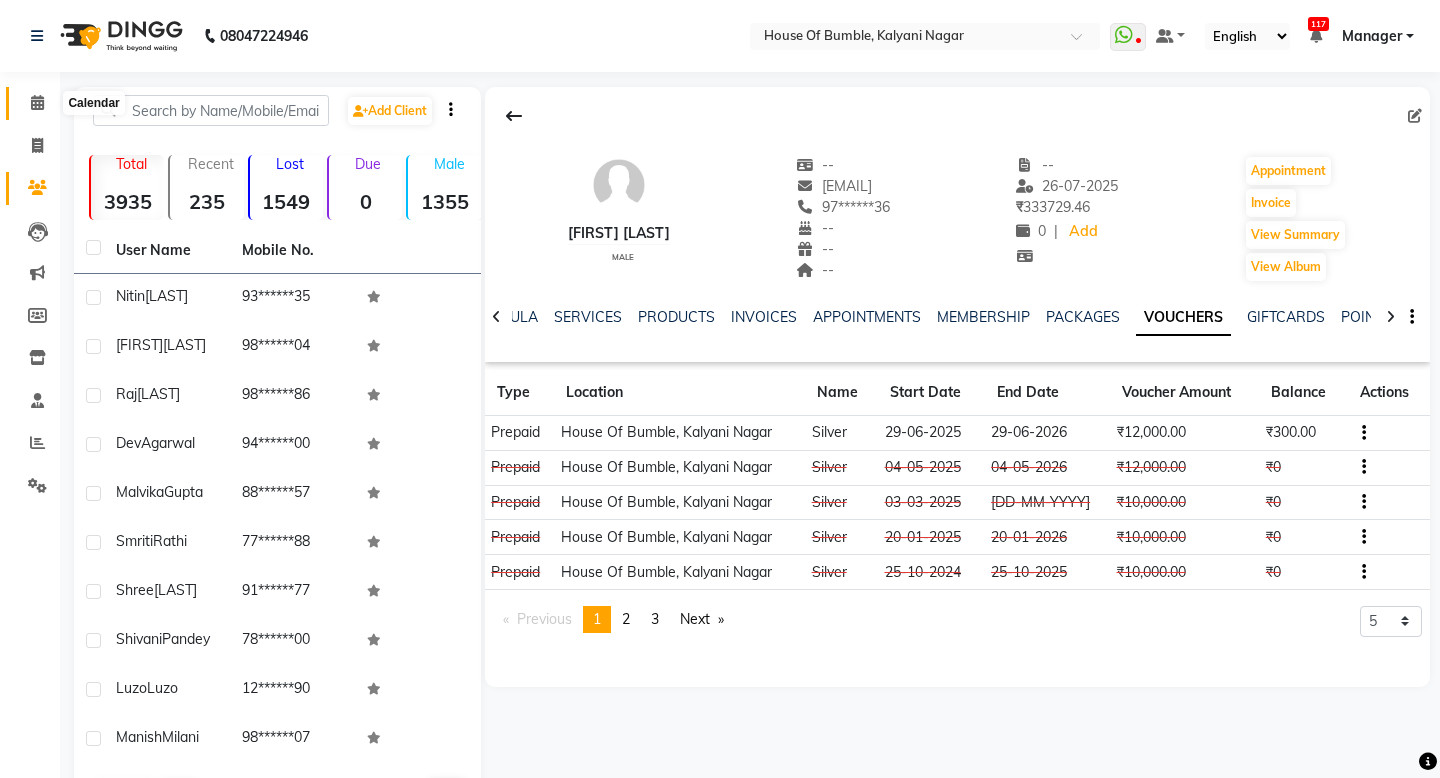 click 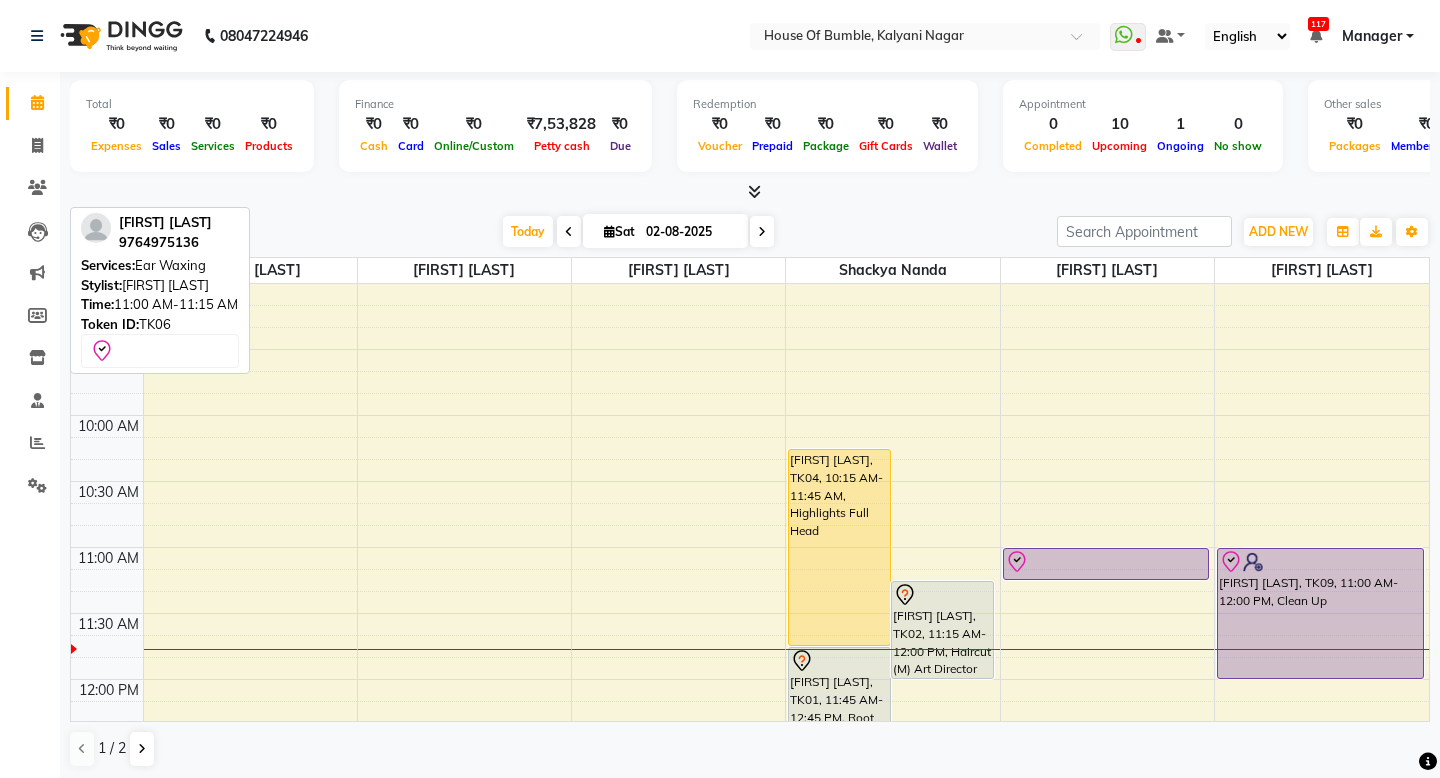 scroll, scrollTop: 0, scrollLeft: 0, axis: both 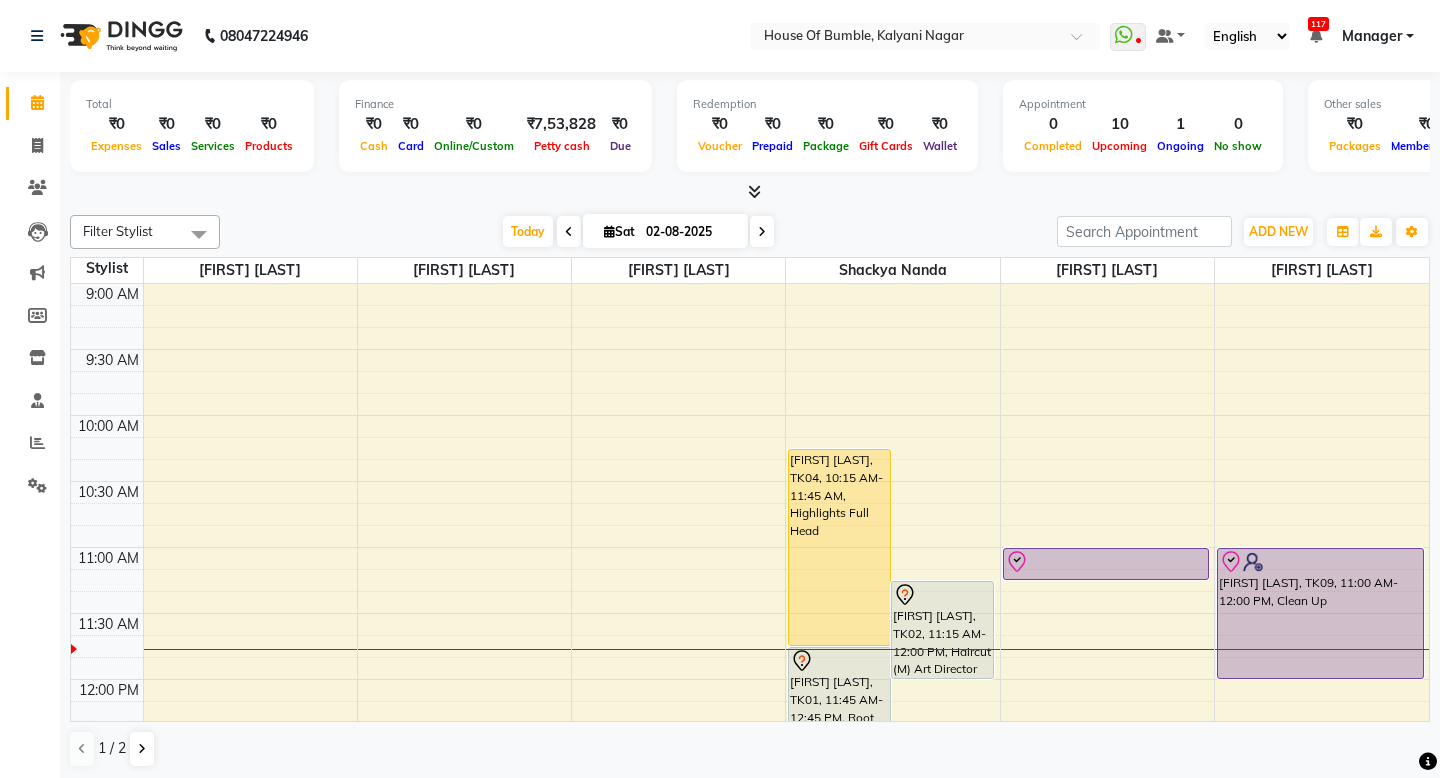click at bounding box center [892, 649] 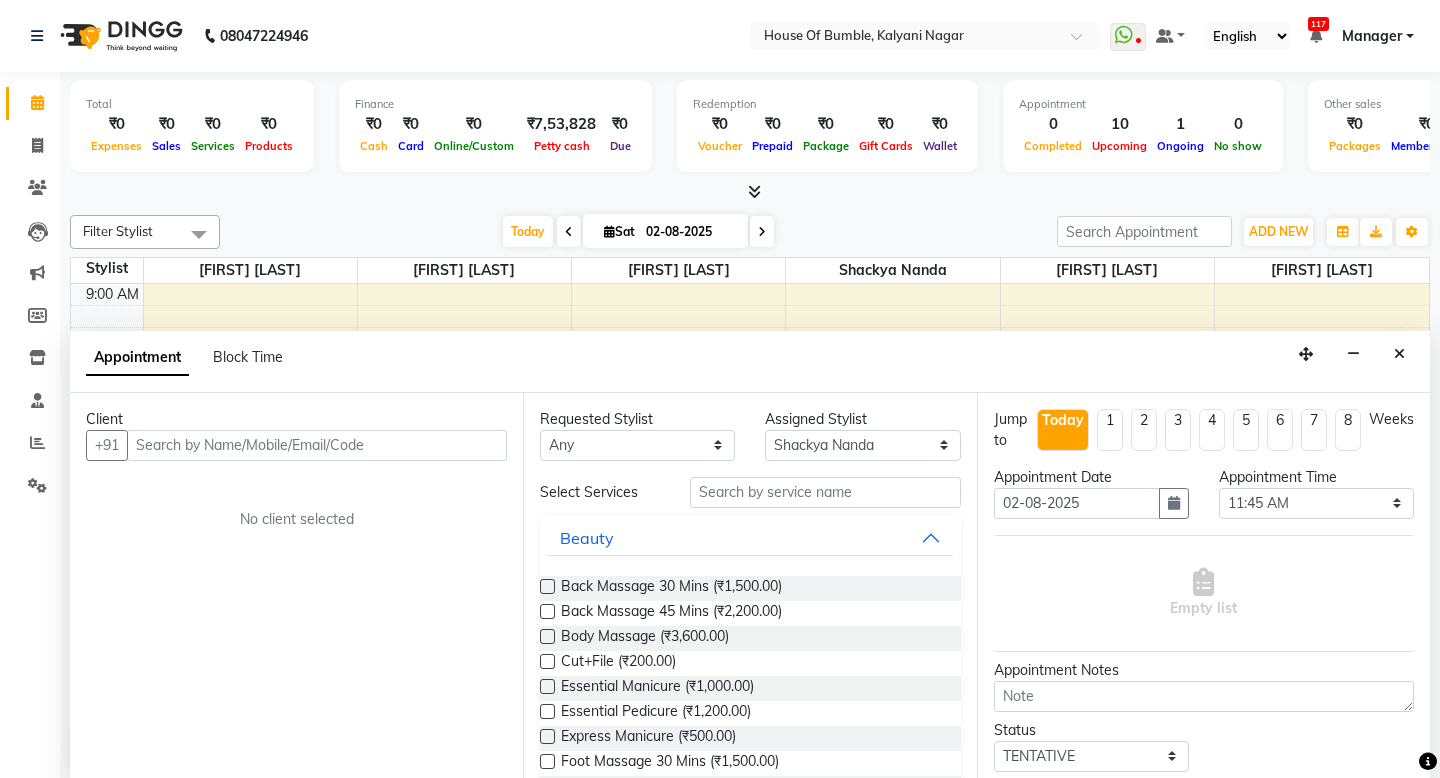 click at bounding box center [1399, 354] 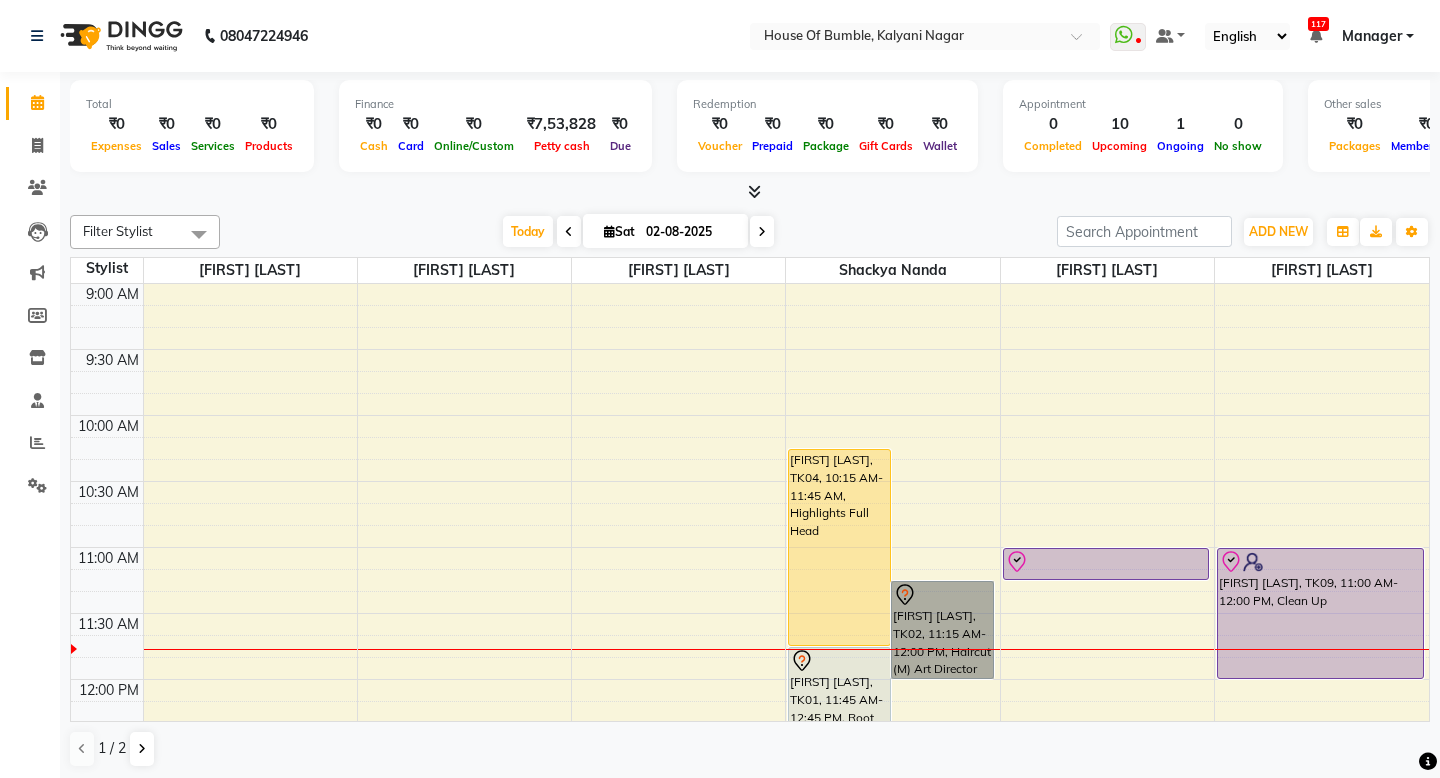 scroll, scrollTop: 0, scrollLeft: 0, axis: both 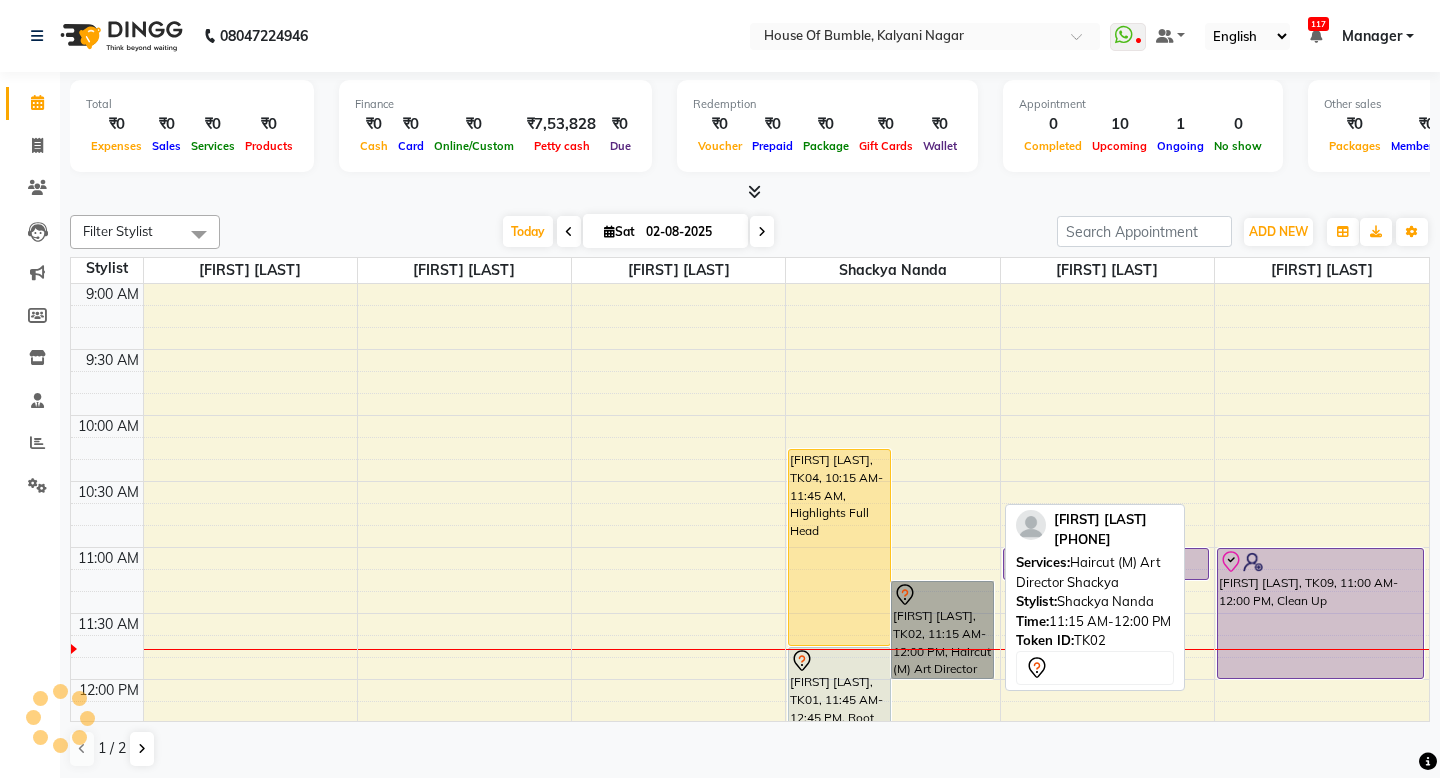 click on "9:00 AM 9:30 AM 10:00 AM 10:30 AM 11:00 AM 11:30 AM 12:00 PM 12:30 PM 1:00 PM 1:30 PM 2:00 PM 2:30 PM 3:00 PM 3:30 PM 4:00 PM 4:30 PM 5:00 PM 5:30 PM 6:00 PM 6:30 PM 7:00 PM 7:30 PM 8:00 PM 8:30 PM             [FIRST] [LAST], TK05, 01:00 PM-01:30 PM, Beard Trim    [FIRST] [LAST], TK04, 10:15 AM-11:45 AM, Highlights Full Head             [FIRST] [LAST], TK02, 11:15 AM-12:00 PM, Haircut (M) Art Director Shackya             [FIRST] [LAST], TK01, 11:45 AM-12:45 PM, Root Touch Up- Full             [FIRST] [LAST], TK05, 01:45 PM-02:30 PM, Haircut (W) Art Director Shackya             [FIRST] [LAST], TK08, 02:00 PM-02:45 PM, Haircut (M) Art Director Shackya             [FIRST] [LAST], TK03, 02:30 PM-03:15 PM, Haircut (M) Art Director Shackya             [FIRST] [LAST], TK07, 03:00 PM-03:45 PM, Haircut (M) Art Director Shackya             [FIRST] [LAST], TK05, 01:00 PM-01:45 PM, Haircut (M) Art Director Shackya
[FIRST] [LAST], TK06, 11:00 AM-11:15 AM, Ear Waxing" at bounding box center (750, 1075) 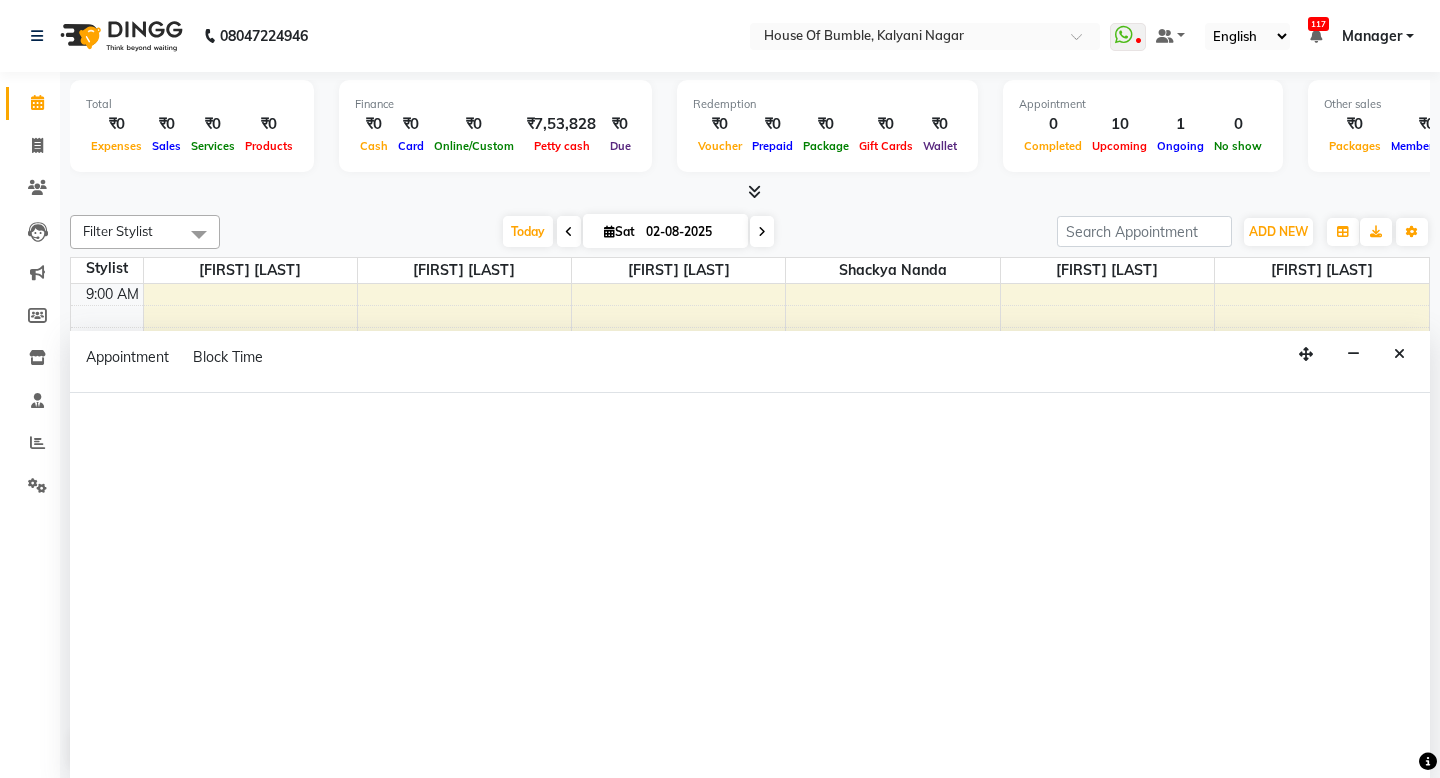 scroll, scrollTop: 1, scrollLeft: 0, axis: vertical 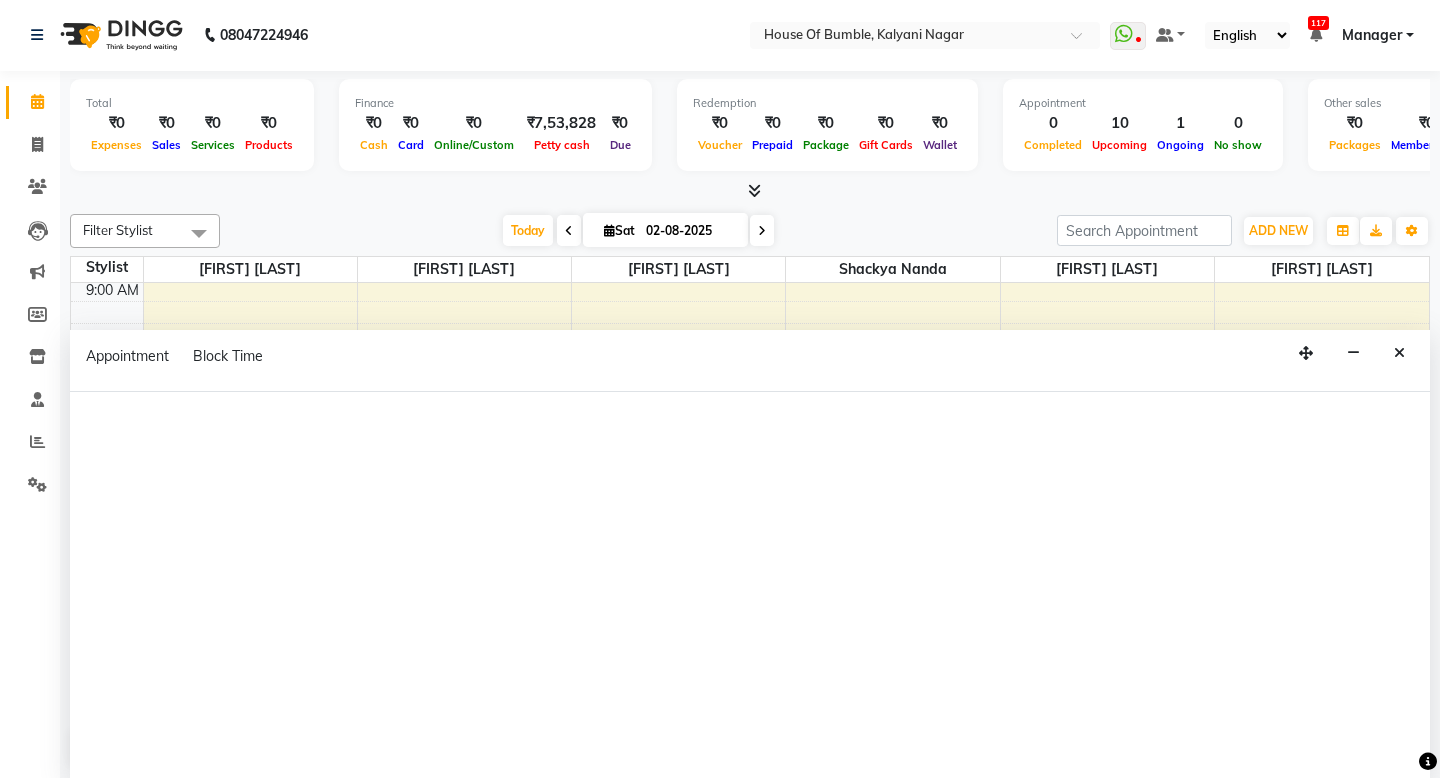 select on "8247" 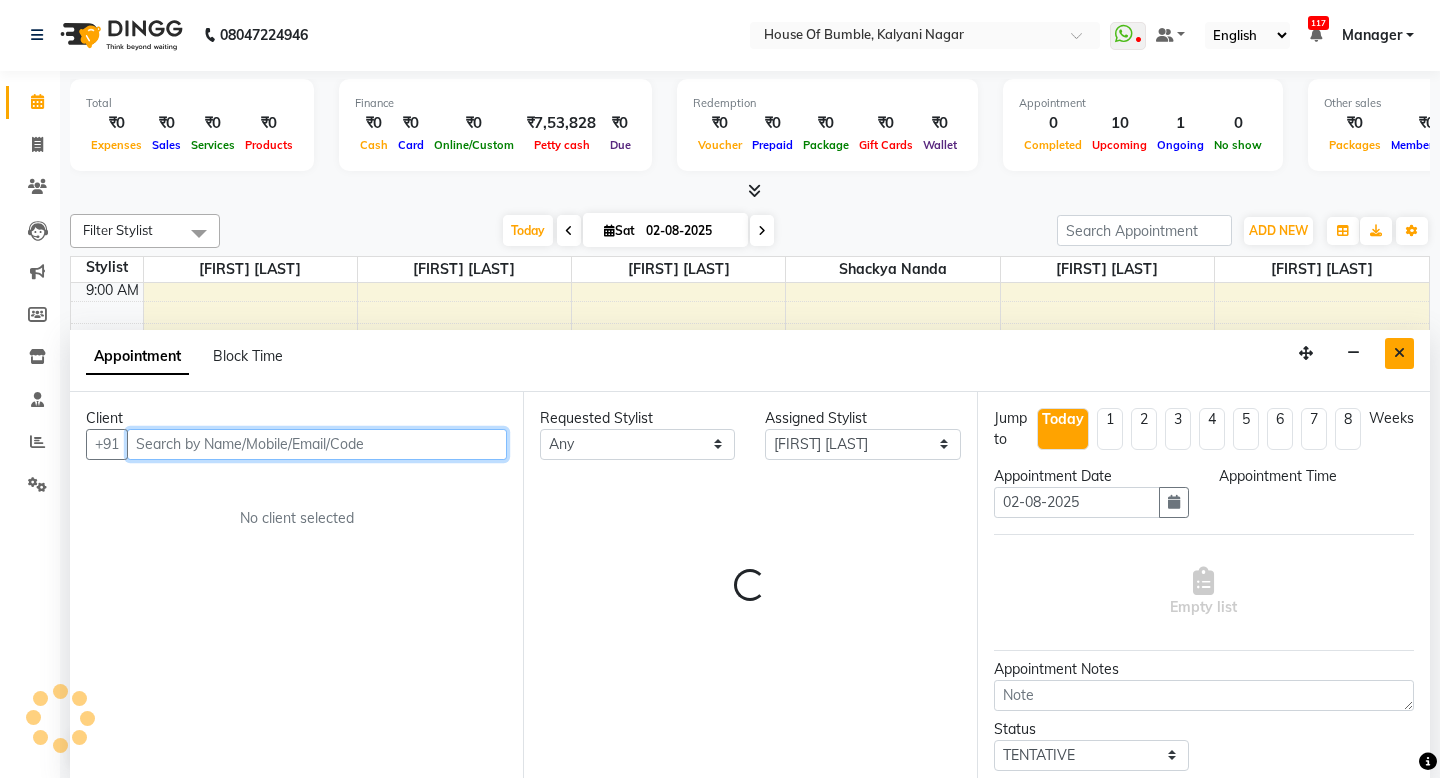 select on "645" 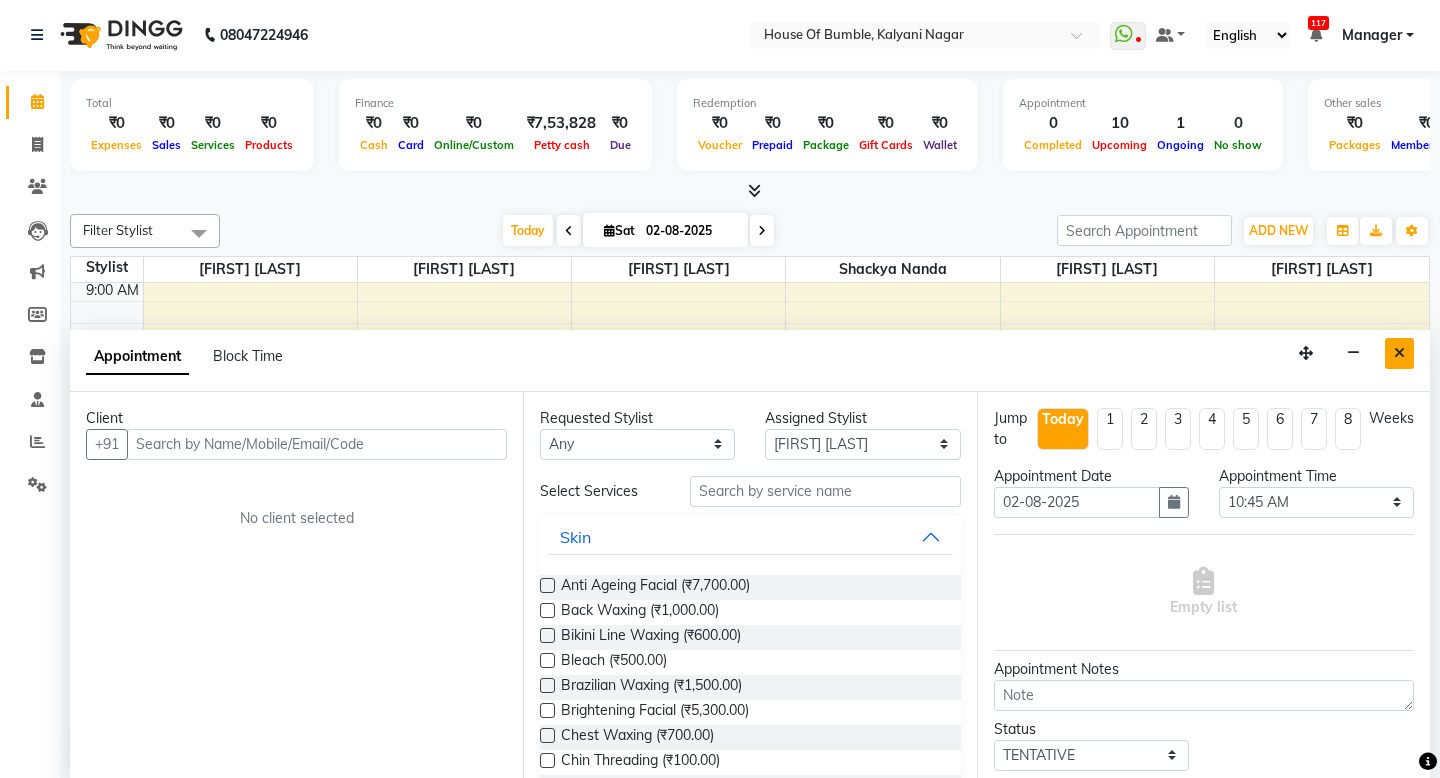 click at bounding box center [1399, 353] 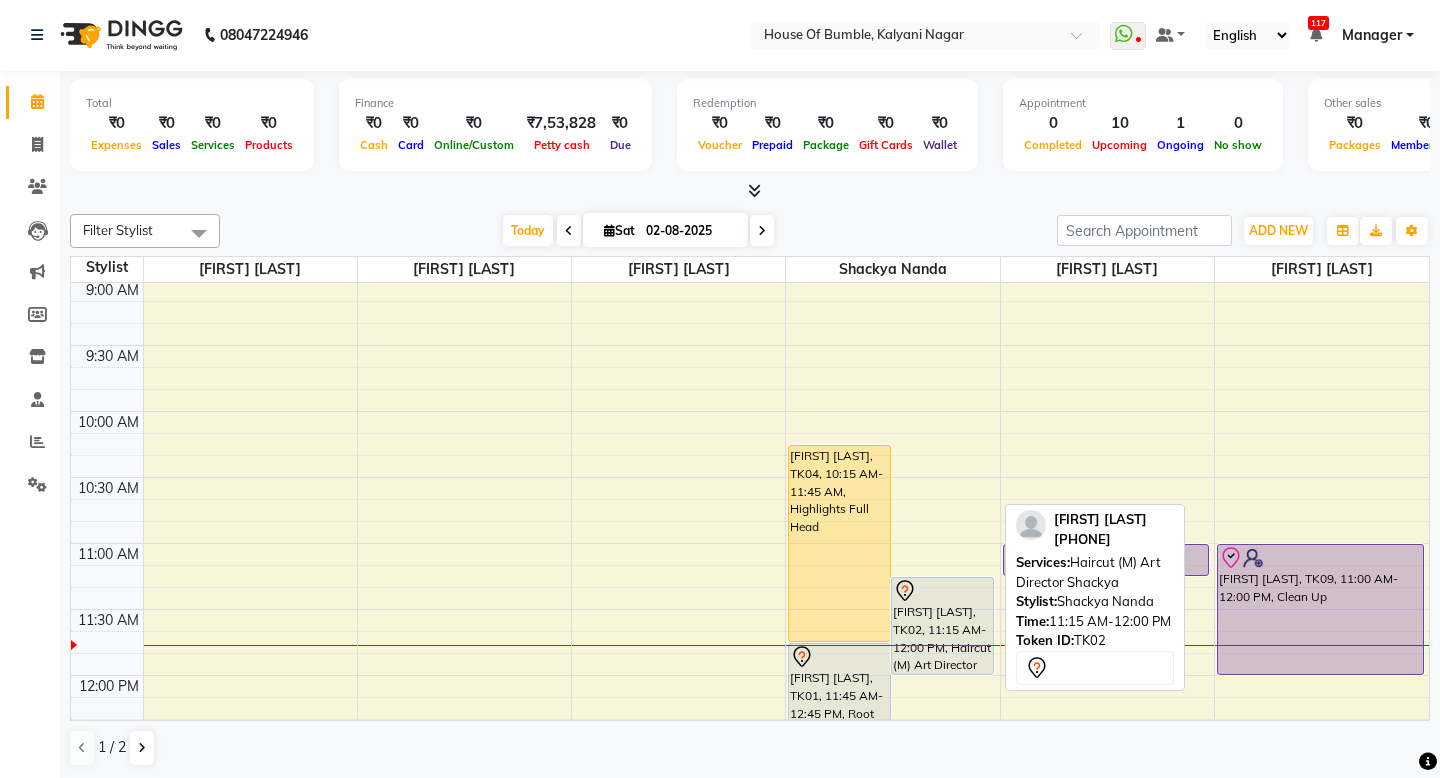 scroll, scrollTop: 0, scrollLeft: 0, axis: both 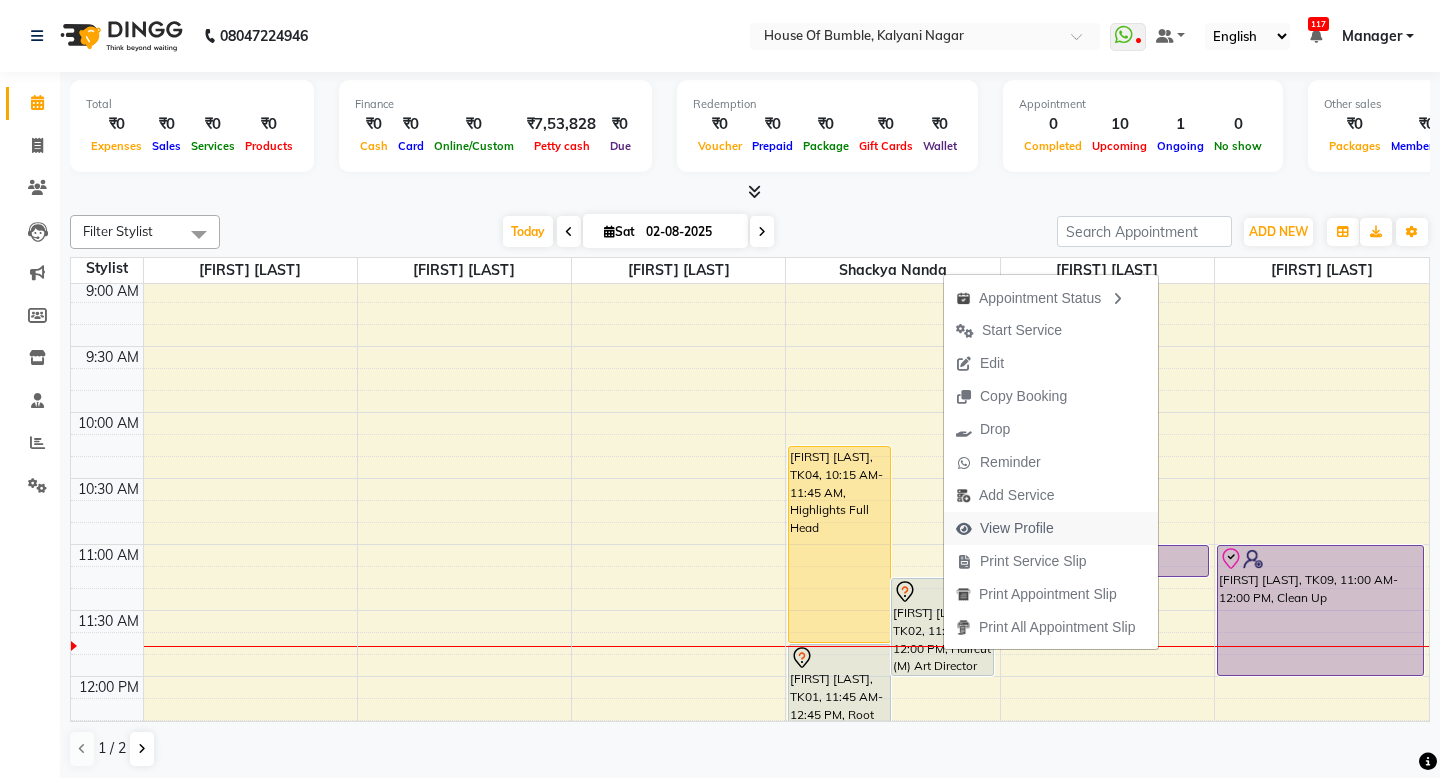 click on "View Profile" at bounding box center (1005, 528) 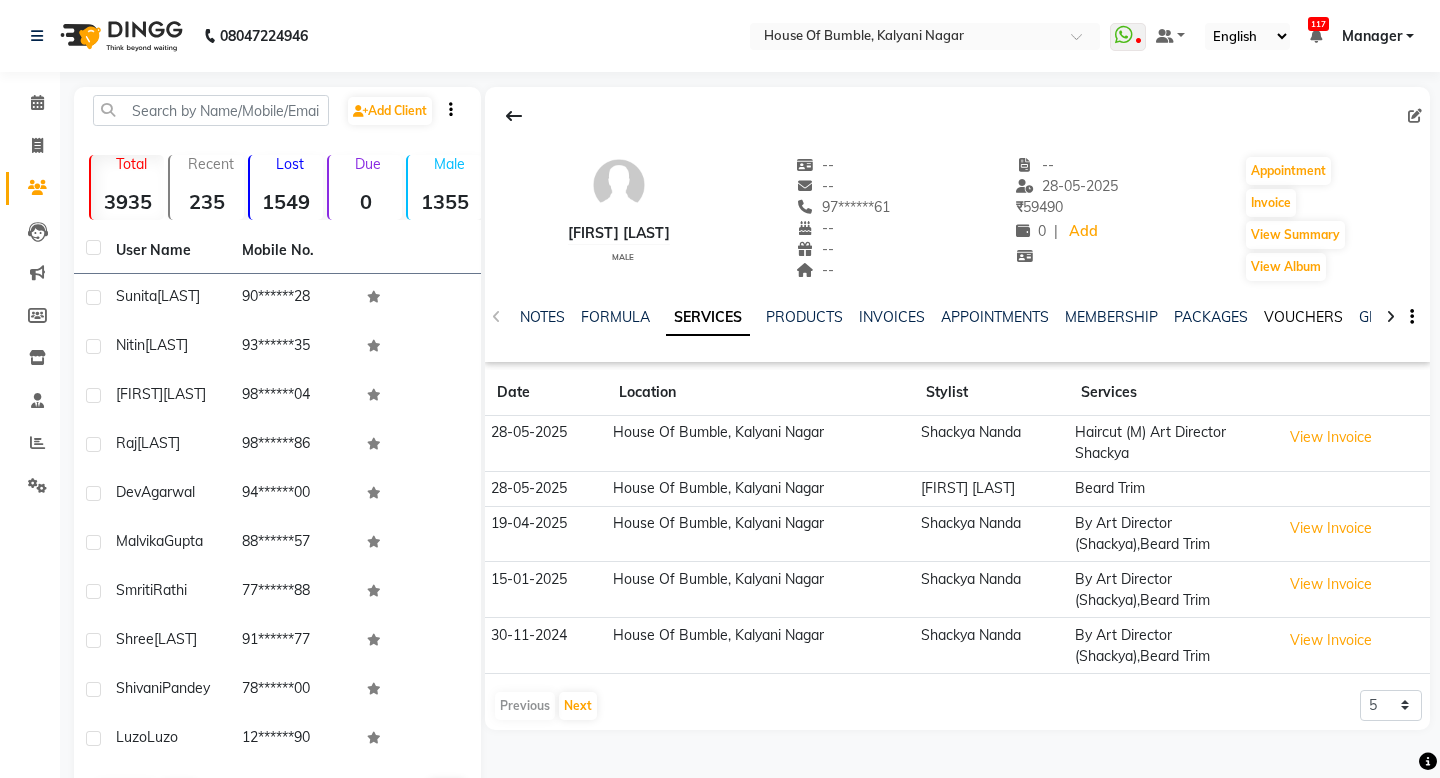 click on "VOUCHERS" 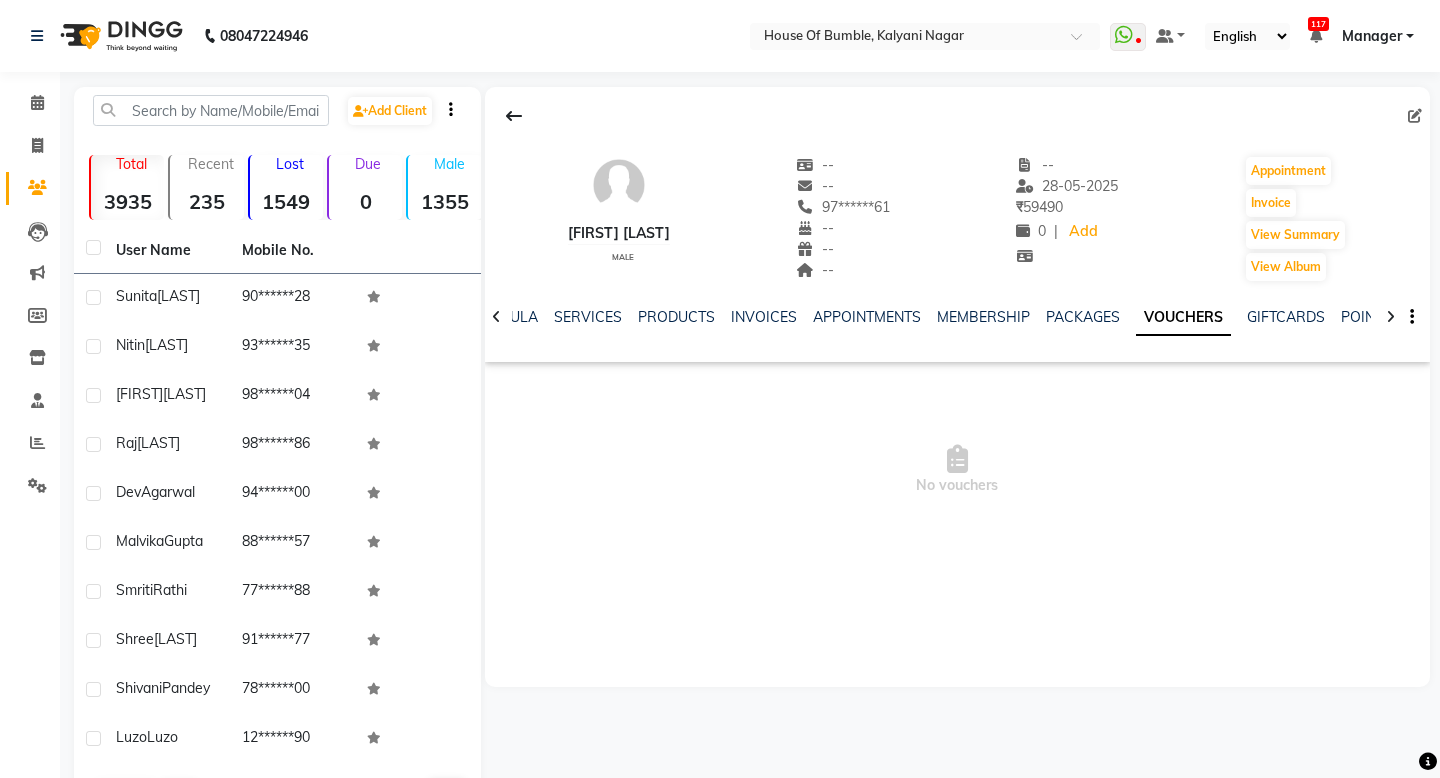 click on "Add Client  Total  3935  Recent  235  Lost  1549  Due  0  Male  1355  Female  2517  Member  0 User Name Mobile No. [FIRST]  [LAST]   [PHONE]  [FIRST]  [LAST]   [PHONE]  [FIRST]  [LAST]   [PHONE]  [FIRST]  [LAST]   [PHONE]  [FIRST]  [LAST]   [PHONE]  [FIRST]  [LAST]   [PHONE]  [FIRST]  [LAST]   [PHONE]  [FIRST] [LAST]   [PHONE]  [FIRST]  [LAST]   [PHONE]   Previous   Next   10   50   100   [FIRST] [LAST]   male  --   --   [PHONE]  --  --  --  -- 28-05-2025 ₹    59490 0 |  Add   Appointment   Invoice  View Summary  View Album  NOTES FORMULA SERVICES PRODUCTS INVOICES APPOINTMENTS MEMBERSHIP PACKAGES VOUCHERS GIFTCARDS POINTS FORMS FAMILY CARDS WALLET  No vouchers" 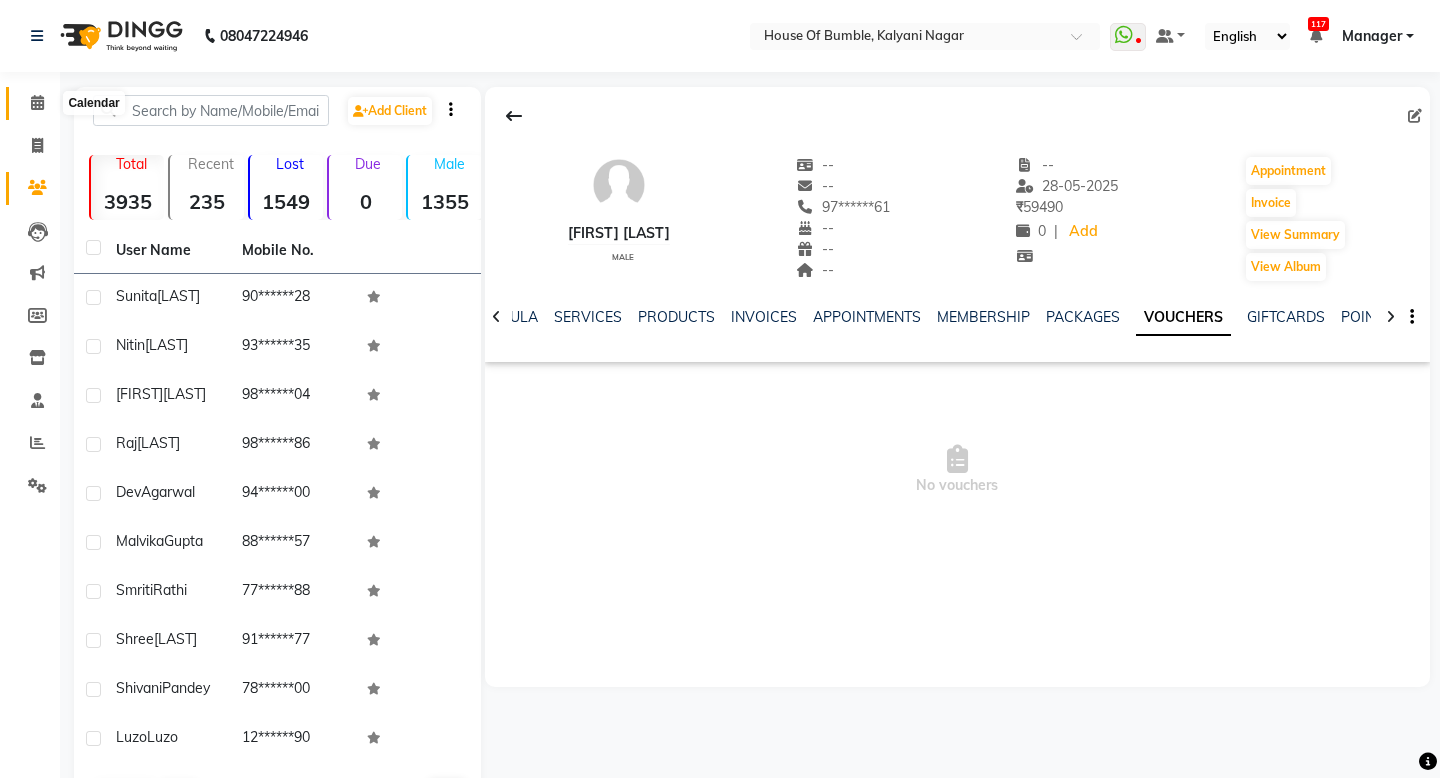 click 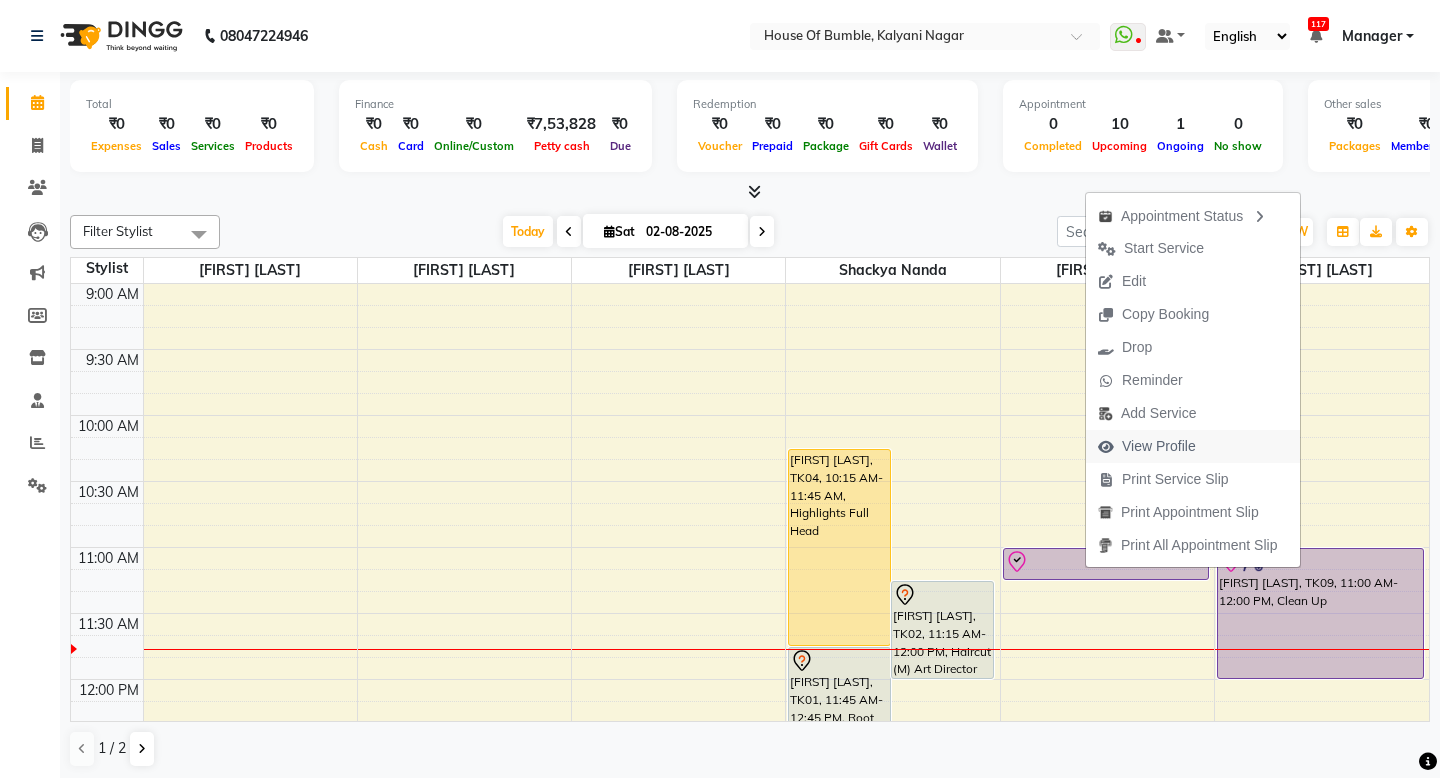 click on "View Profile" at bounding box center [1159, 446] 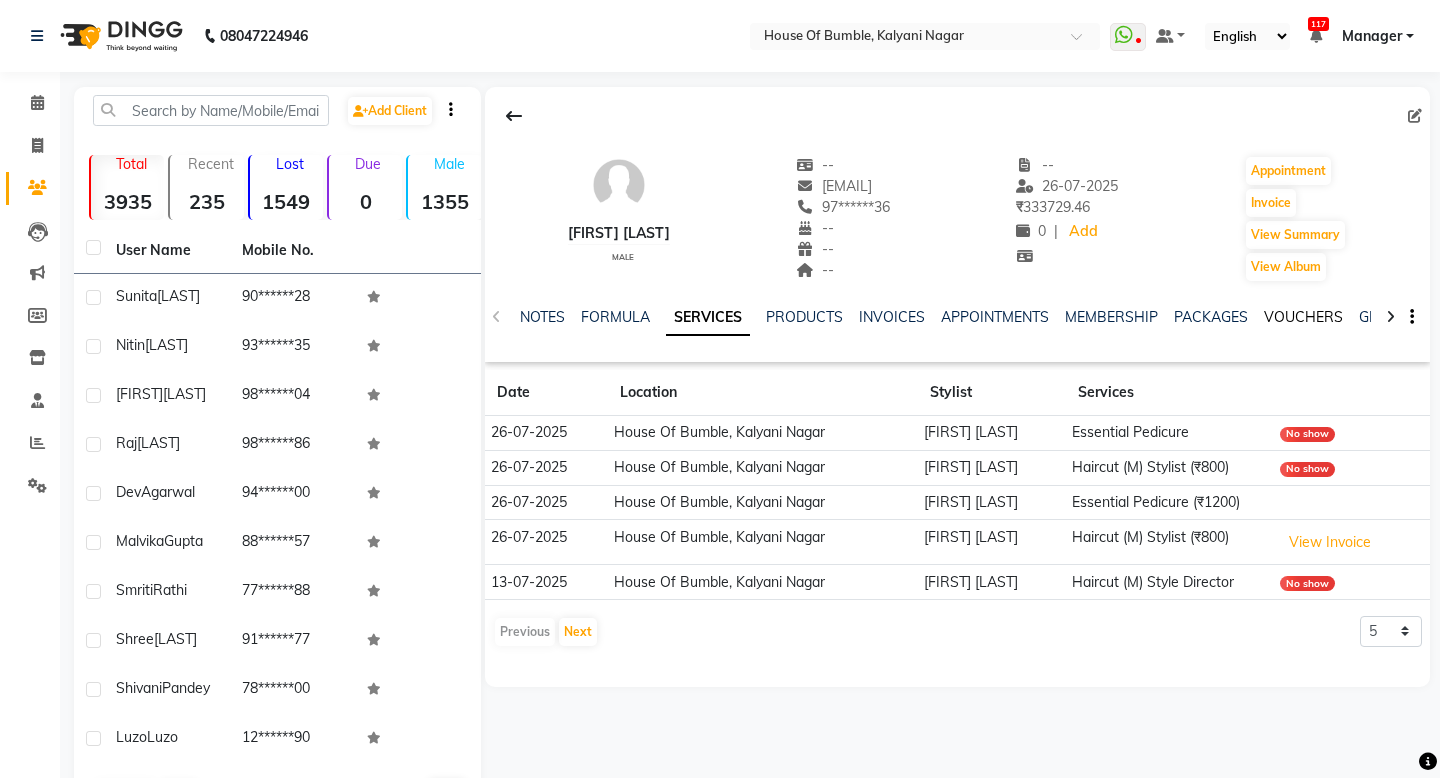 click on "VOUCHERS" 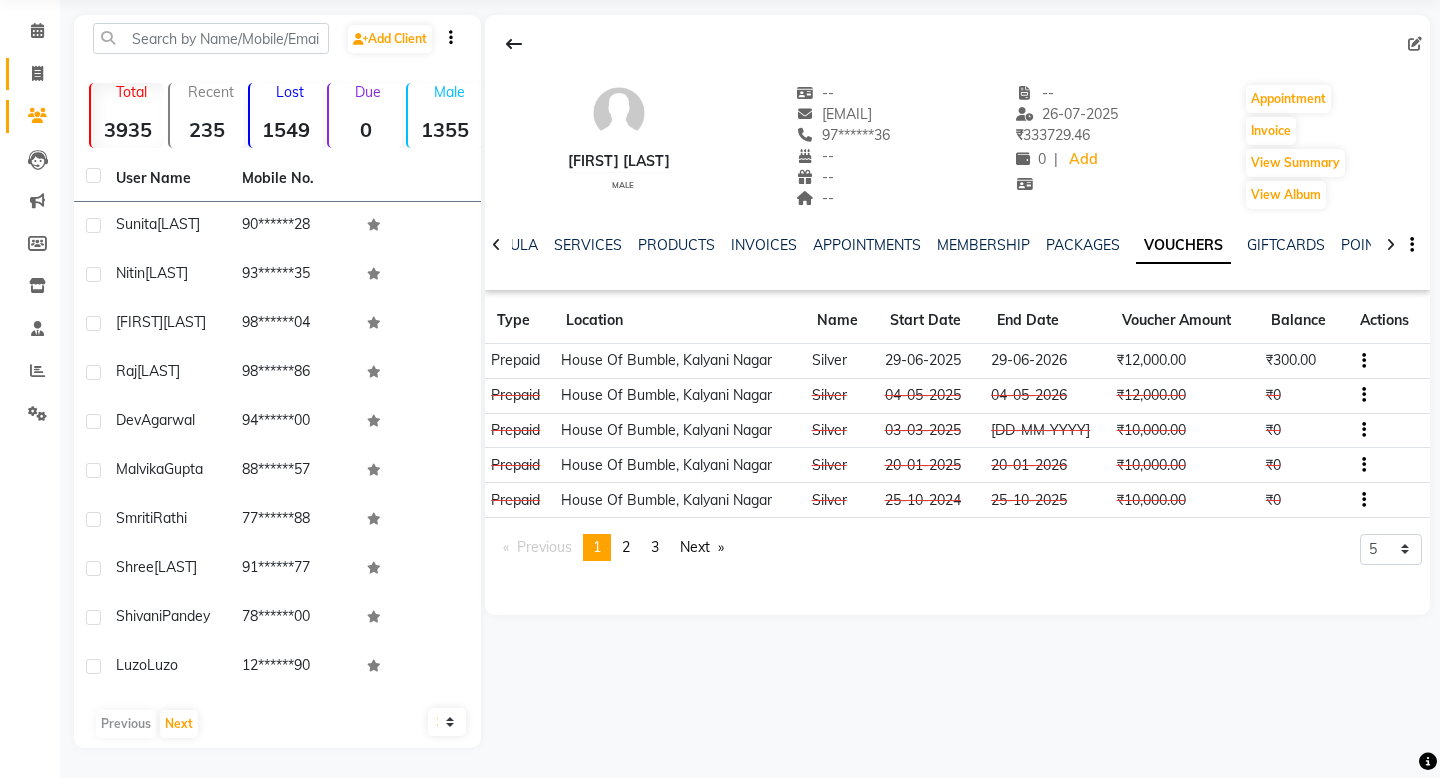 scroll, scrollTop: 0, scrollLeft: 0, axis: both 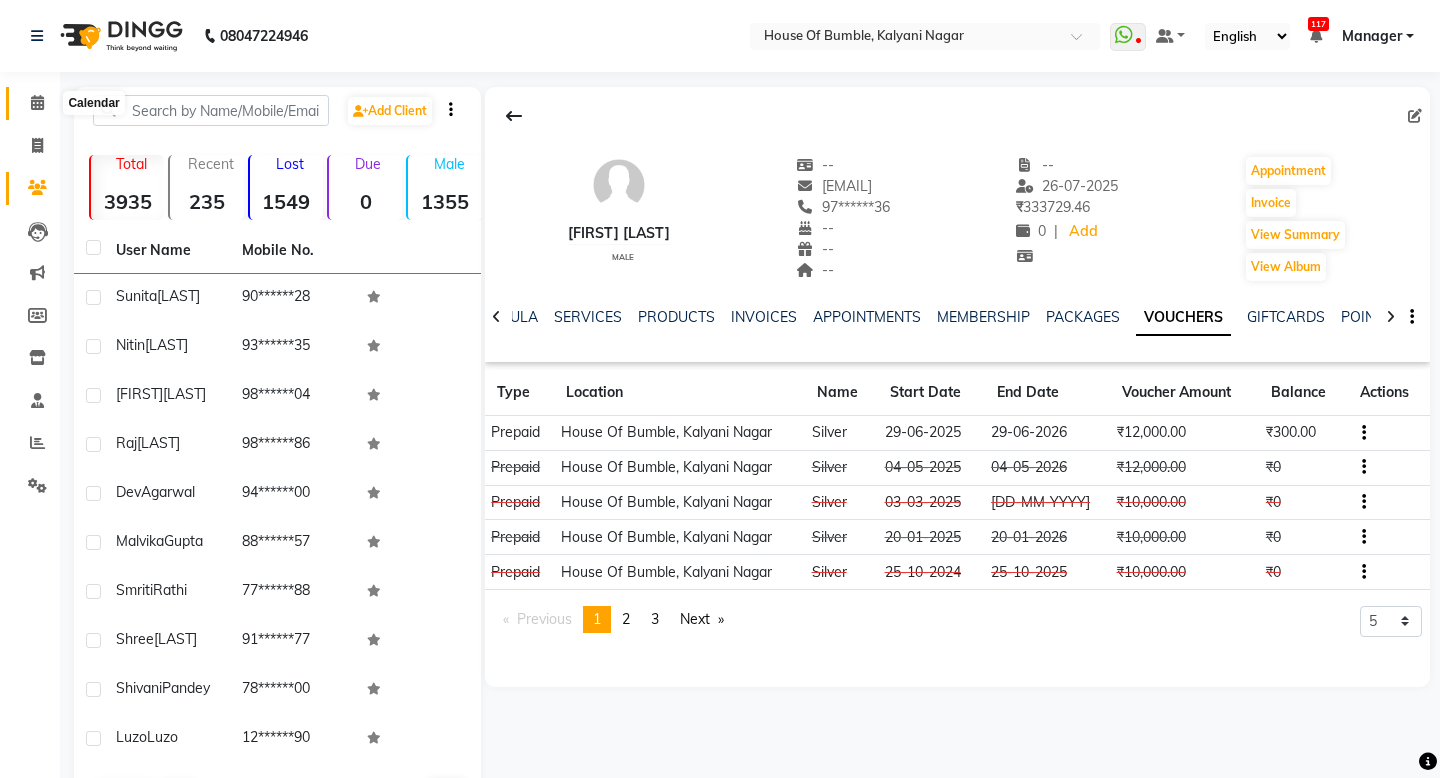 click 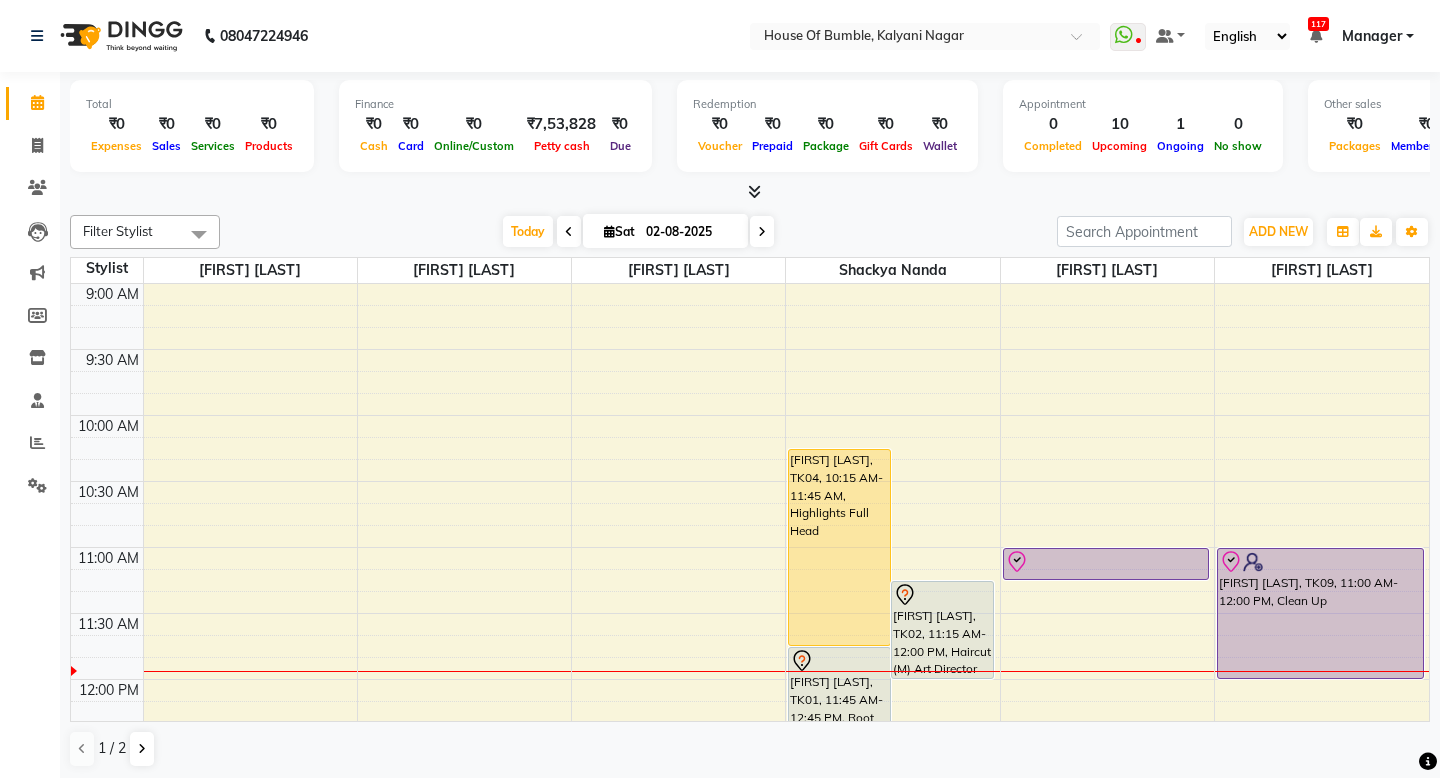 scroll, scrollTop: 3, scrollLeft: 1, axis: both 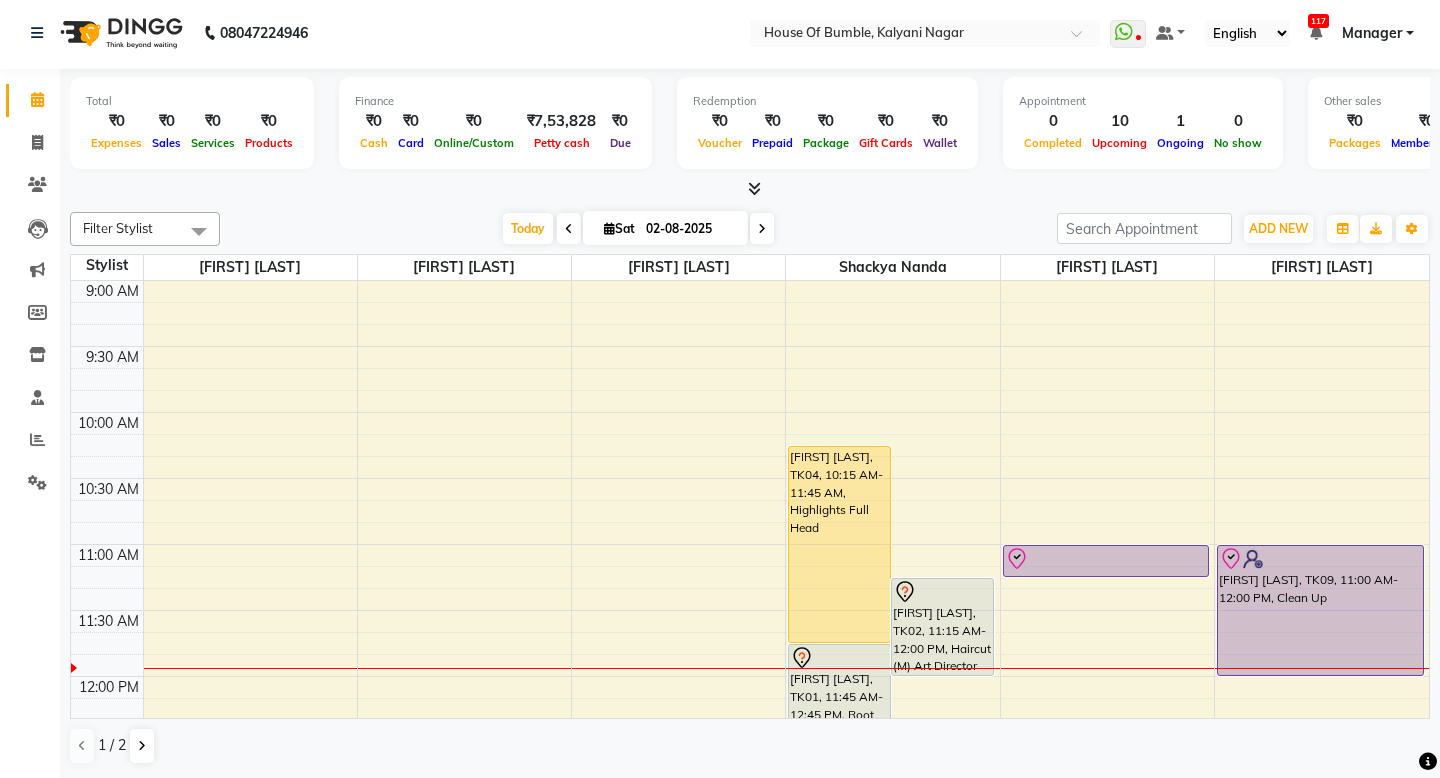 click at bounding box center (762, 228) 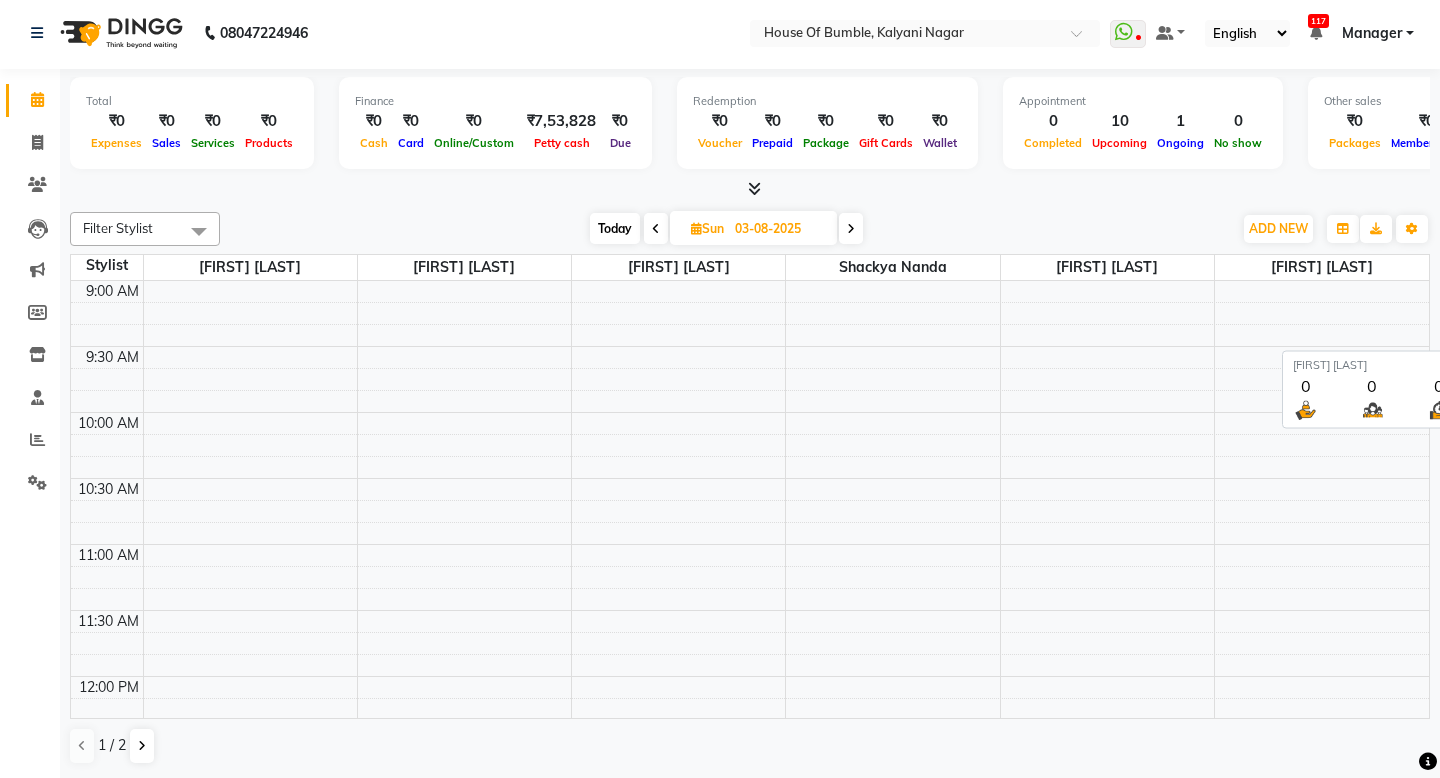 scroll, scrollTop: 3, scrollLeft: 0, axis: vertical 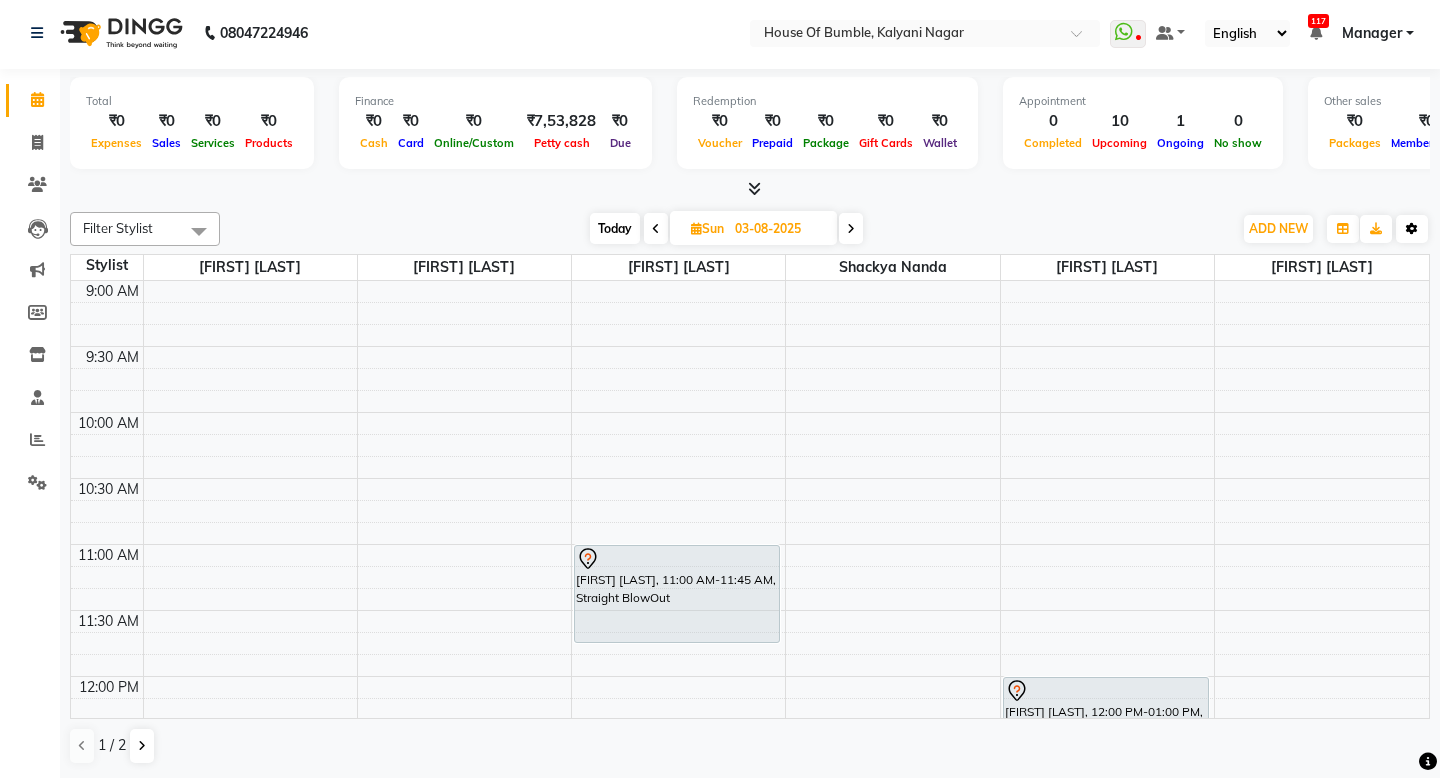 click at bounding box center [1412, 229] 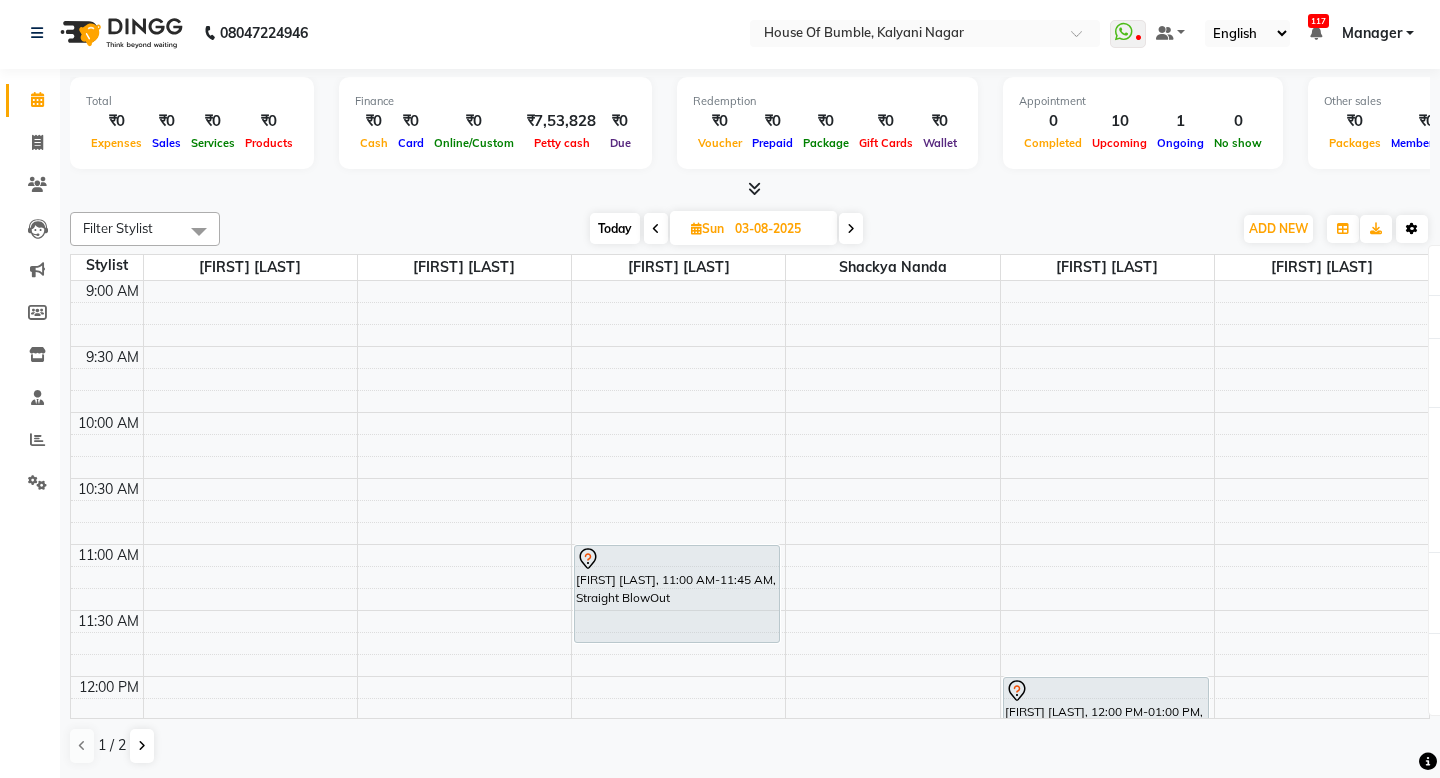 click at bounding box center (1412, 229) 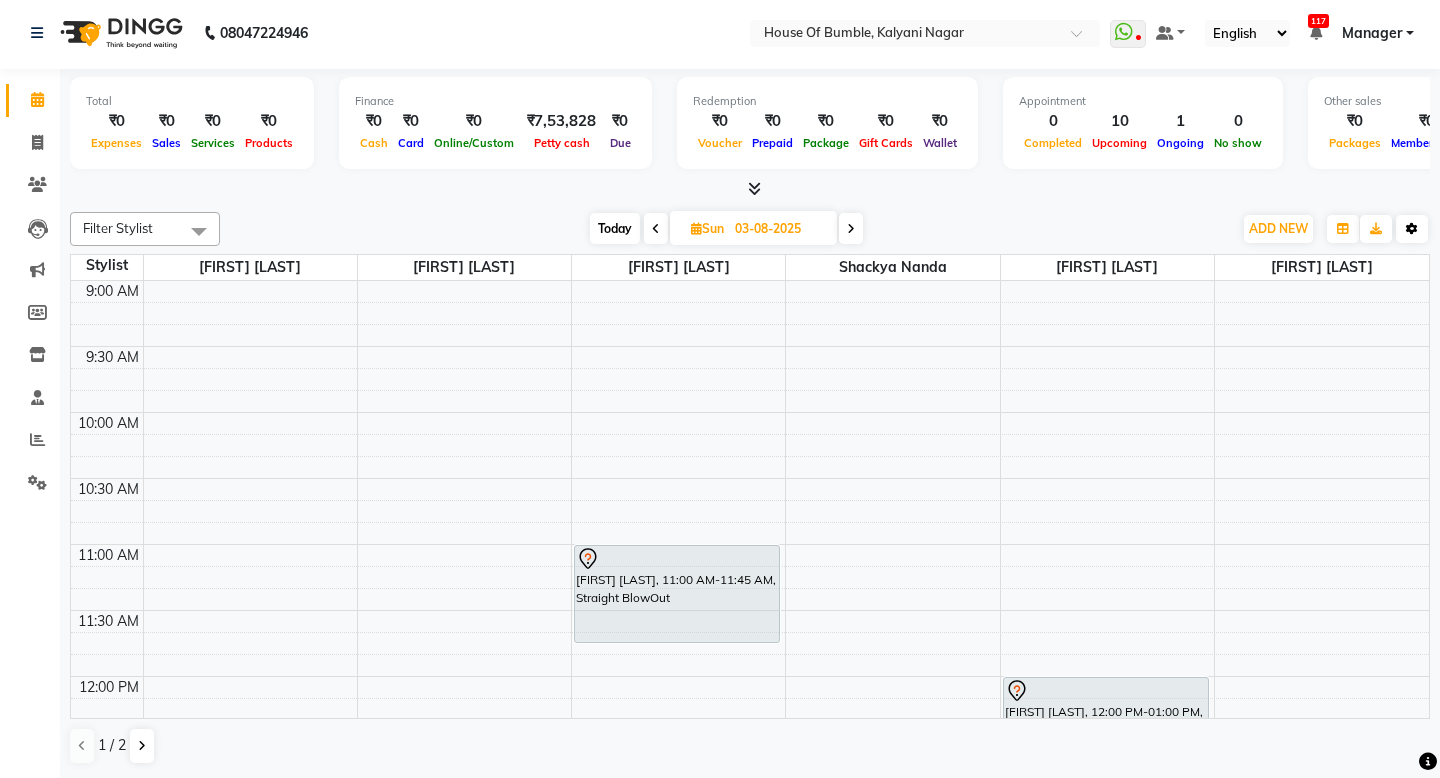 click at bounding box center [1412, 229] 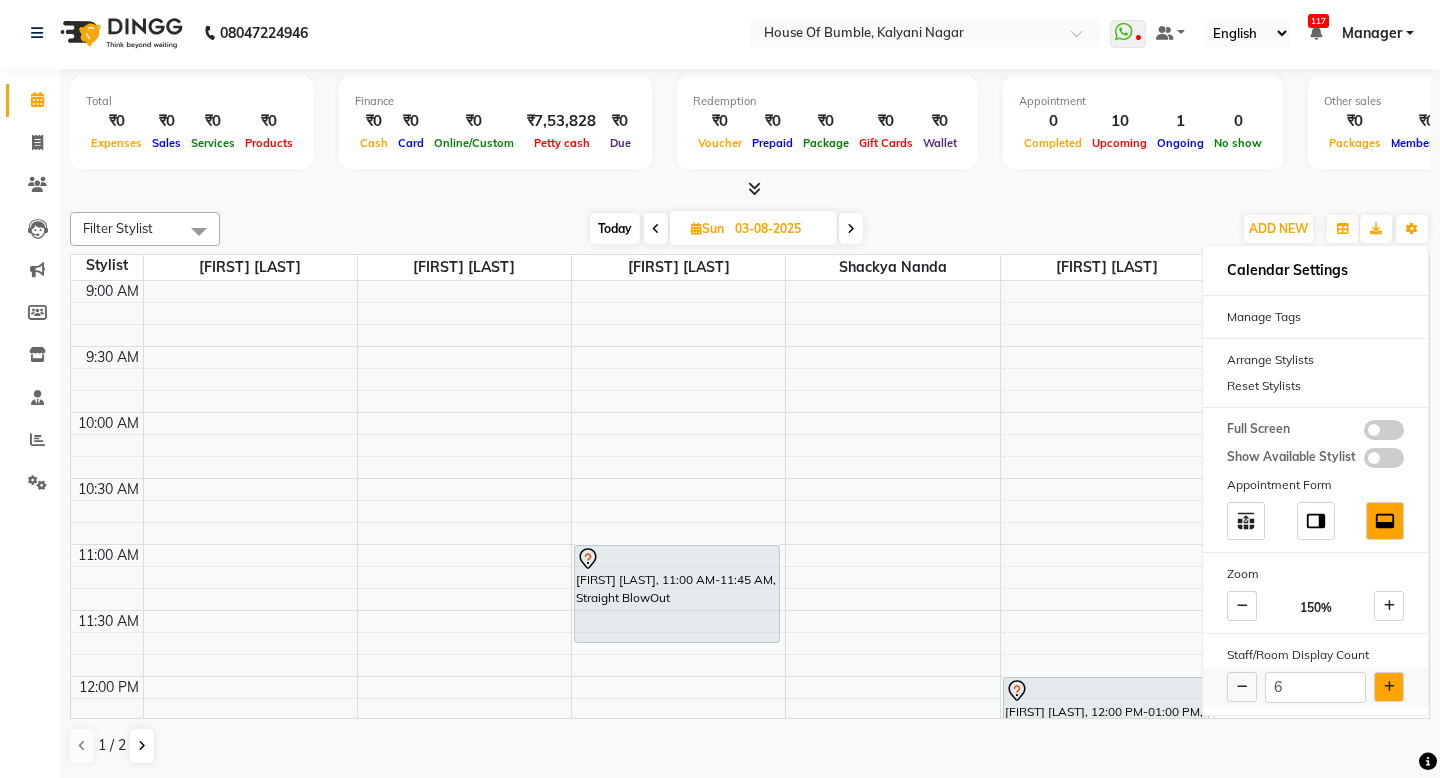 click at bounding box center [1389, 687] 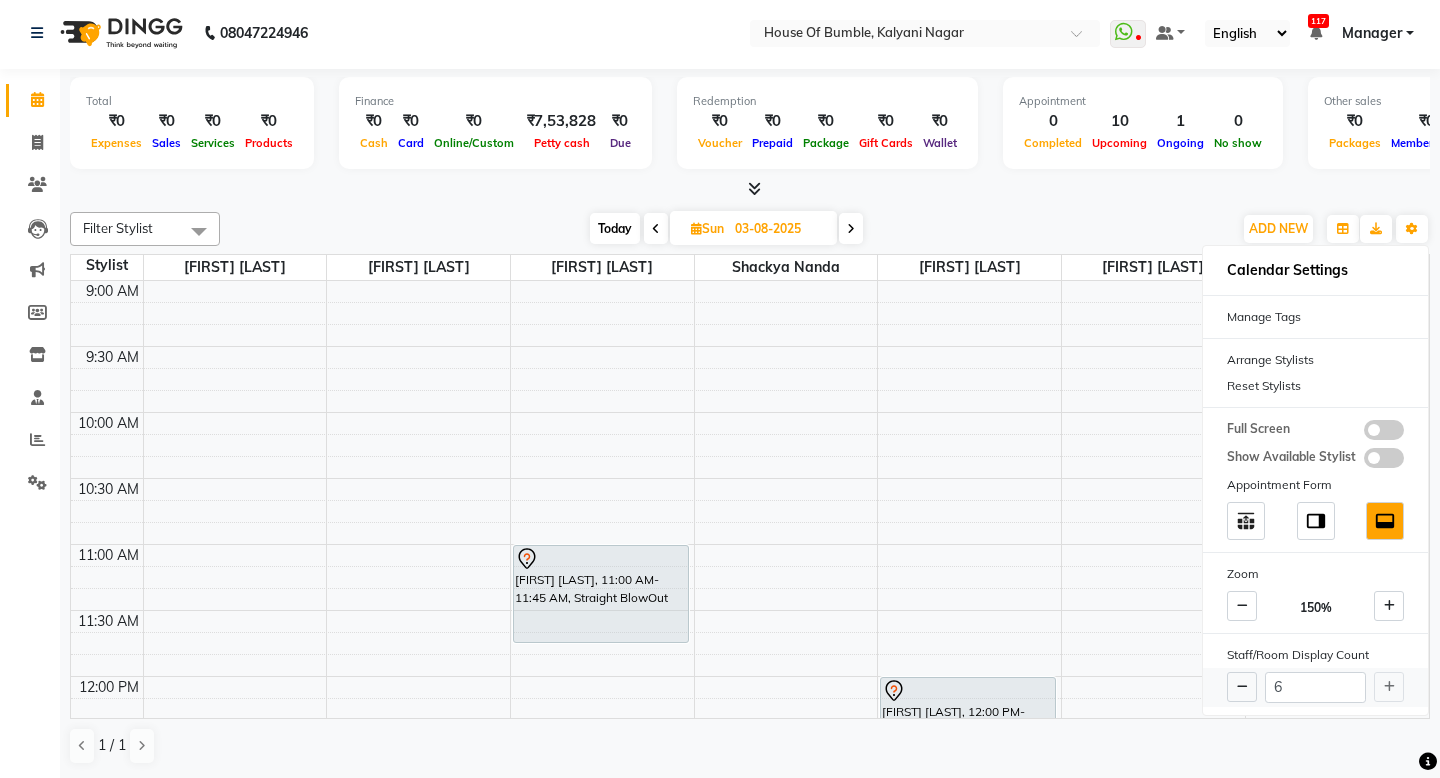 type on "7" 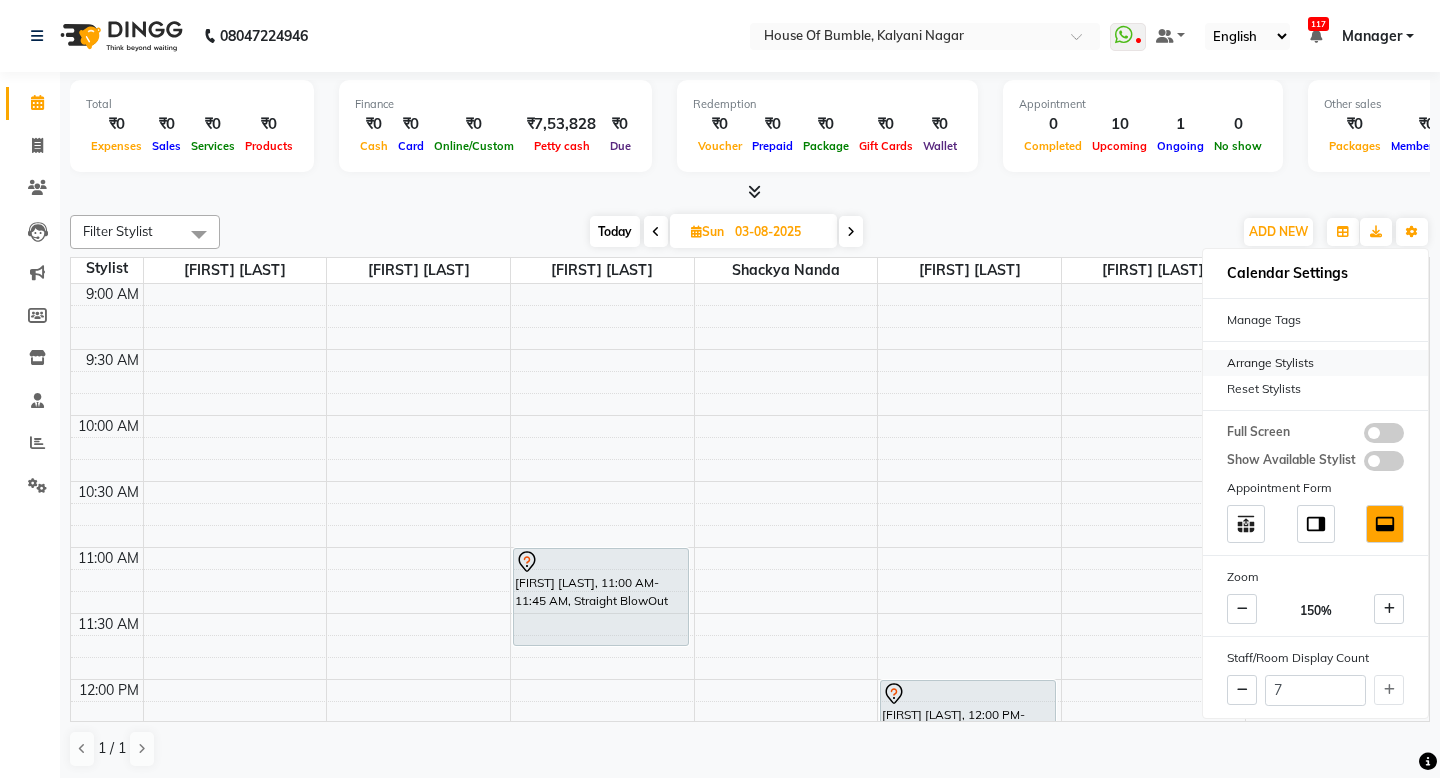 scroll, scrollTop: 1, scrollLeft: 0, axis: vertical 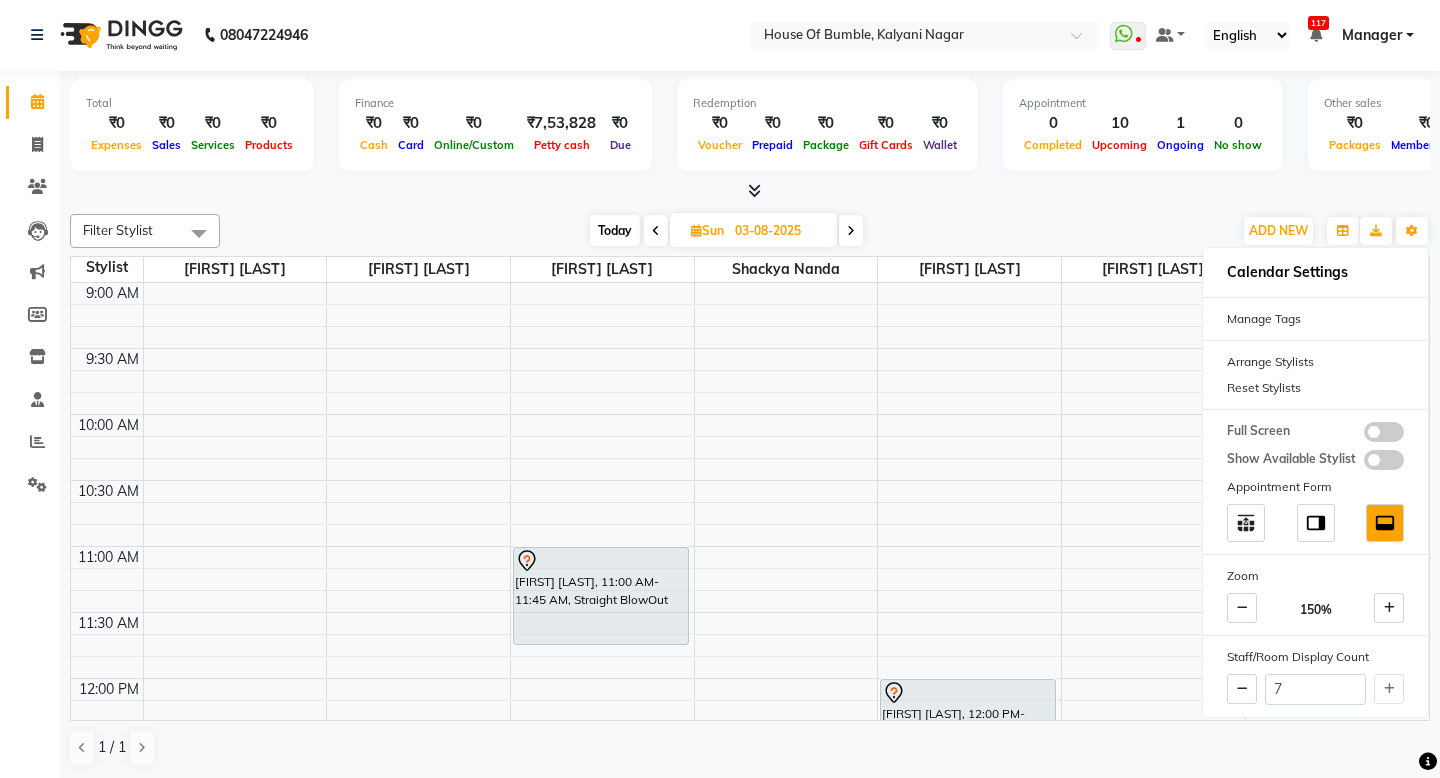 click on "Filter Stylist Select All [FIRST] [LAST] [FIRST] [LAST] [FIRST] [LAST]  [FIRST] [LAST] [FIRST] [LAST] [FIRST] [LAST] Today  Sun 03-08-2025 Toggle Dropdown Add Appointment Add Invoice Add Expense Add Attendance Add Client Add Transaction Toggle Dropdown Add Appointment Add Invoice Add Expense Add Attendance Add Client ADD NEW Toggle Dropdown Add Appointment Add Invoice Add Expense Add Attendance Add Client Add Transaction Filter Stylist Select All [FIRST] [LAST] [FIRST] [LAST] [FIRST] [LAST]  [FIRST] [LAST] [FIRST] [LAST] [FIRST] [LAST] Group By  Staff View   Room View  View as Vertical  Vertical - Week View  Horizontal  Horizontal - Week View  List  Toggle Dropdown Calendar Settings Manage Tags   Arrange Stylists   Reset Stylists  Full Screen  Show Available Stylist  Appointment Form Zoom 150% Staff/Room Display Count 7" at bounding box center [750, 231] 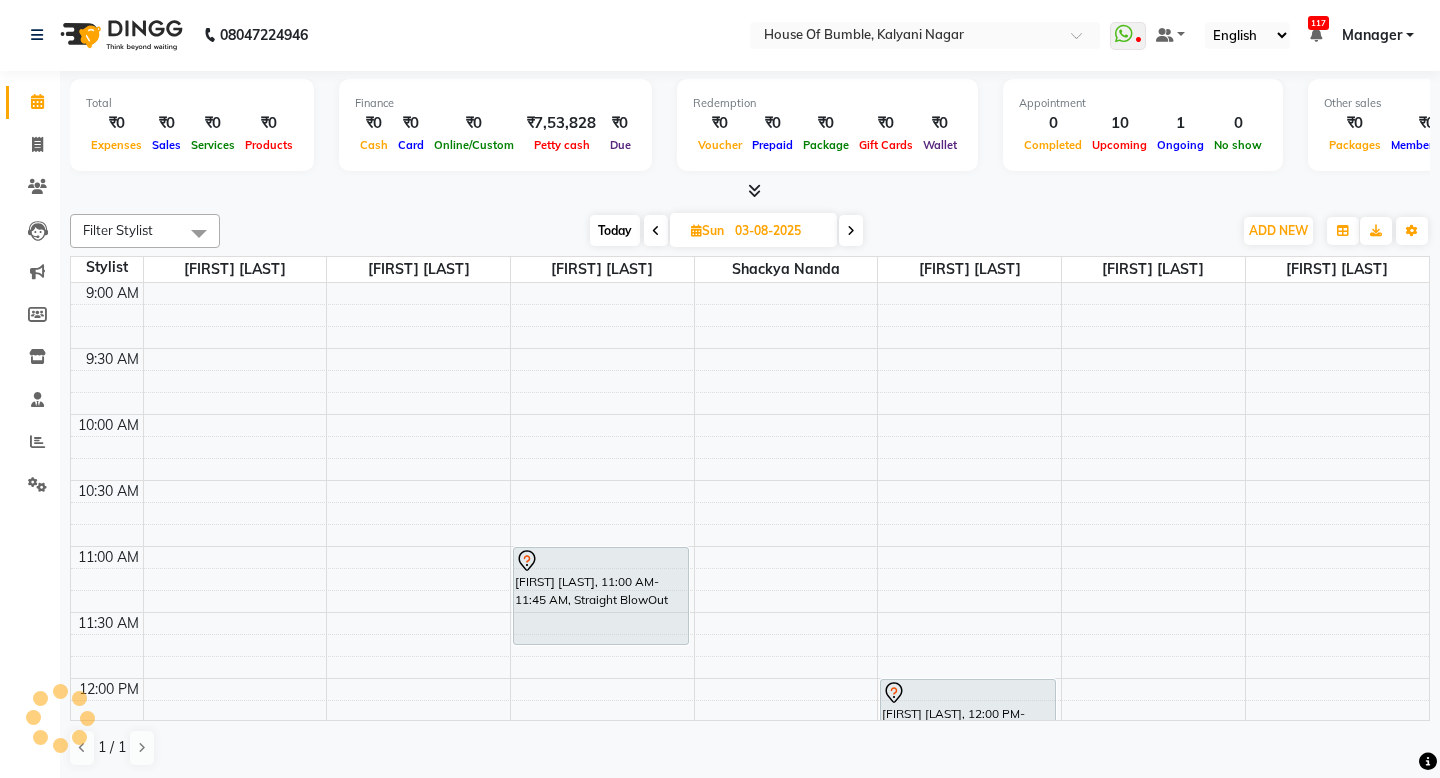scroll, scrollTop: 0, scrollLeft: 0, axis: both 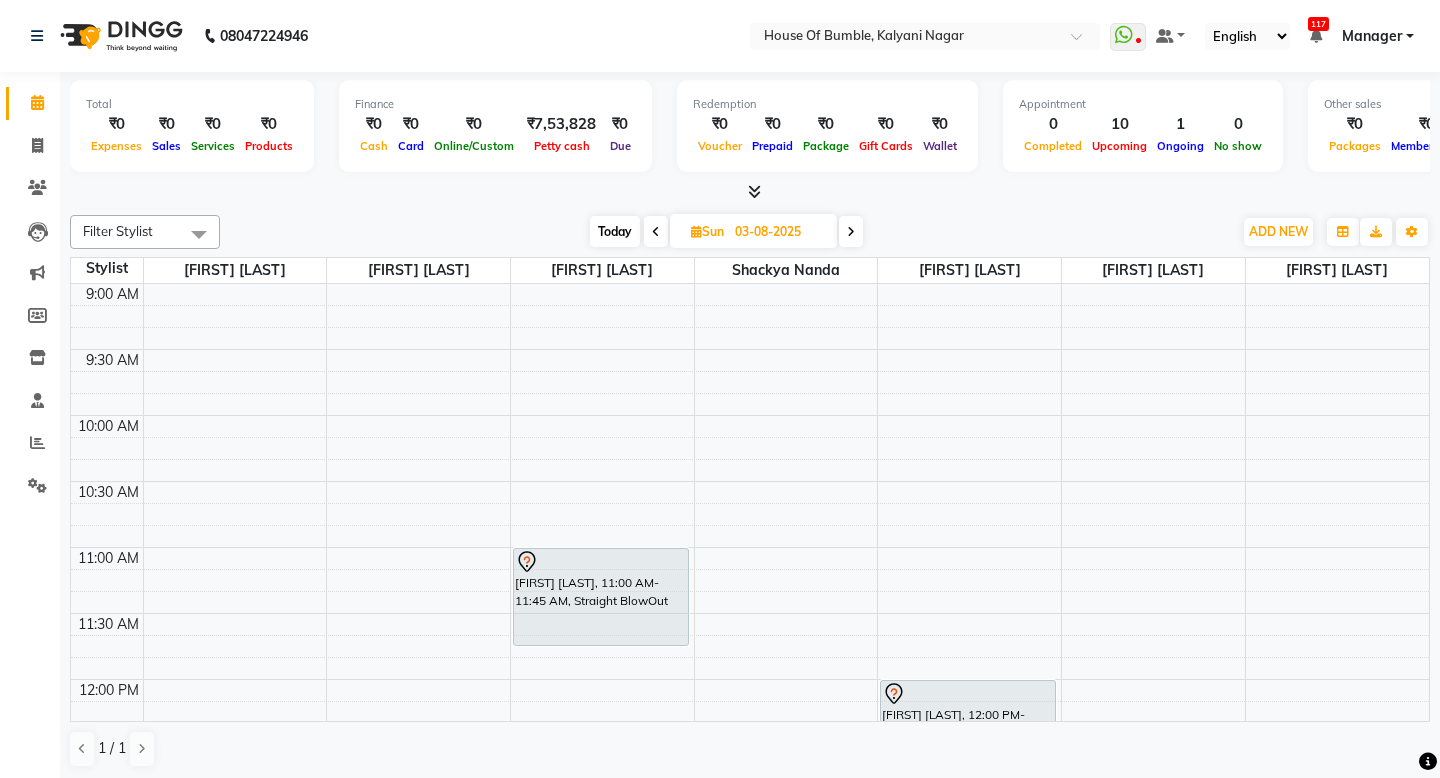 click on "9:00 AM 9:30 AM 10:00 AM 10:30 AM 11:00 AM 11:30 AM 12:00 PM 12:30 PM 1:00 PM 1:30 PM 2:00 PM 2:30 PM 3:00 PM 3:30 PM 4:00 PM 4:30 PM 5:00 PM 5:30 PM 6:00 PM 6:30 PM 7:00 PM 7:30 PM 8:00 PM 8:30 PM             [FIRST] [LAST], 11:00 AM-11:45 AM, Straight BlowOut             [FIRST] [LAST], 01:00 PM-01:45 PM, Haircut (M) Top Stylist             [FIRST] [LAST], 12:00 PM-01:00 PM, Spa Pedicure             [FIRST] [LAST], 01:00 PM-01:15 PM, Eyebrows Threading" at bounding box center [750, 1075] 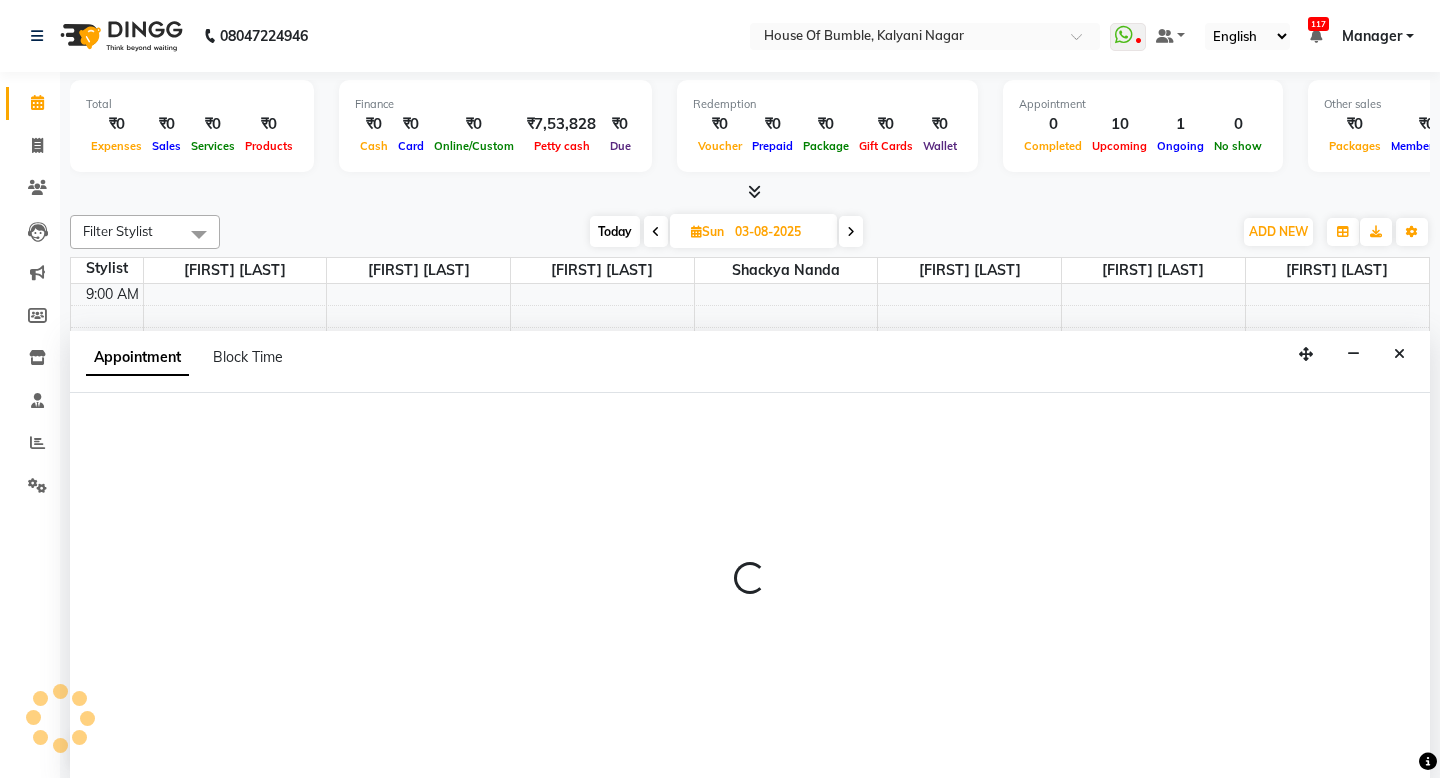select on "76636" 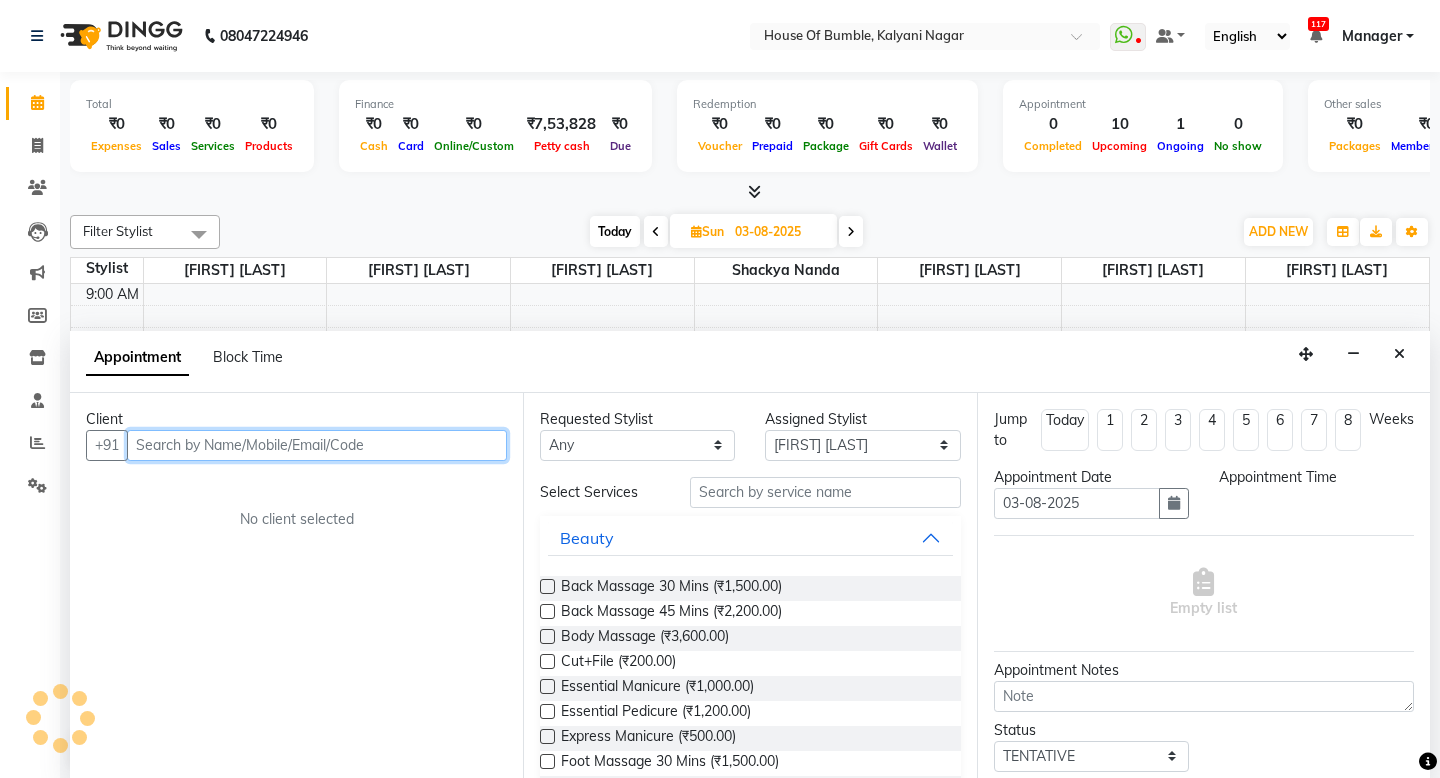 select on "630" 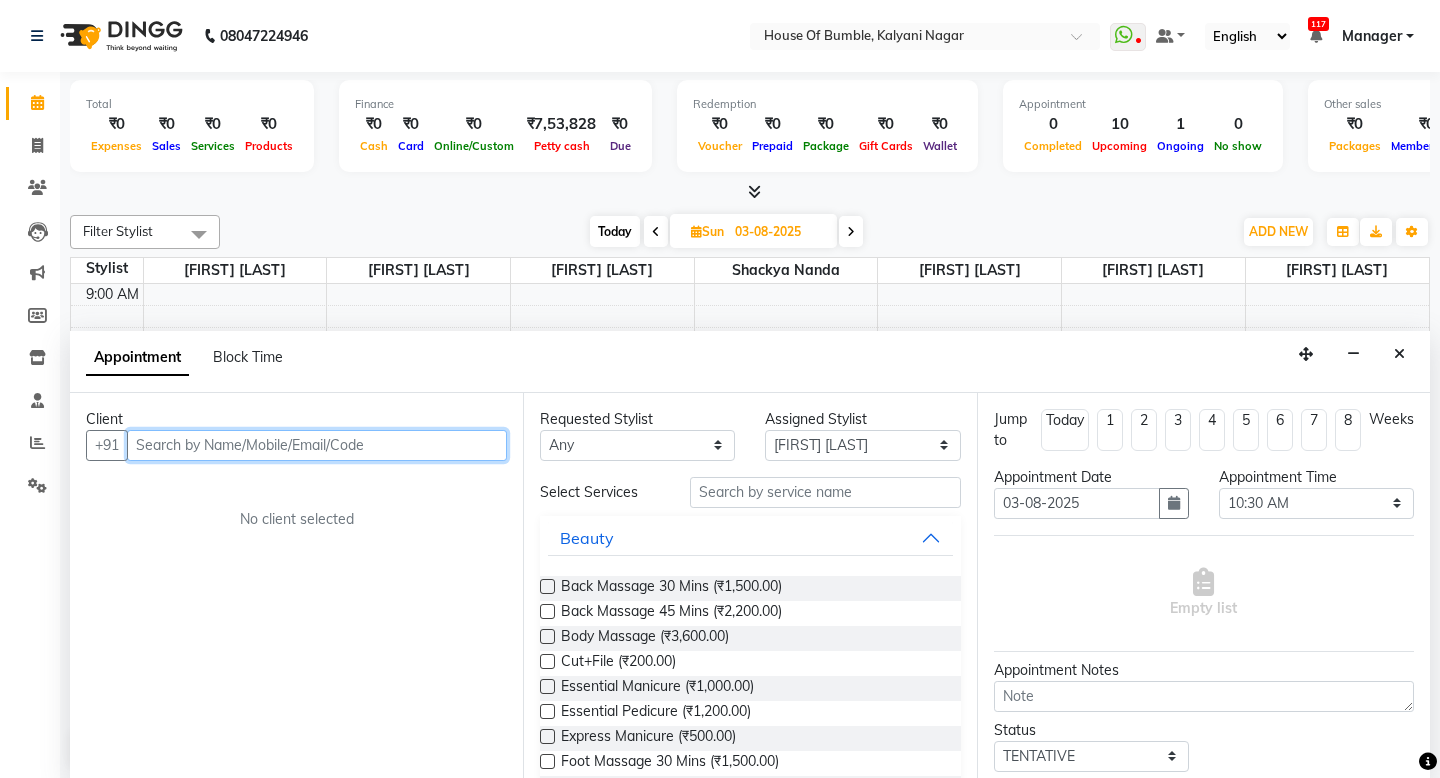 click at bounding box center (317, 445) 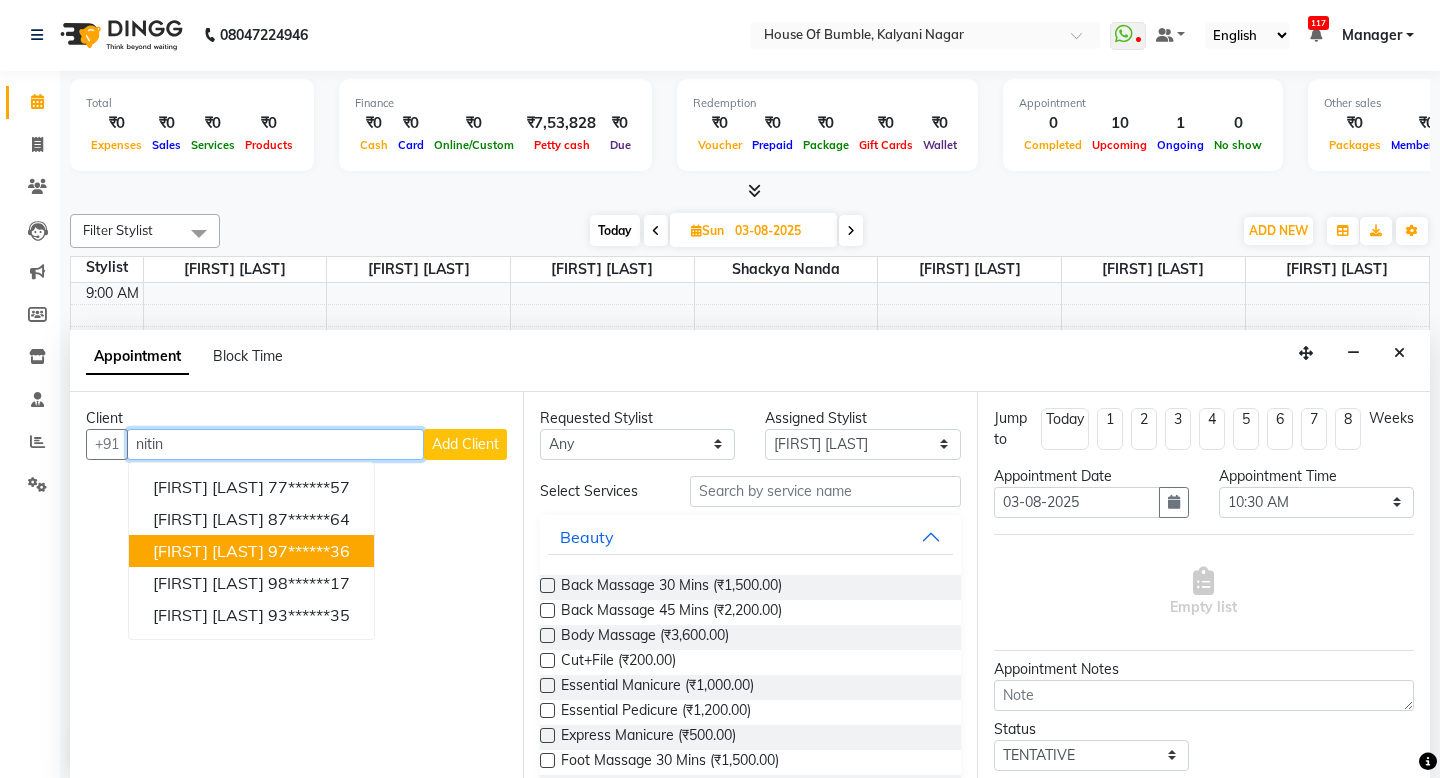 click on "97******36" at bounding box center (309, 551) 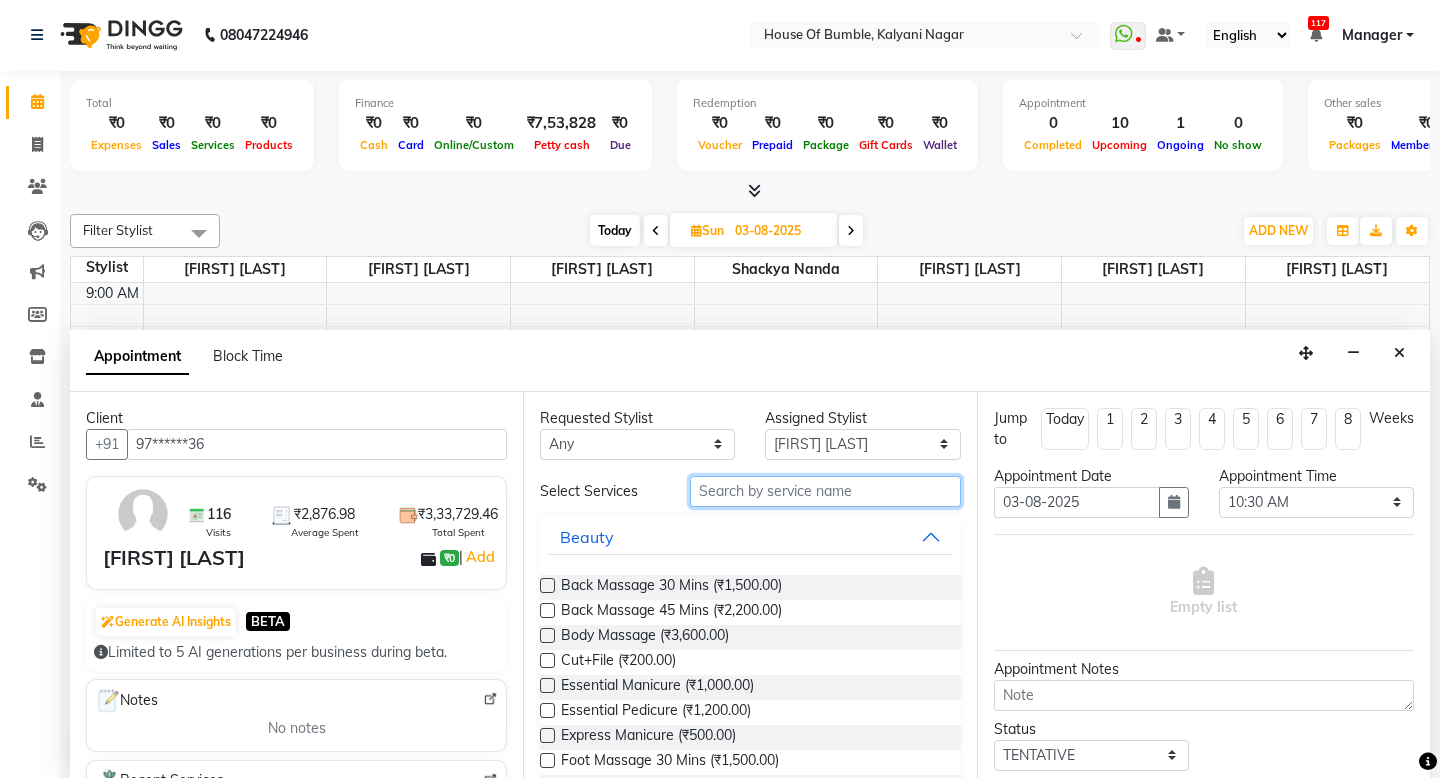 click at bounding box center (825, 491) 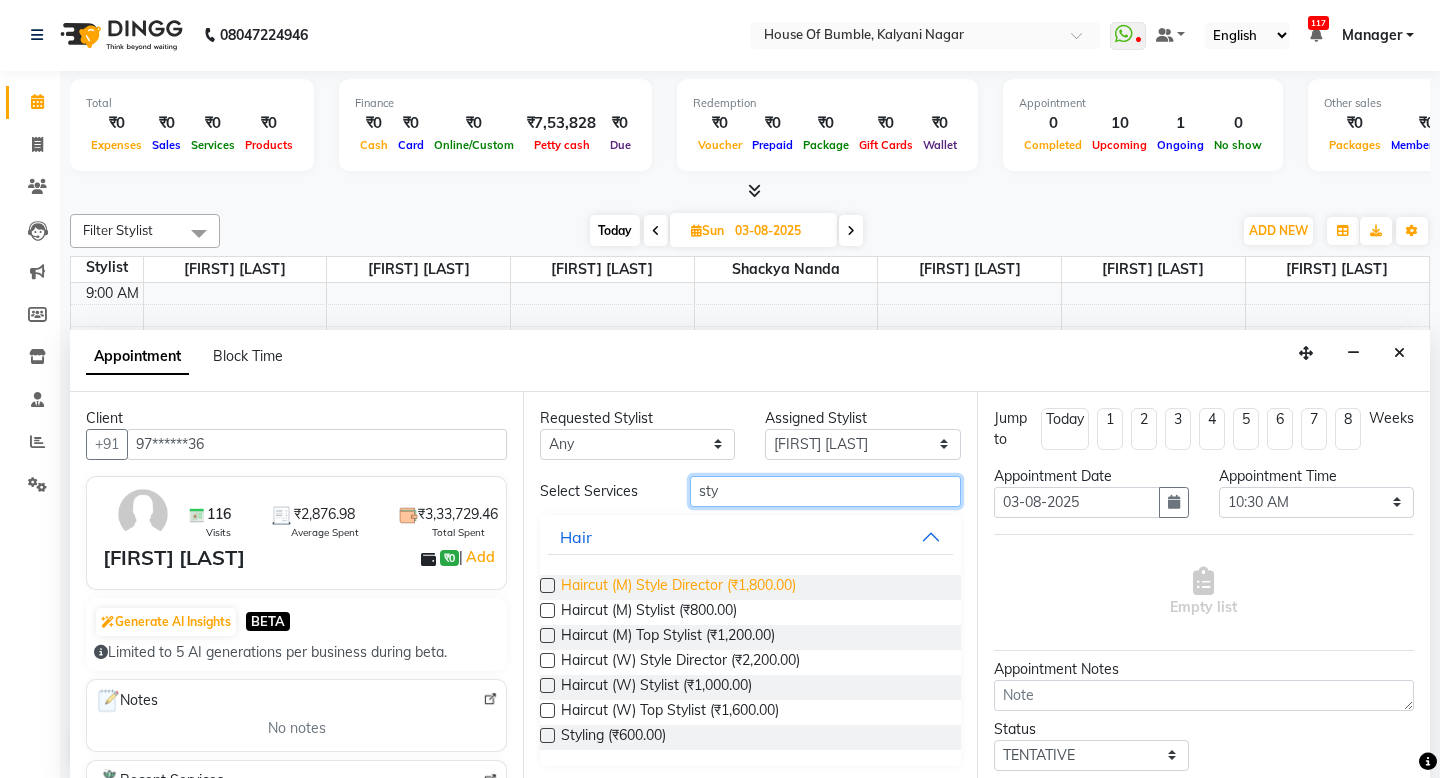 type on "sty" 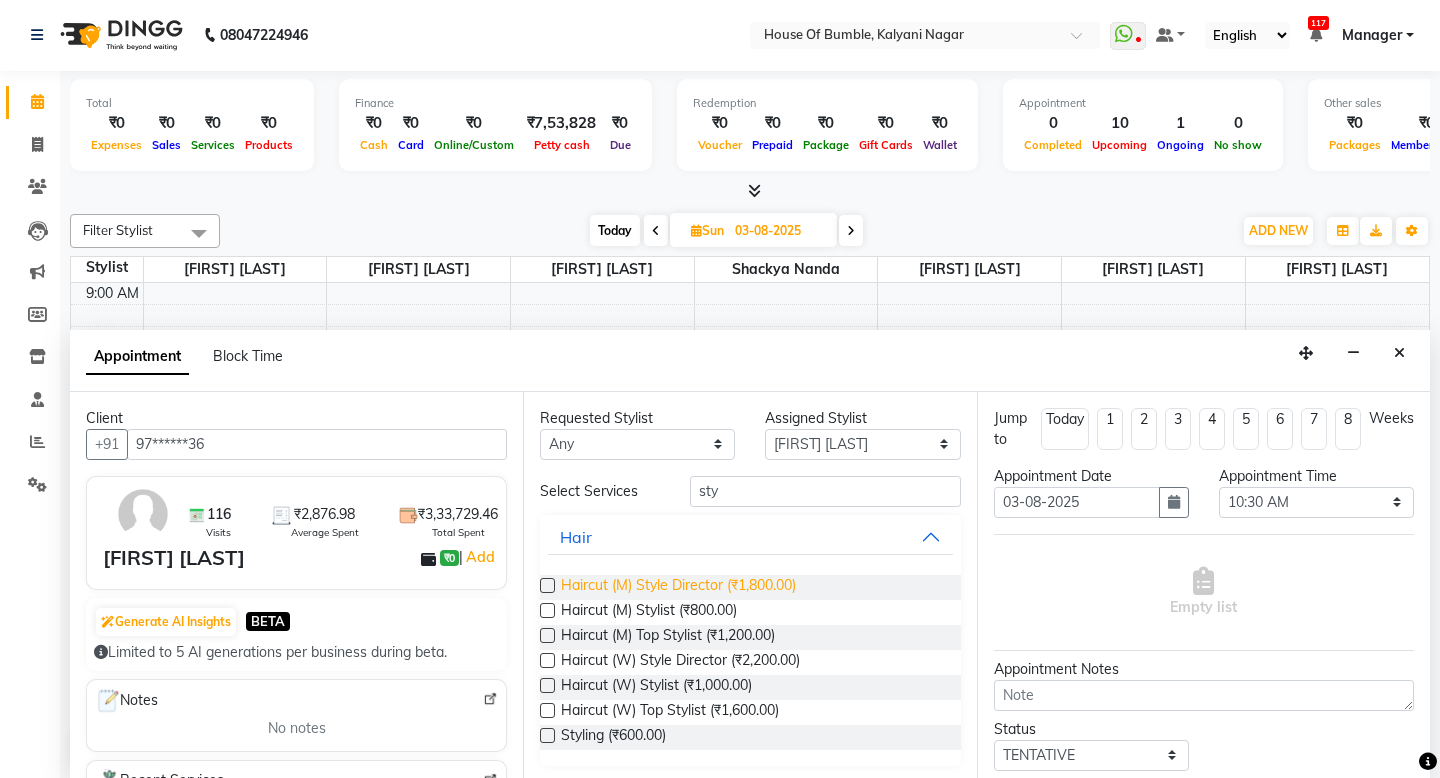 drag, startPoint x: 729, startPoint y: 585, endPoint x: 738, endPoint y: 578, distance: 11.401754 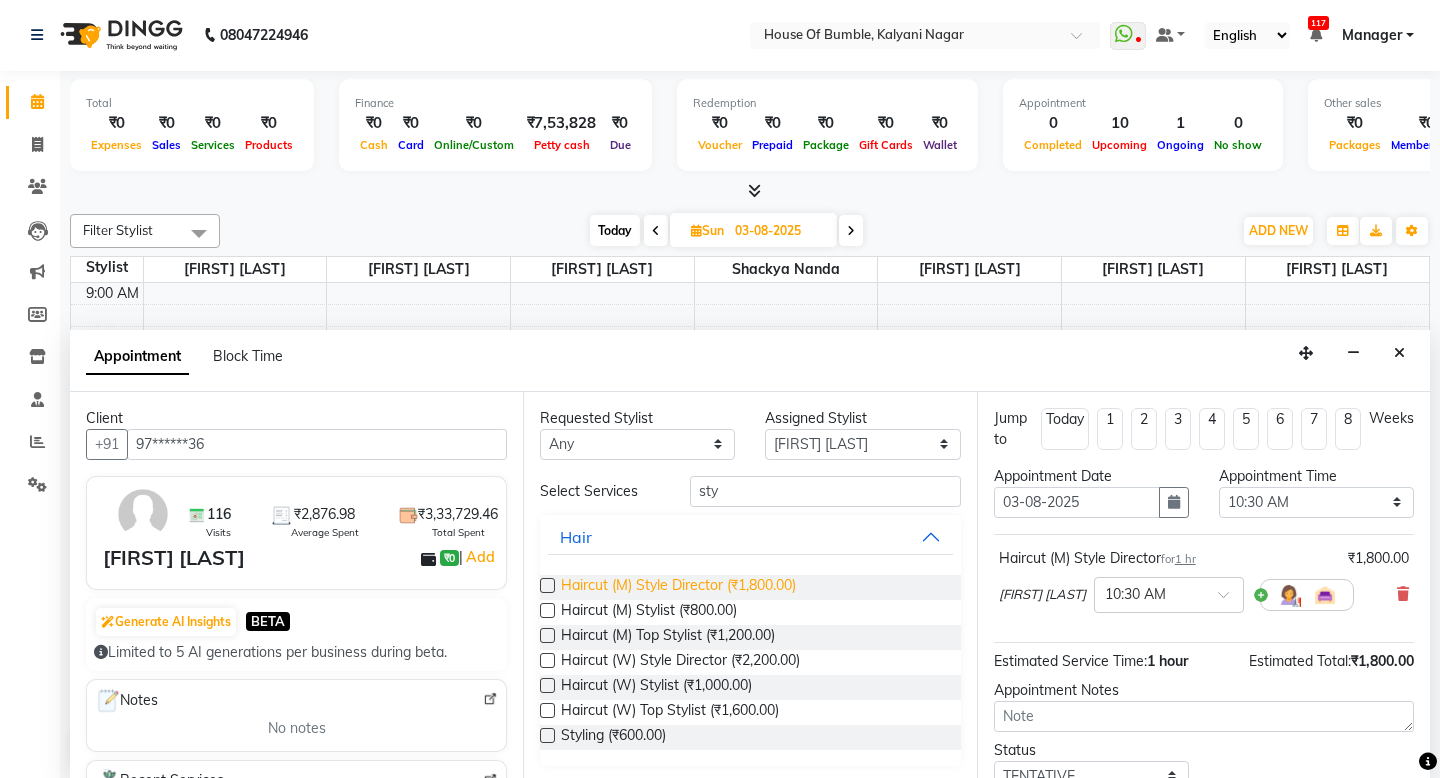 click on "Haircut (M) Style Director (₹1,800.00)" at bounding box center [678, 587] 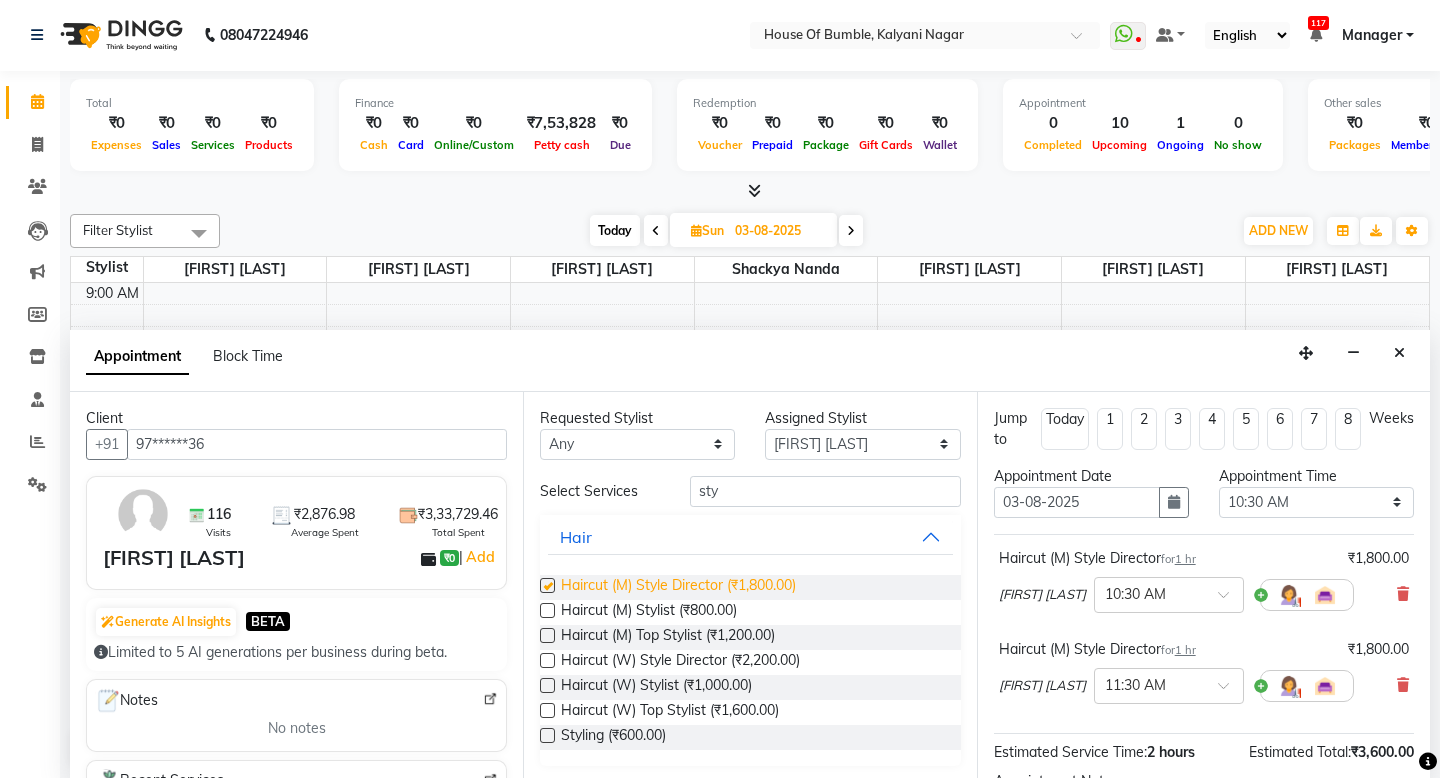 checkbox on "false" 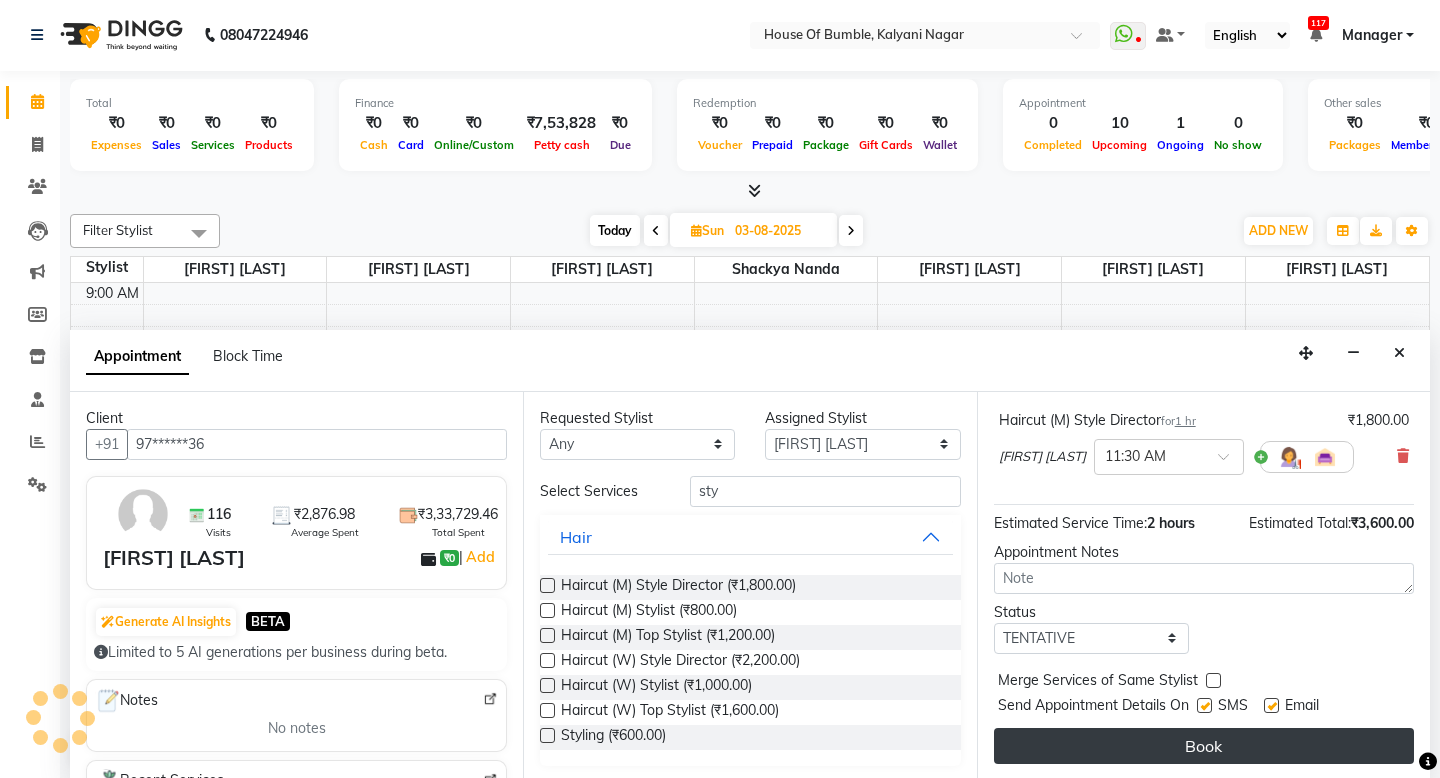 scroll, scrollTop: 229, scrollLeft: 0, axis: vertical 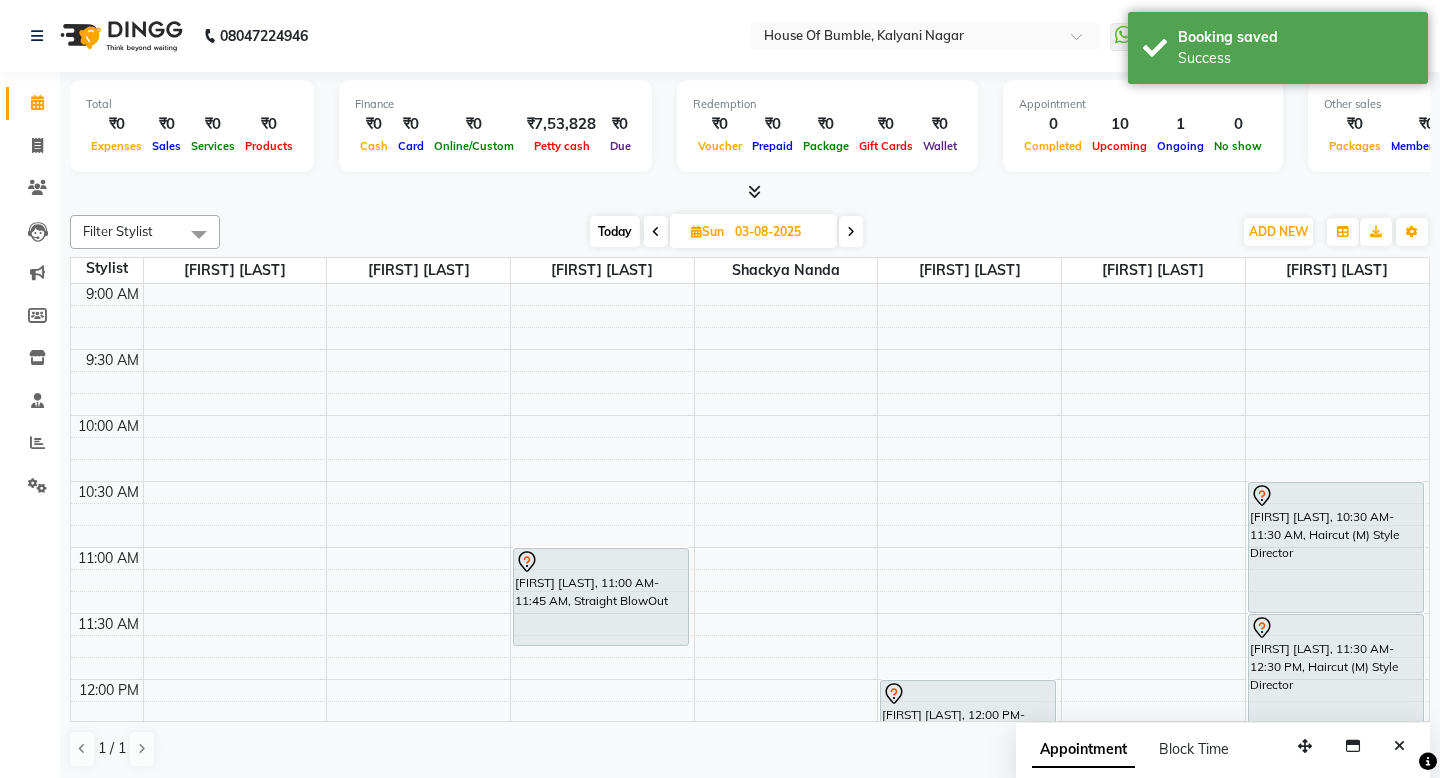 click on "Today" at bounding box center [615, 231] 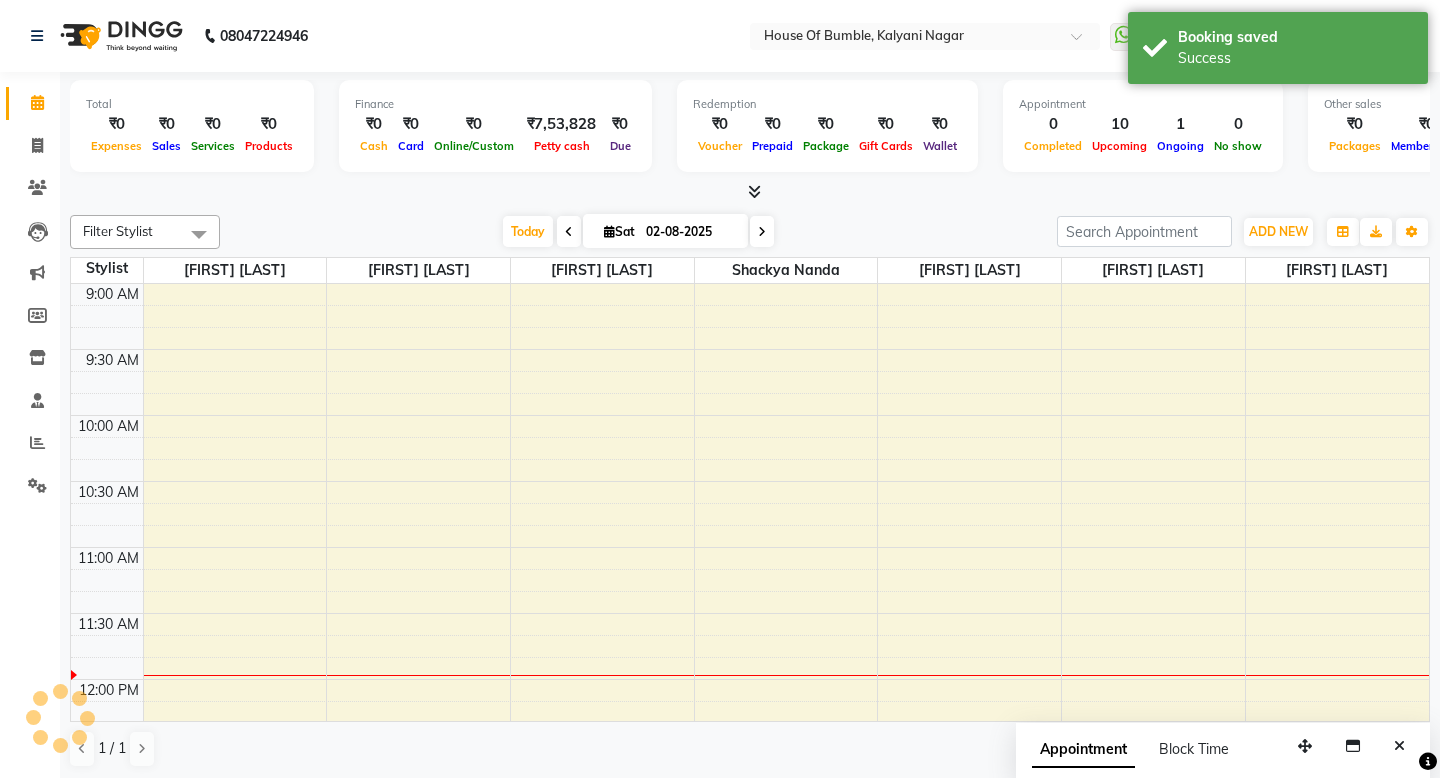 scroll, scrollTop: 265, scrollLeft: 0, axis: vertical 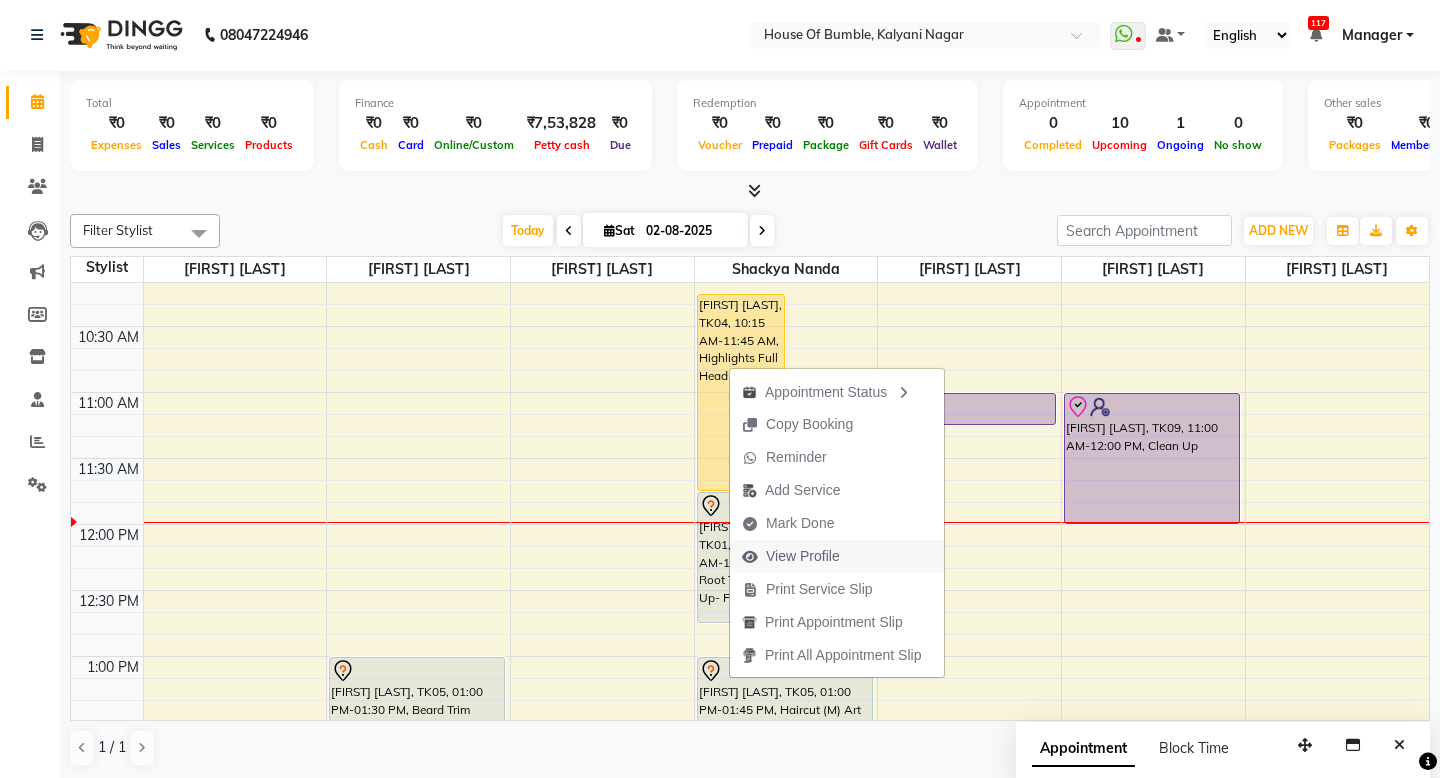 click on "View Profile" at bounding box center [803, 556] 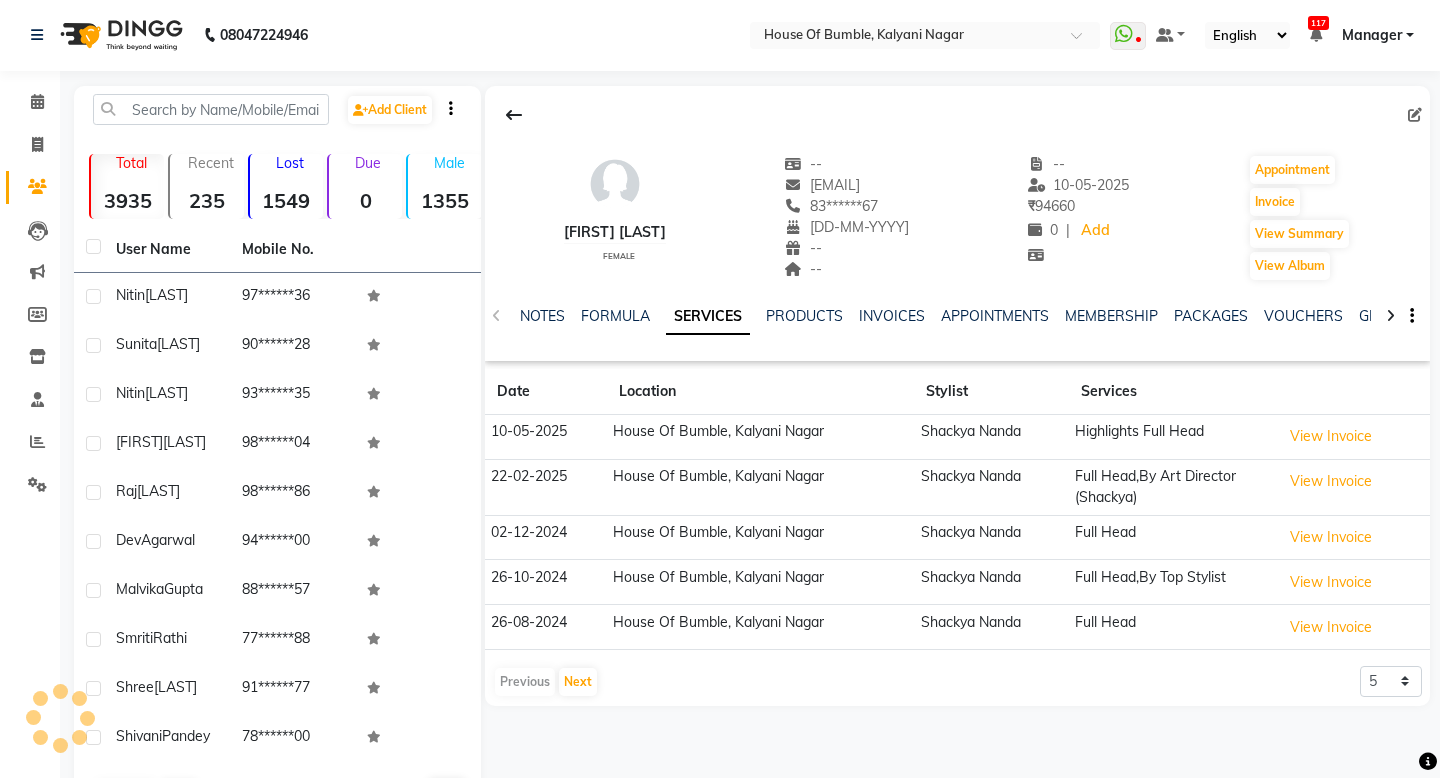 scroll, scrollTop: 0, scrollLeft: 0, axis: both 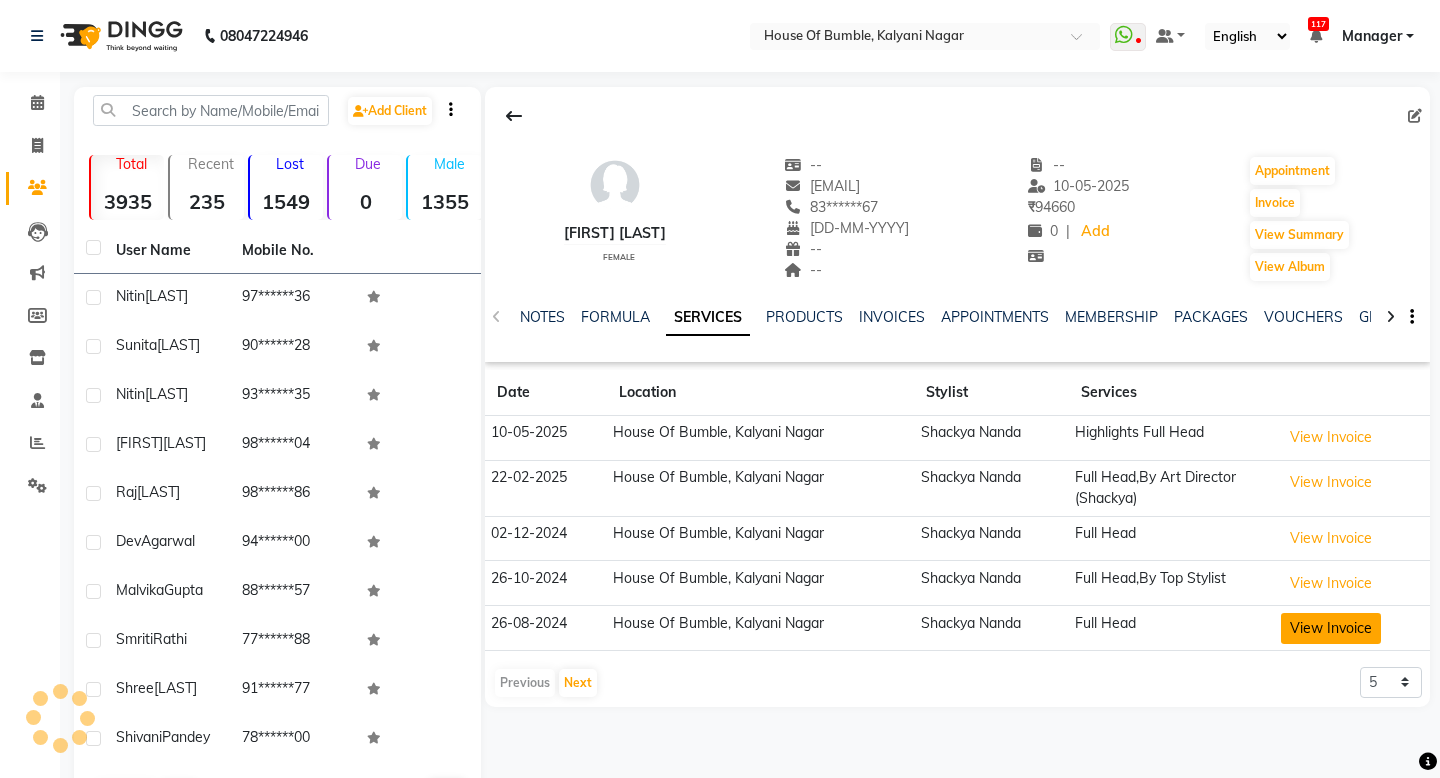 click on "View Invoice" 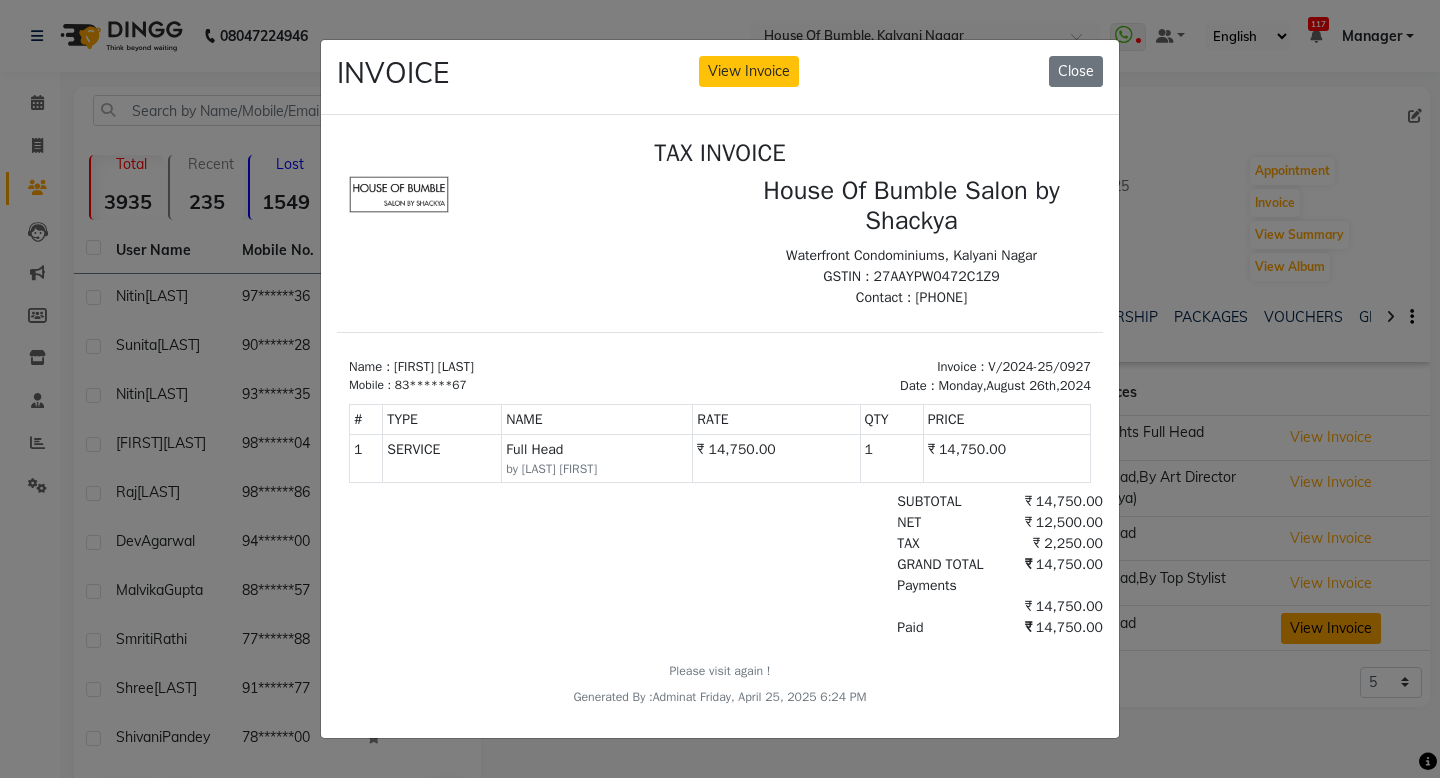 scroll, scrollTop: 0, scrollLeft: 0, axis: both 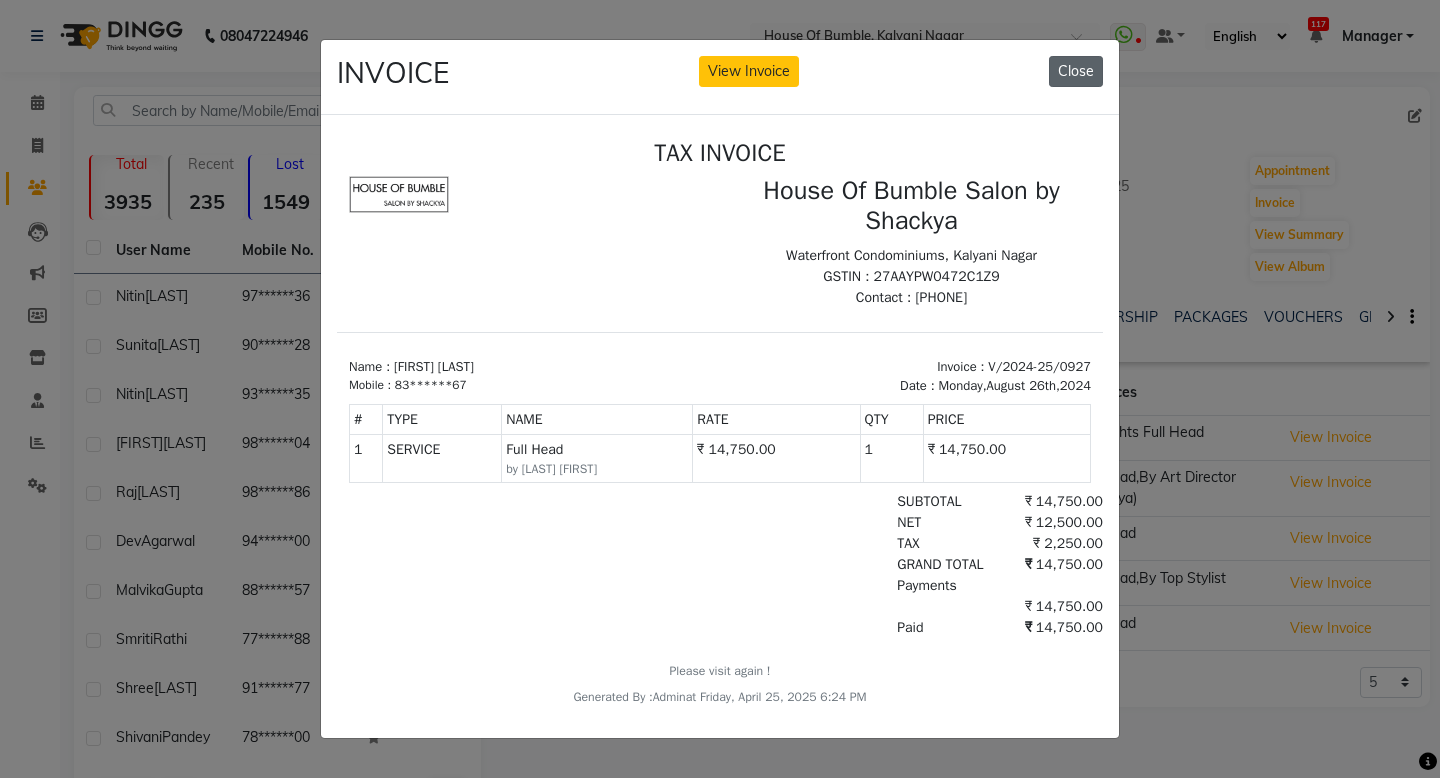 click on "Close" 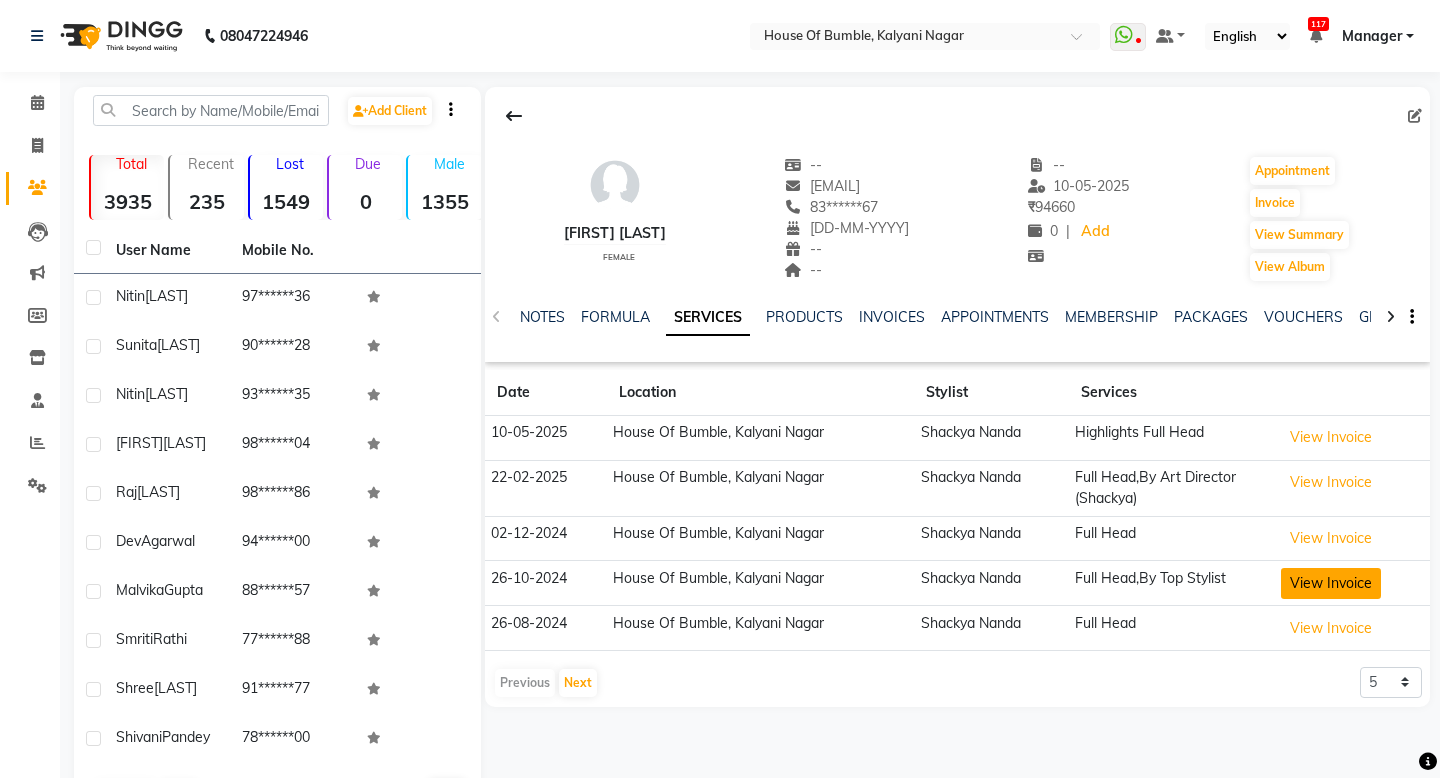 click on "View Invoice" 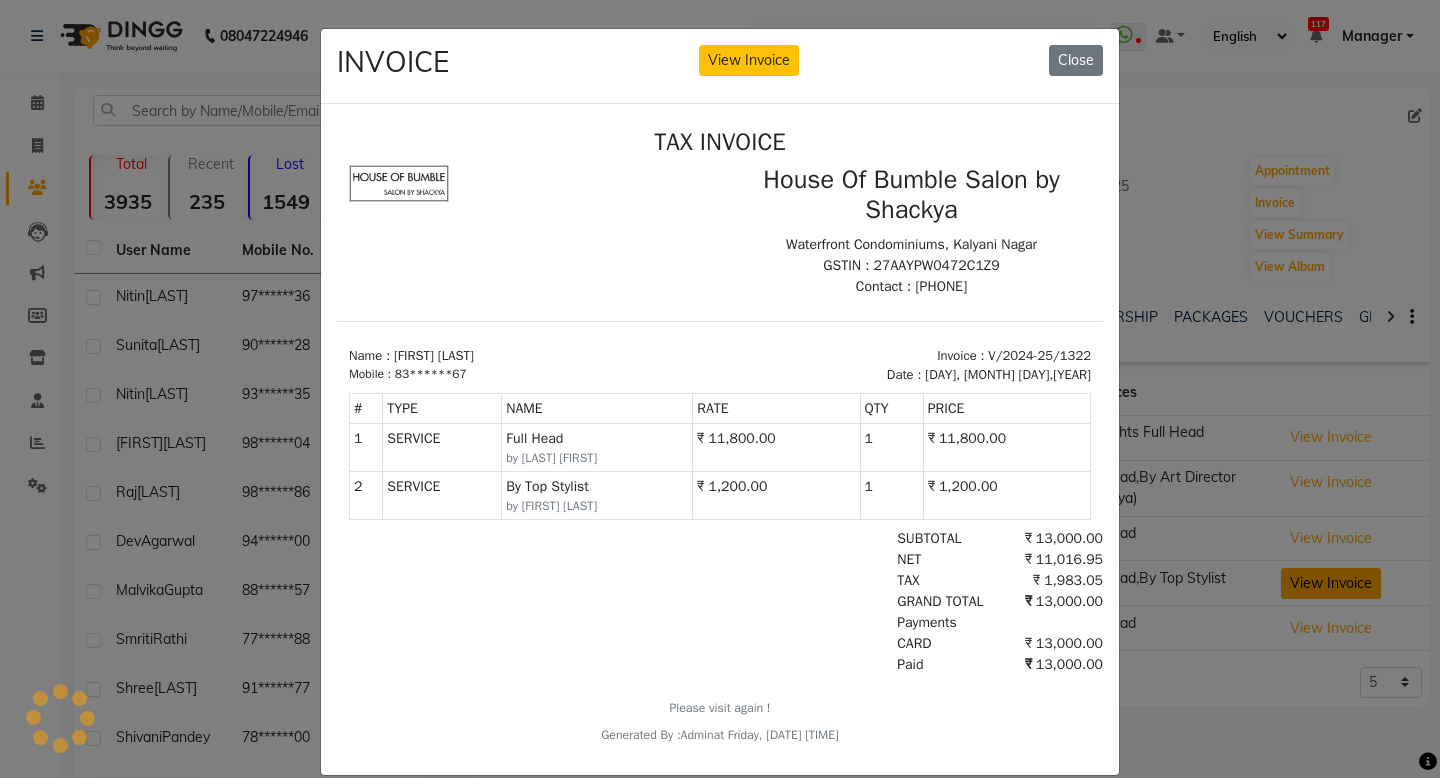scroll, scrollTop: 0, scrollLeft: 0, axis: both 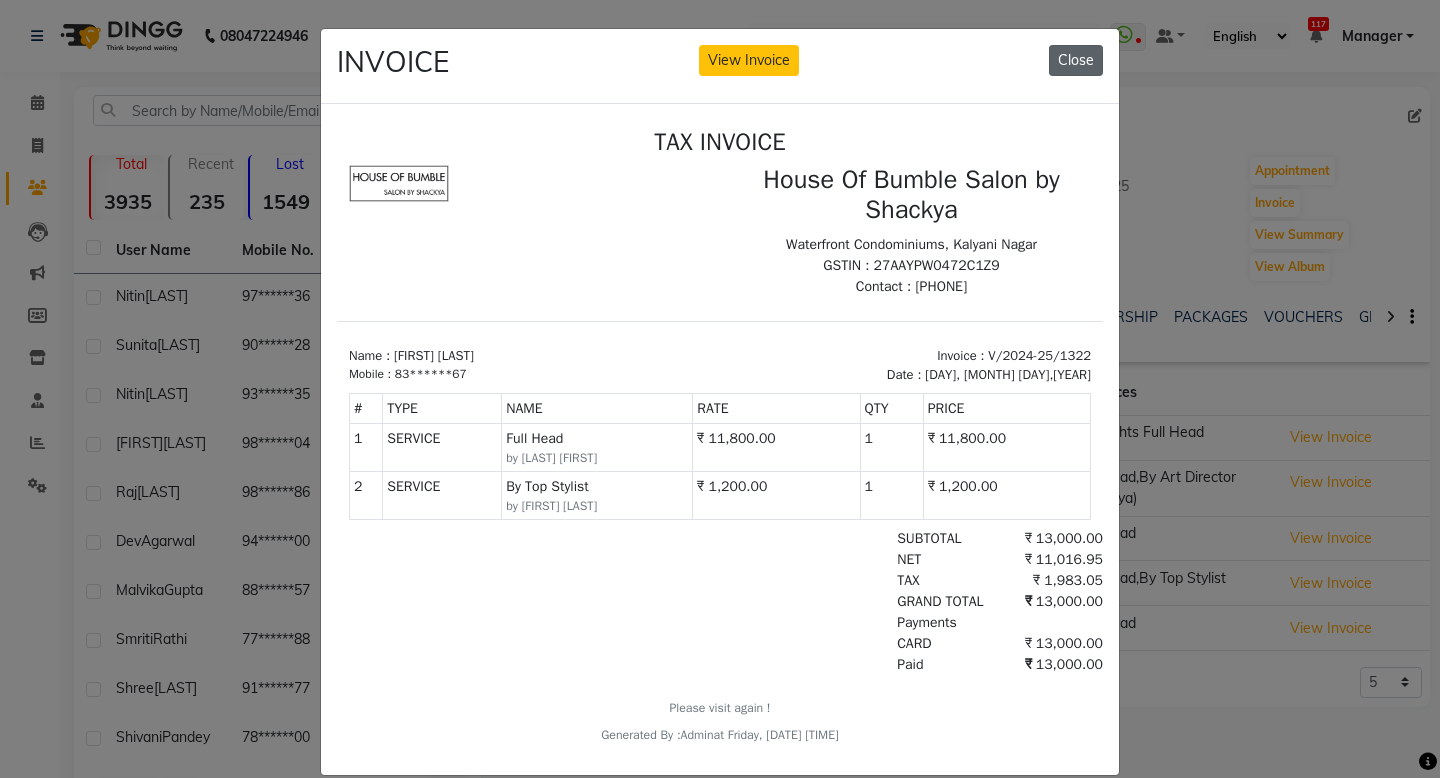 click on "Close" 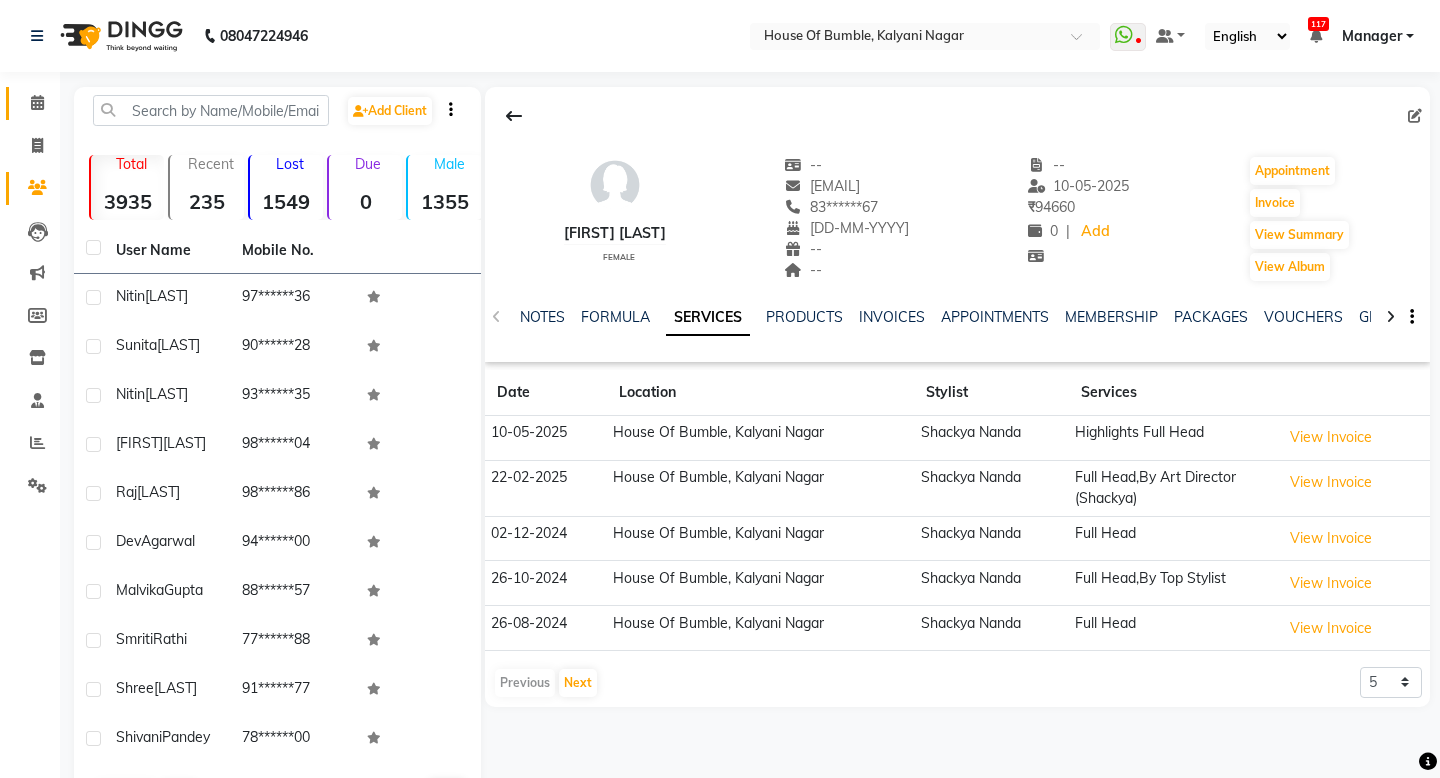 click on "Calendar" 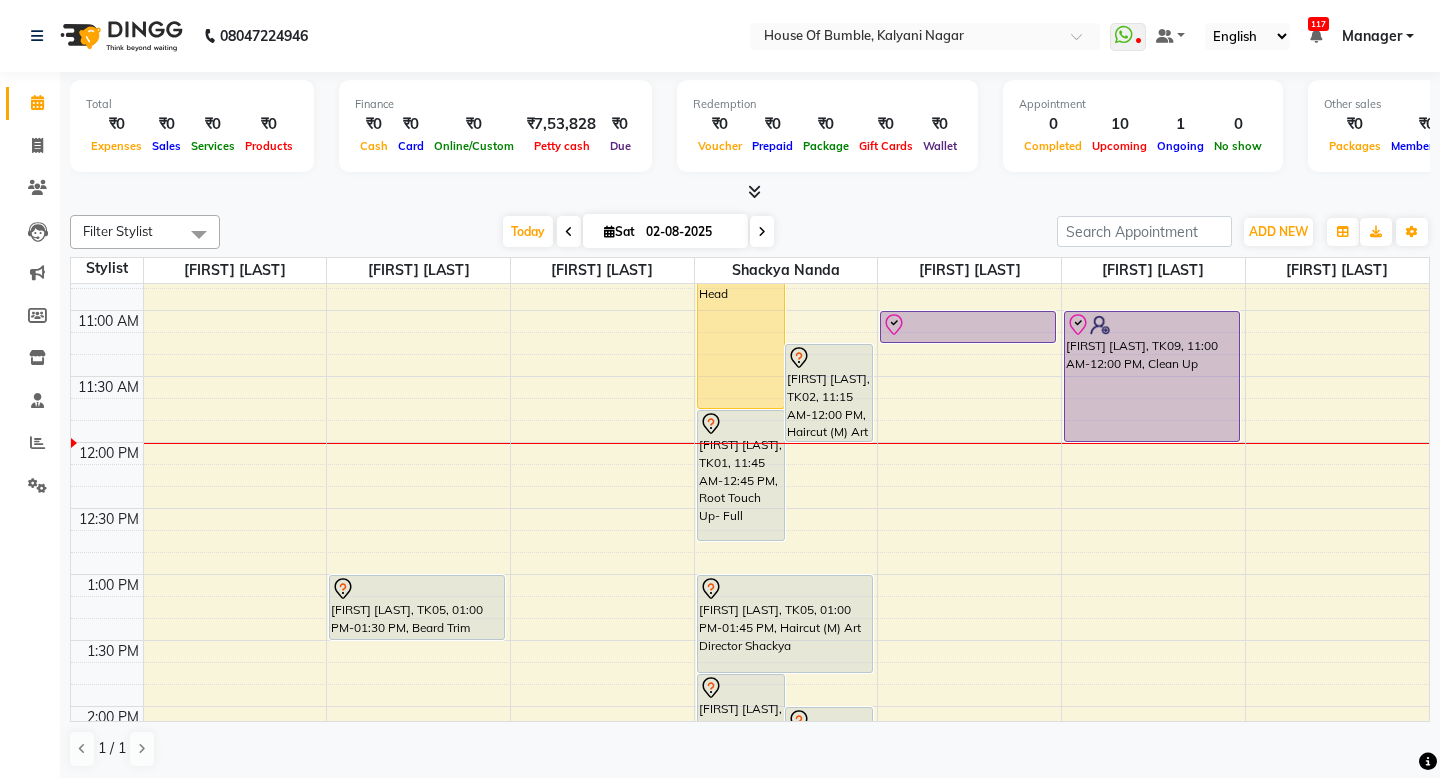 scroll, scrollTop: 239, scrollLeft: 0, axis: vertical 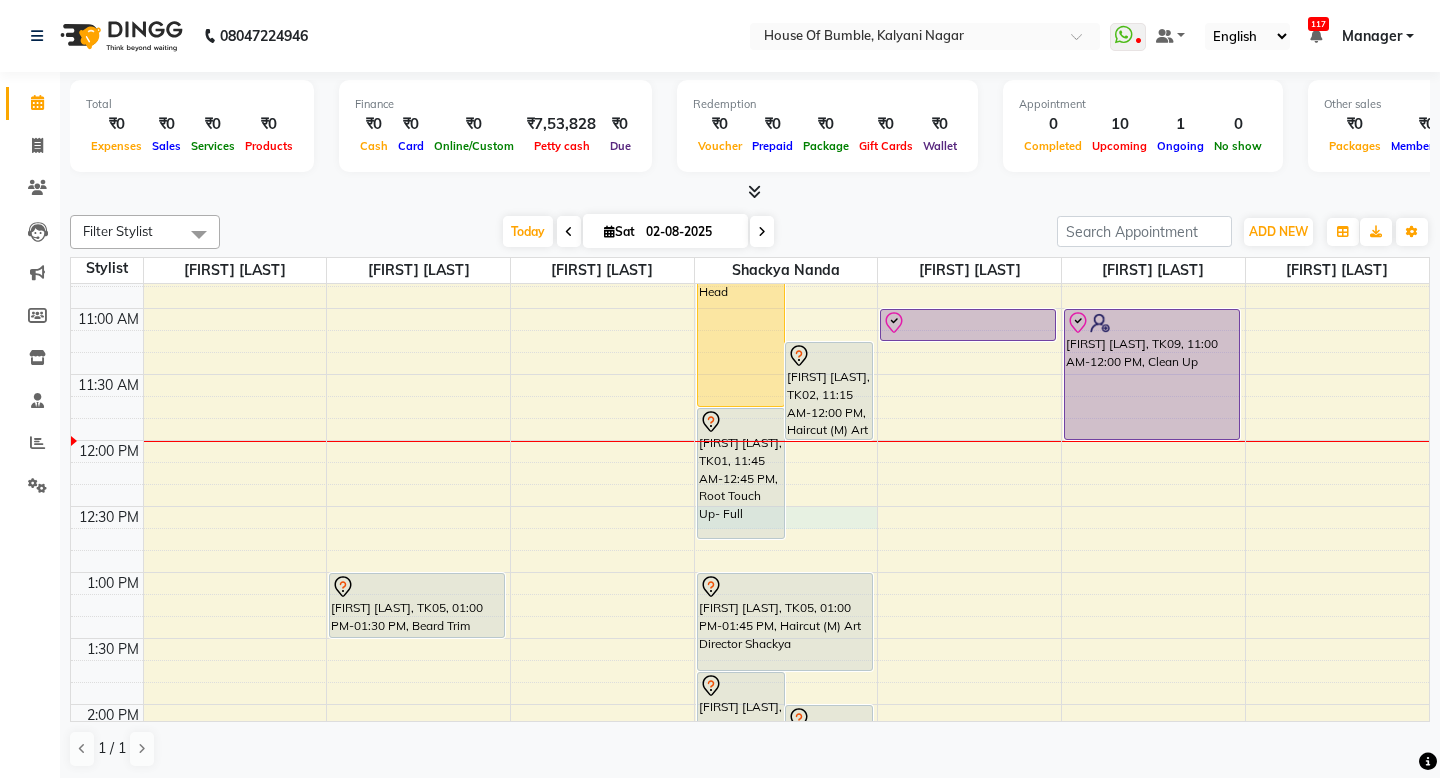 click on "9:00 AM 9:30 AM 10:00 AM 10:30 AM 11:00 AM 11:30 AM 12:00 PM 12:30 PM 1:00 PM 1:30 PM 2:00 PM 2:30 PM 3:00 PM 3:30 PM 4:00 PM 4:30 PM 5:00 PM 5:30 PM 6:00 PM 6:30 PM 7:00 PM 7:30 PM 8:00 PM 8:30 PM             [FIRST] [LAST], TK05, 01:00 PM-01:30 PM, Beard Trim    [FIRST] [LAST], TK04, 10:15 AM-11:45 AM, Highlights Full Head             [FIRST] [LAST], TK02, 11:15 AM-12:00 PM, Haircut (M) Art Director Shackya             [FIRST] [LAST], TK01, 11:45 AM-12:45 PM, Root Touch Up- Full             [FIRST] [LAST], TK05, 01:45 PM-02:30 PM, Haircut (W) Art Director Shackya             [FIRST] [LAST], TK08, 02:00 PM-02:45 PM, Haircut (M) Art Director Shackya             [FIRST] [LAST], TK03, 02:30 PM-03:15 PM, Haircut (M) Art Director Shackya             [FIRST] [LAST], TK07, 03:00 PM-03:45 PM, Haircut (M) Art Director Shackya             [FIRST] [LAST], TK05, 01:00 PM-01:45 PM, Haircut (M) Art Director Shackya
[FIRST] [LAST], TK06, 11:00 AM-11:15 AM, Ear Waxing" at bounding box center (750, 836) 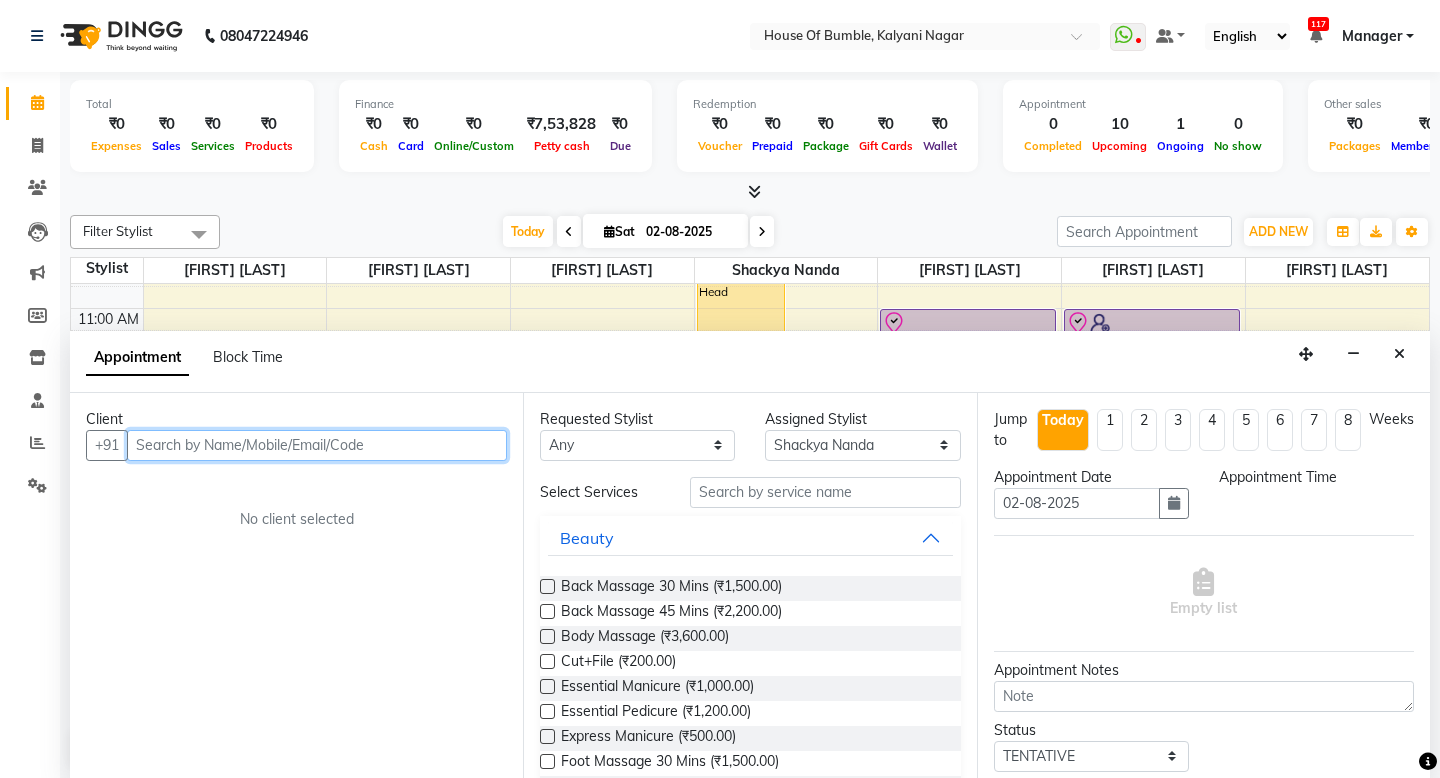 select on "750" 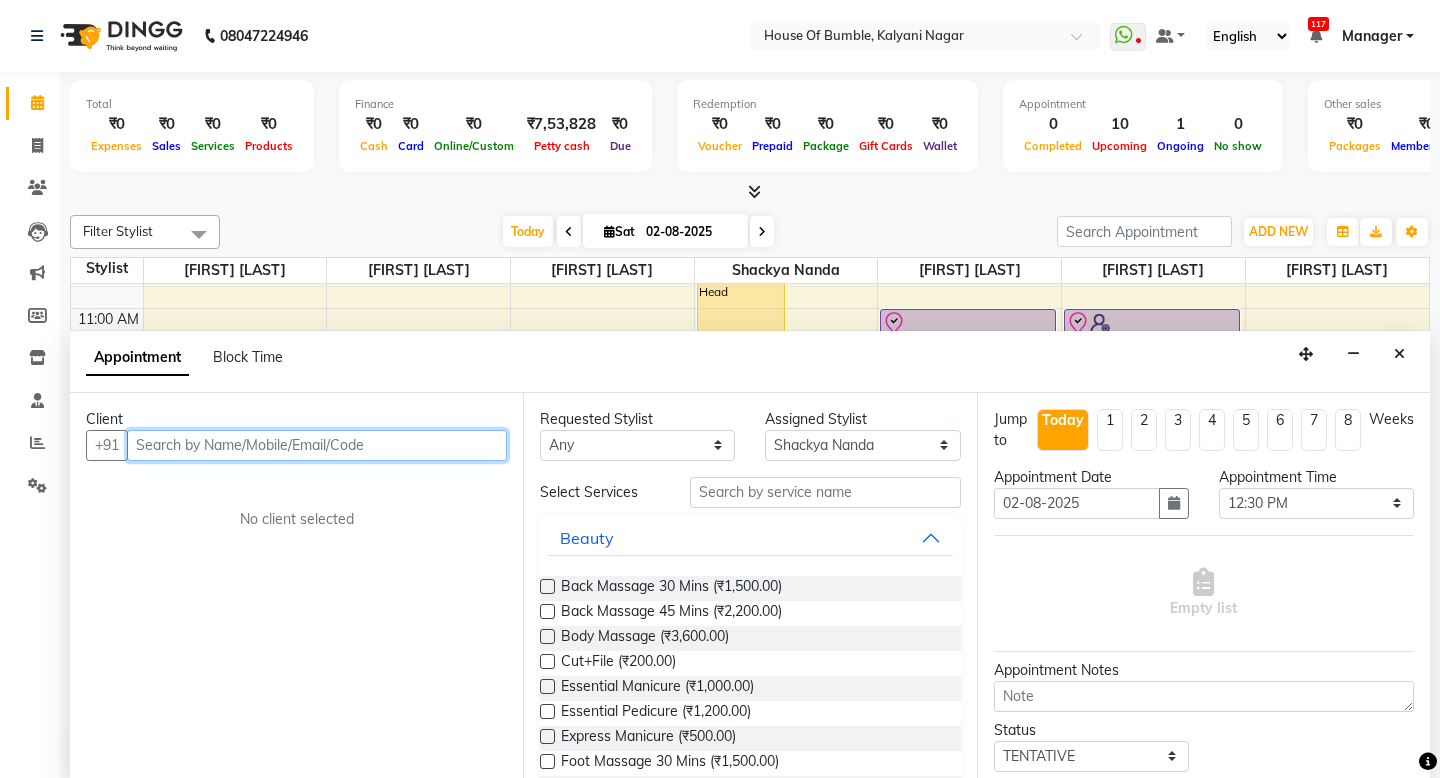 scroll, scrollTop: 1, scrollLeft: 0, axis: vertical 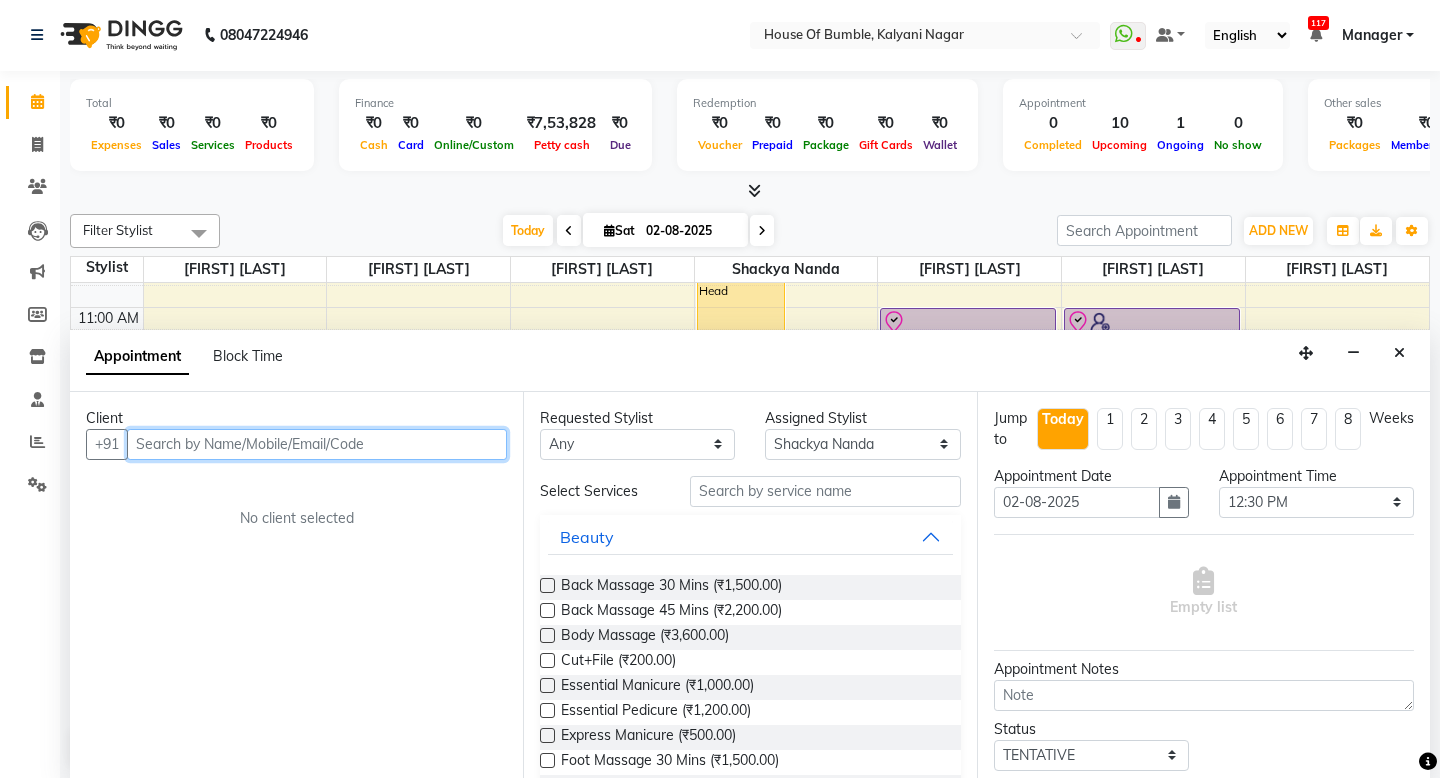 click at bounding box center (317, 444) 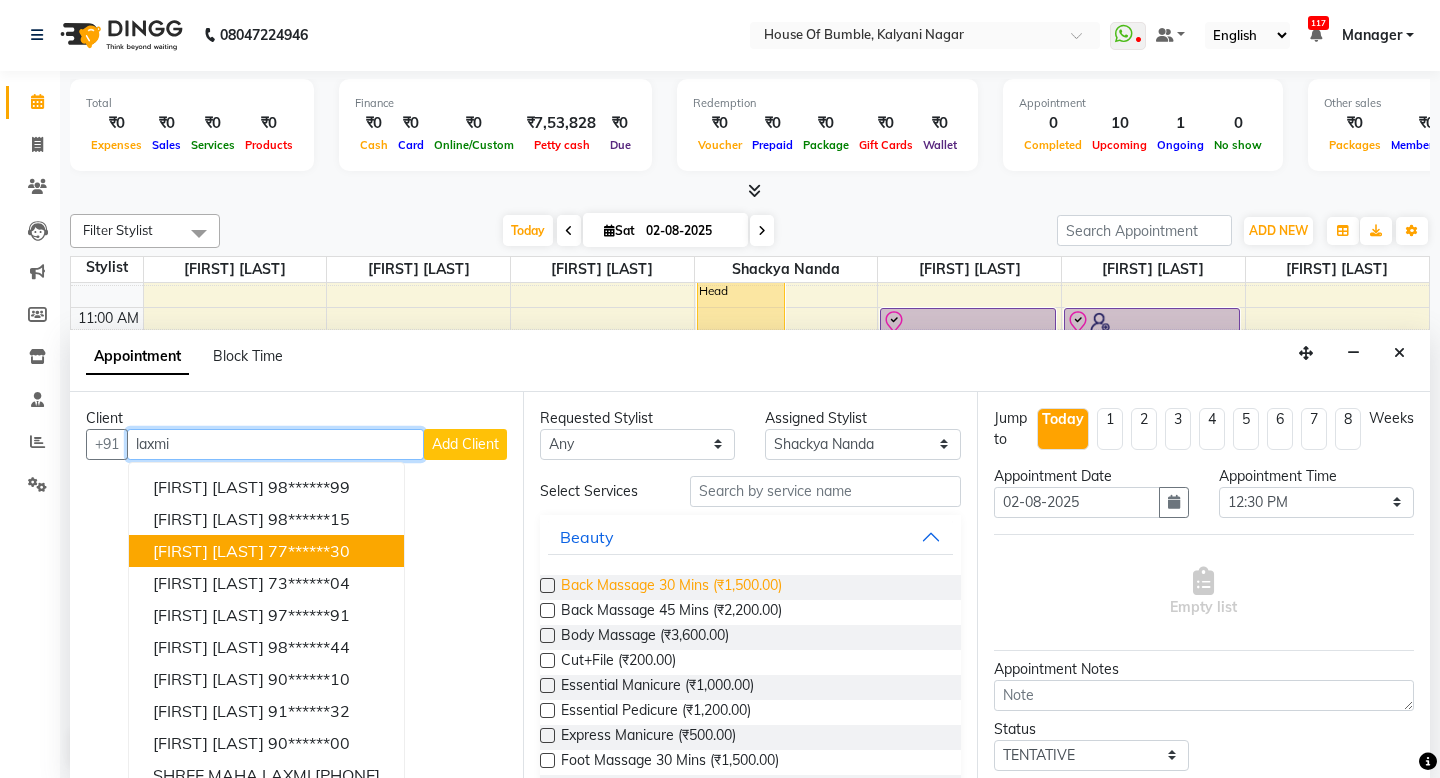 drag, startPoint x: 341, startPoint y: 546, endPoint x: 621, endPoint y: 577, distance: 281.71085 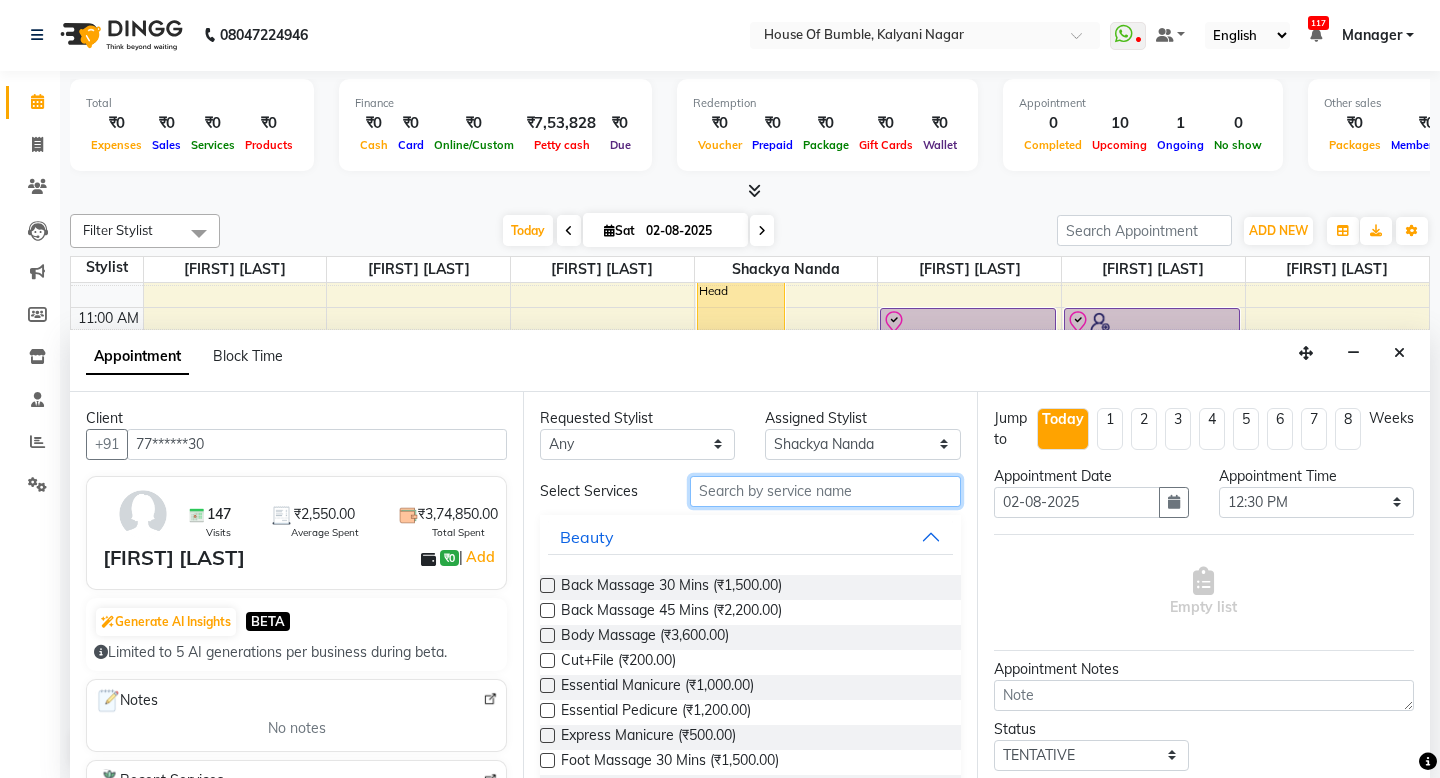 click at bounding box center [825, 491] 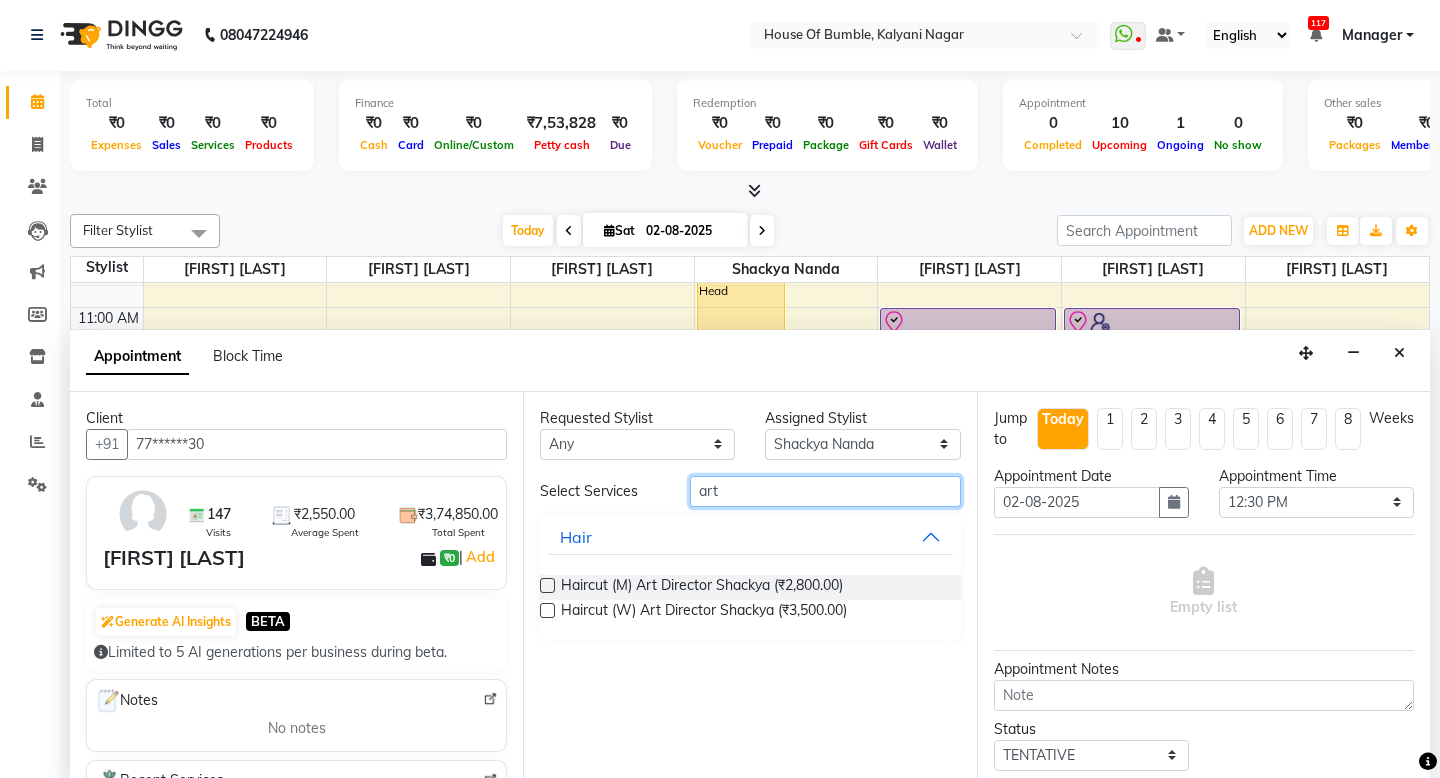 type on "art" 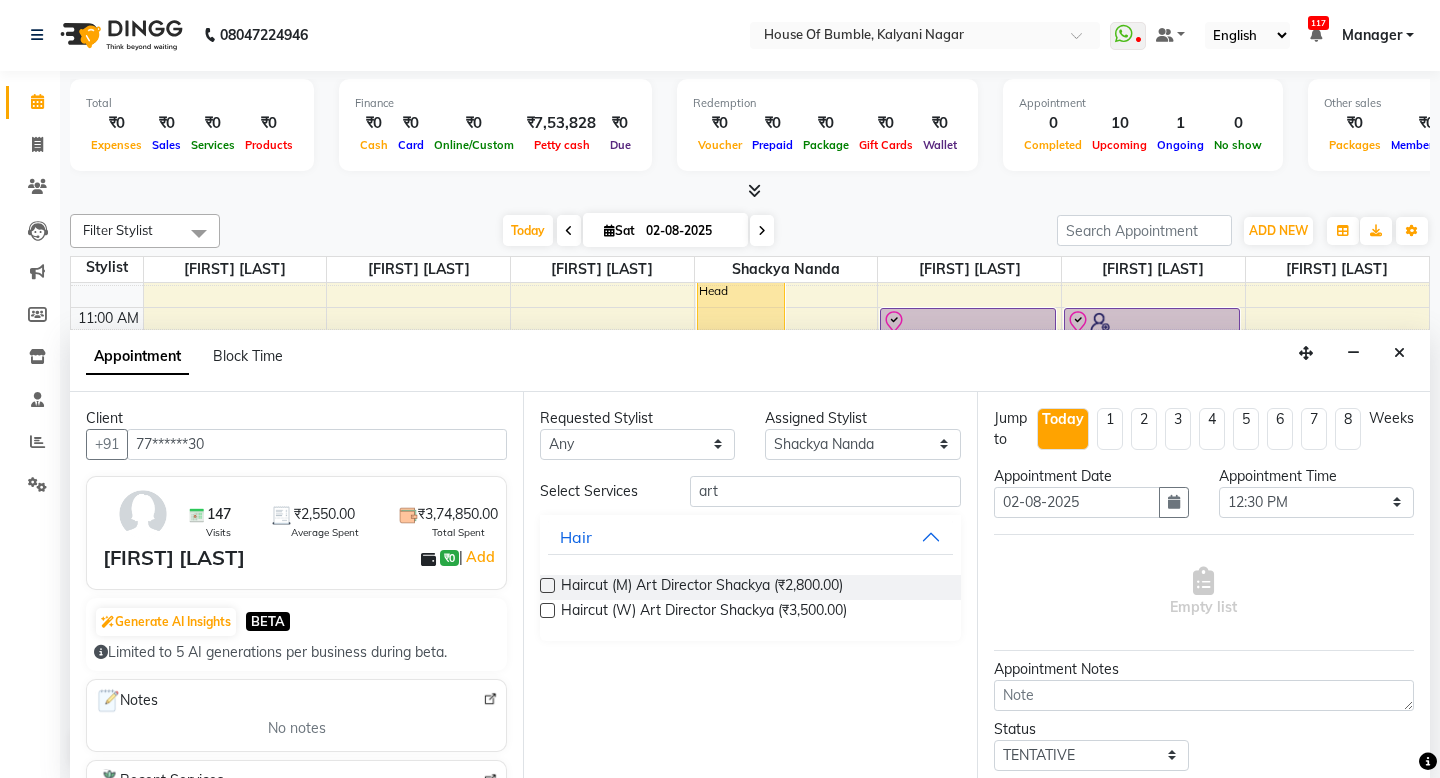 click at bounding box center [547, 610] 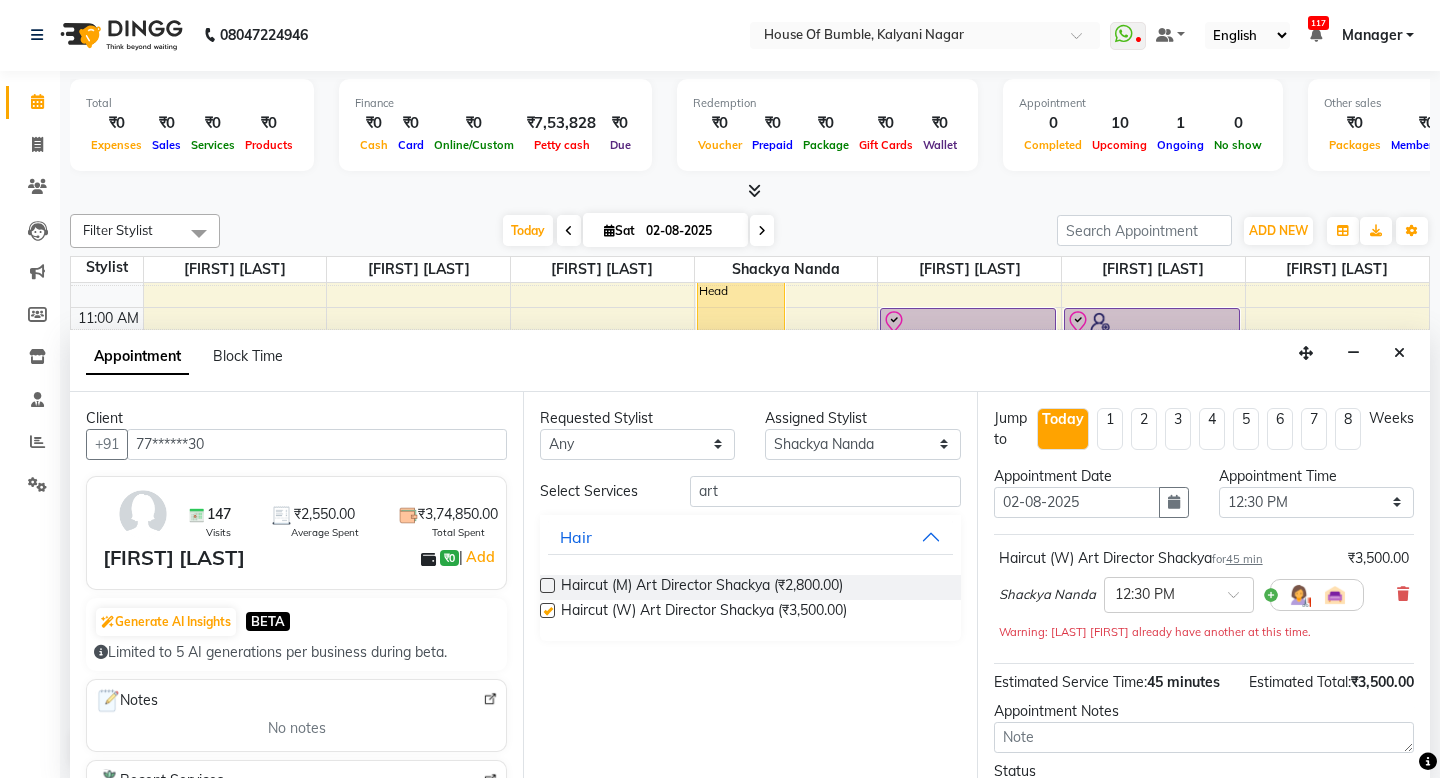 checkbox on "false" 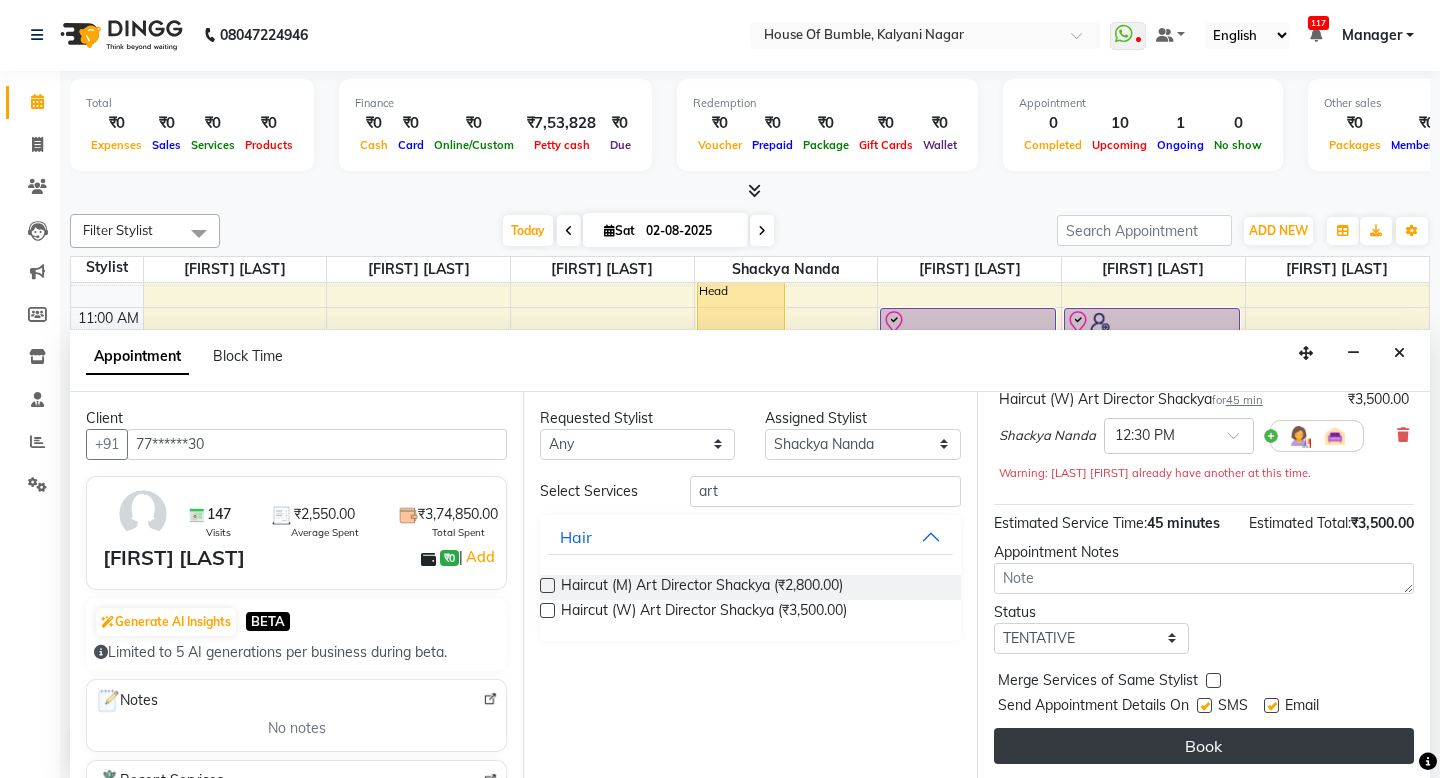 scroll, scrollTop: 159, scrollLeft: 0, axis: vertical 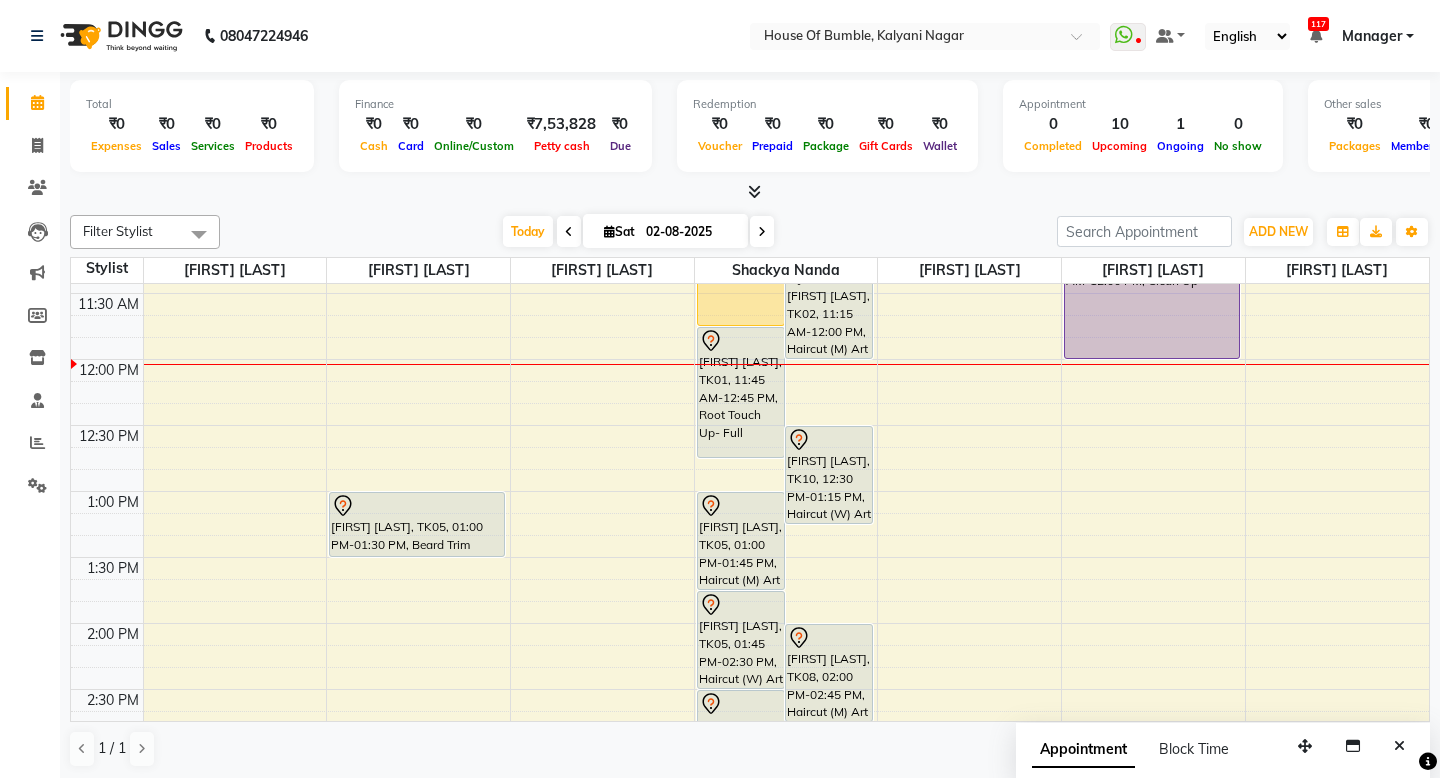 click on "9:00 AM 9:30 AM 10:00 AM 10:30 AM 11:00 AM 11:30 AM 12:00 PM 12:30 PM 1:00 PM 1:30 PM 2:00 PM 2:30 PM 3:00 PM 3:30 PM 4:00 PM 4:30 PM 5:00 PM 5:30 PM 6:00 PM 6:30 PM 7:00 PM 7:30 PM 8:00 PM 8:30 PM             [FIRST] [LAST], TK05, 01:00 PM-01:30 PM, Beard Trim    [FIRST] [LAST], TK04, 10:15 AM-11:45 AM, Highlights Full Head             [FIRST] [LAST], TK02, 11:15 AM-12:00 PM, Haircut (M) Art Director Shackya             [FIRST] [LAST], TK01, 11:45 AM-12:45 PM, Root Touch Up- Full             [FIRST] [LAST], TK05, 01:45 PM-02:30 PM, Haircut (W) Art Director Shackya             [FIRST] [LAST], TK08, 02:00 PM-02:45 PM, Haircut (M) Art Director Shackya             [FIRST] [LAST], TK03, 02:30 PM-03:15 PM, Haircut (M) Art Director Shackya             [FIRST] [LAST], TK07, 03:00 PM-03:45 PM, Haircut (M) Art Director Shackya             [FIRST] [LAST], TK05, 01:00 PM-01:45 PM, Haircut (M) Art Director Shackya
[FIRST] [LAST], TK06, 11:00 AM-11:15 AM, Ear Waxing" at bounding box center (750, 755) 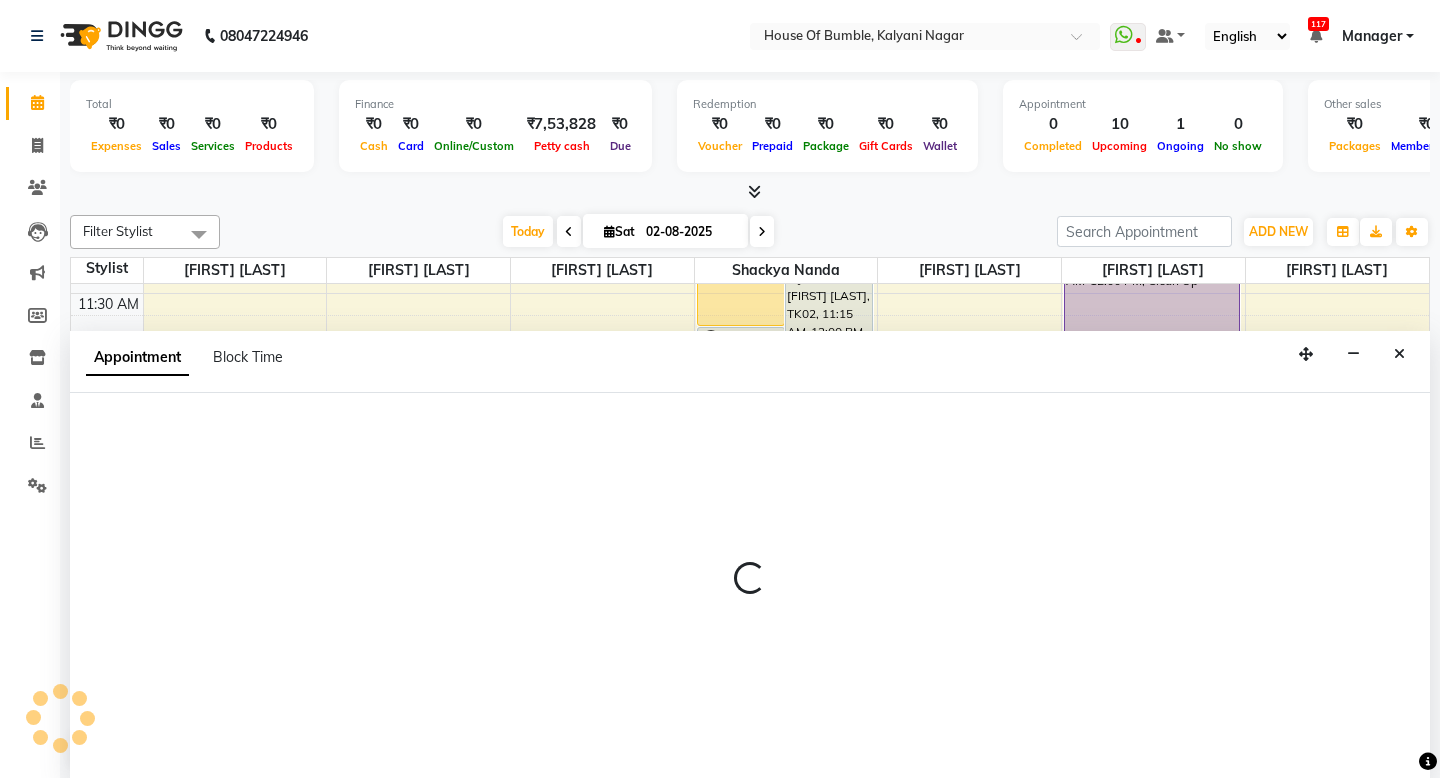 select on "9480" 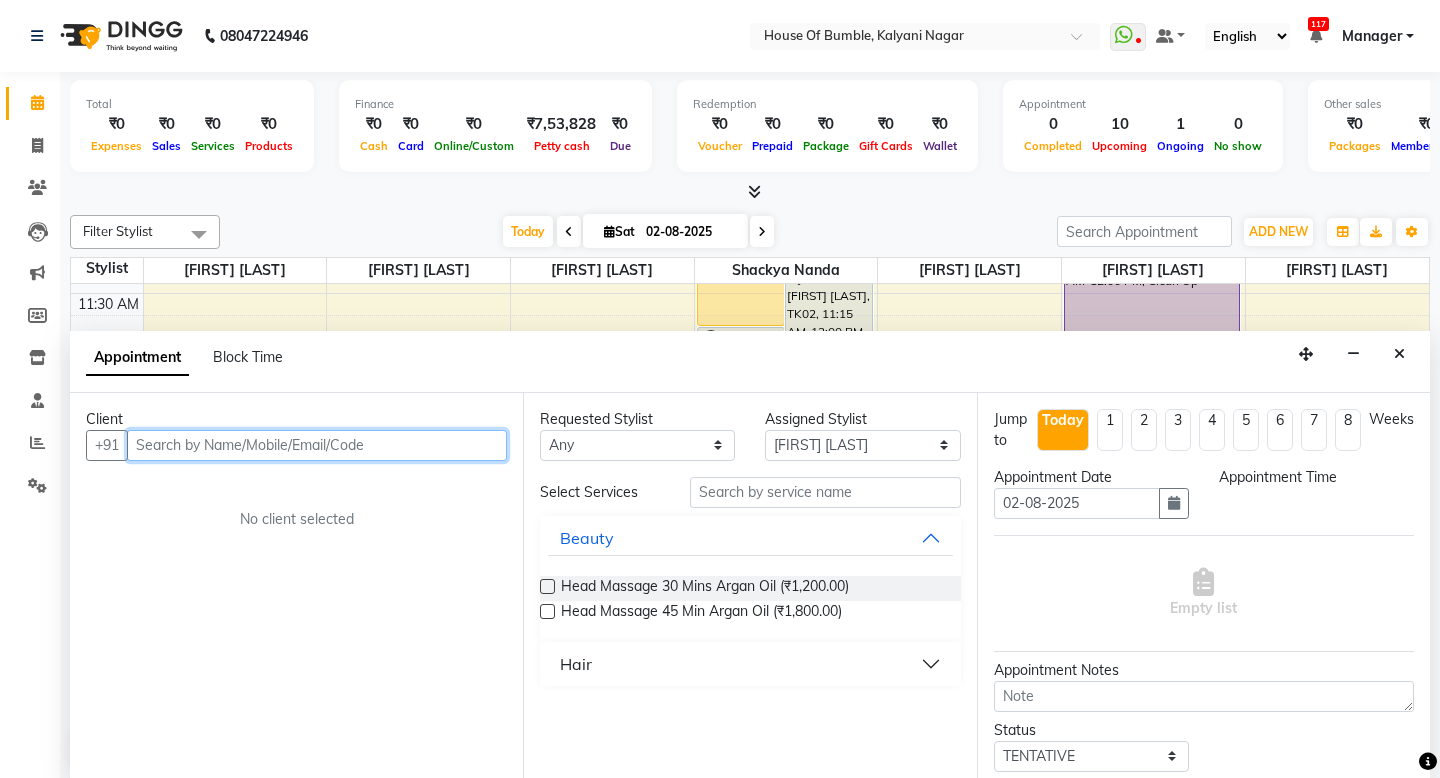 click at bounding box center [317, 445] 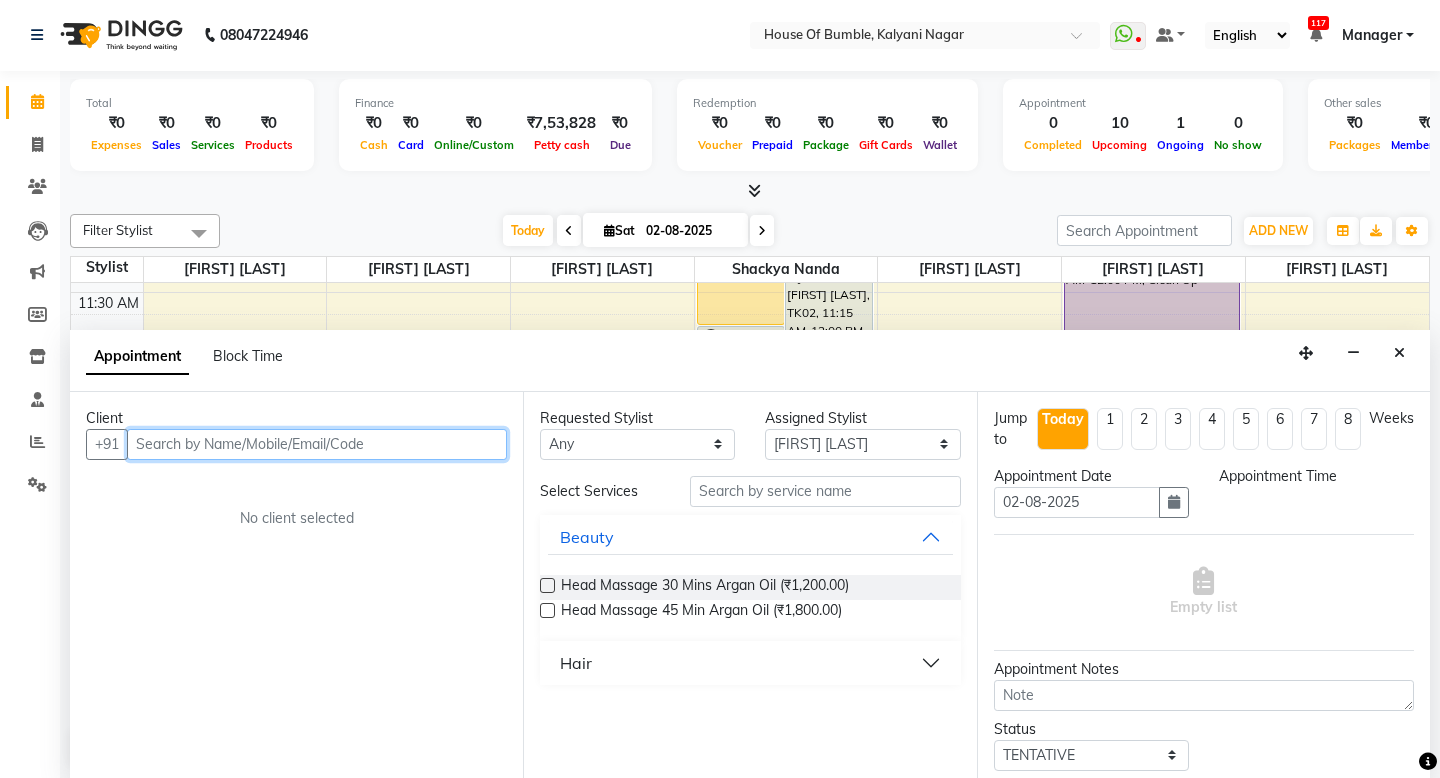 select on "750" 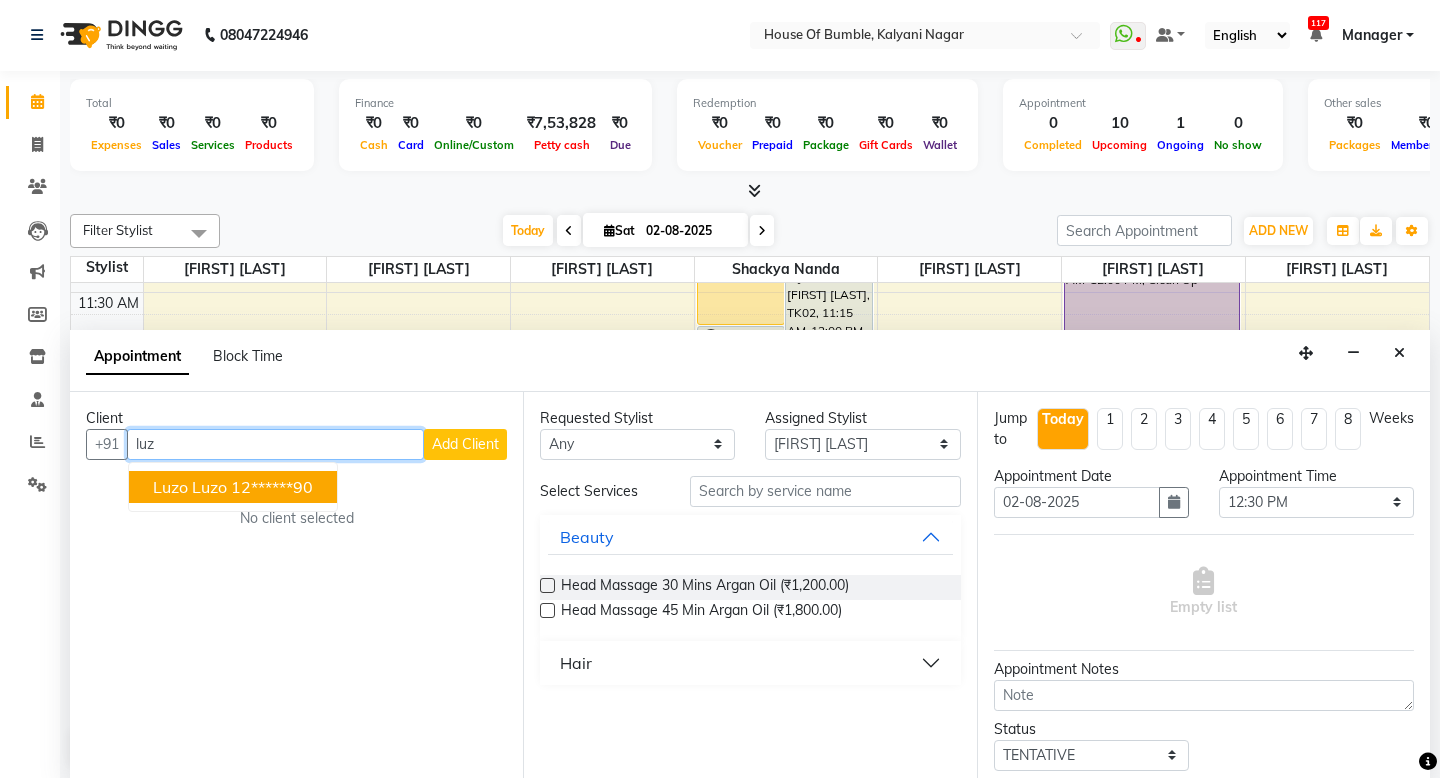 click on "Luzo Luzo" at bounding box center [190, 487] 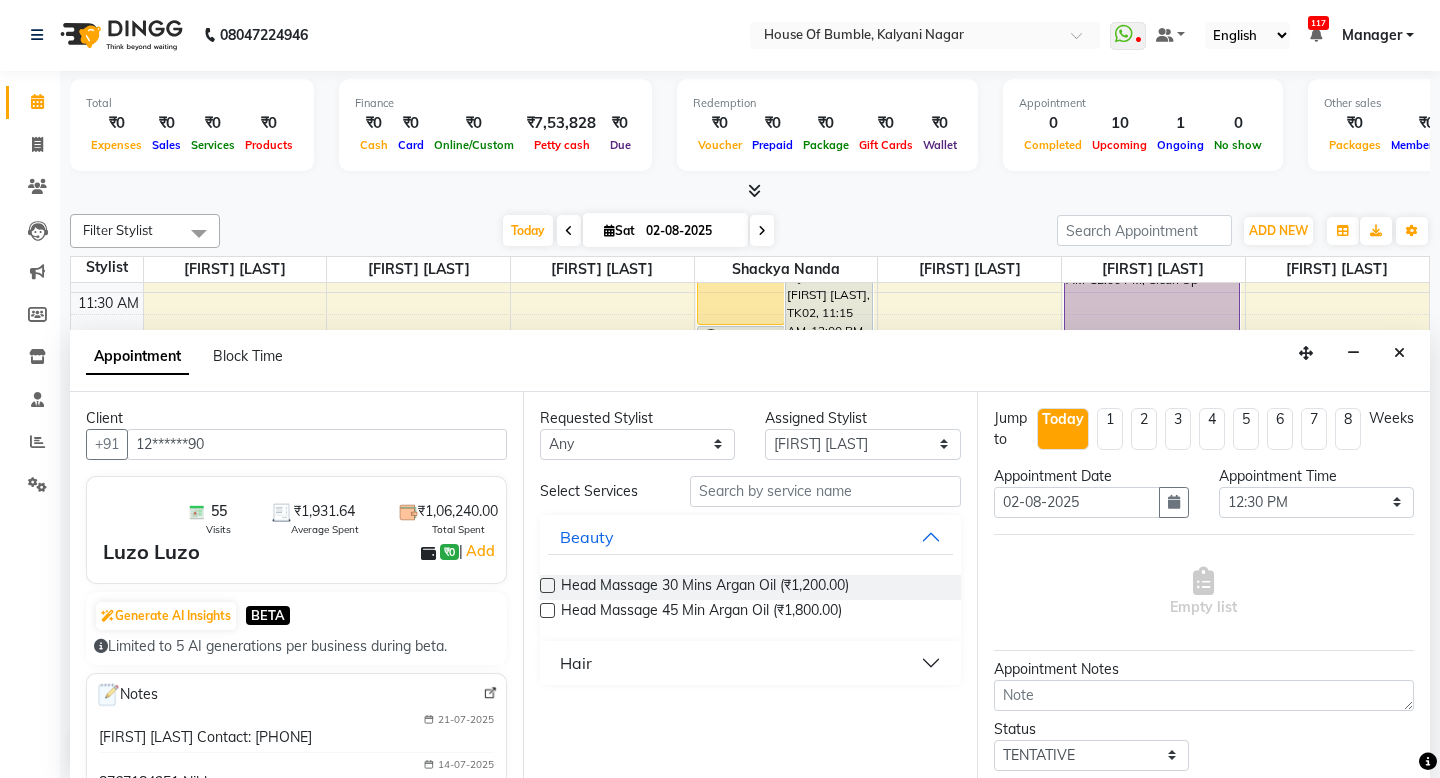 click on "Requested Stylist Any [FIRST] [LAST] [FIRST] [LAST] [FIRST] [LAST] [FIRST] [LAST] Shackya Nanda Shakila Shaikh Soni Ranpise Assigned Stylist Select [FIRST] [LAST] [FIRST] [LAST] [FIRST] [LAST] [FIRST] [LAST] Shackya Nanda Shakila Shaikh Soni Ranpise Select Services Beauty Head Massage 30 Mins Argan Oil (₹1,200.00) Head Massage 45 Min Argan Oil (₹1,800.00) Hair" at bounding box center (749, 586) 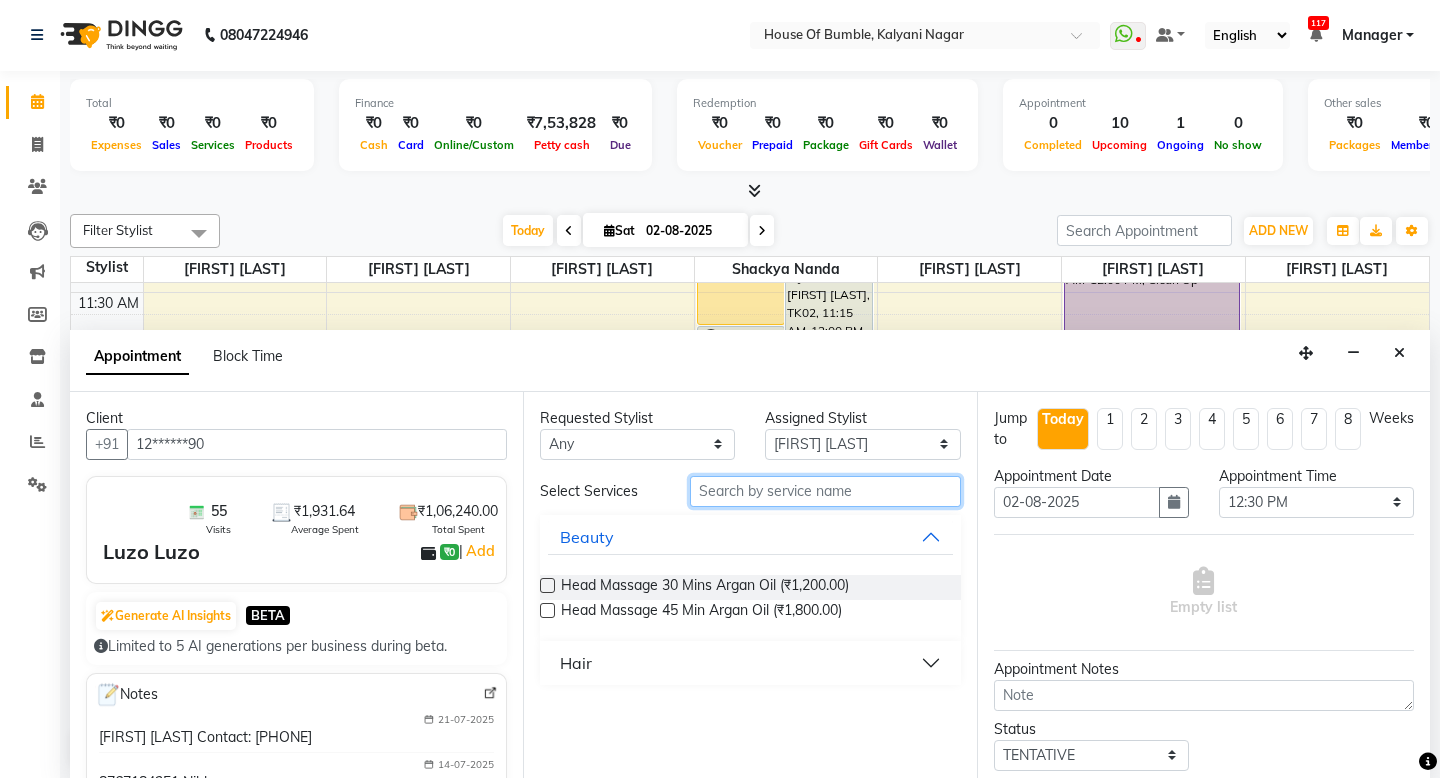 click at bounding box center (825, 491) 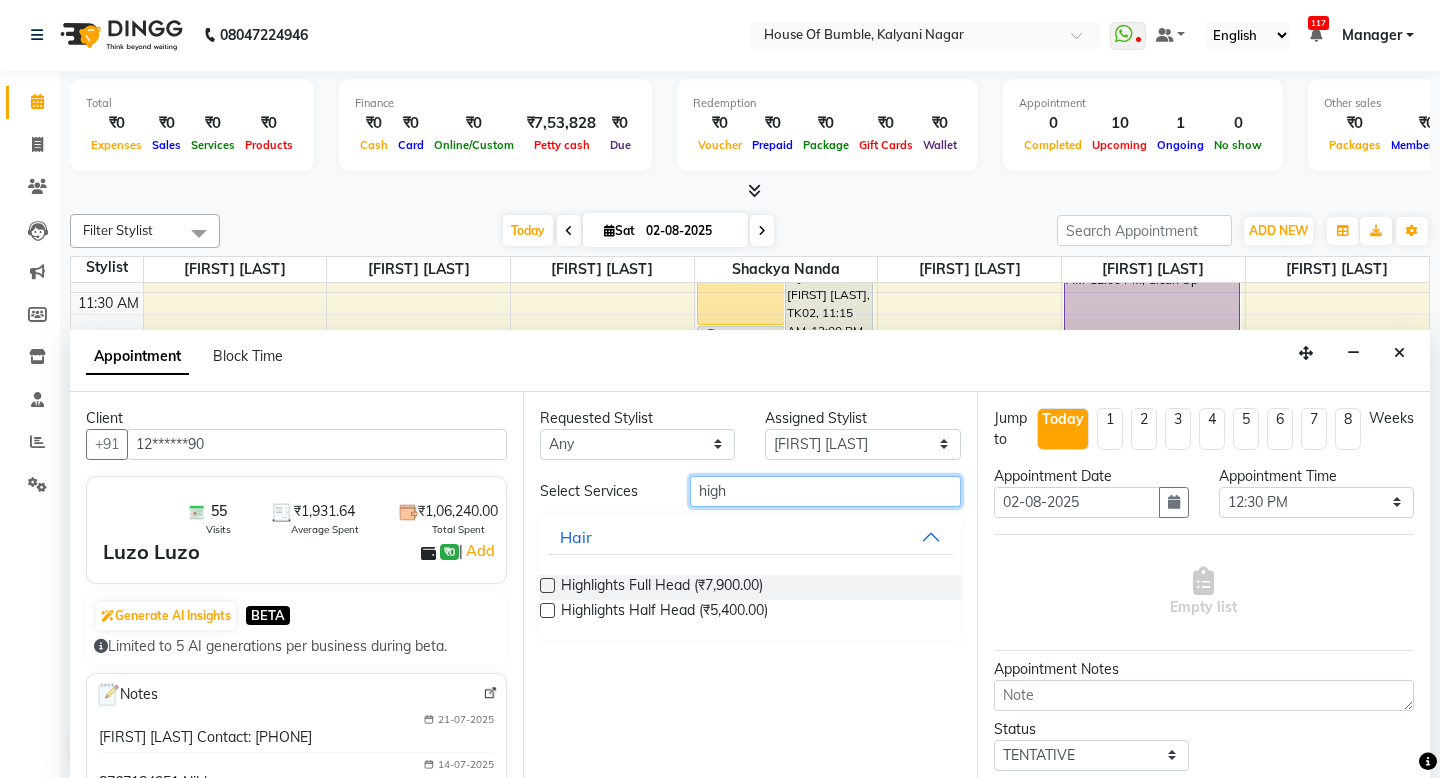 type on "high" 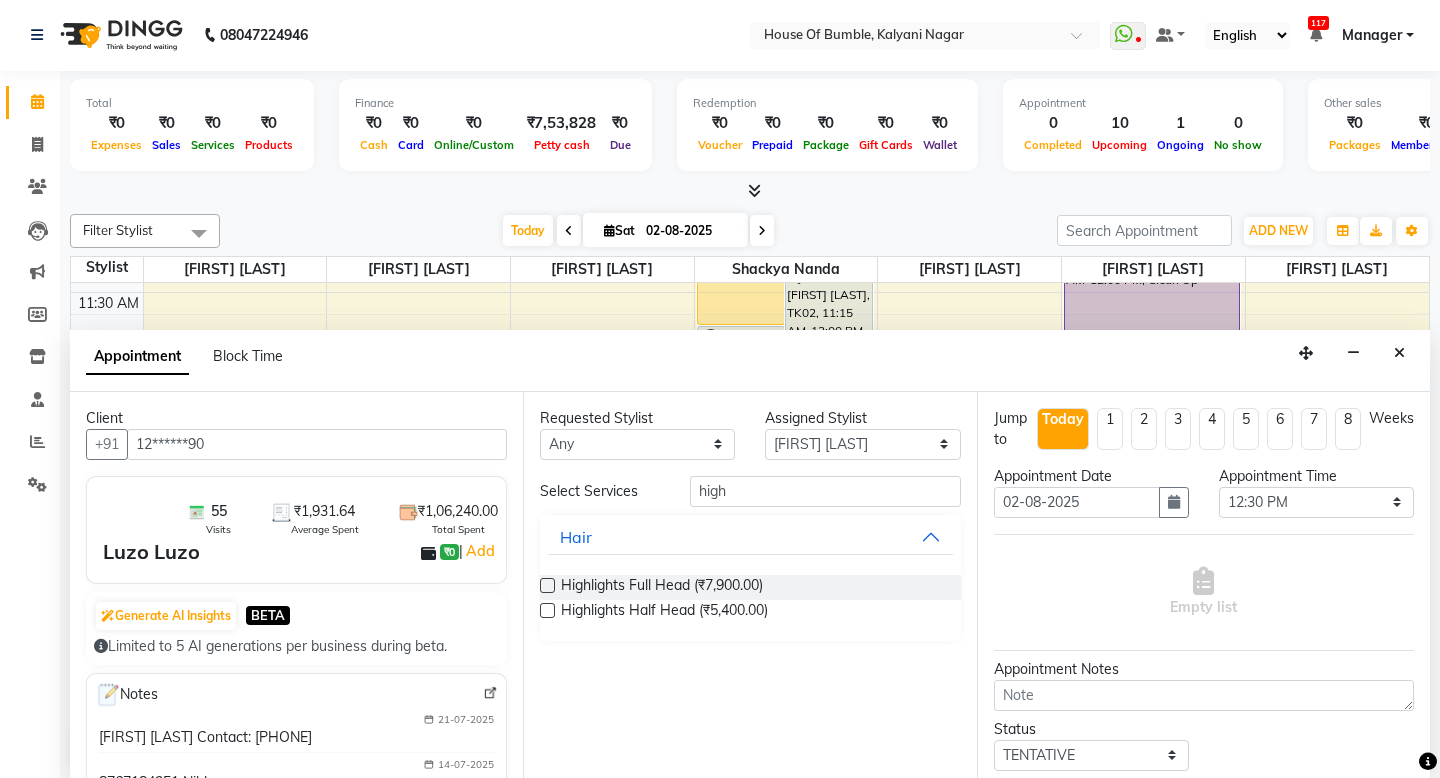 click at bounding box center (547, 585) 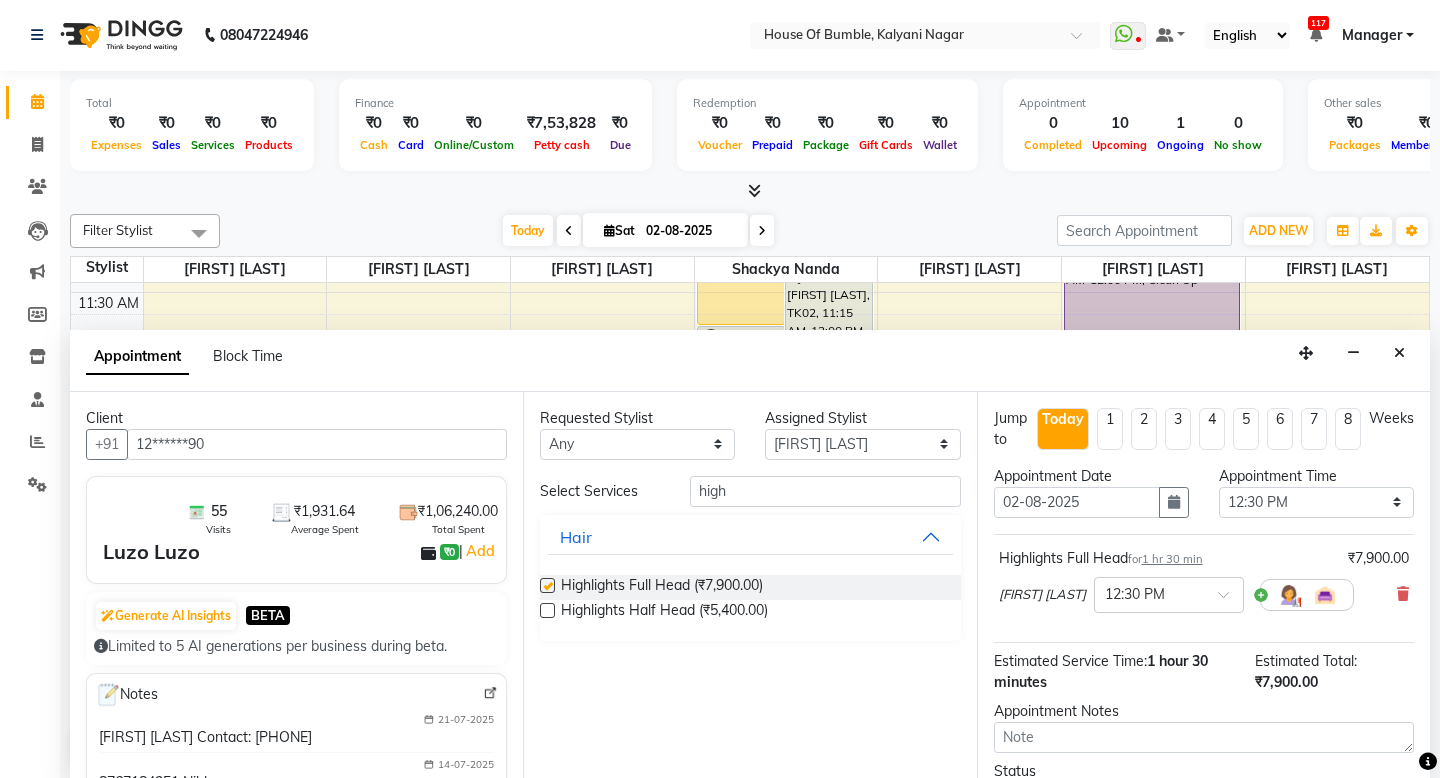 checkbox on "false" 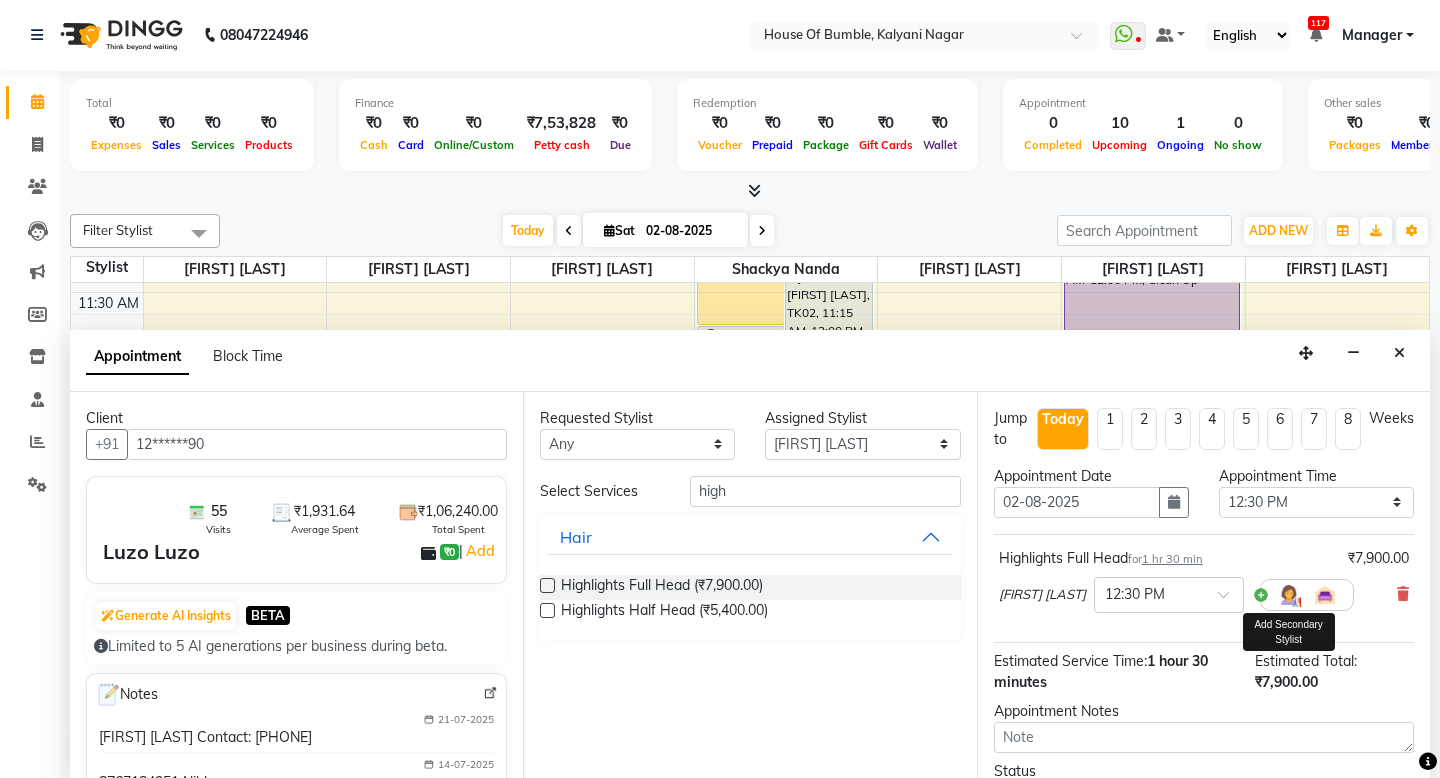scroll, scrollTop: 159, scrollLeft: 0, axis: vertical 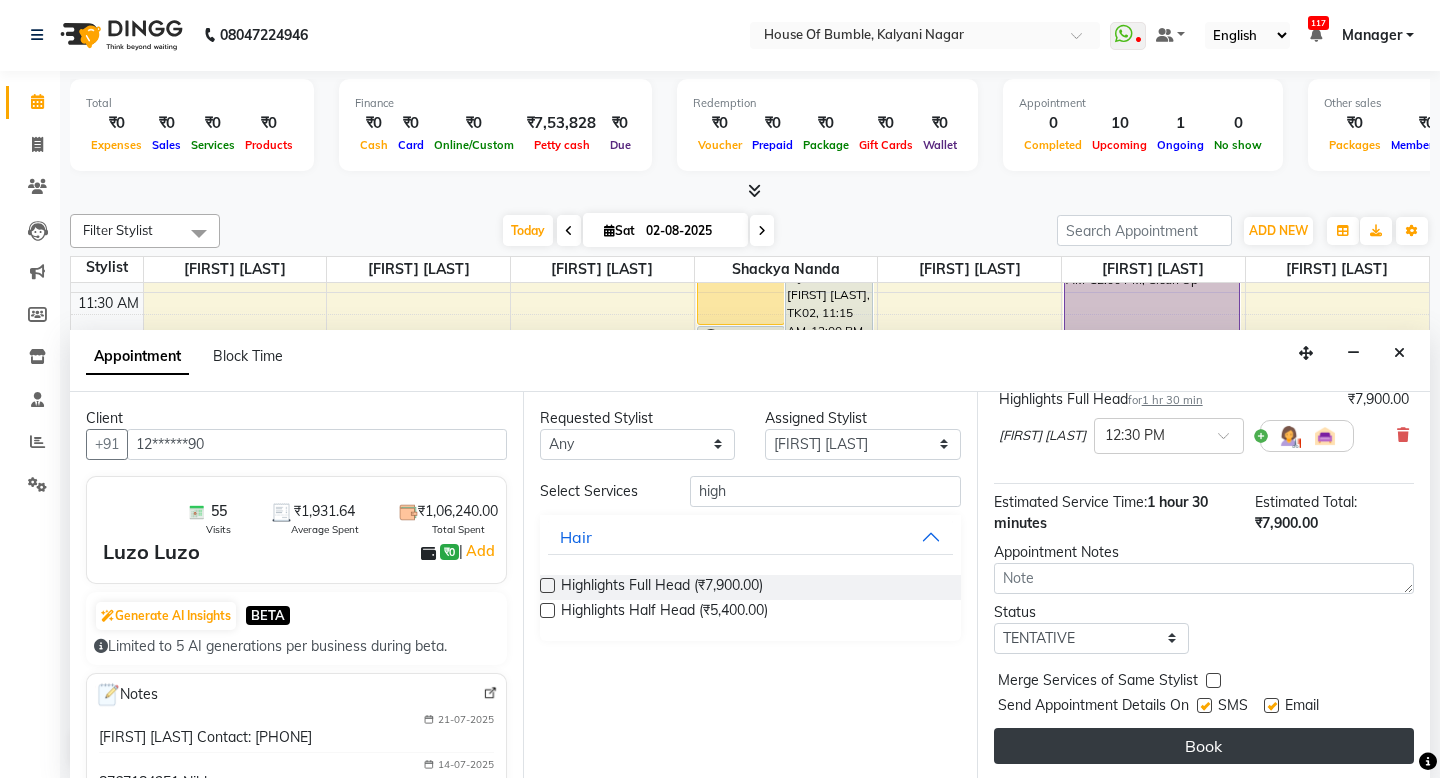 click on "Book" at bounding box center [1204, 746] 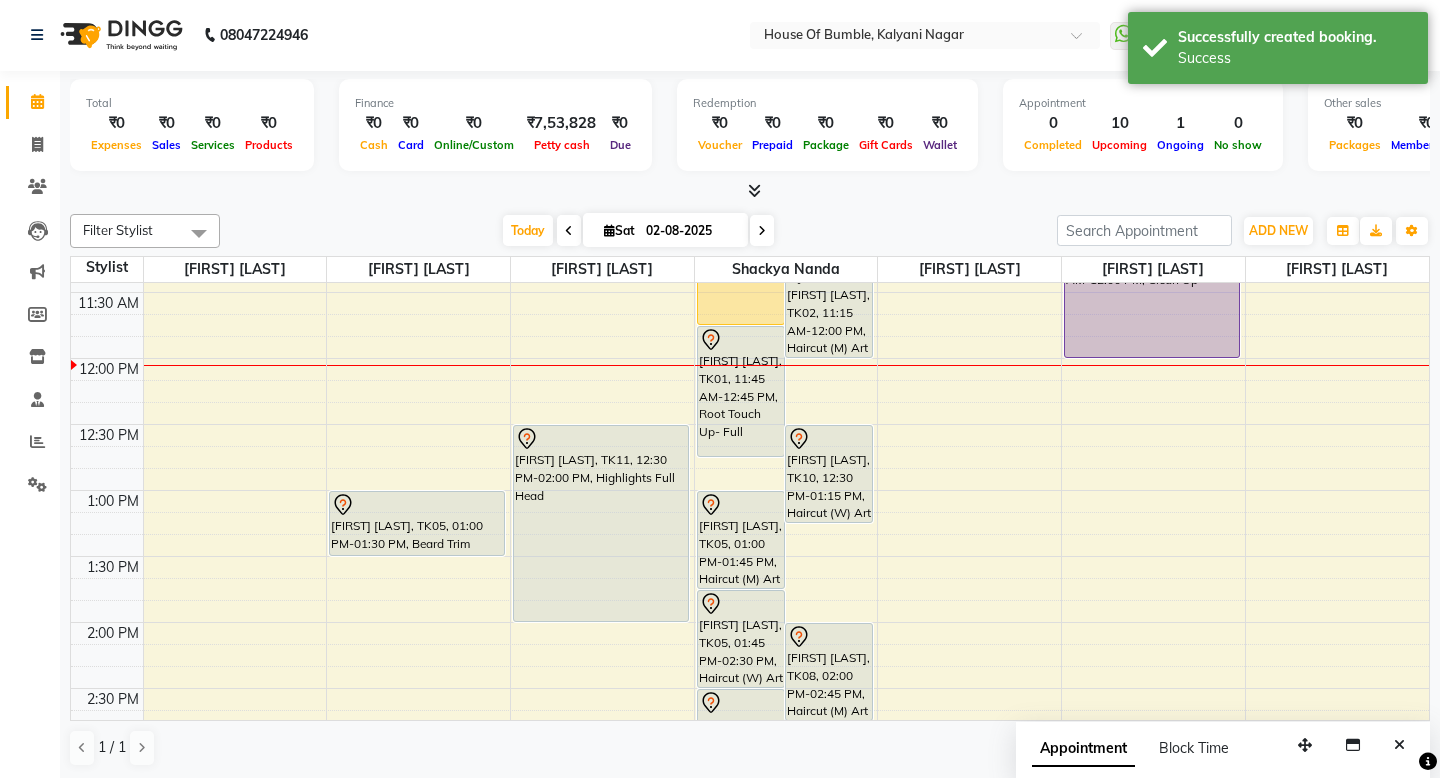 scroll, scrollTop: 0, scrollLeft: 0, axis: both 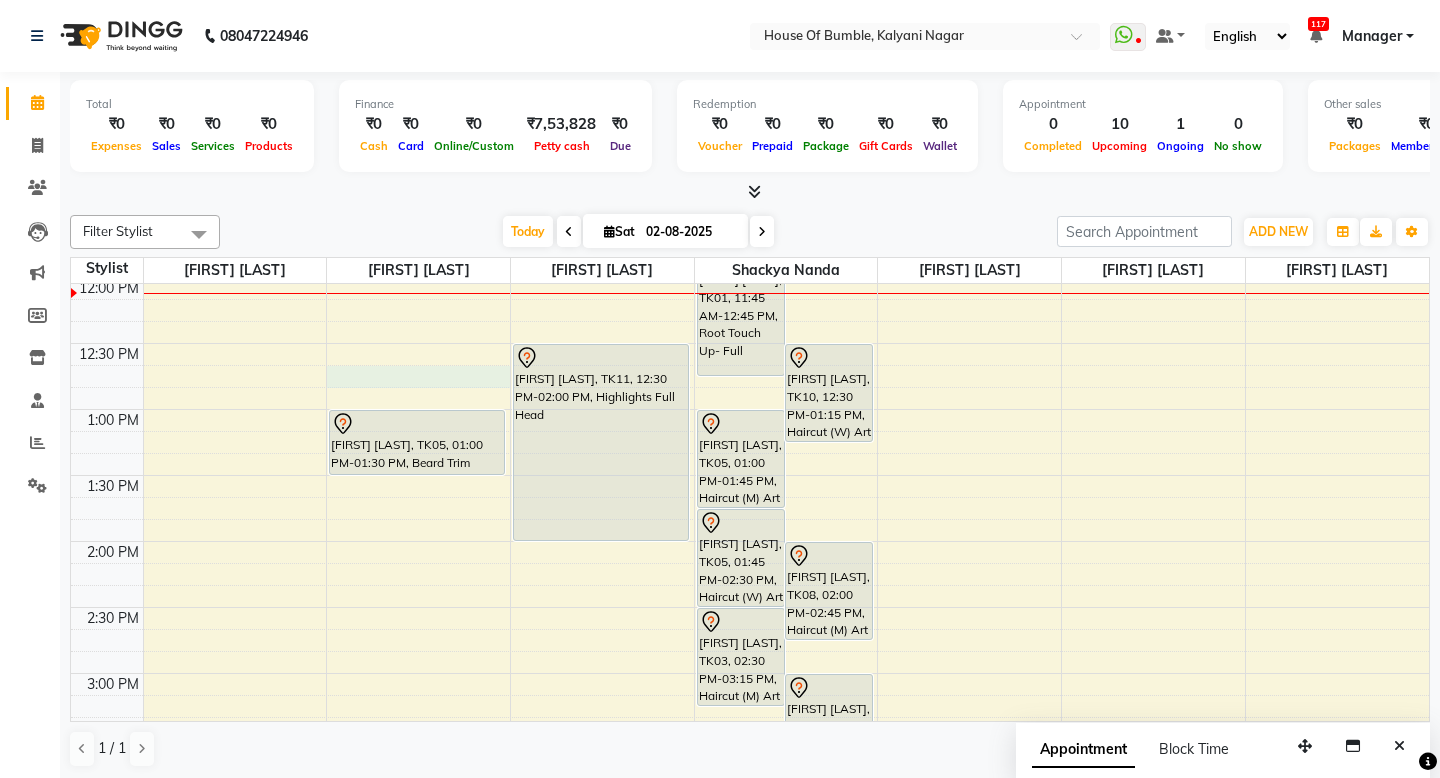 click on "9:00 AM 9:30 AM 10:00 AM 10:30 AM 11:00 AM 11:30 AM 12:00 PM 12:30 PM 1:00 PM 1:30 PM 2:00 PM 2:30 PM 3:00 PM 3:30 PM 4:00 PM 4:30 PM 5:00 PM 5:30 PM 6:00 PM 6:30 PM 7:00 PM 7:30 PM 8:00 PM 8:30 PM             [FIRST] [LAST], TK05, 01:00 PM-01:30 PM, Beard Trim             [FIRST] [LAST], TK11, 12:30 PM-02:00 PM, Highlights Full Head    [FIRST] [LAST], TK04, 10:15 AM-11:45 AM, Highlights Full Head             [FIRST] [LAST], TK02, 11:15 AM-12:00 PM, Haircut (M) Art Director Shackya             [FIRST] [LAST], TK01, 11:45 AM-12:45 PM, Root Touch Up- Full             [FIRST] [LAST], TK10, 12:30 PM-01:15 PM, Haircut (W) Art Director Shackya             [FIRST] [LAST], TK05, 01:00 PM-01:45 PM, Haircut (M) Art Director Shackya             [FIRST] [LAST], TK05, 01:45 PM-02:30 PM, Haircut (W) Art Director Shackya             [FIRST] [LAST], TK08, 02:00 PM-02:45 PM, Haircut (M) Art Director Shackya             [FIRST] [LAST], TK03, 02:30 PM-03:15 PM, Haircut (M) Art Director Shackya" at bounding box center (750, 673) 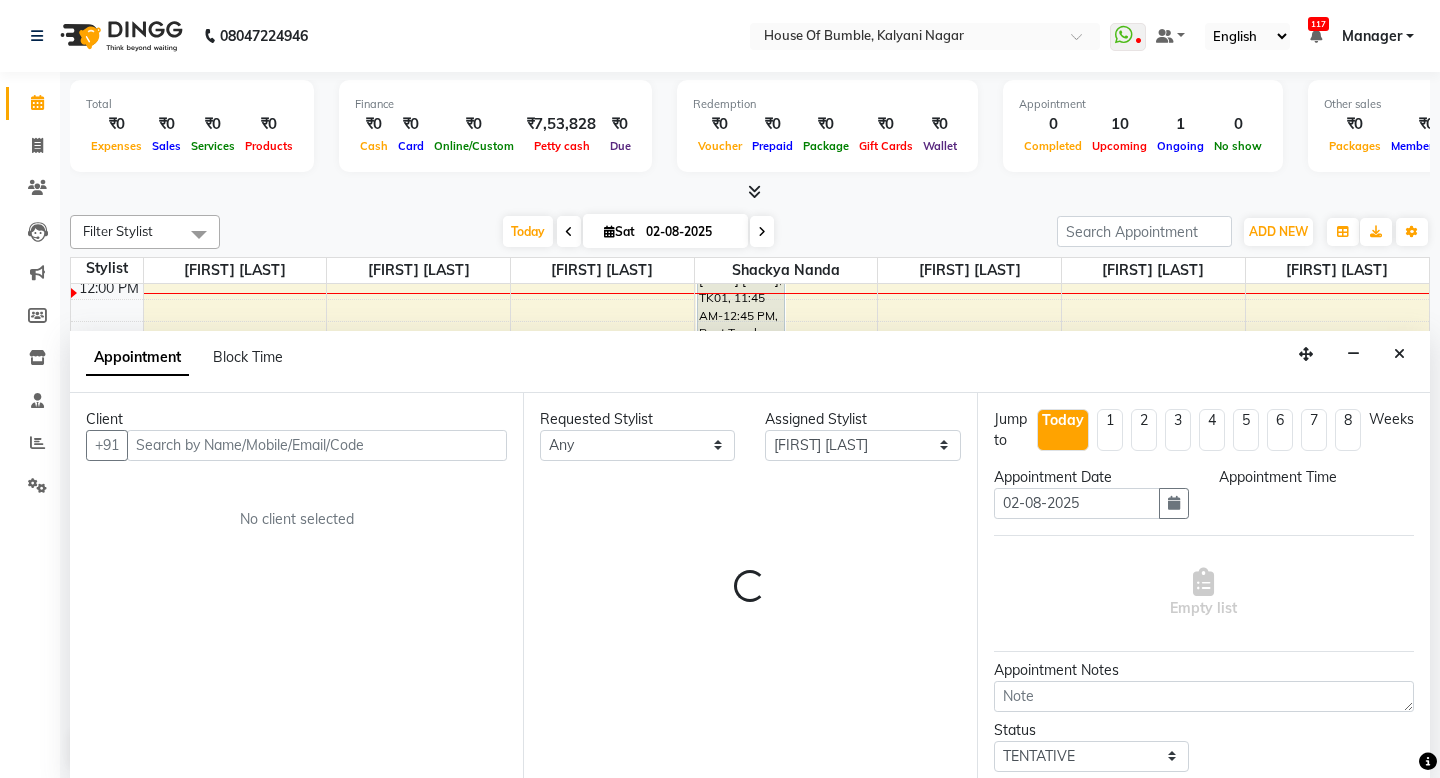 scroll, scrollTop: 394, scrollLeft: 0, axis: vertical 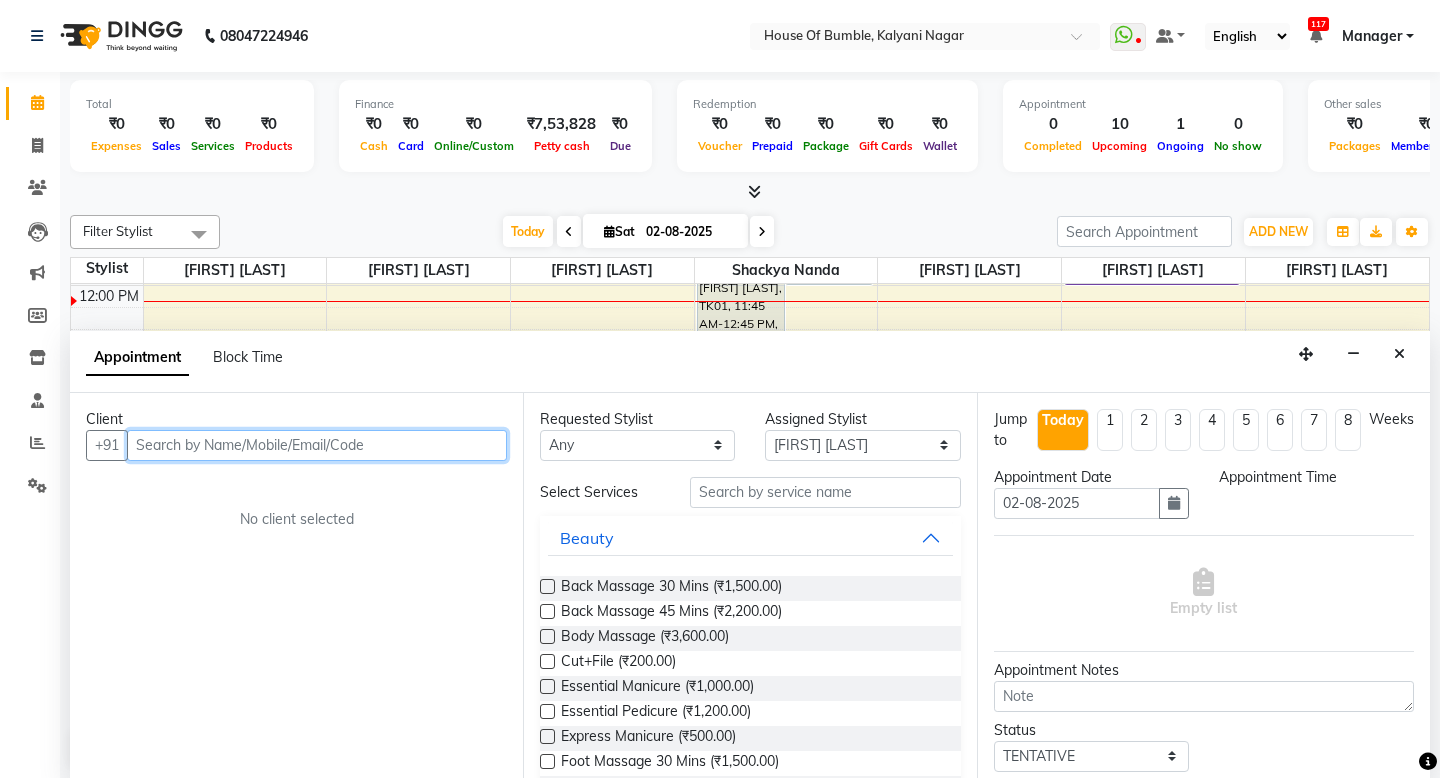 select on "765" 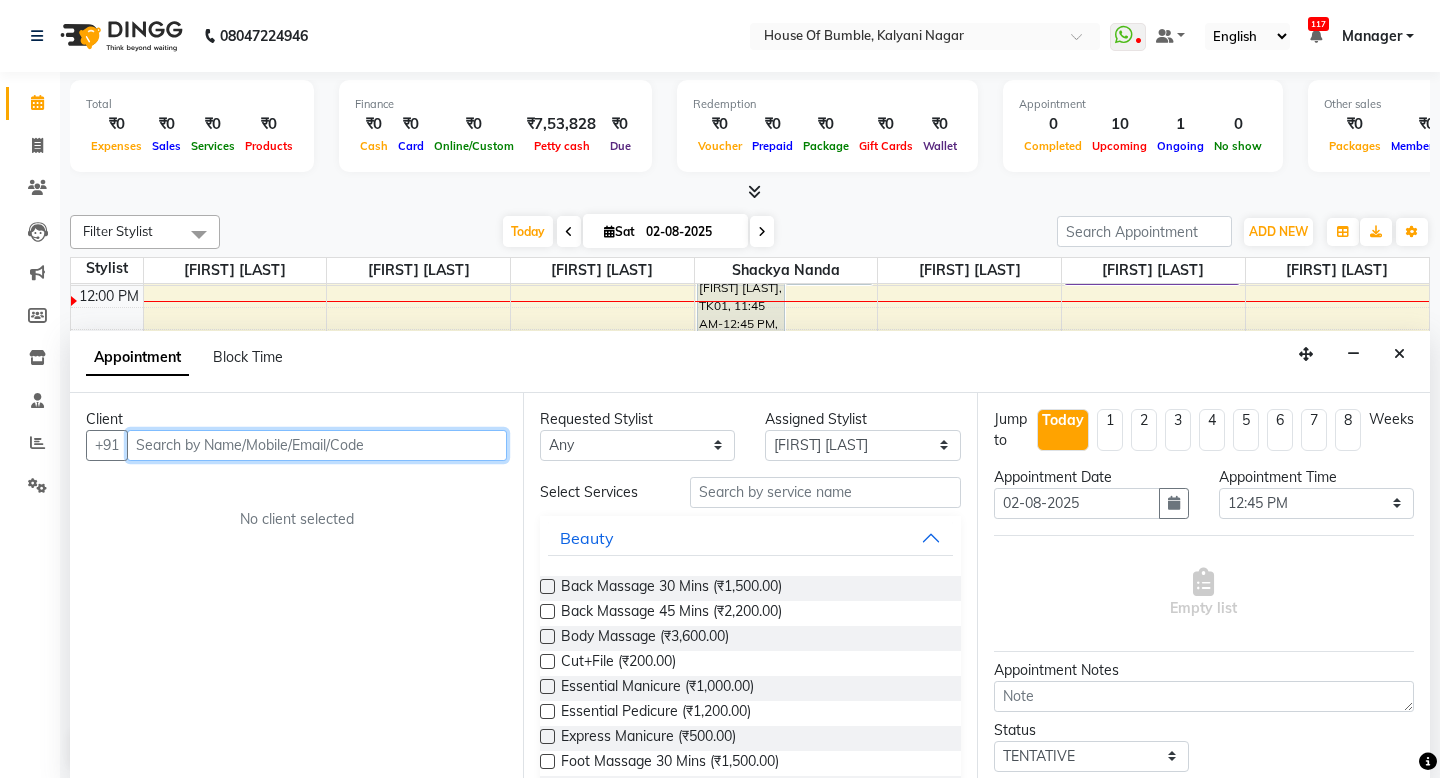 scroll, scrollTop: 1, scrollLeft: 0, axis: vertical 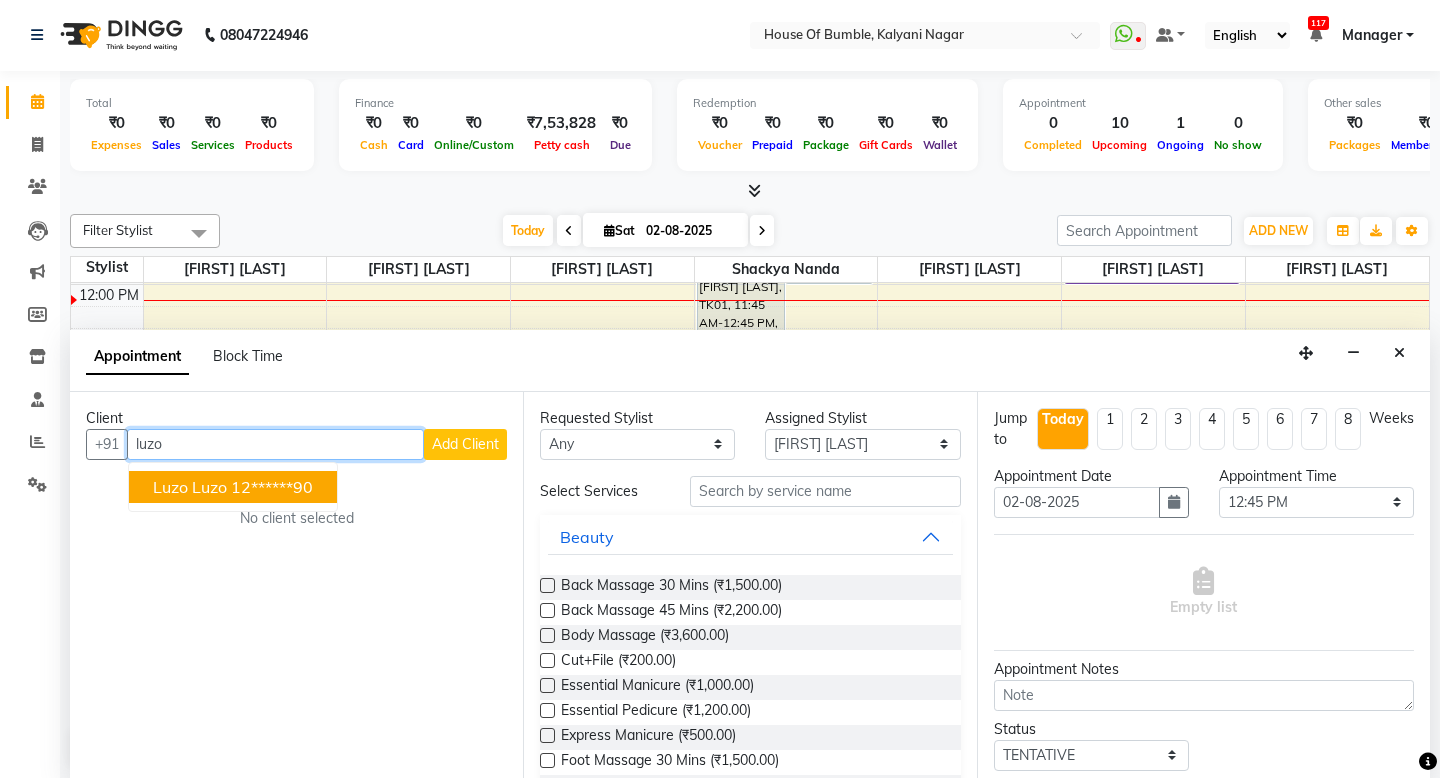 drag, startPoint x: 234, startPoint y: 491, endPoint x: 1061, endPoint y: 675, distance: 847.2219 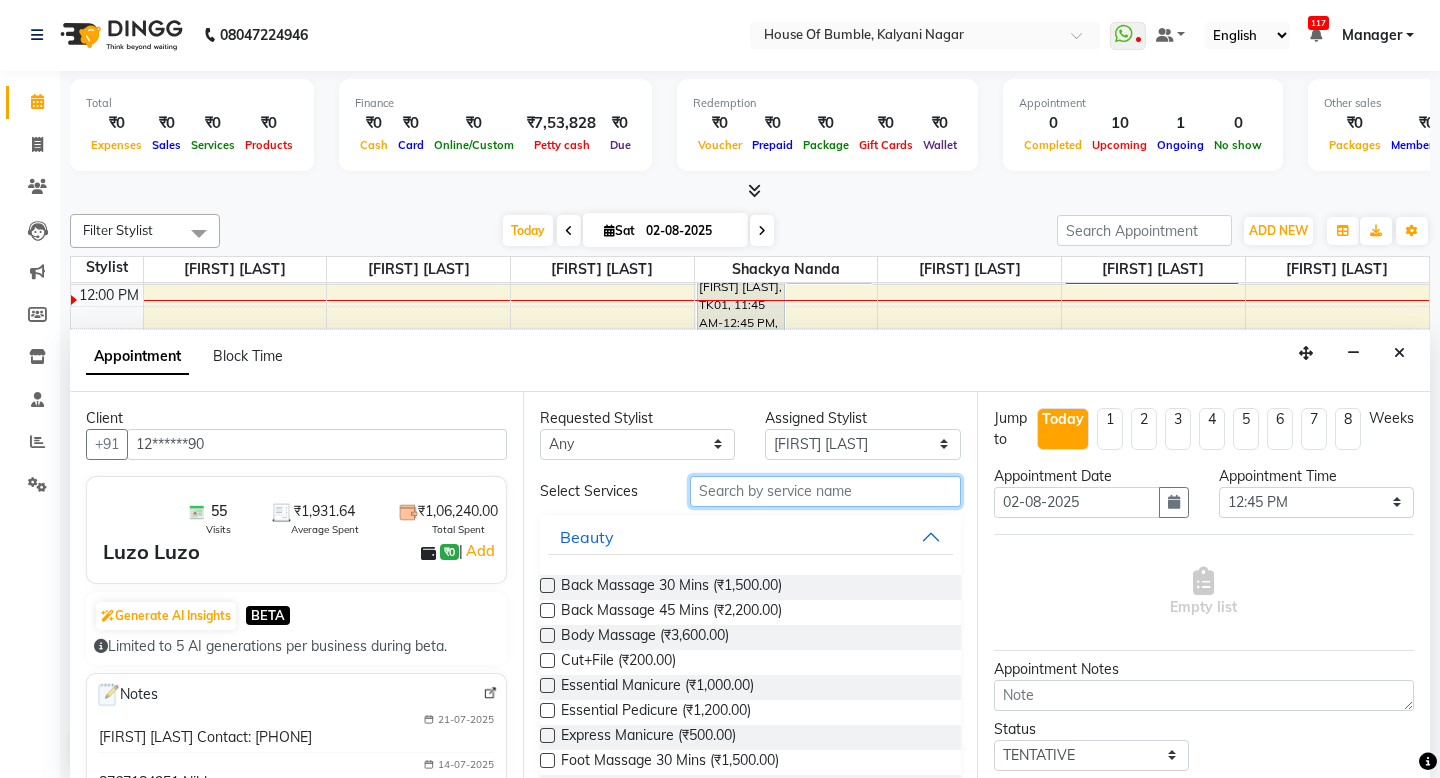 click at bounding box center (825, 491) 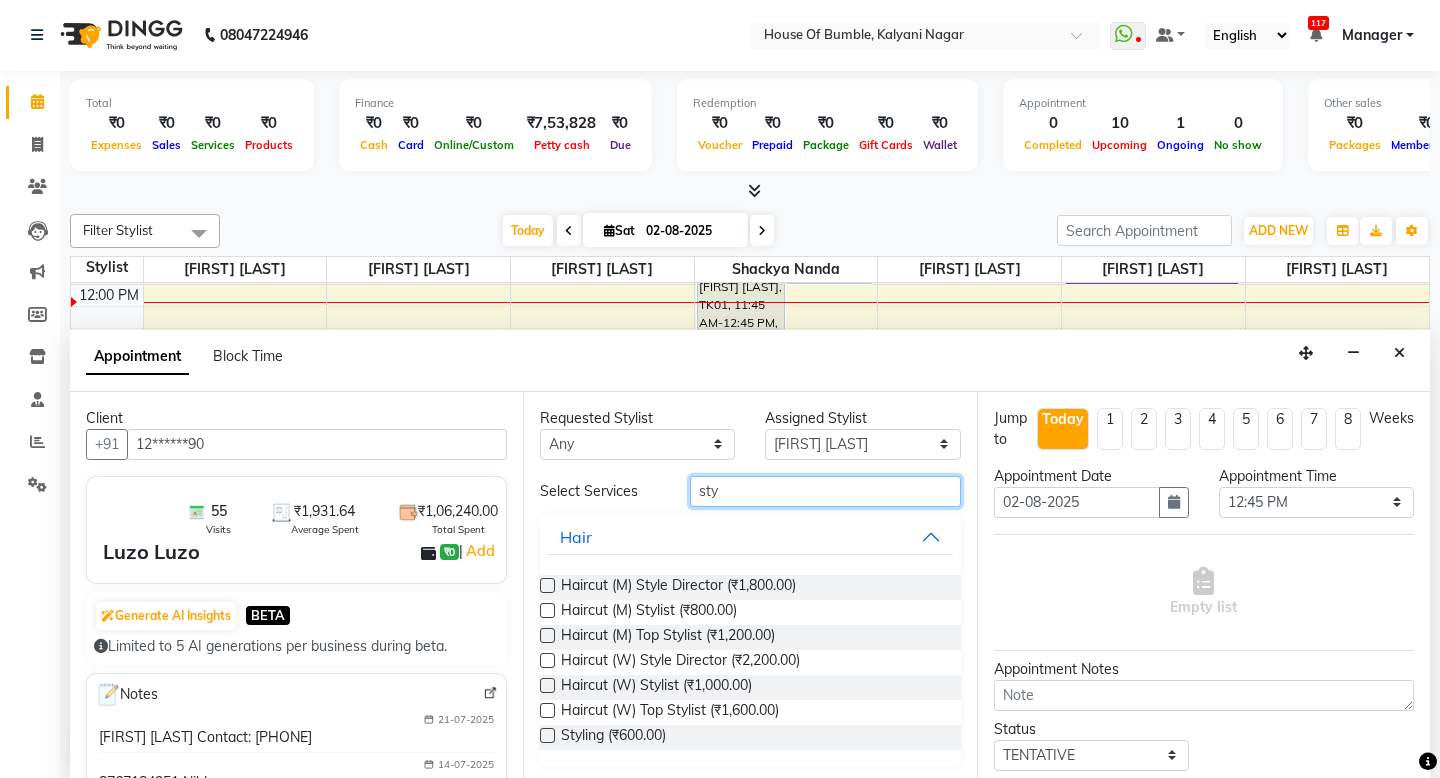 type on "sty" 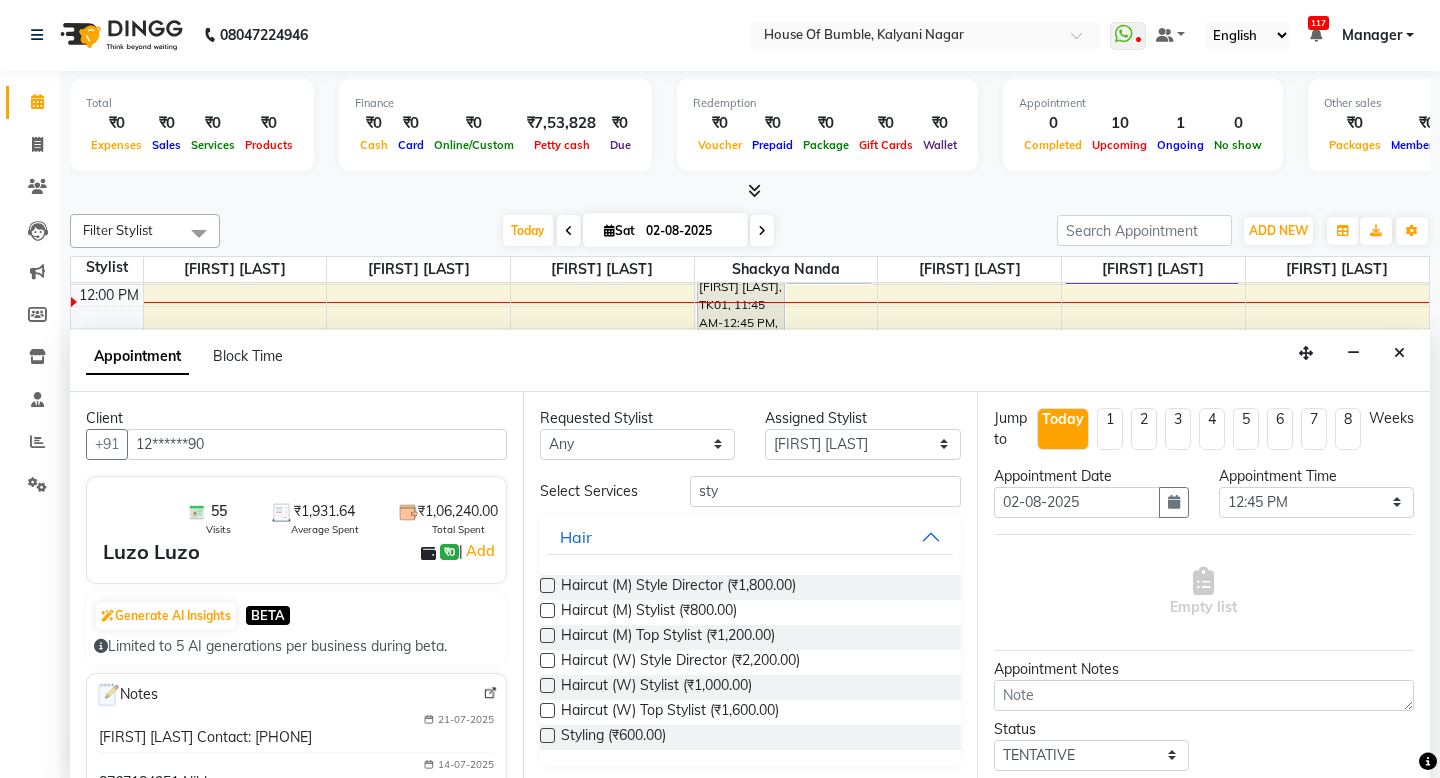 click at bounding box center [547, 610] 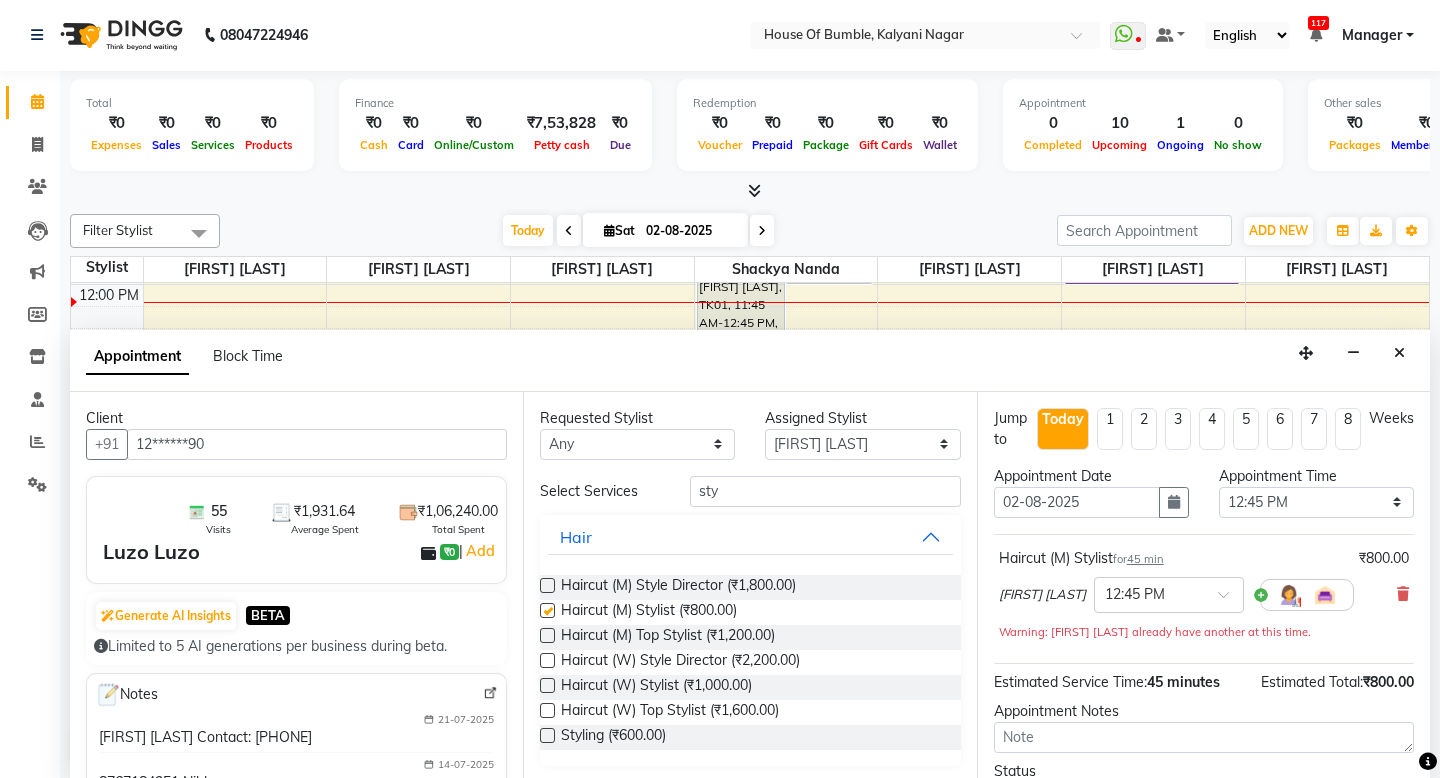 checkbox on "false" 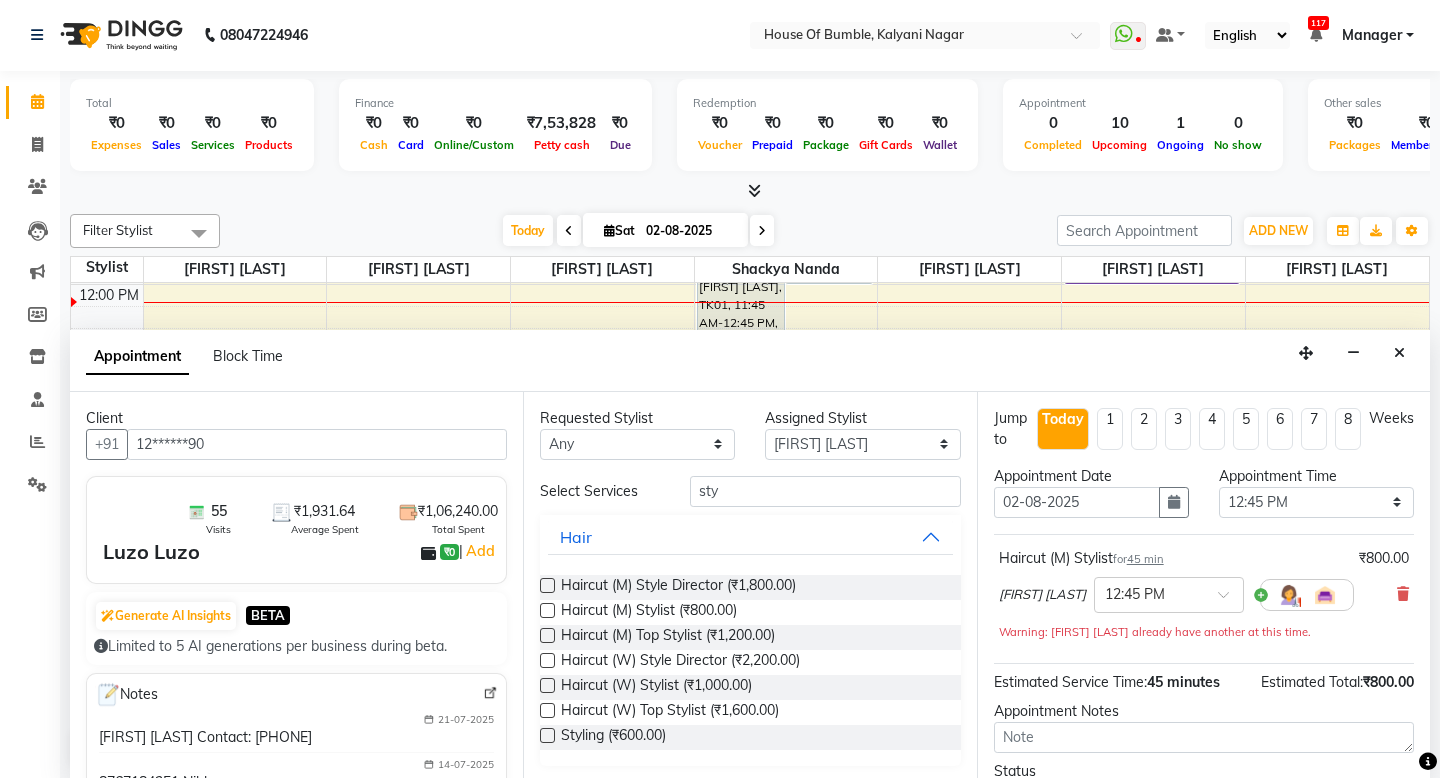 click on "Book" at bounding box center (1204, 905) 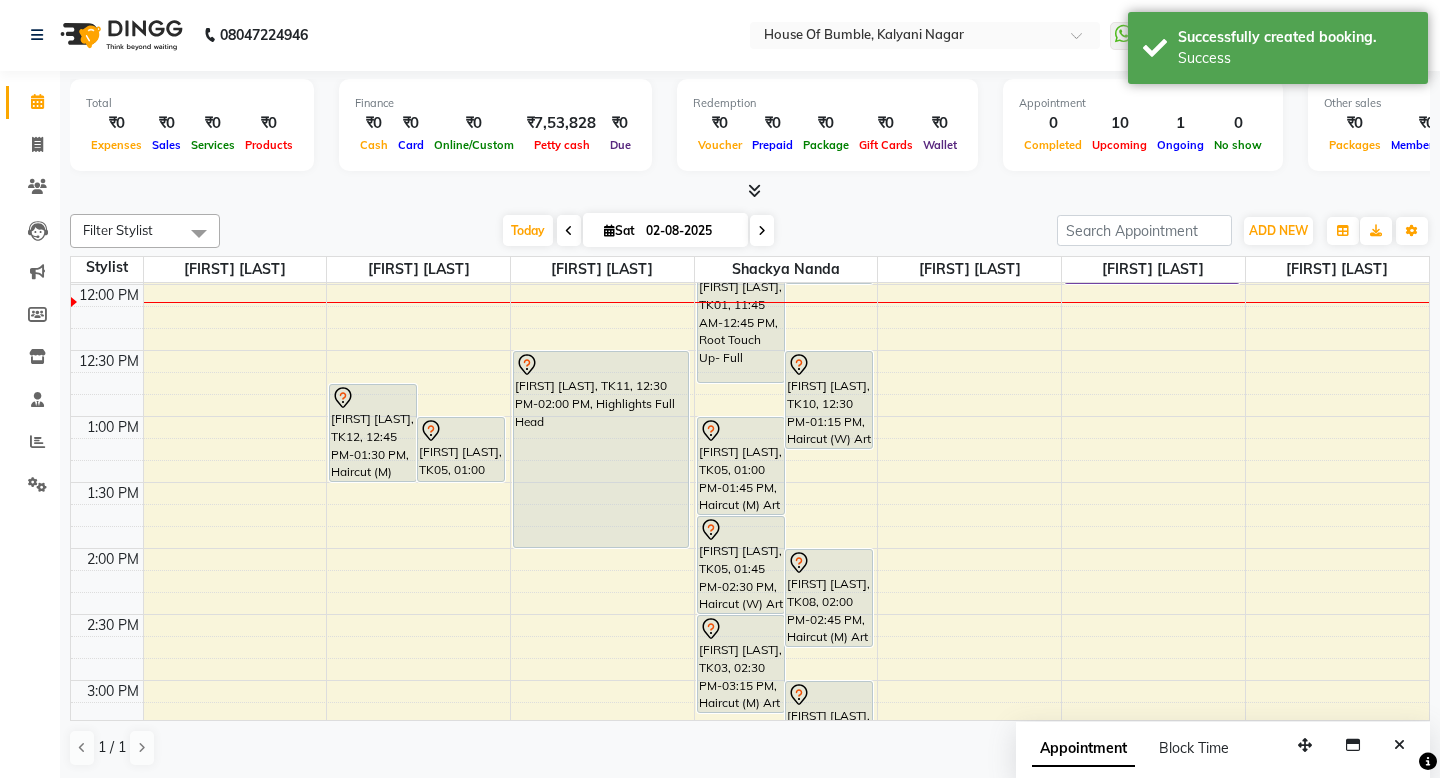 scroll, scrollTop: 0, scrollLeft: 0, axis: both 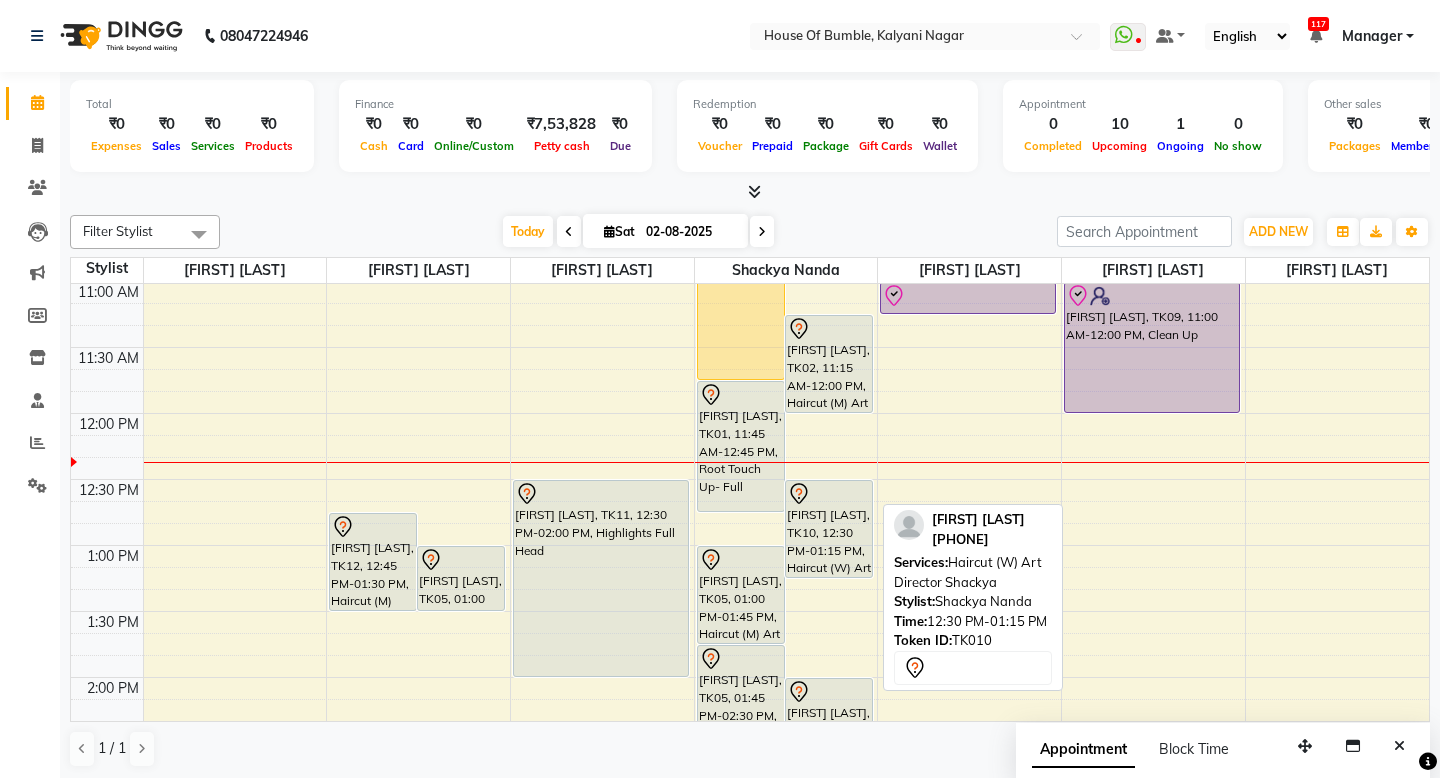 click at bounding box center [829, 577] 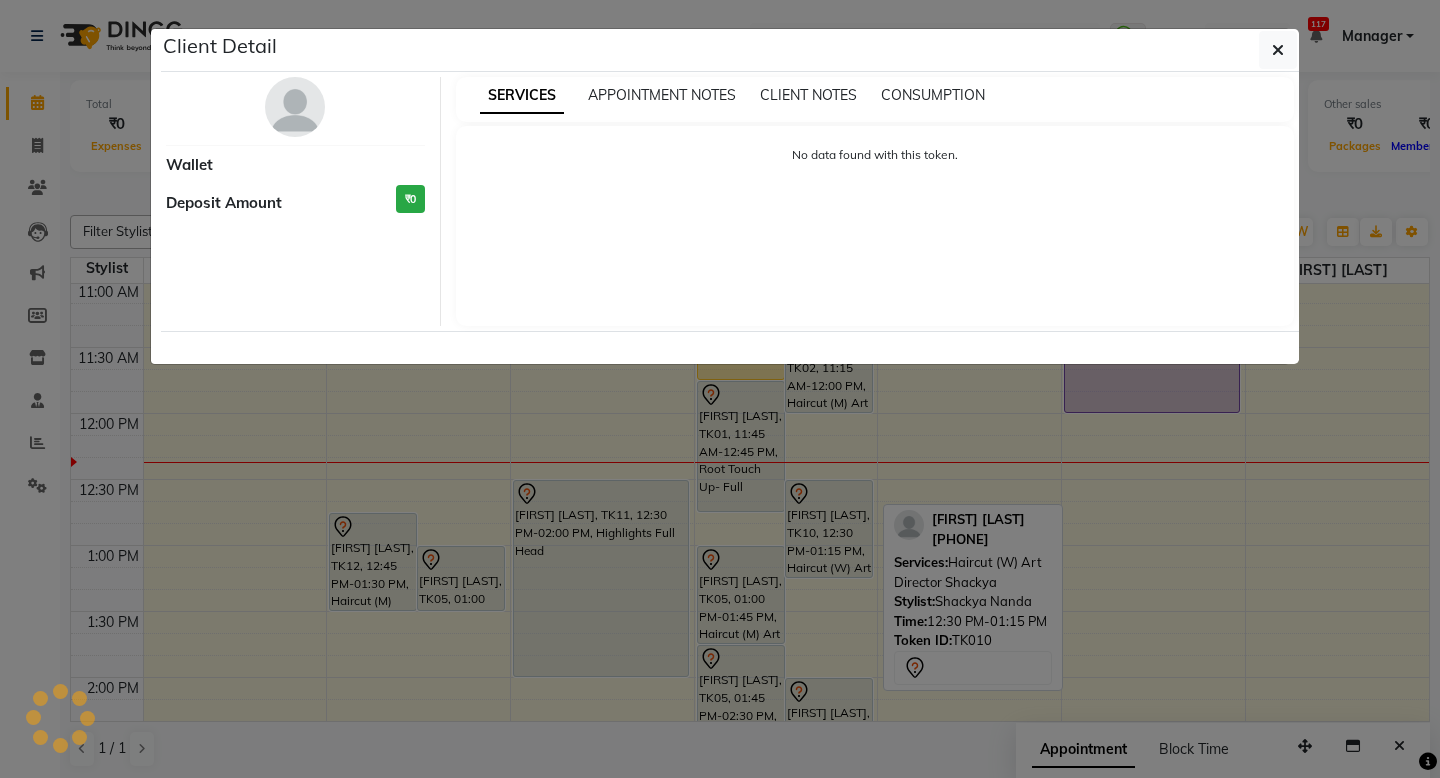 click on "[PHONE] Select Location × House Of Bumble, Kalyani Nagar WhatsApp Status ✕ Status: Disconnected Recent Service Activity: 01-01-1970 05:30 AM [PHONE] Whatsapp Settings Default Panel My Panel English ENGLISH Español العربية मराठी हिंदी ગુજરાતી தமிழ் 中文 117 Notifications nothing to show Manager Manage Profile Change Password Sign out Version:3.15.11 ☀ House Of Bumble, Kalyani Nagar Calendar Invoice Clients Leads Marketing Members Inventory Staff Reports Settings Completed InProgress Upcoming Dropped Tentative Check-In Confirm Bookings Generate Report Segments Page Builder Total ₹0 Expenses ₹0 Sales ₹0 Services ₹0 Products Finance ₹0 Cash ₹0 Card ₹0 Online/Custom ₹7,53,828 Petty cash ₹0 Due Redemption ₹0 Voucher ₹0 Prepaid ₹0 Package ₹0 Gift Cards ₹0 Wallet Appointment 0 Completed 10 Upcoming 1 Ongoing 0 No show Other sales ₹0 Packages ₹0 Memberships ₹0 Sat" at bounding box center [720, 389] 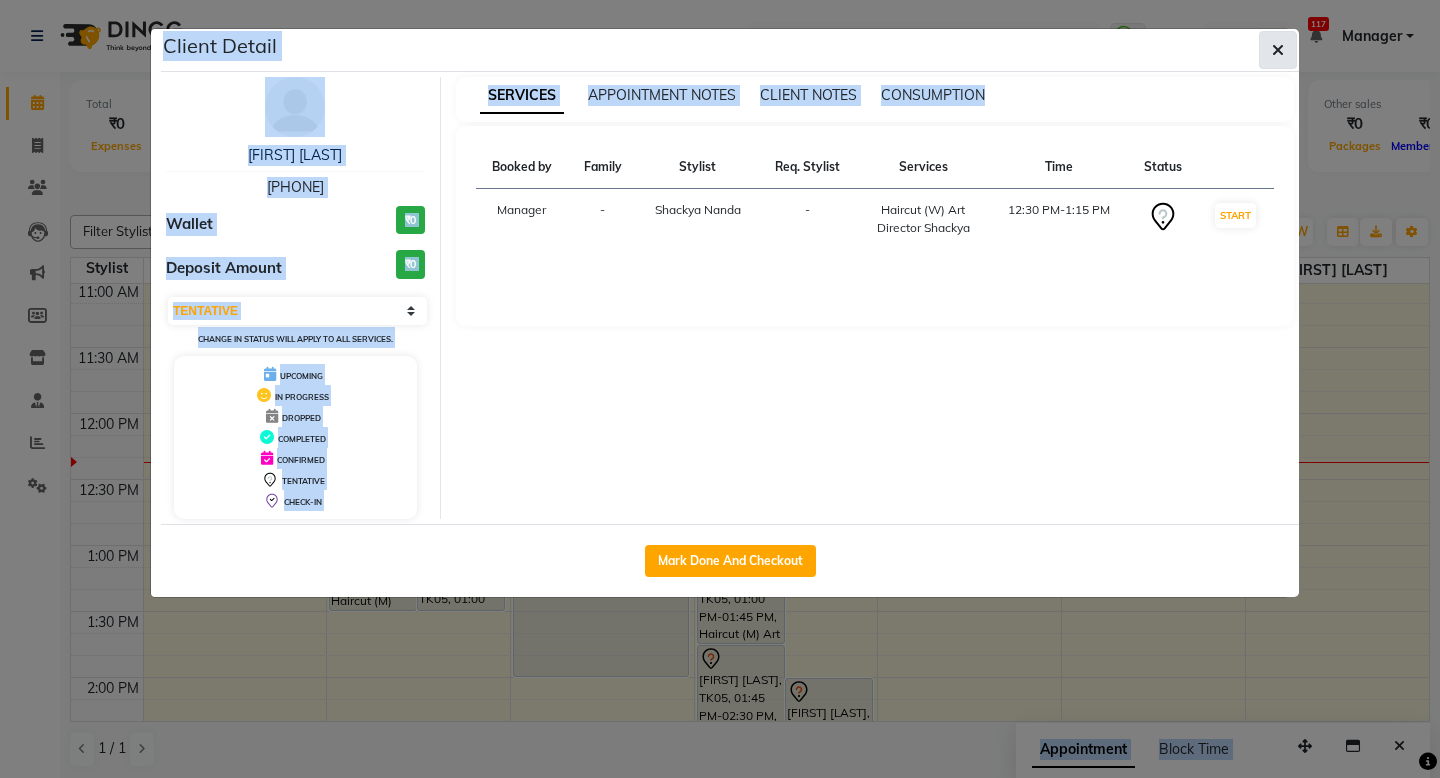 click 